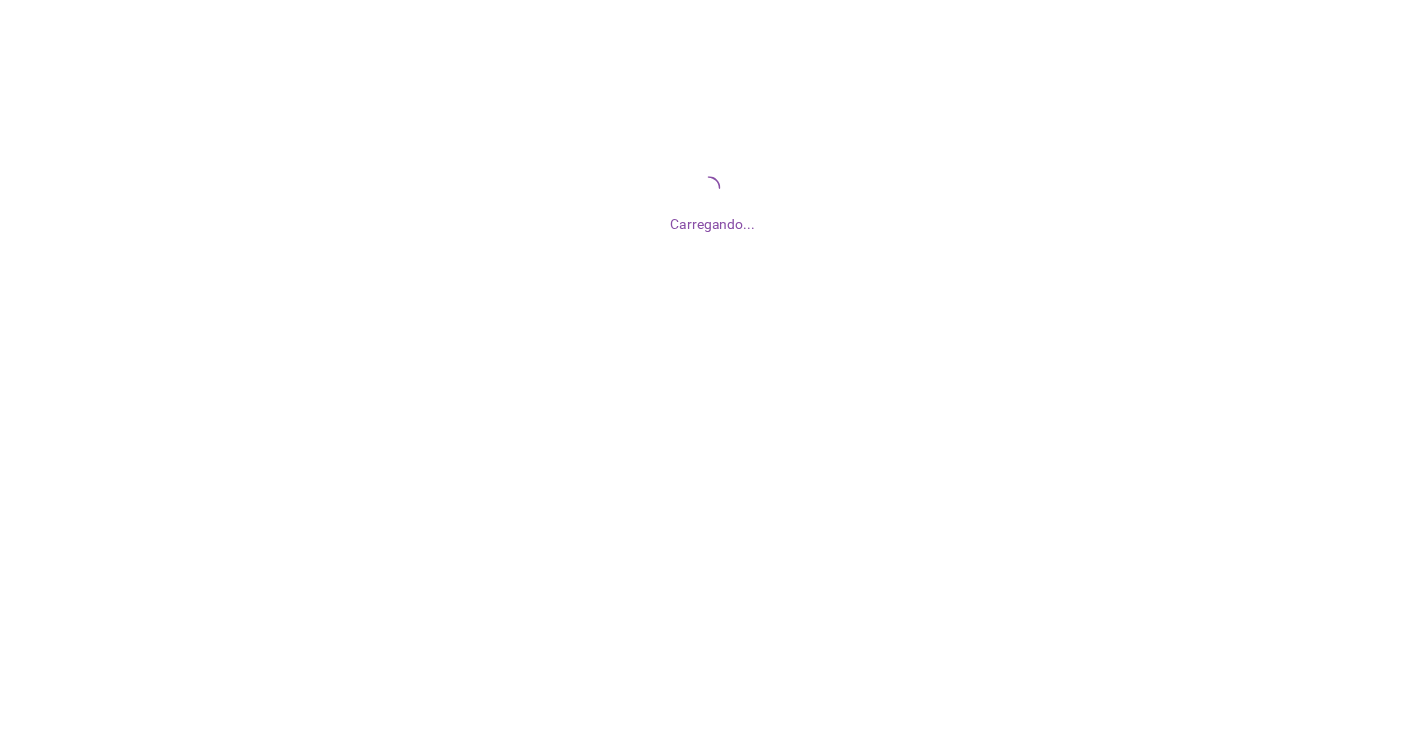 scroll, scrollTop: 0, scrollLeft: 0, axis: both 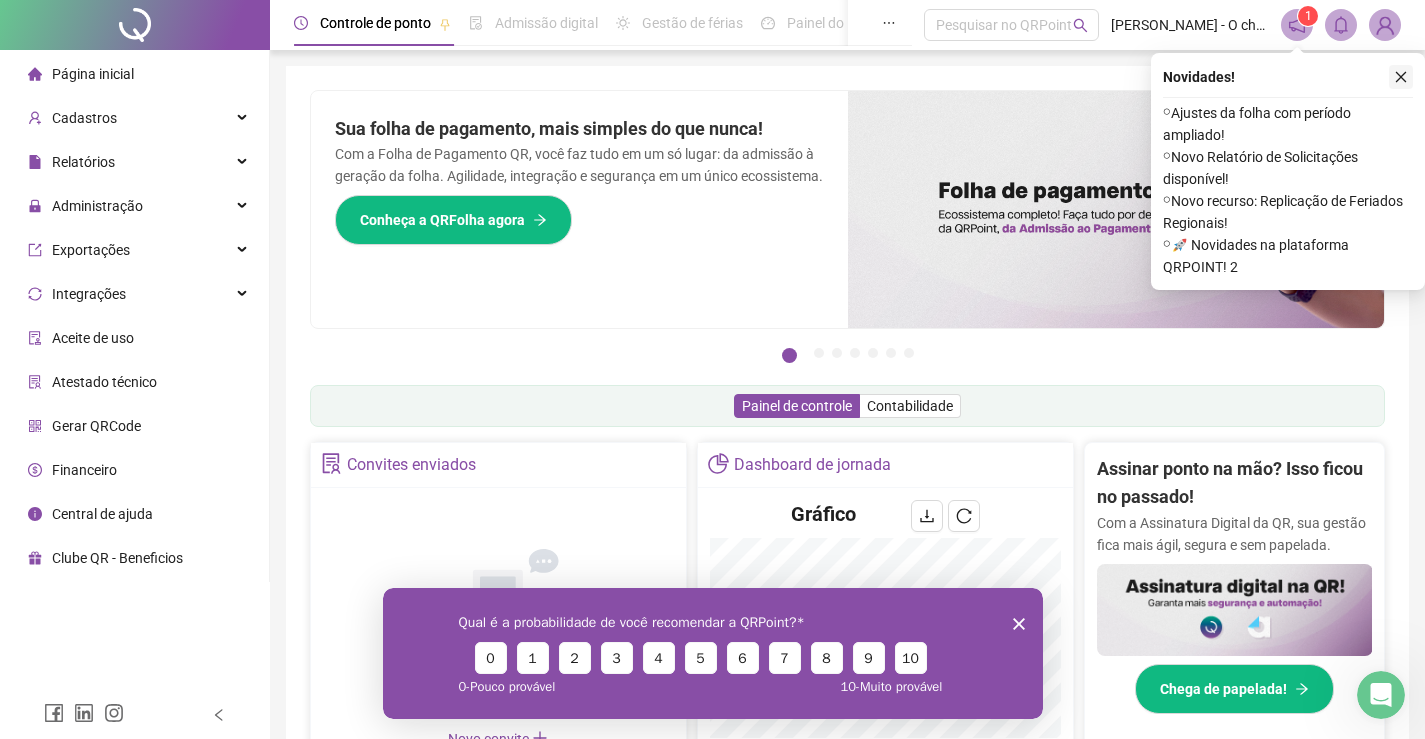 click 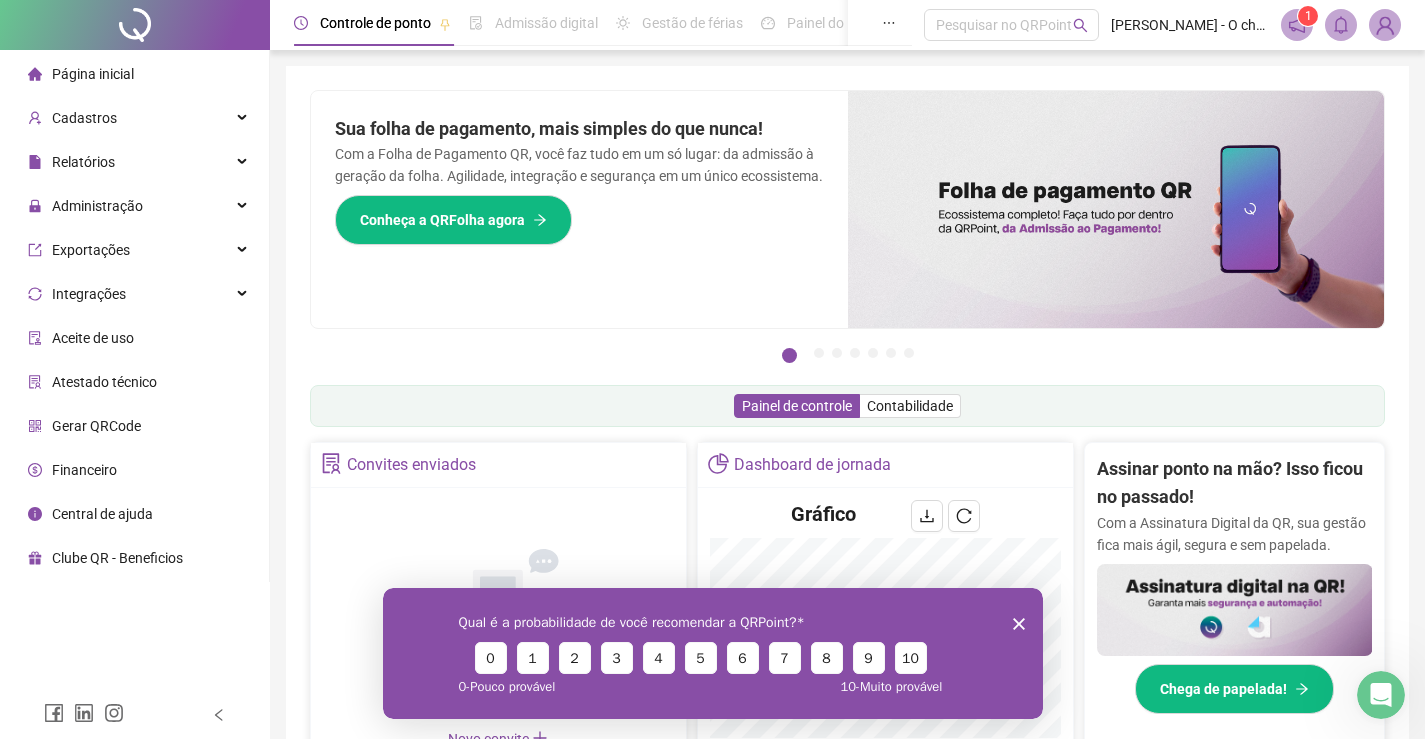 click 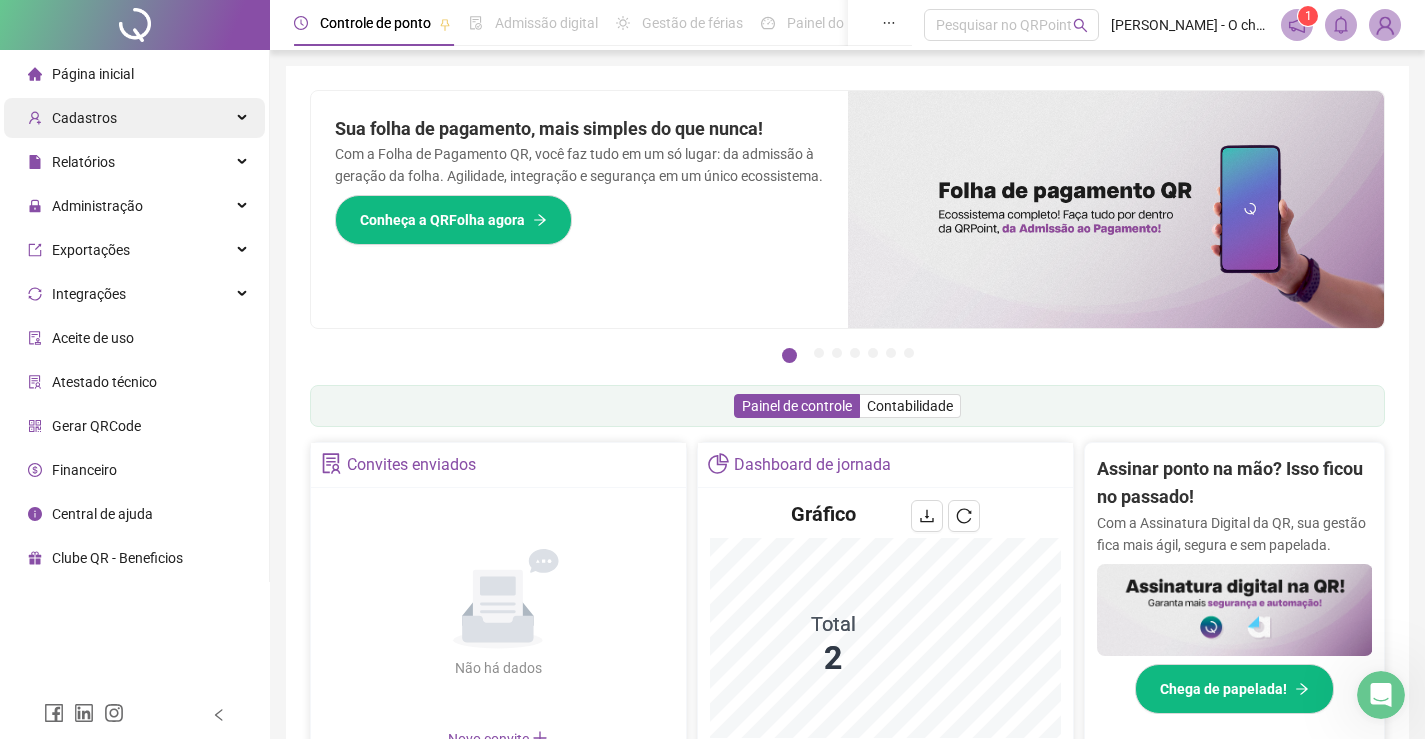 click on "Cadastros" at bounding box center [134, 118] 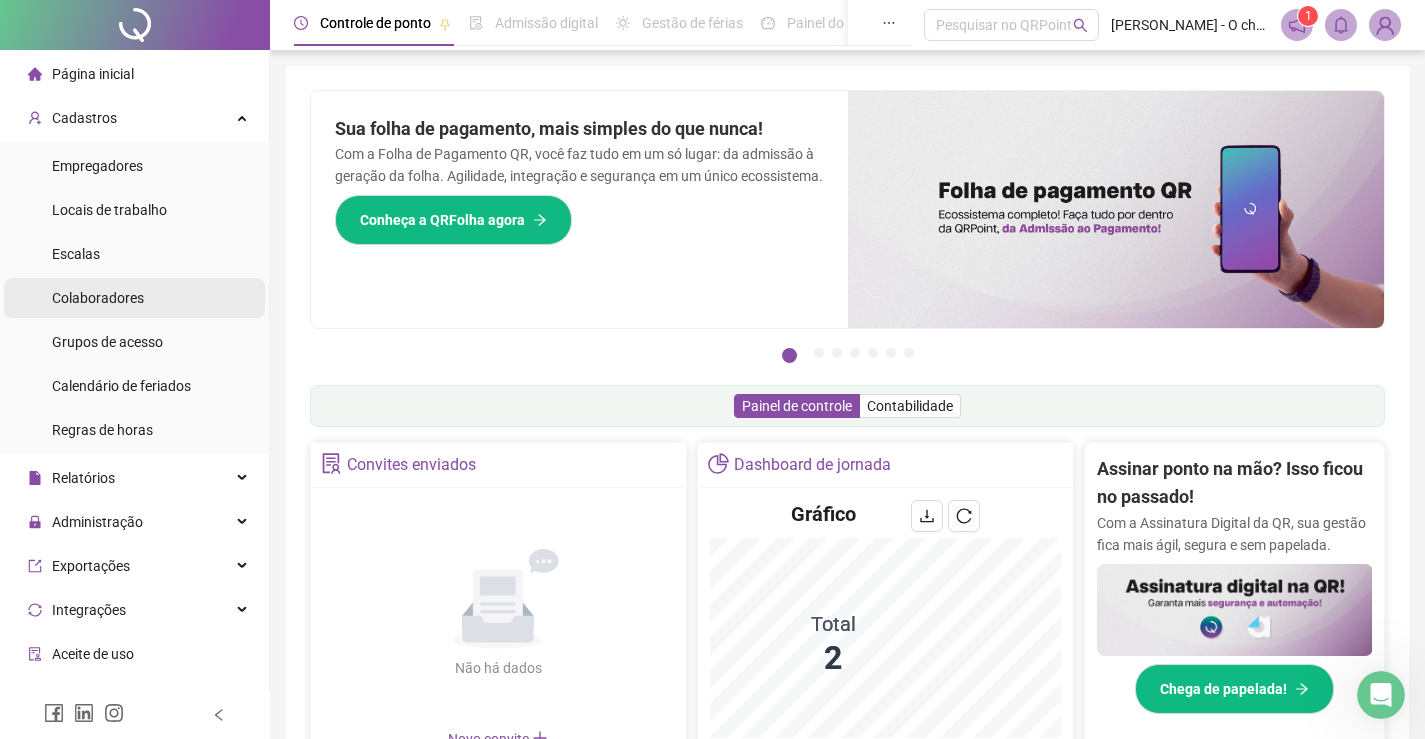 click on "Colaboradores" at bounding box center (98, 298) 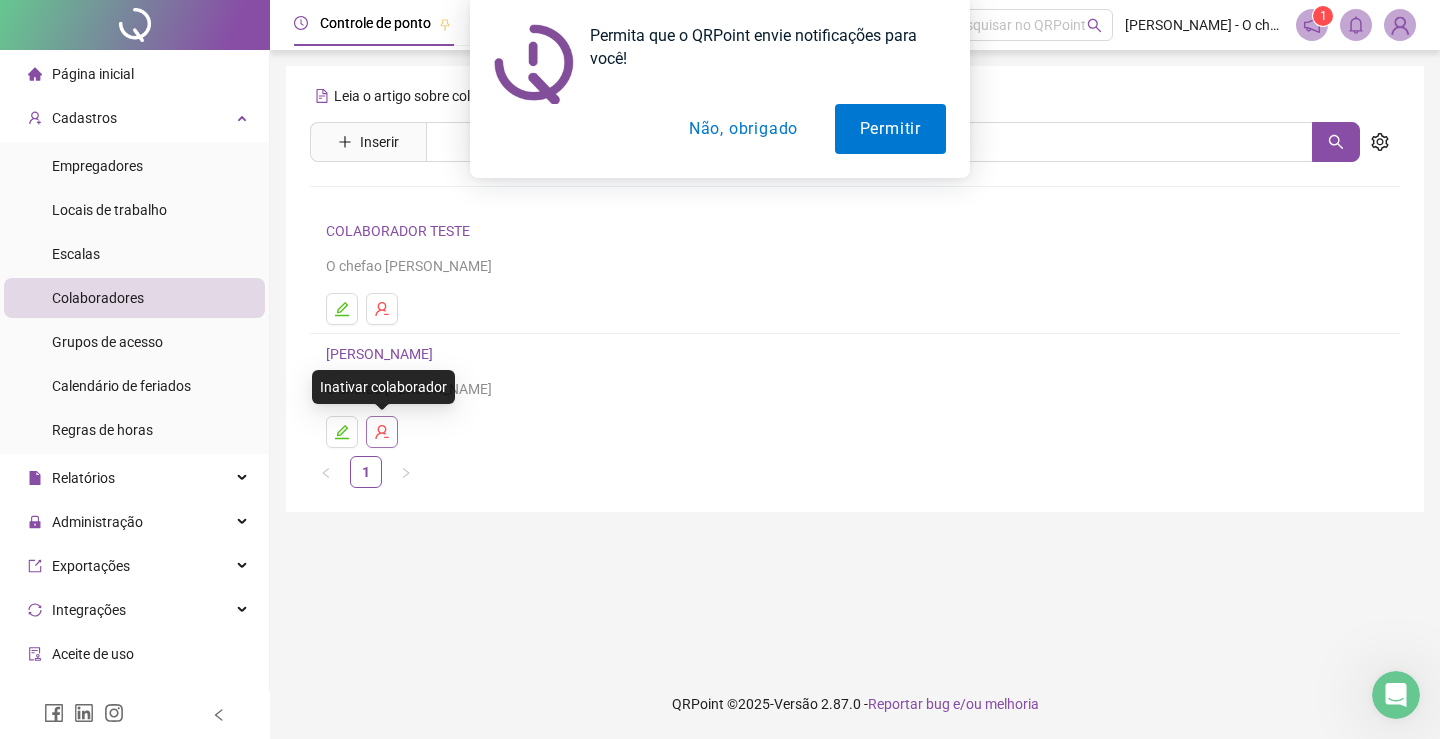 click 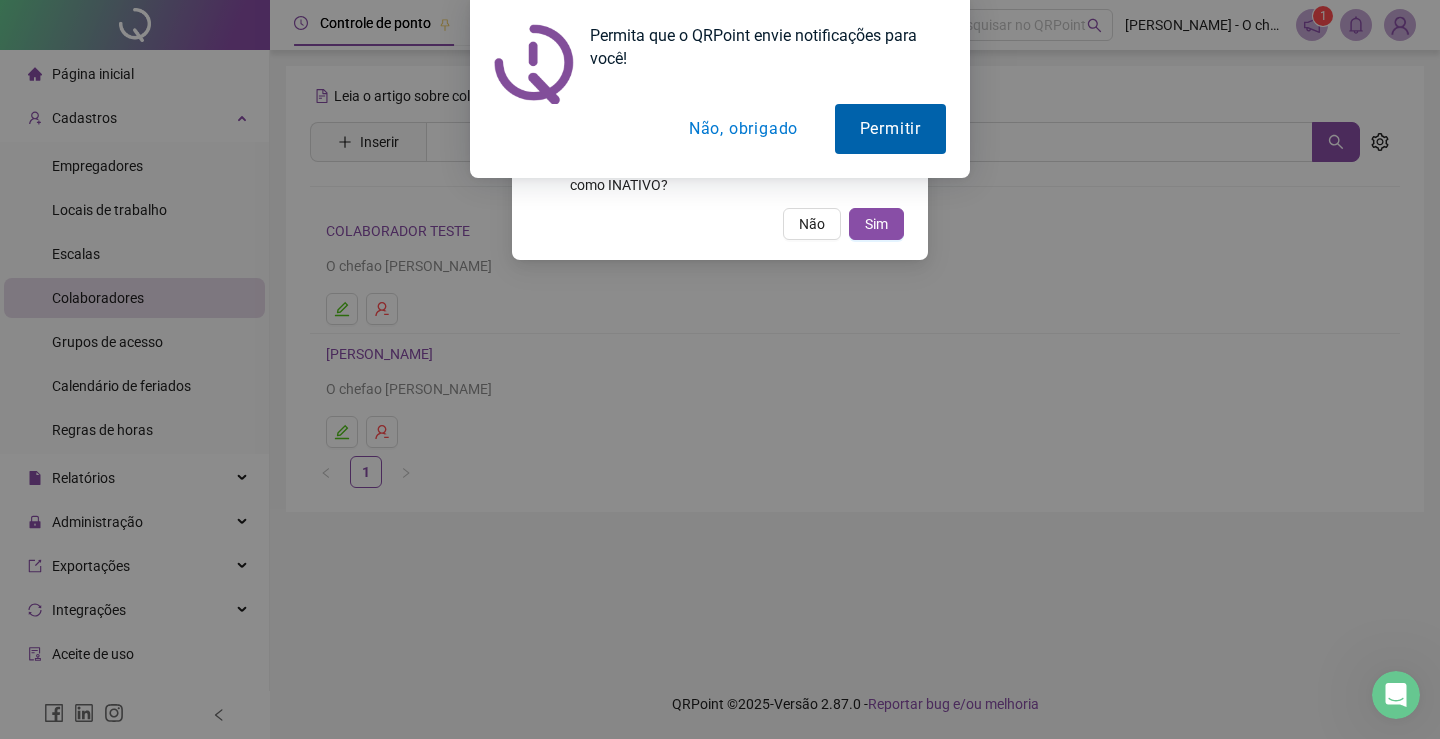 click on "Permitir" at bounding box center (890, 129) 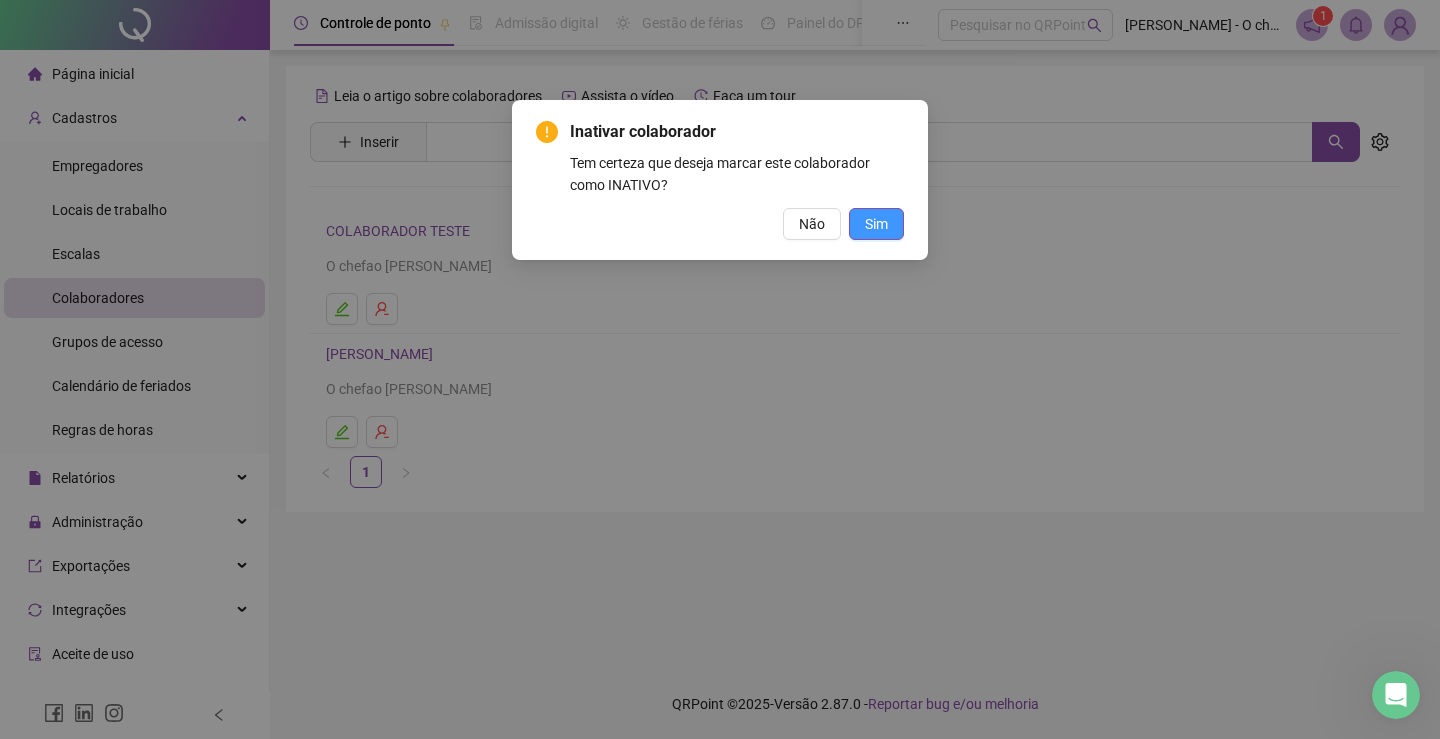 click on "Sim" at bounding box center (876, 224) 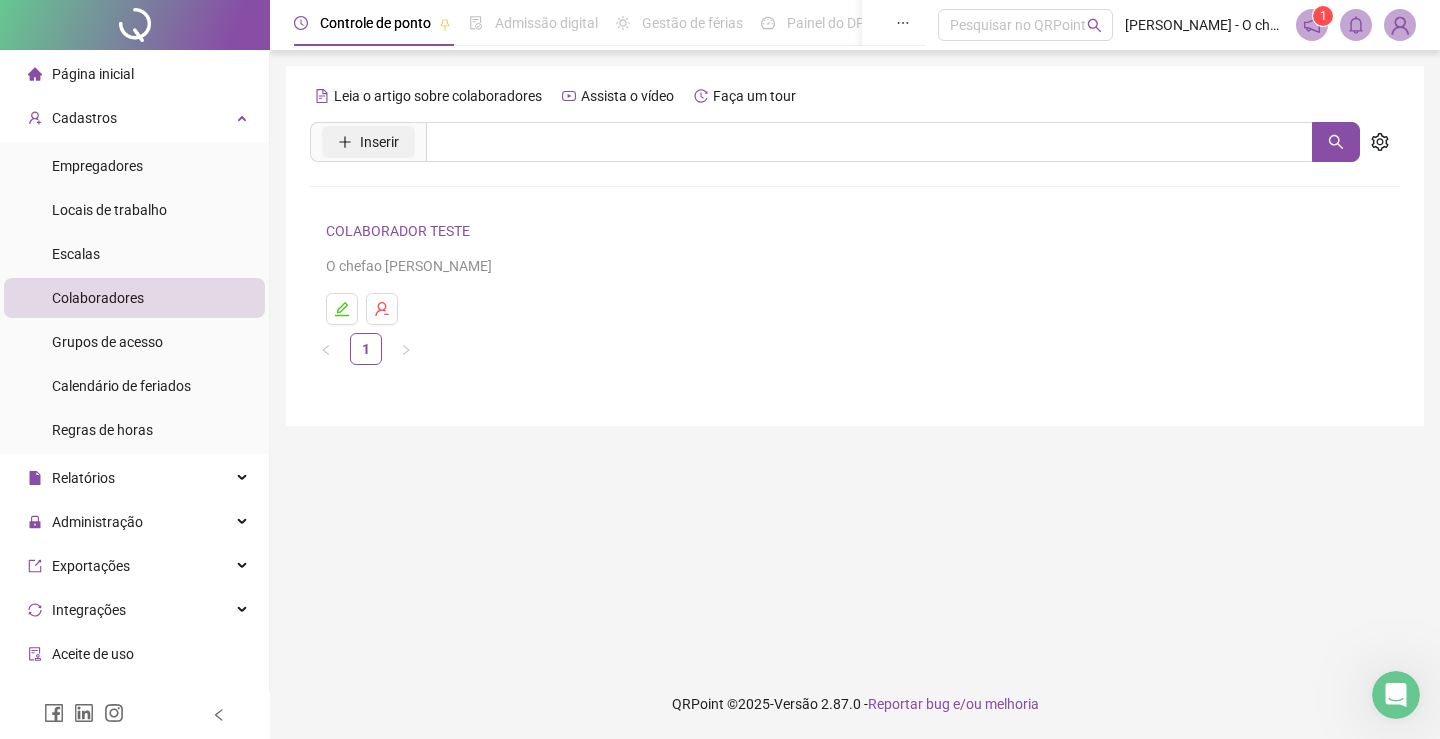 click on "Inserir" at bounding box center [368, 142] 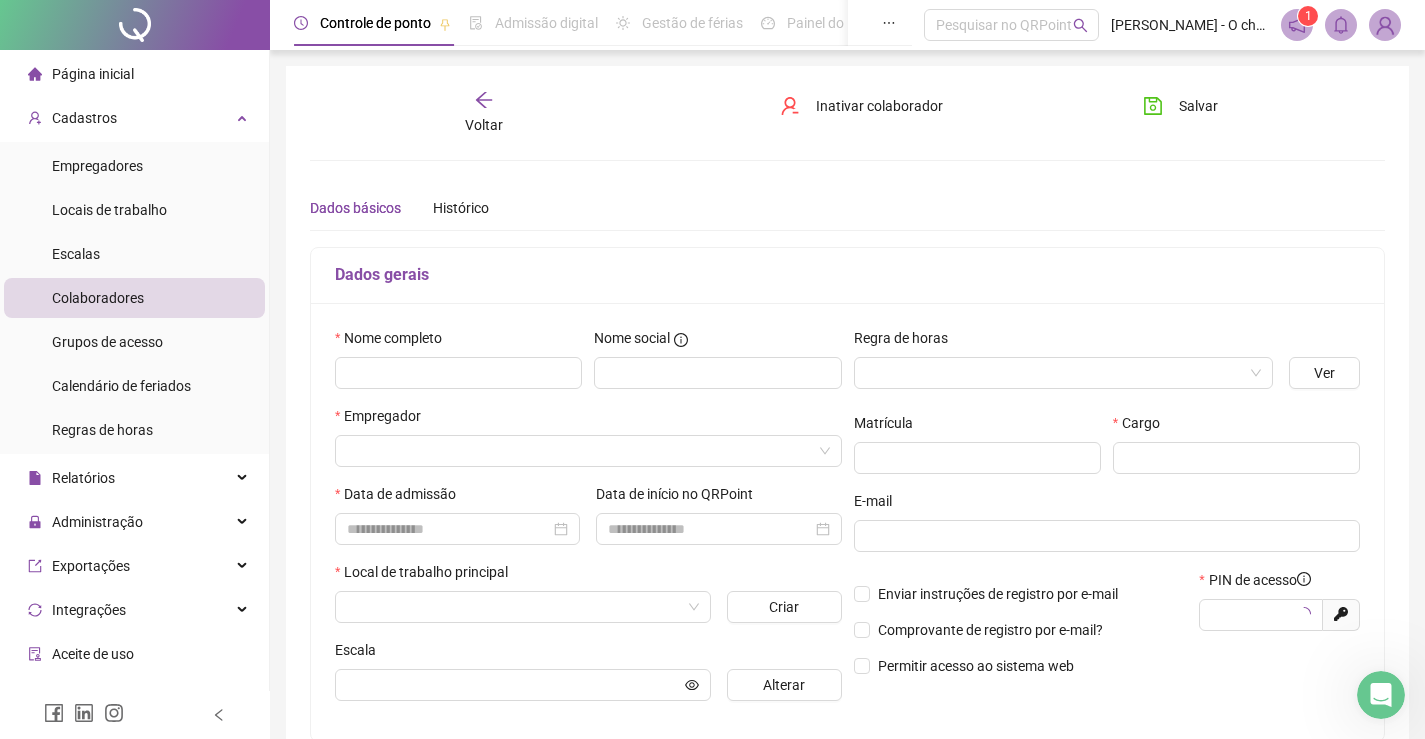 type on "*****" 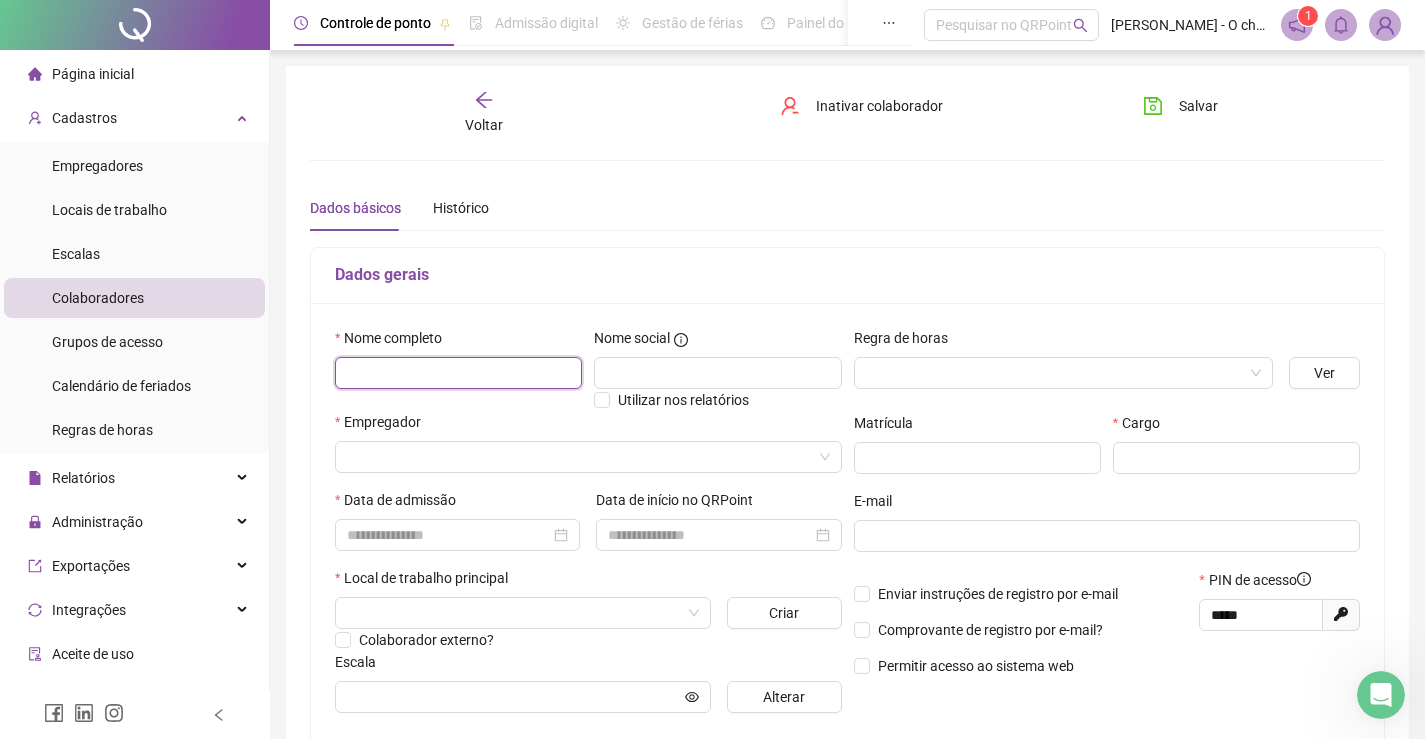click at bounding box center (458, 373) 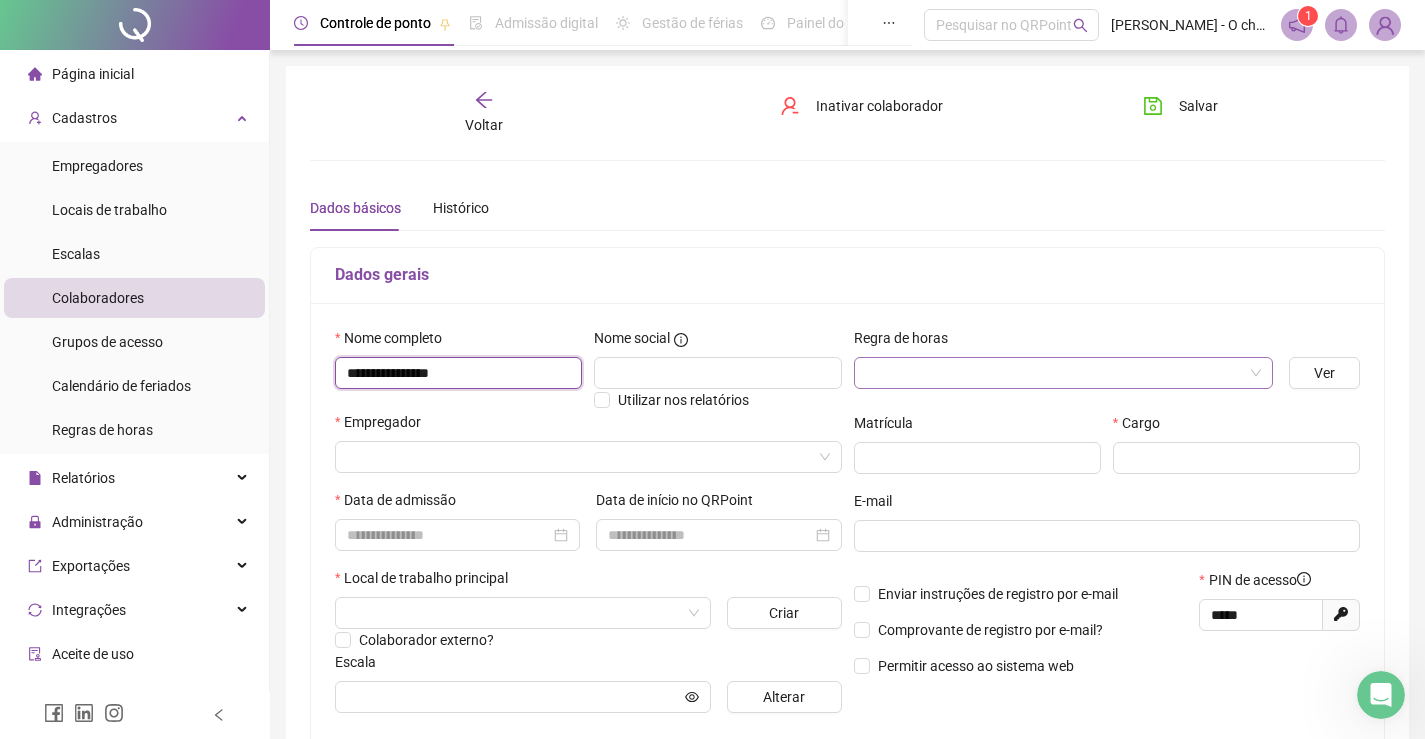 type on "**********" 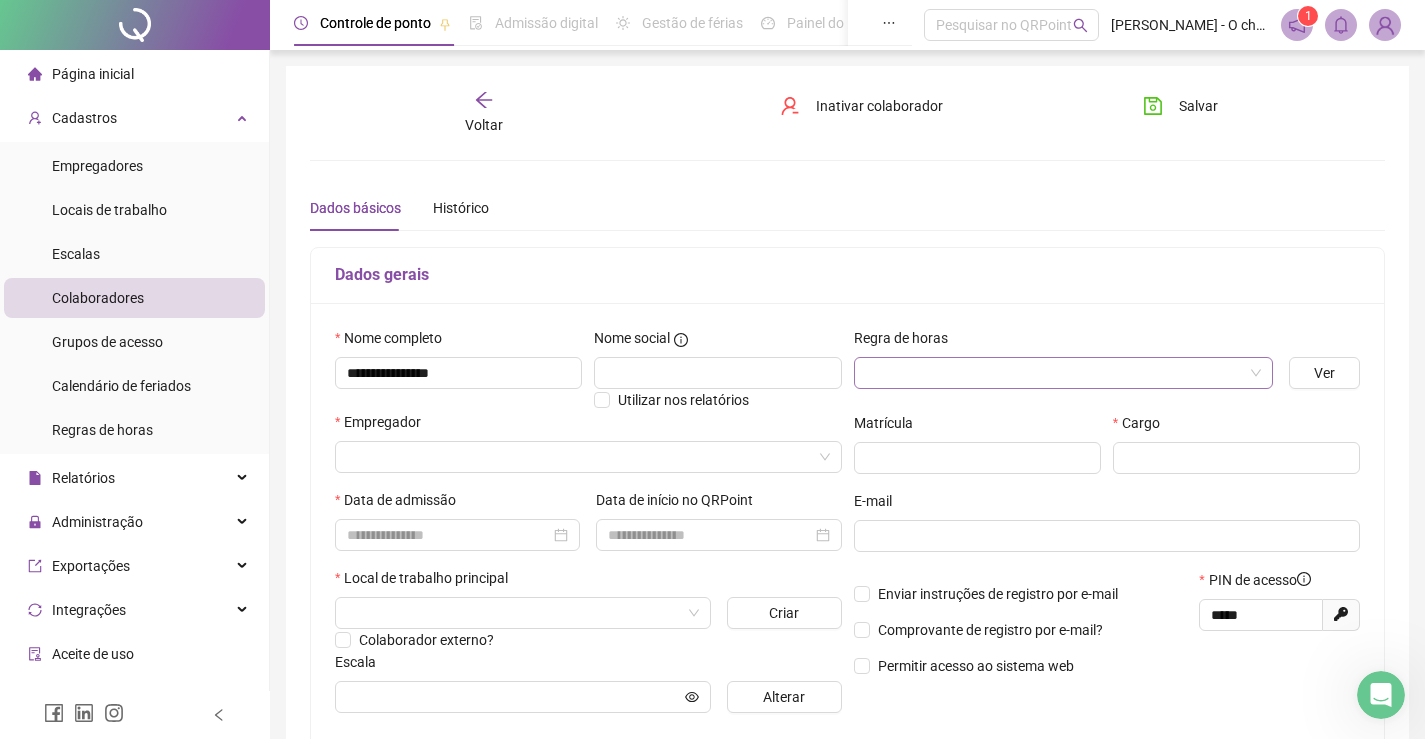 click at bounding box center (1057, 373) 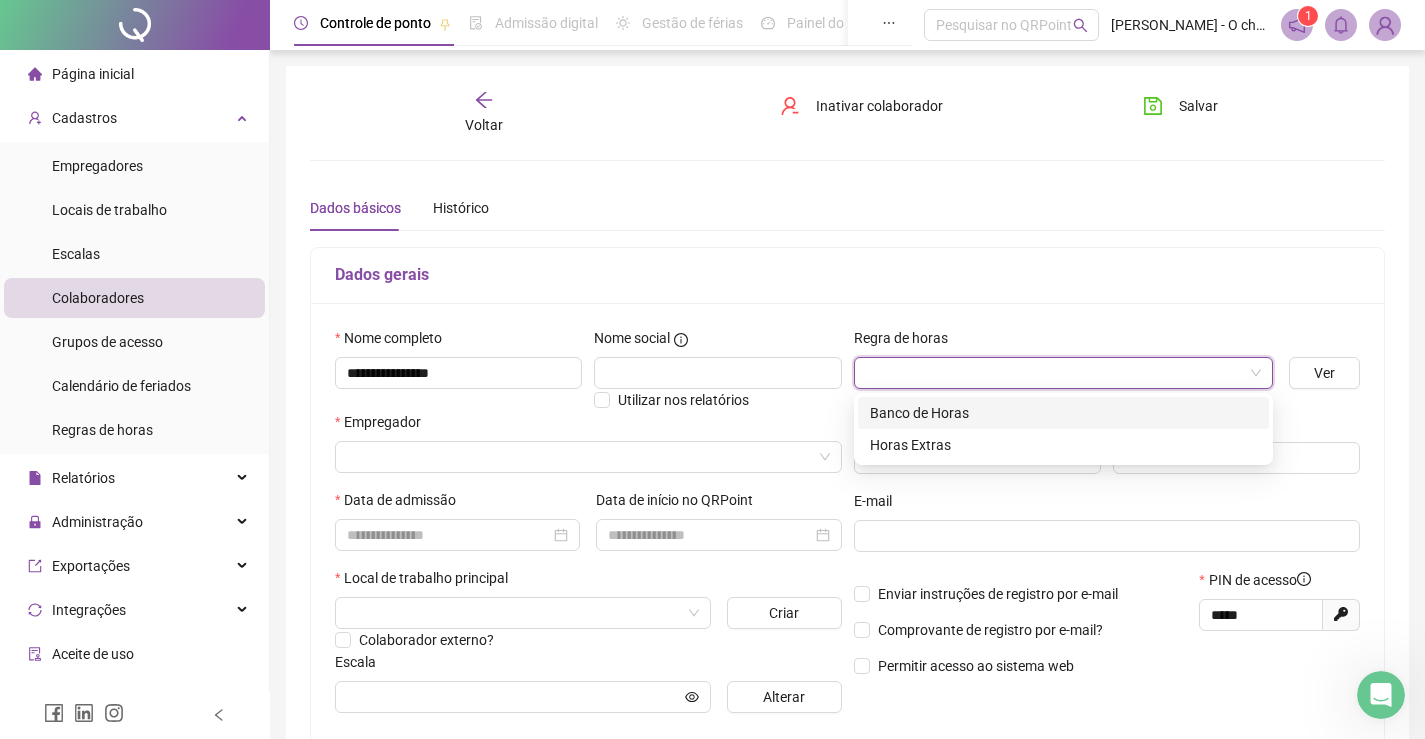 click on "Banco de Horas" at bounding box center [1063, 413] 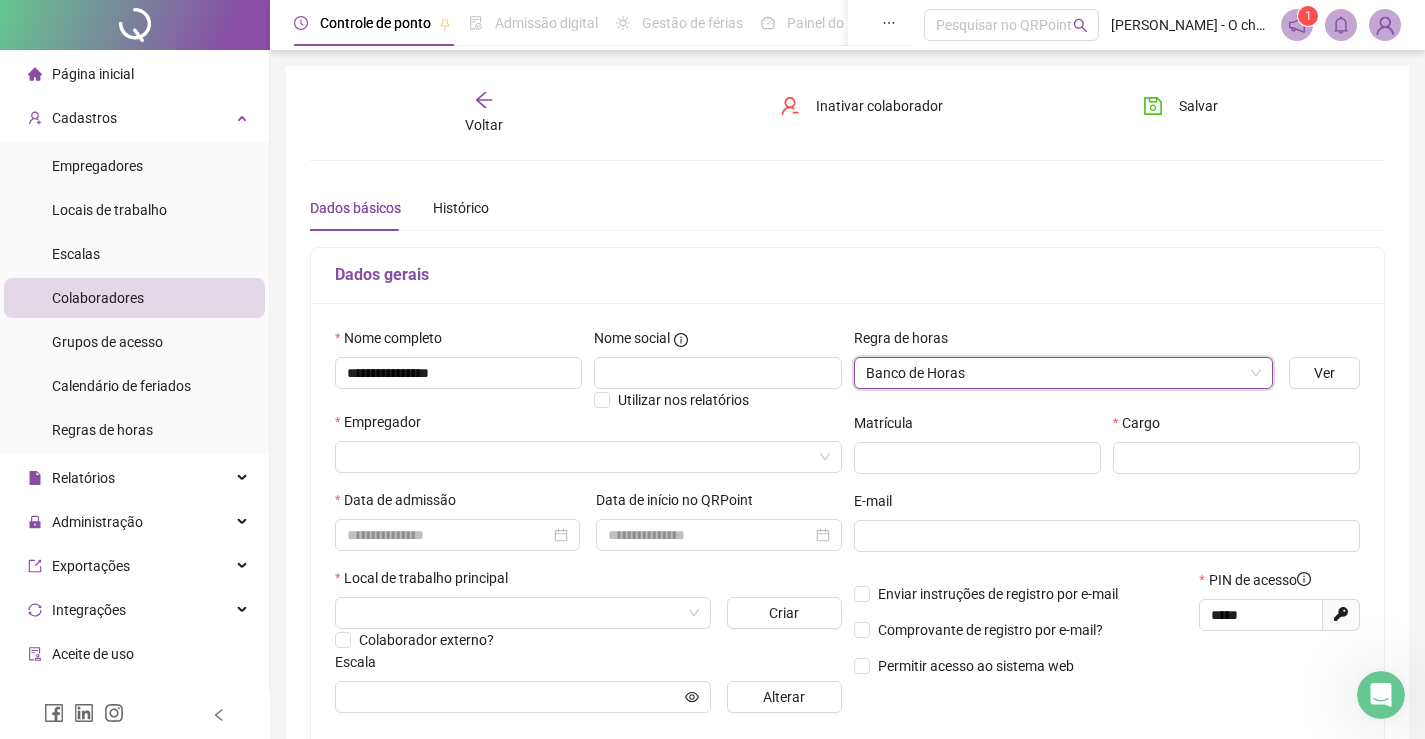 scroll, scrollTop: 100, scrollLeft: 0, axis: vertical 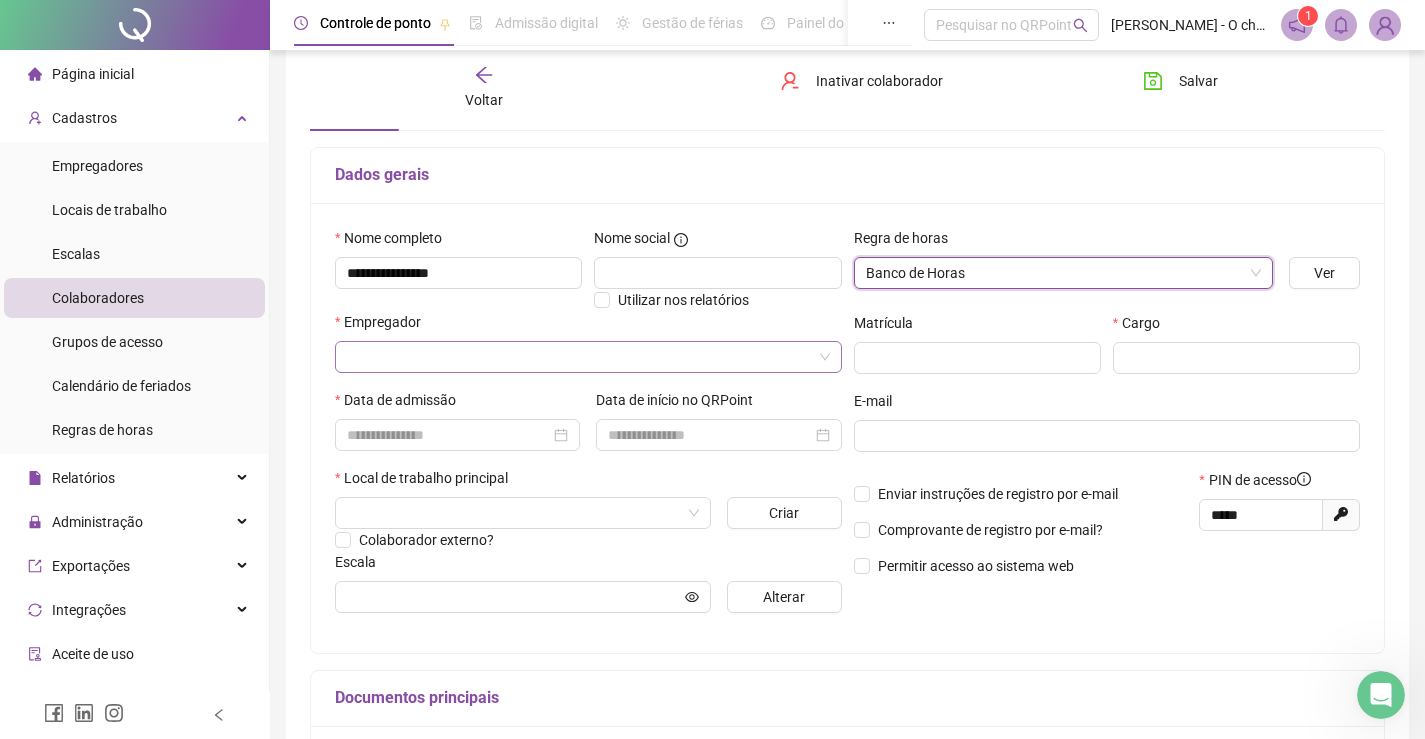 click at bounding box center [582, 357] 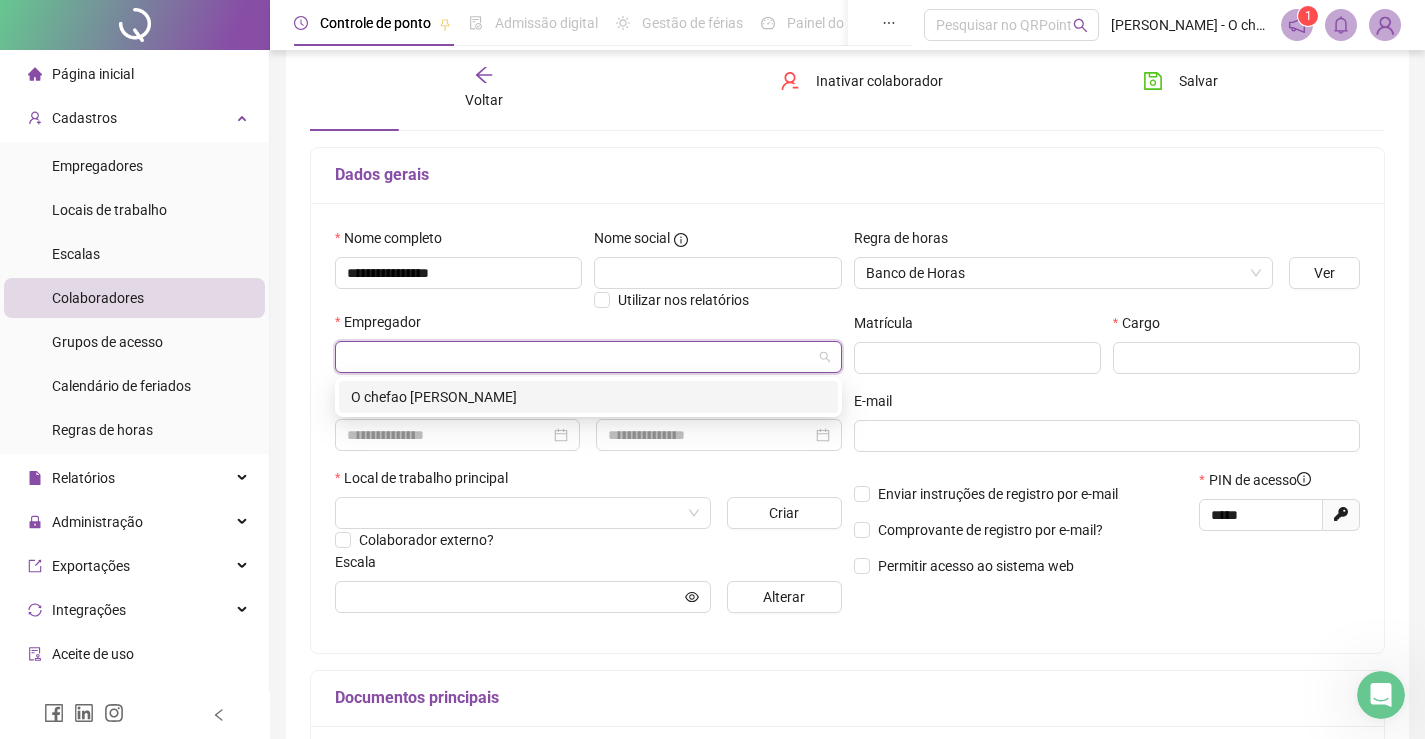 click on "O chefao [PERSON_NAME]" at bounding box center [588, 397] 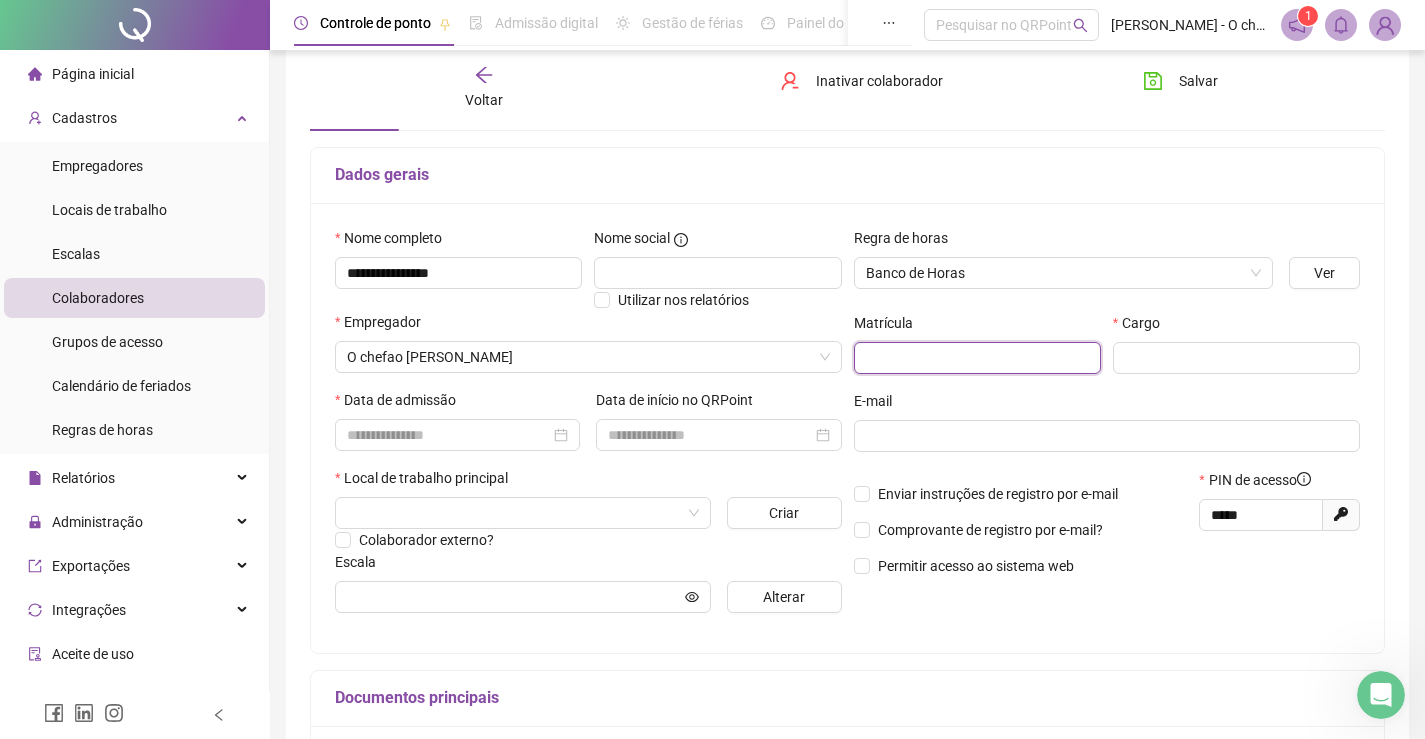 click at bounding box center [977, 358] 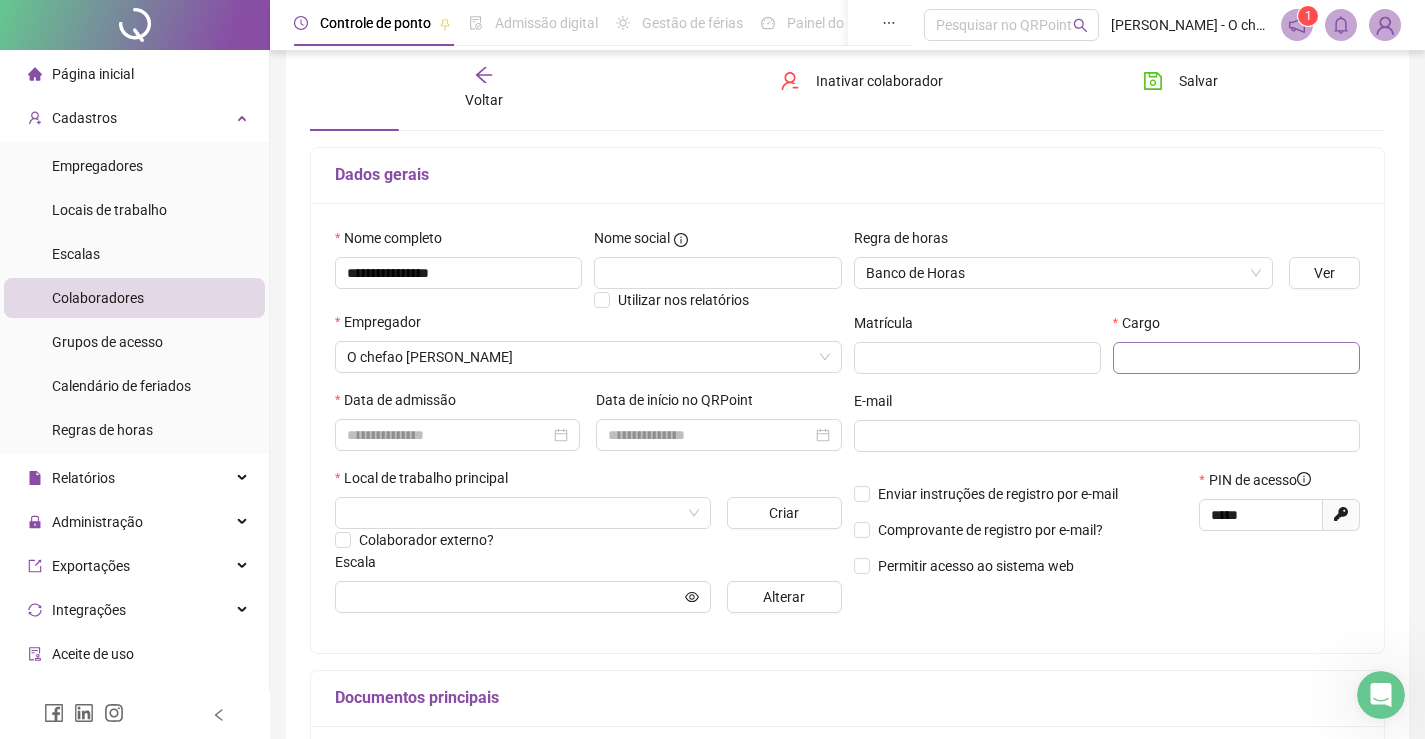 drag, startPoint x: 1107, startPoint y: 348, endPoint x: 1116, endPoint y: 356, distance: 12.0415945 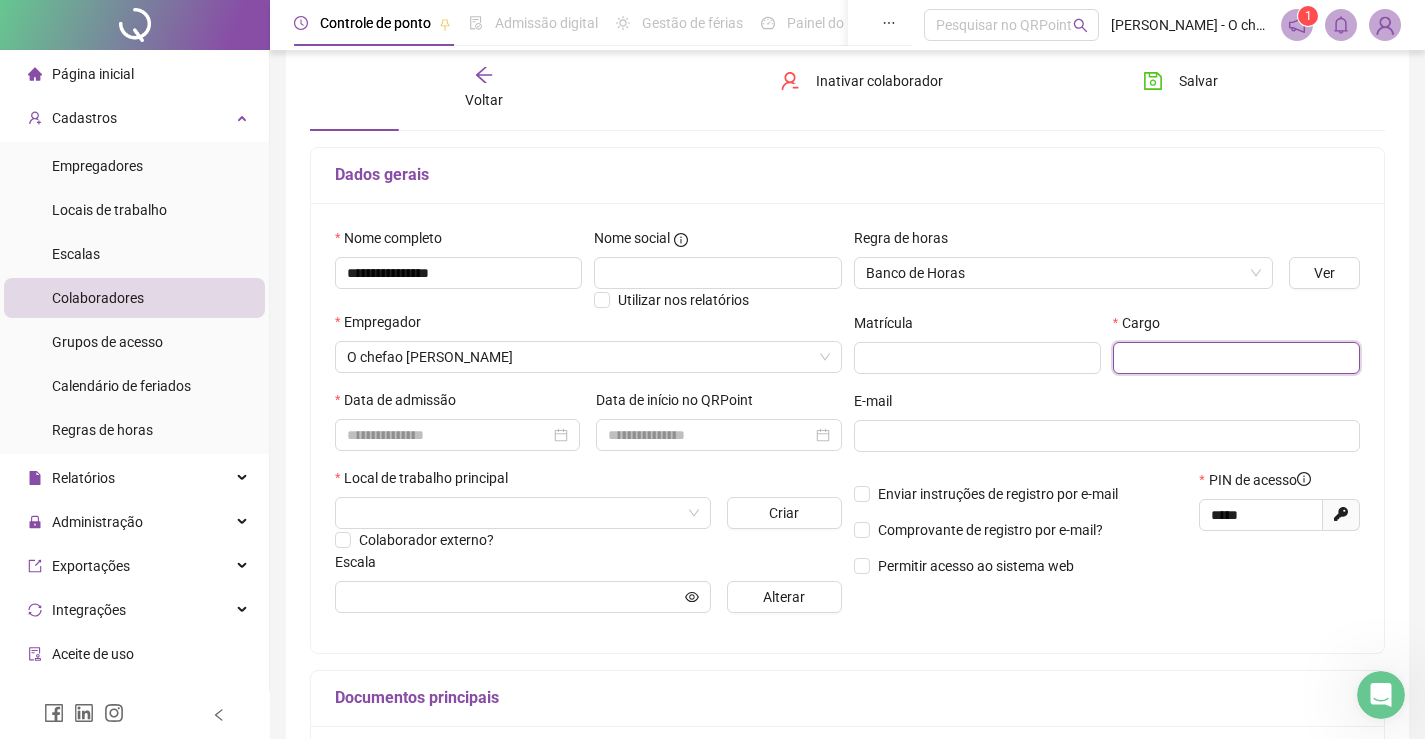 click at bounding box center (1236, 358) 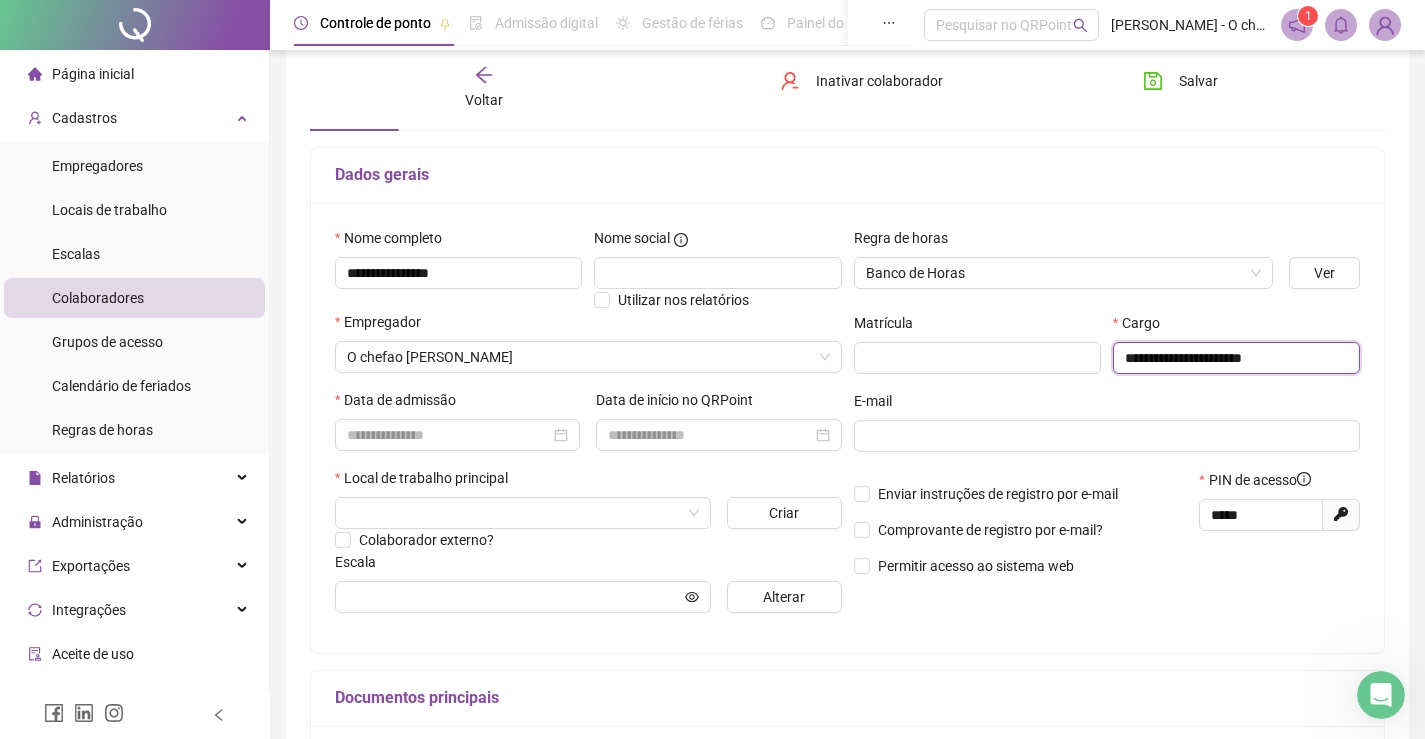 type on "**********" 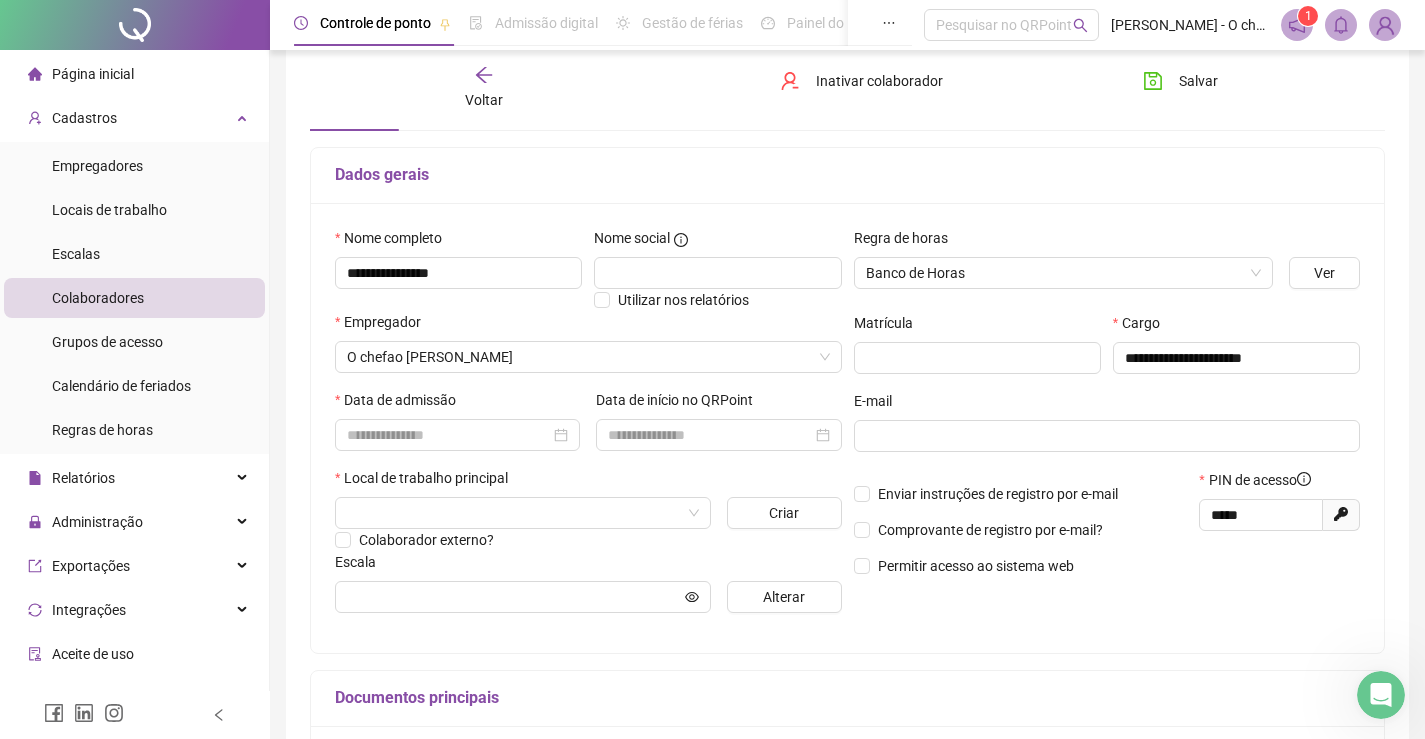 click on "Data de admissão" at bounding box center [457, 428] 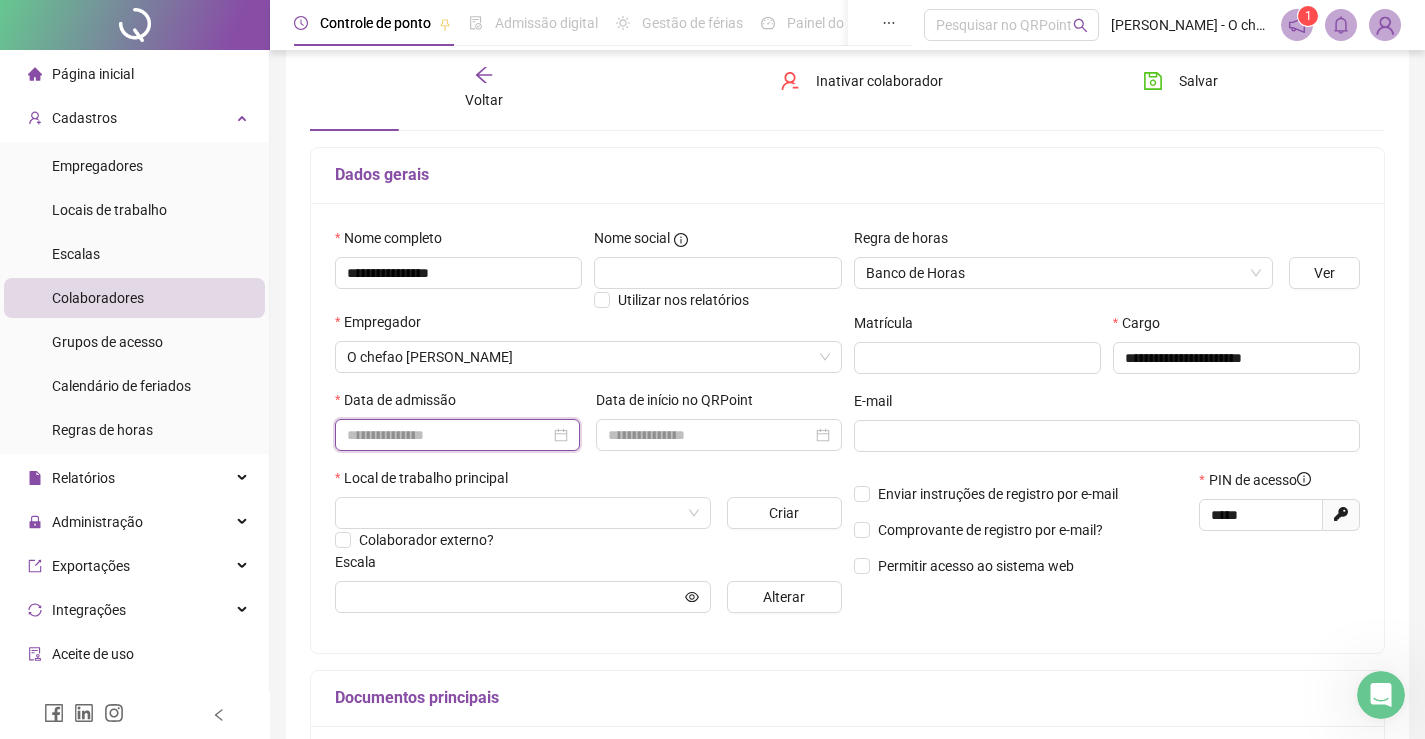 click at bounding box center (448, 435) 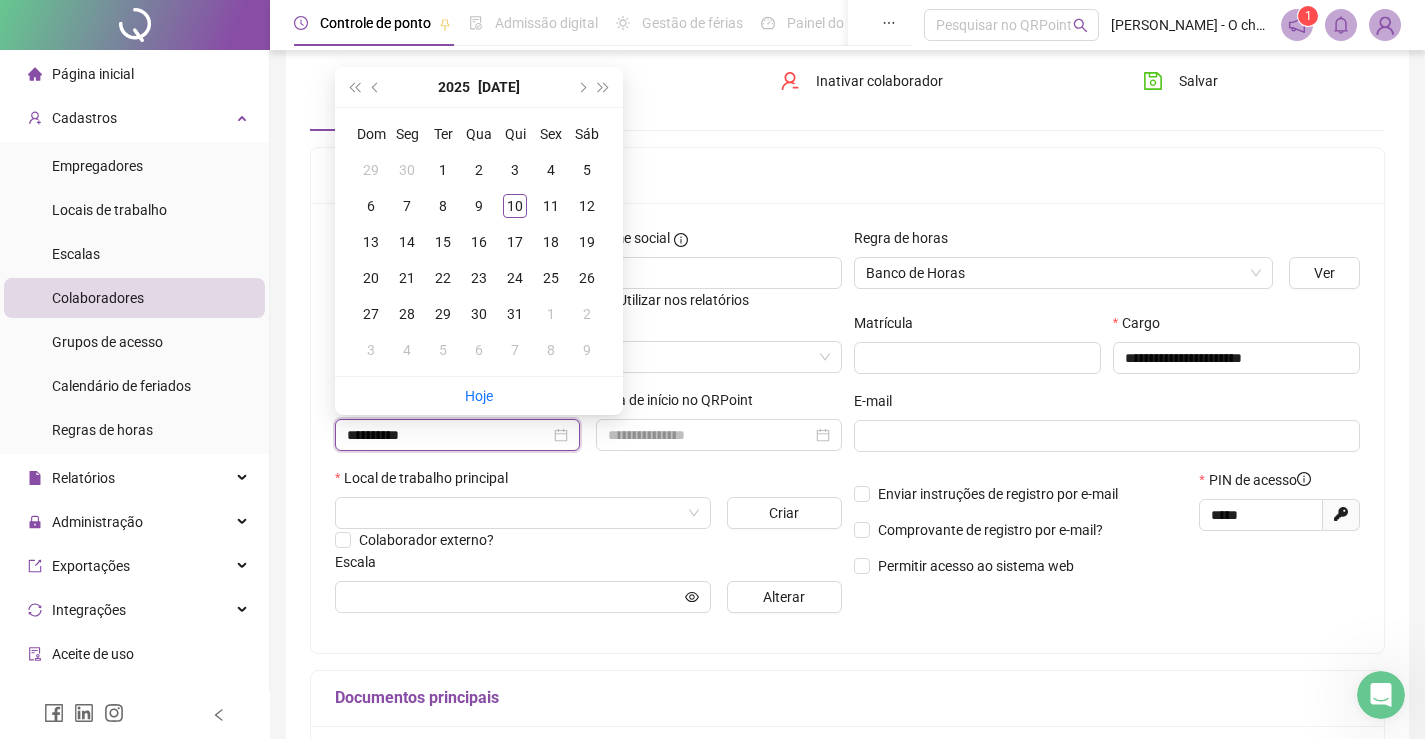 type on "**********" 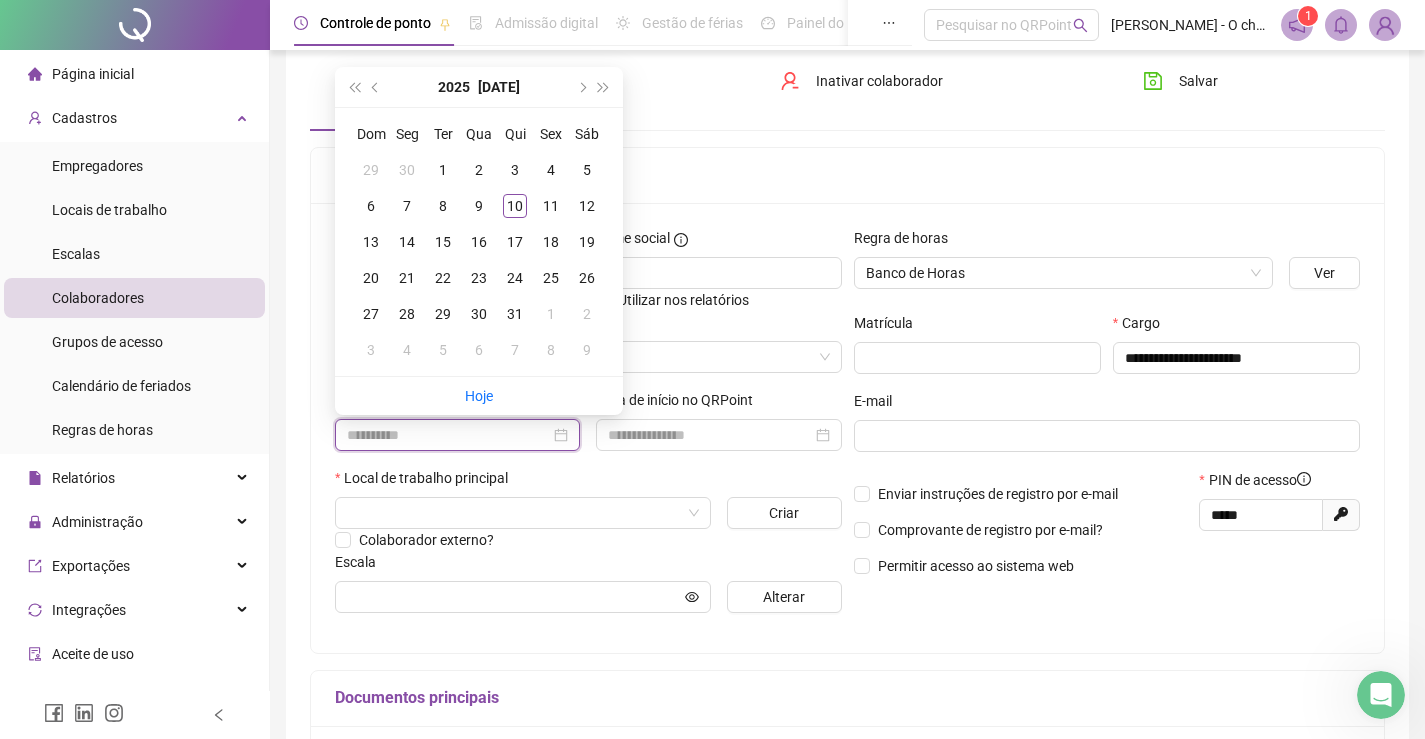 type on "**********" 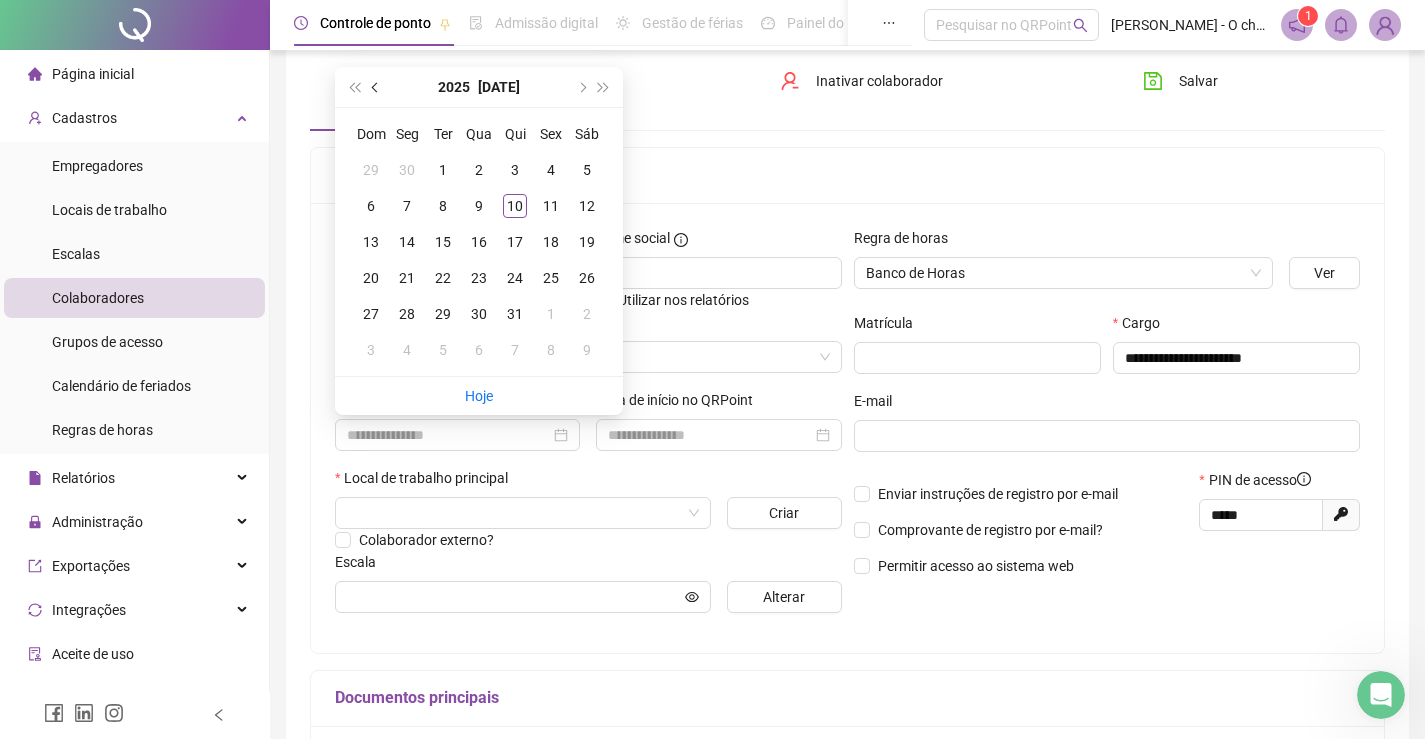 click at bounding box center (377, 87) 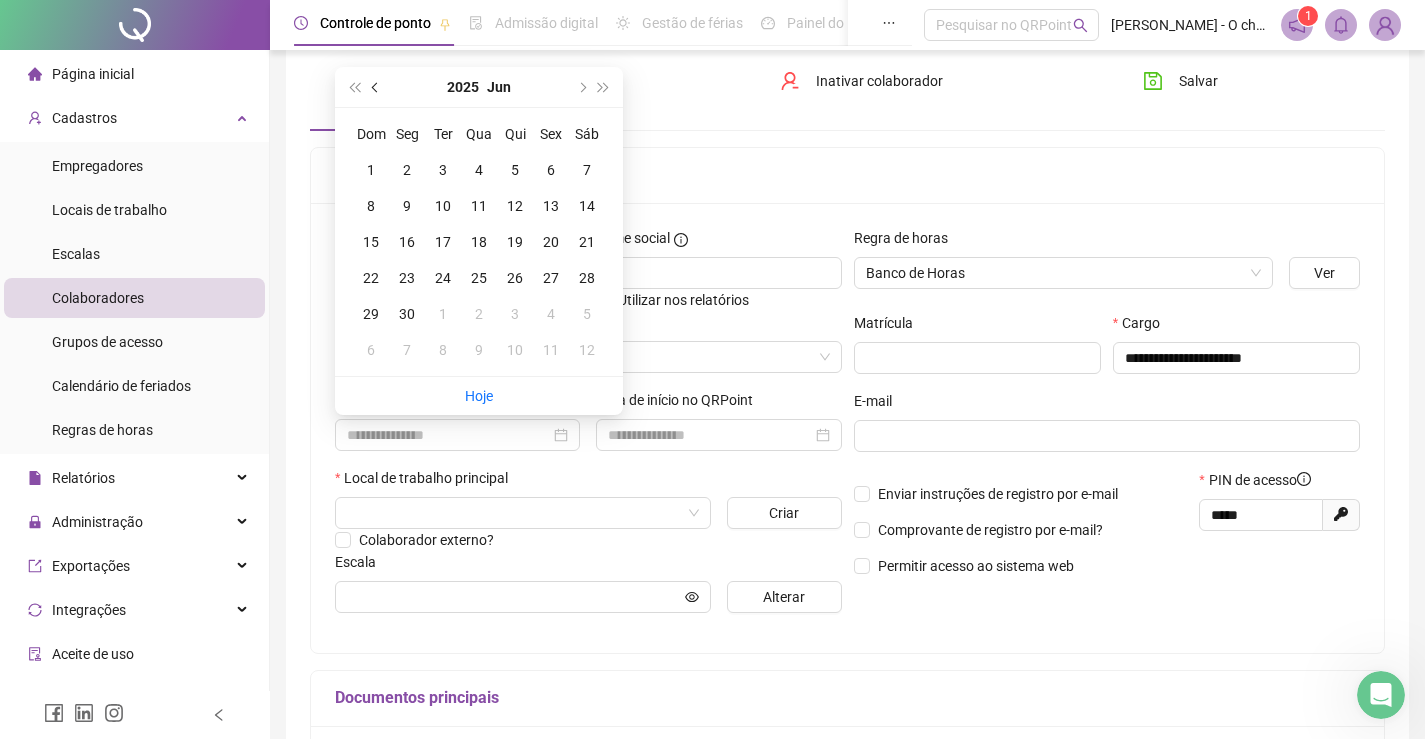 click at bounding box center (377, 87) 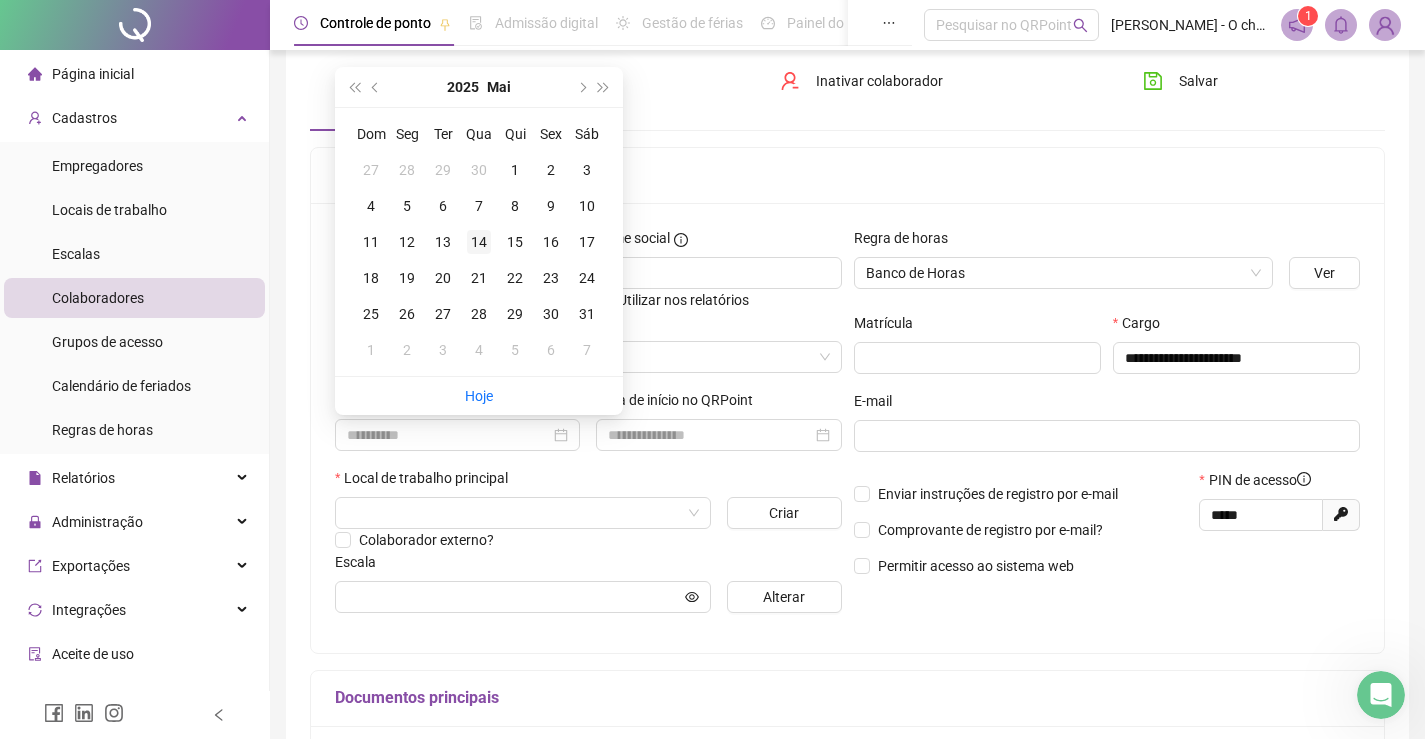 type on "**********" 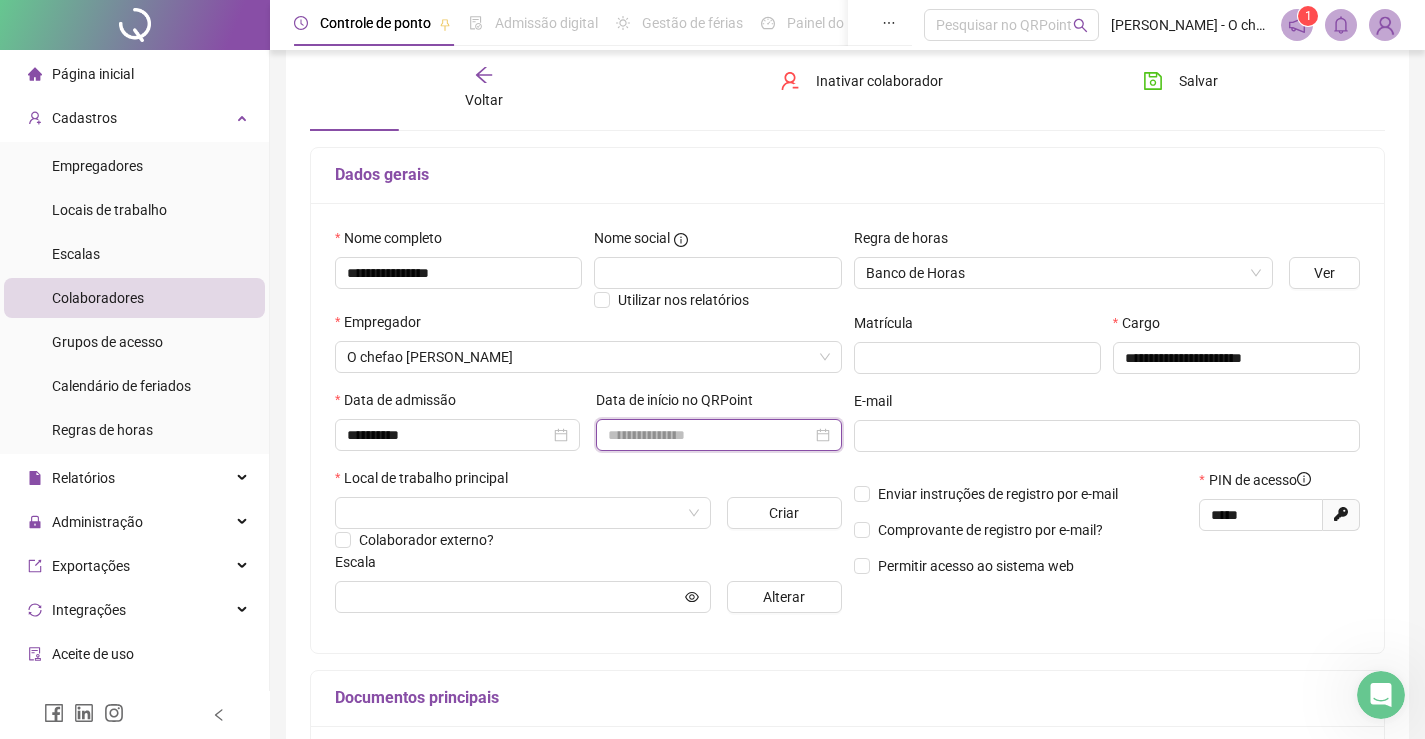 click at bounding box center [709, 435] 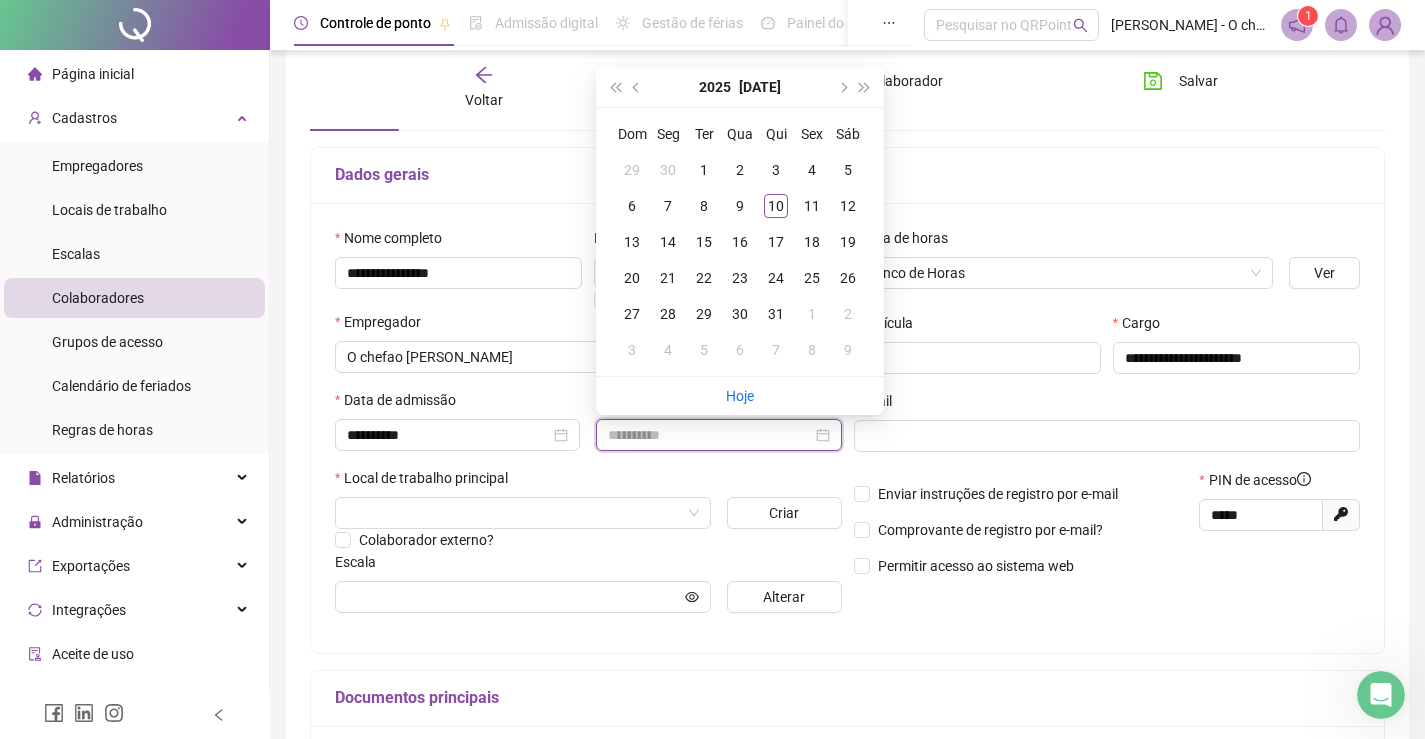 type on "**********" 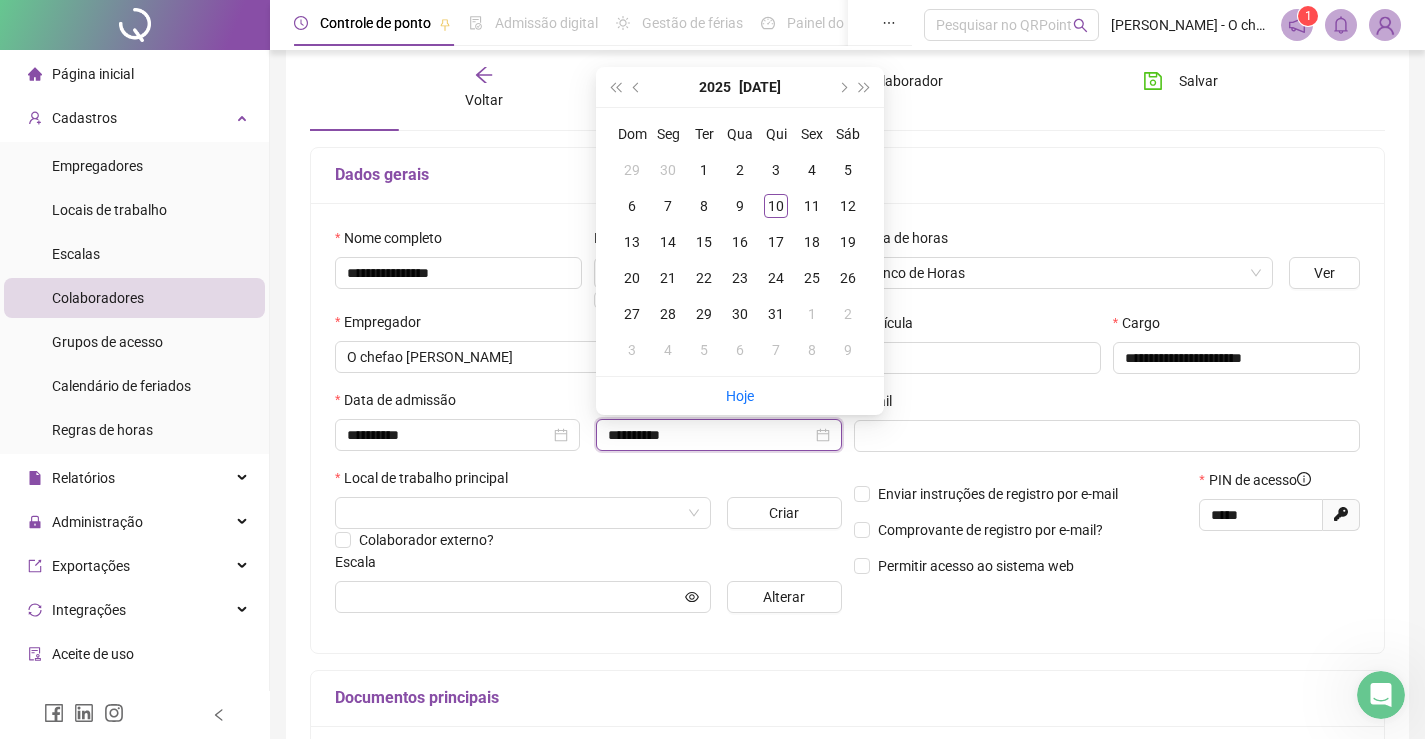 type on "**********" 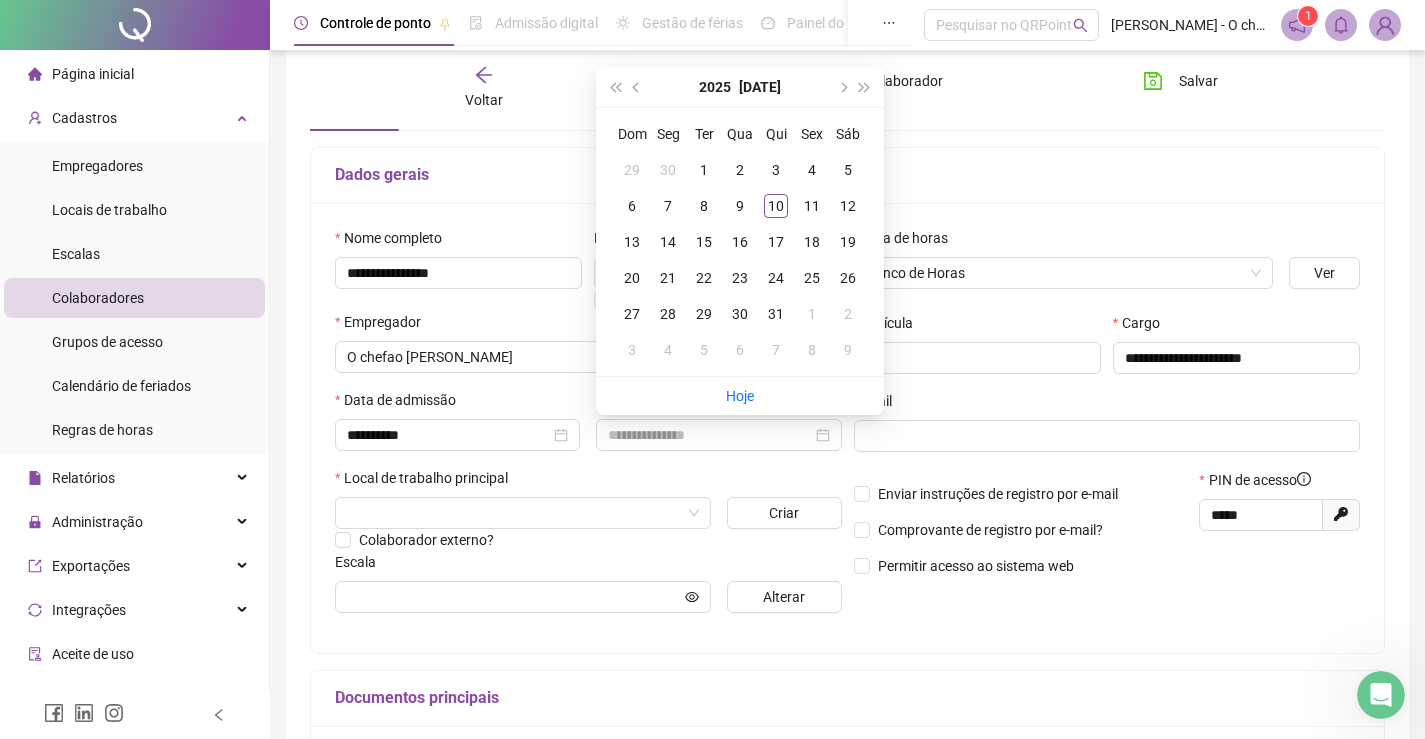 click on "Regra de horas Banco de Horas" at bounding box center (1063, 266) 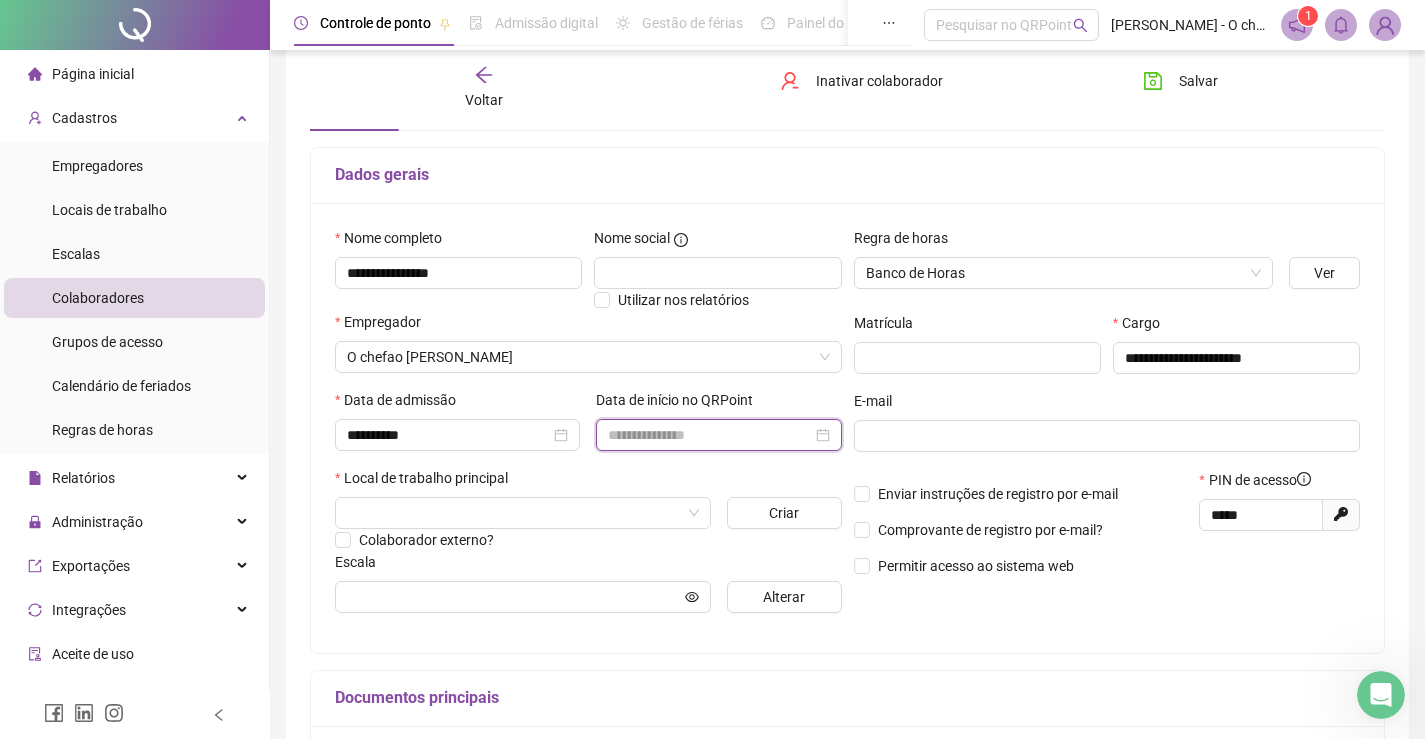 click at bounding box center [709, 435] 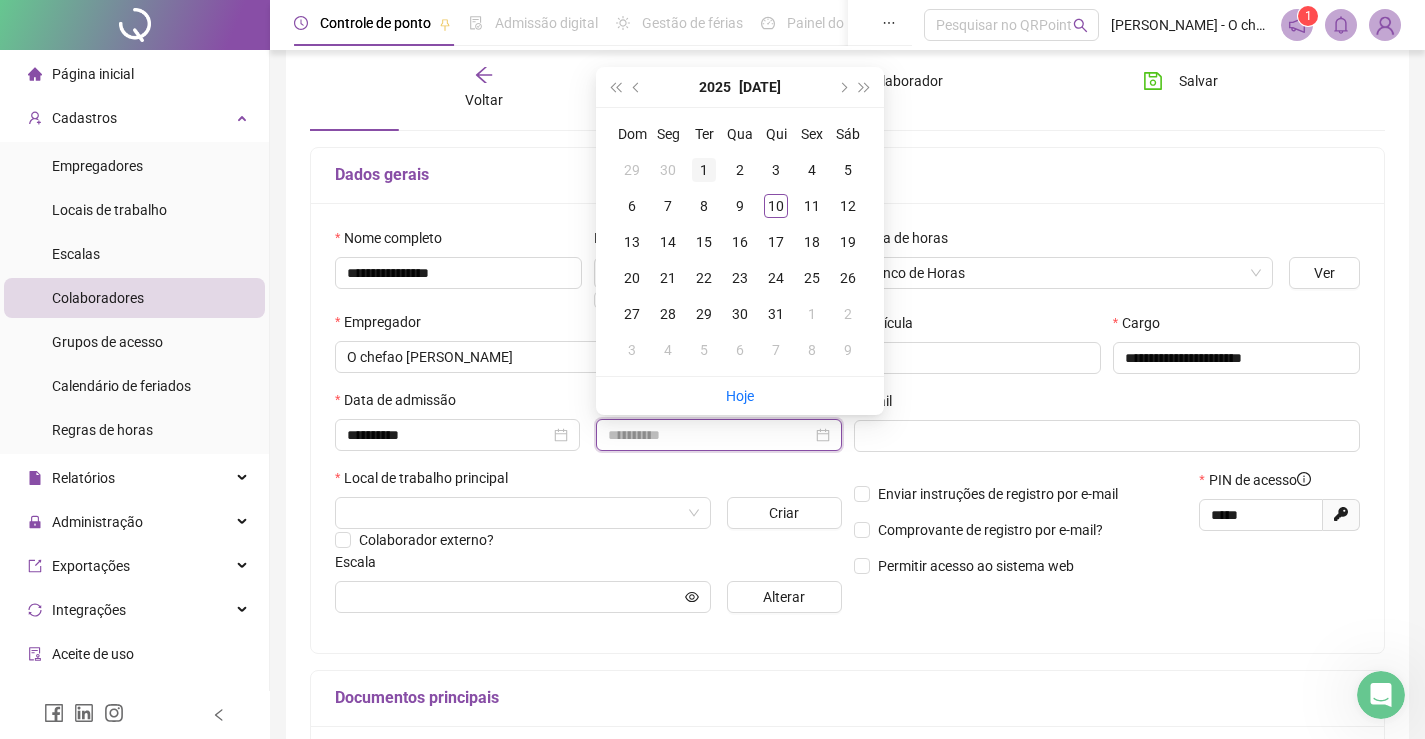 type on "**********" 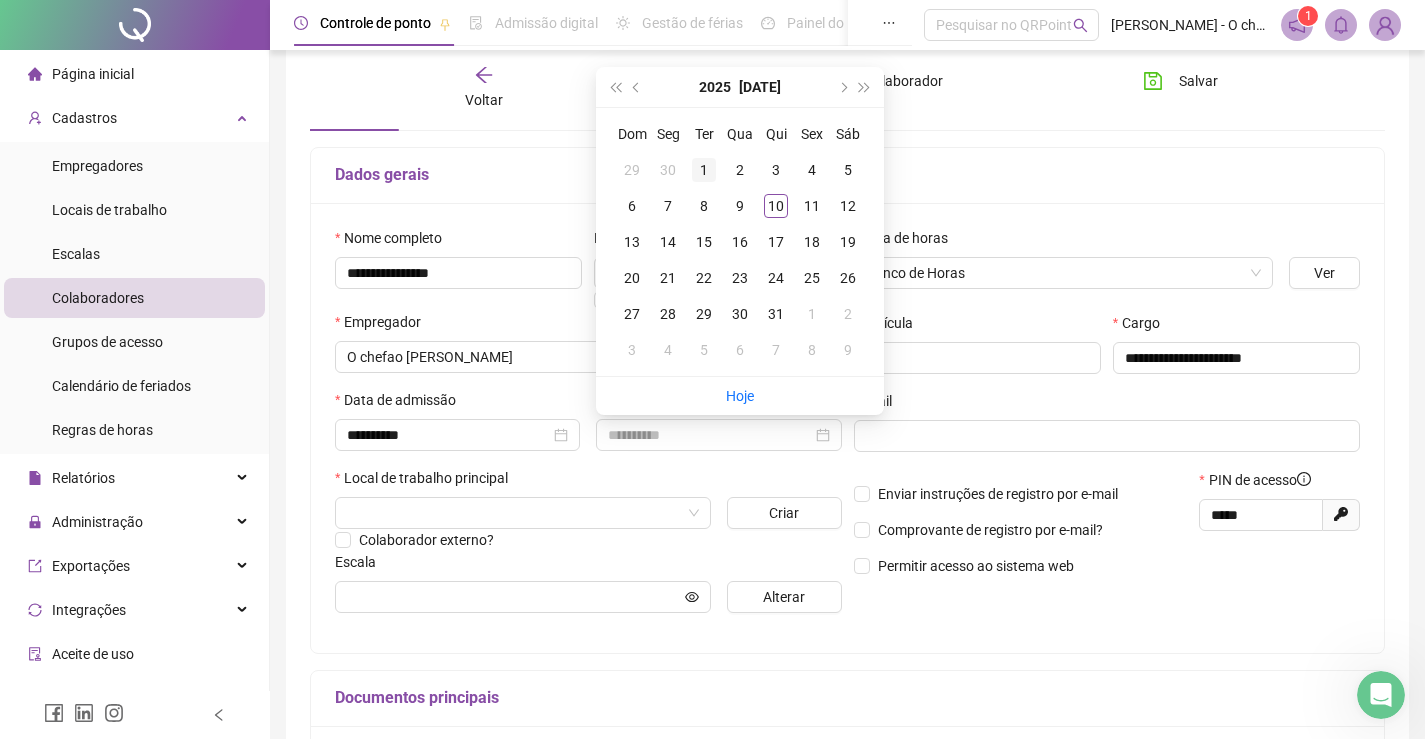 click on "1" at bounding box center [704, 170] 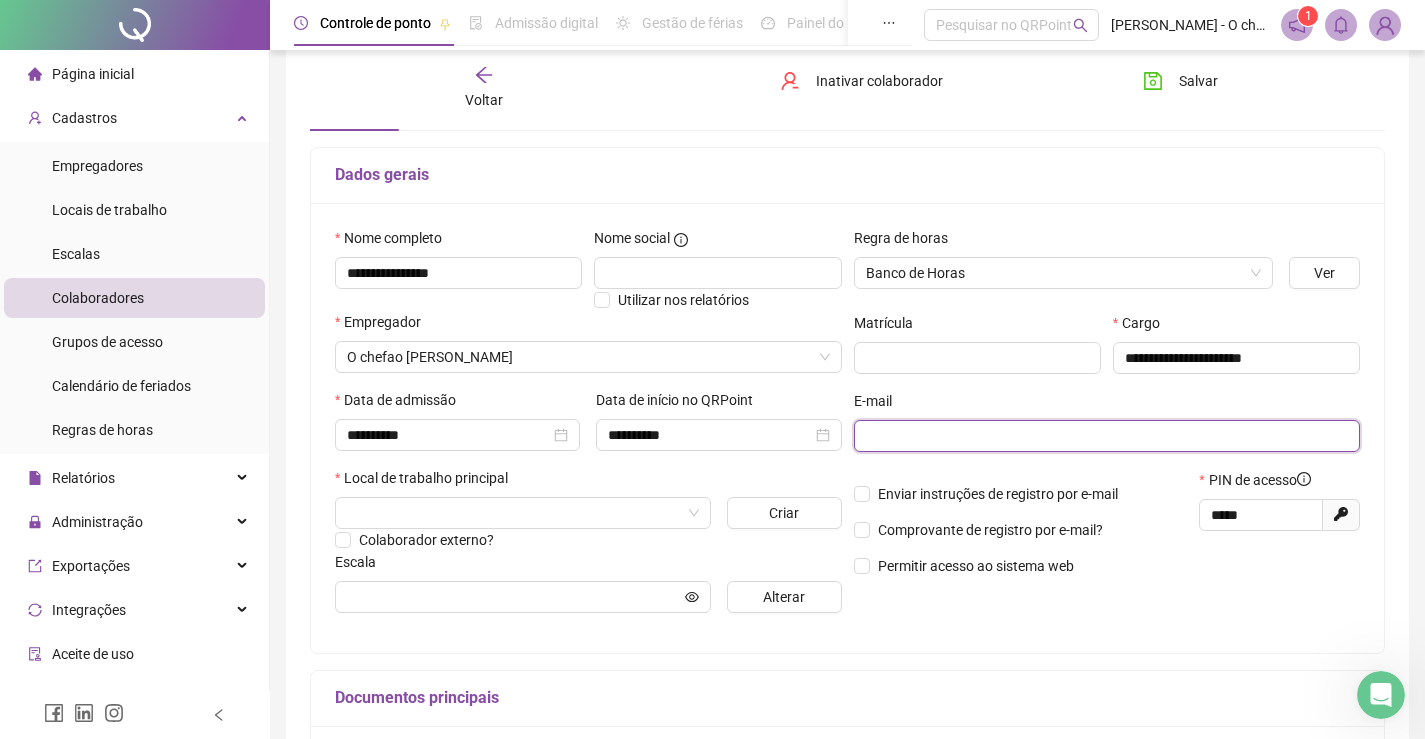 click at bounding box center [1105, 436] 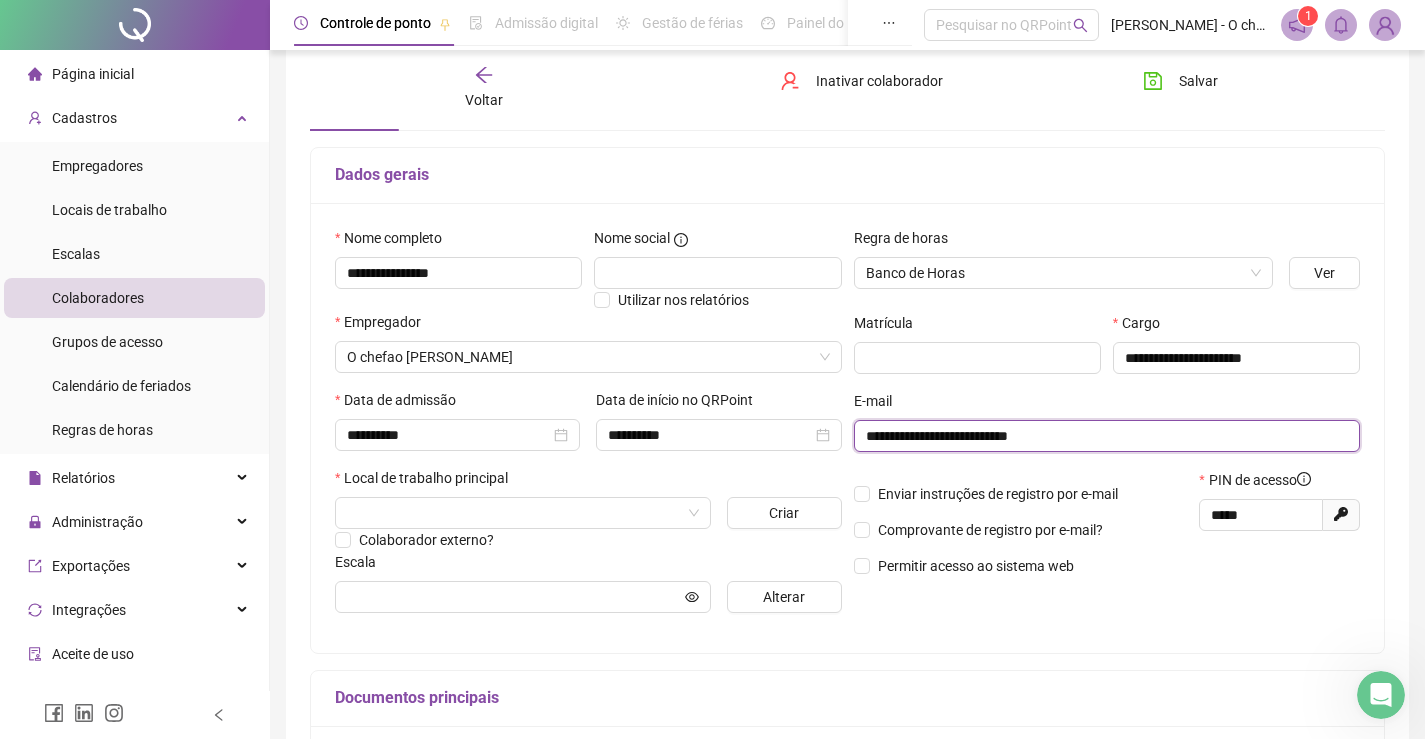 scroll, scrollTop: 200, scrollLeft: 0, axis: vertical 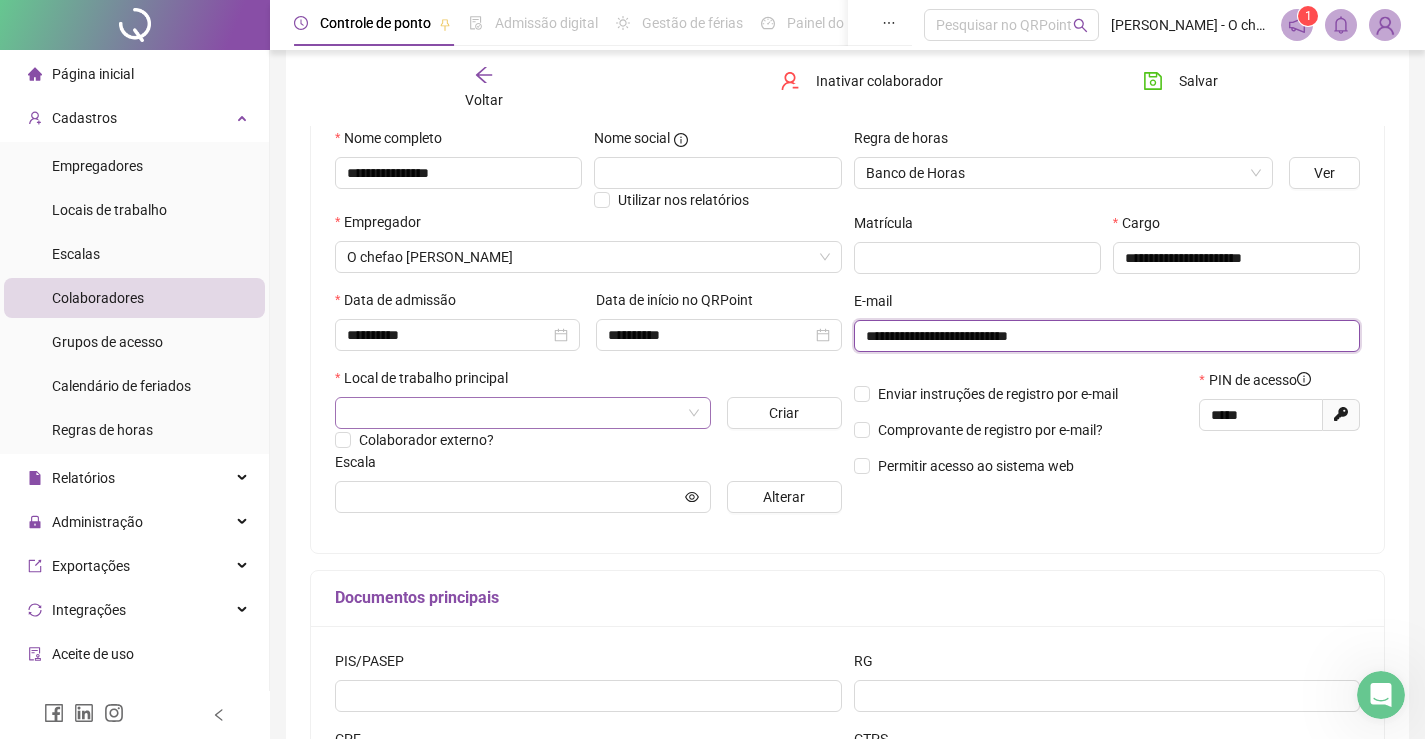 type on "**********" 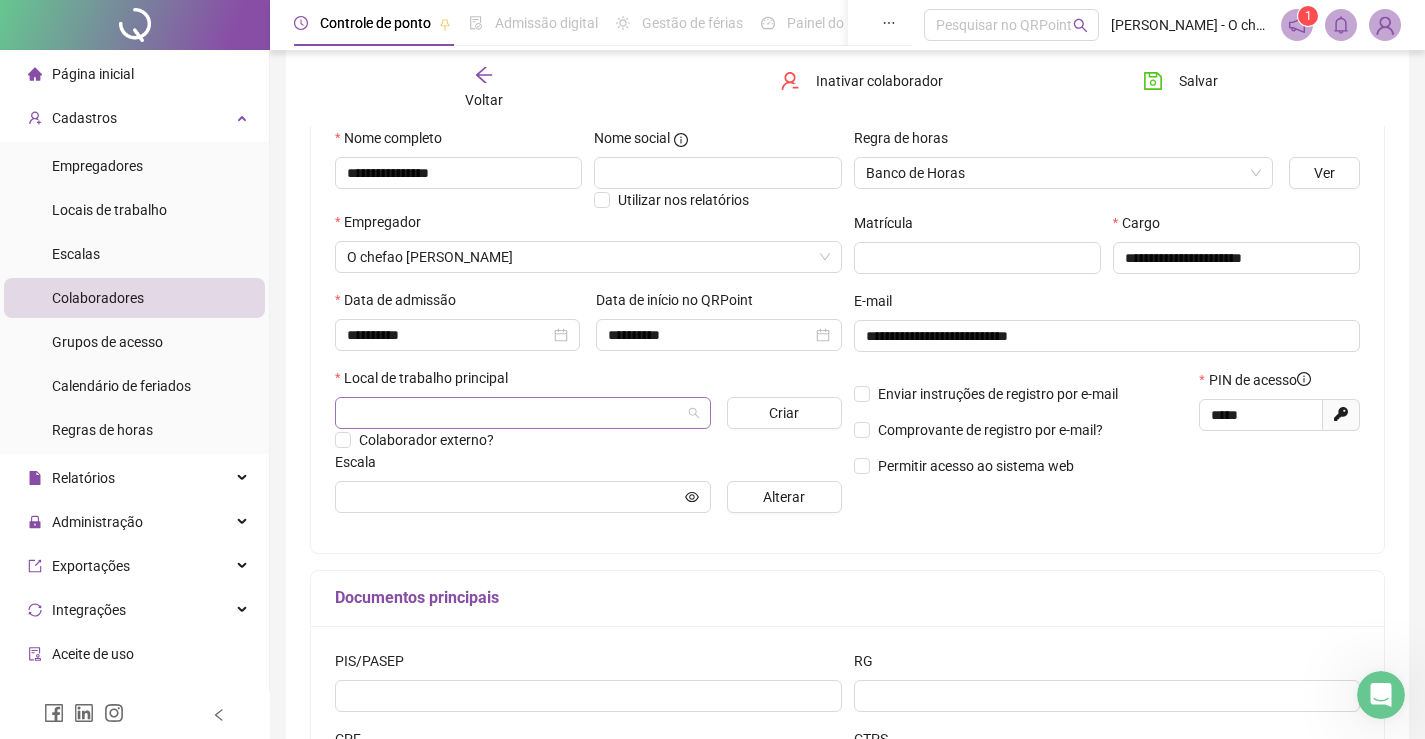click at bounding box center (517, 413) 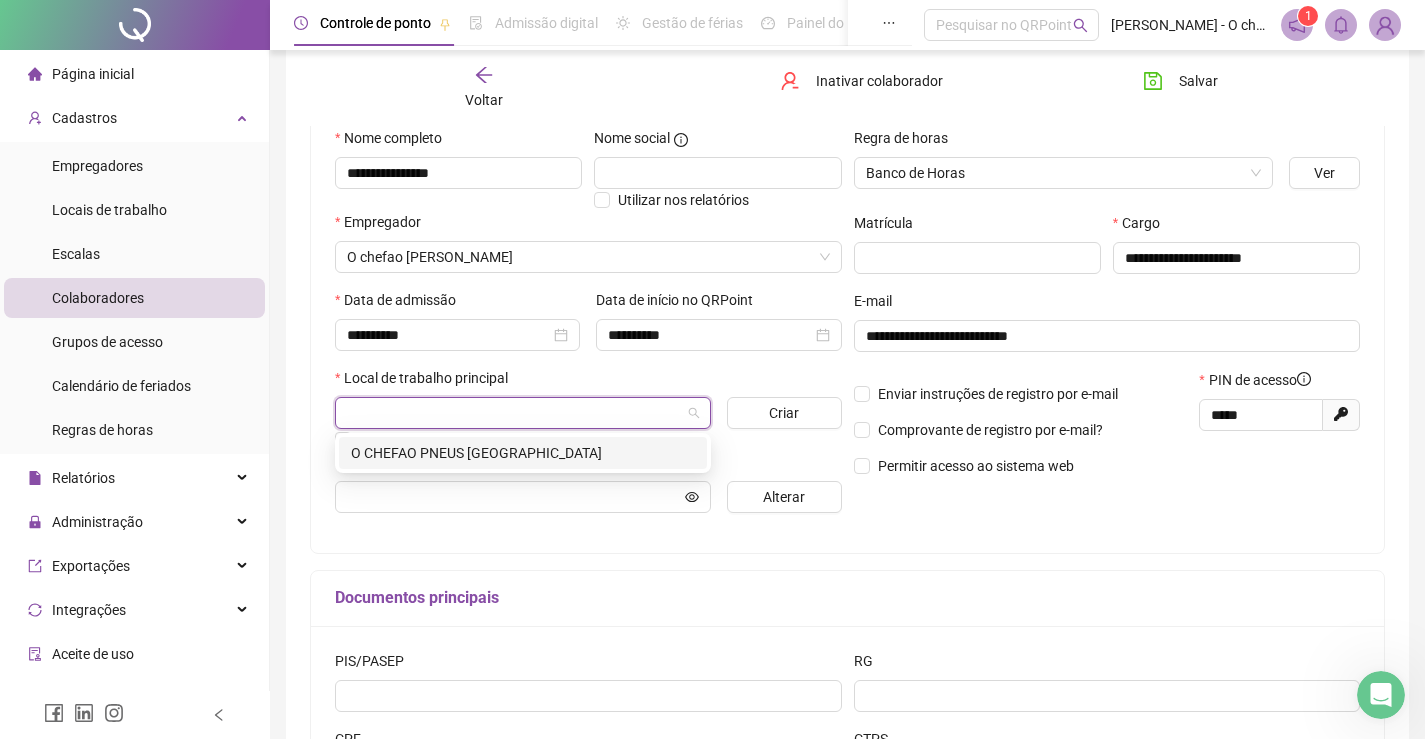 click on "O CHEFAO PNEUS [GEOGRAPHIC_DATA]" at bounding box center [523, 453] 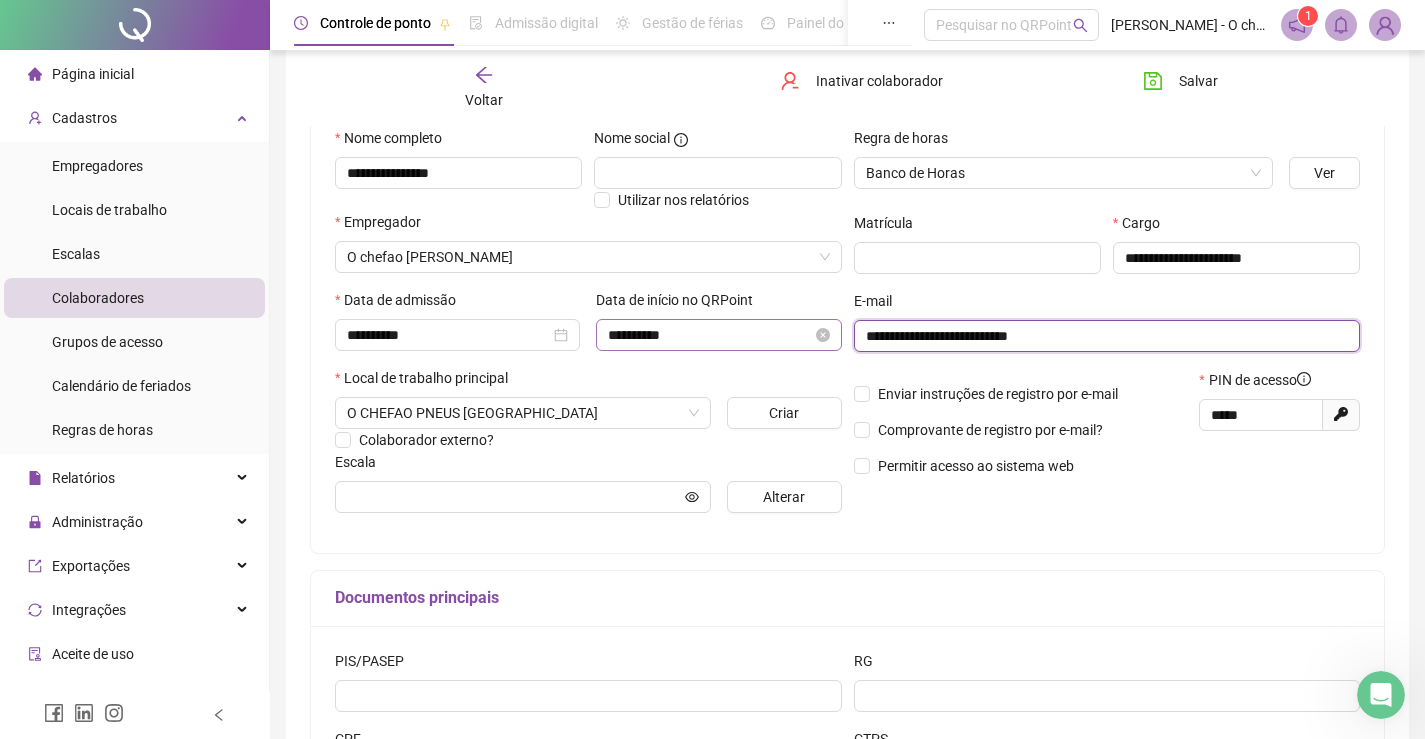 drag, startPoint x: 1088, startPoint y: 341, endPoint x: 685, endPoint y: 337, distance: 403.01984 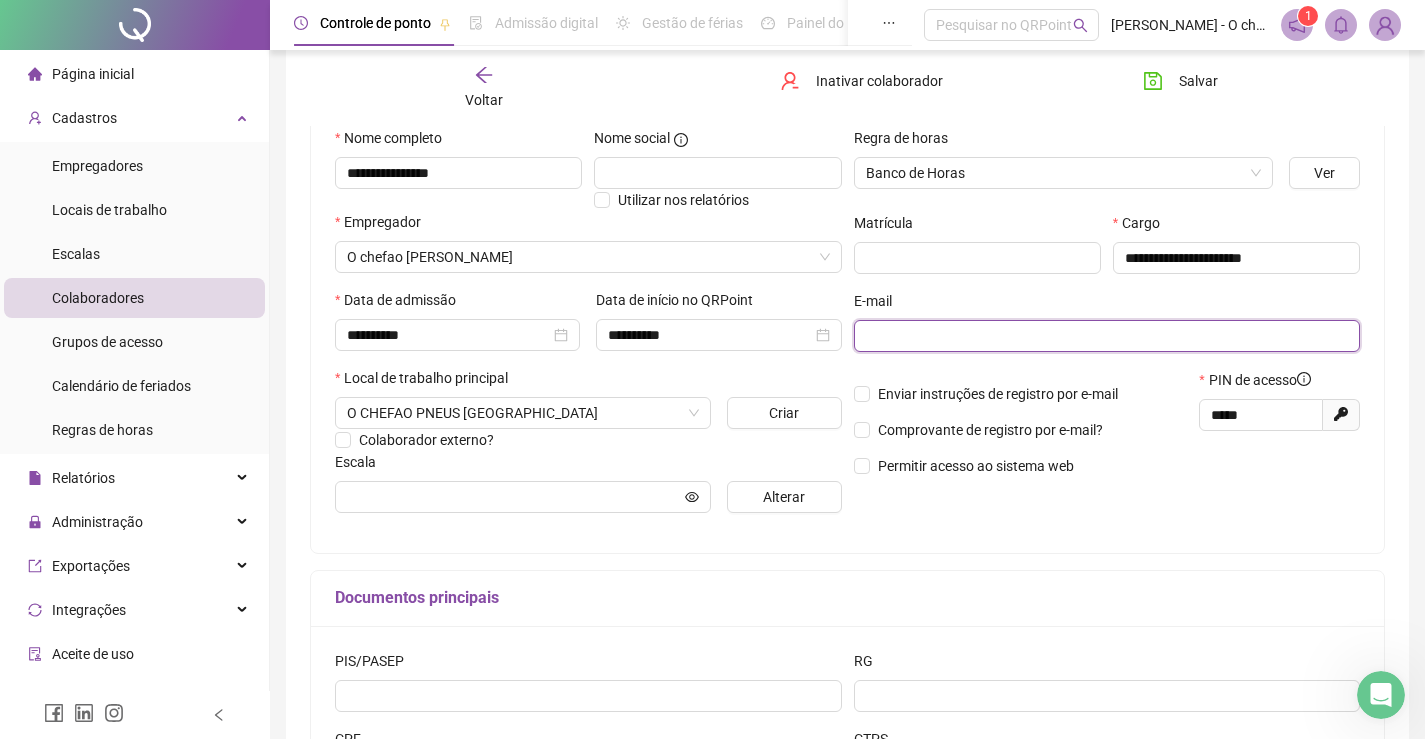type 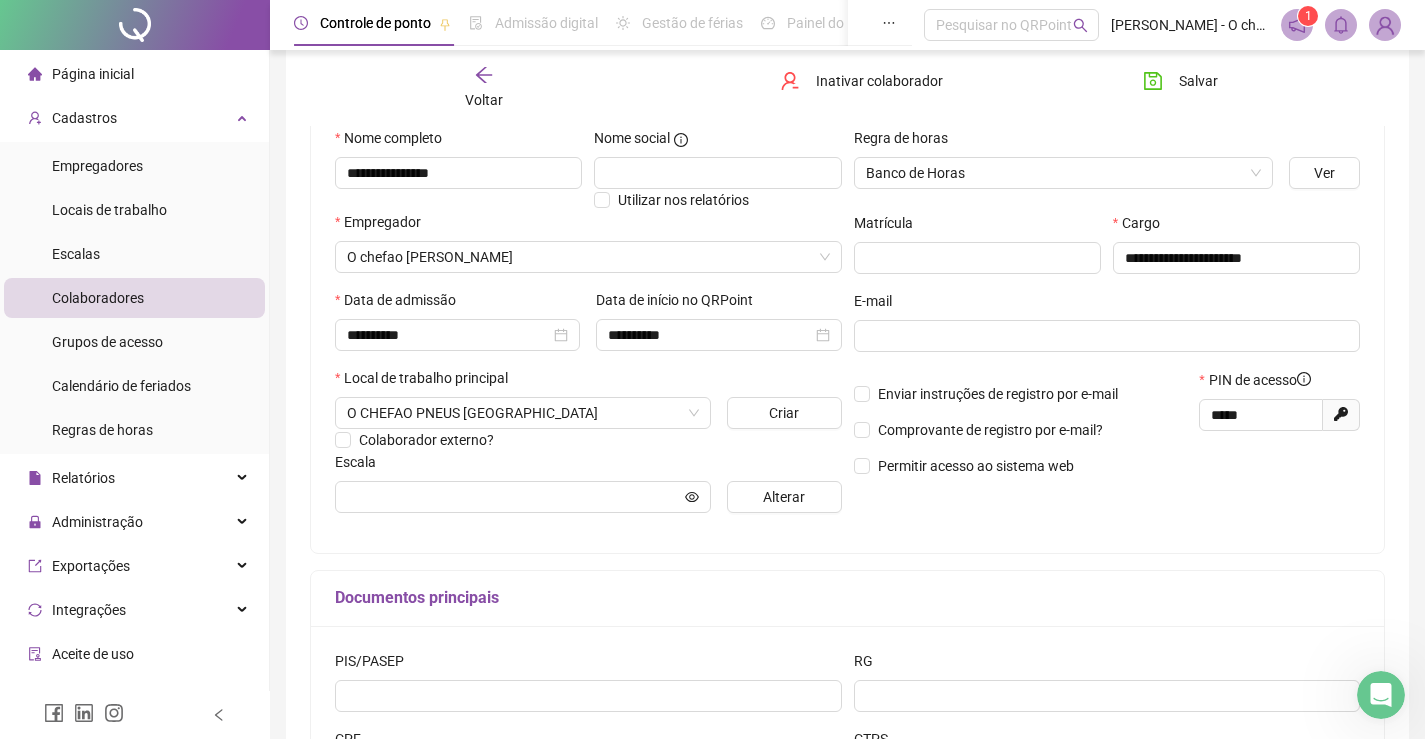 click on "**********" at bounding box center [718, 328] 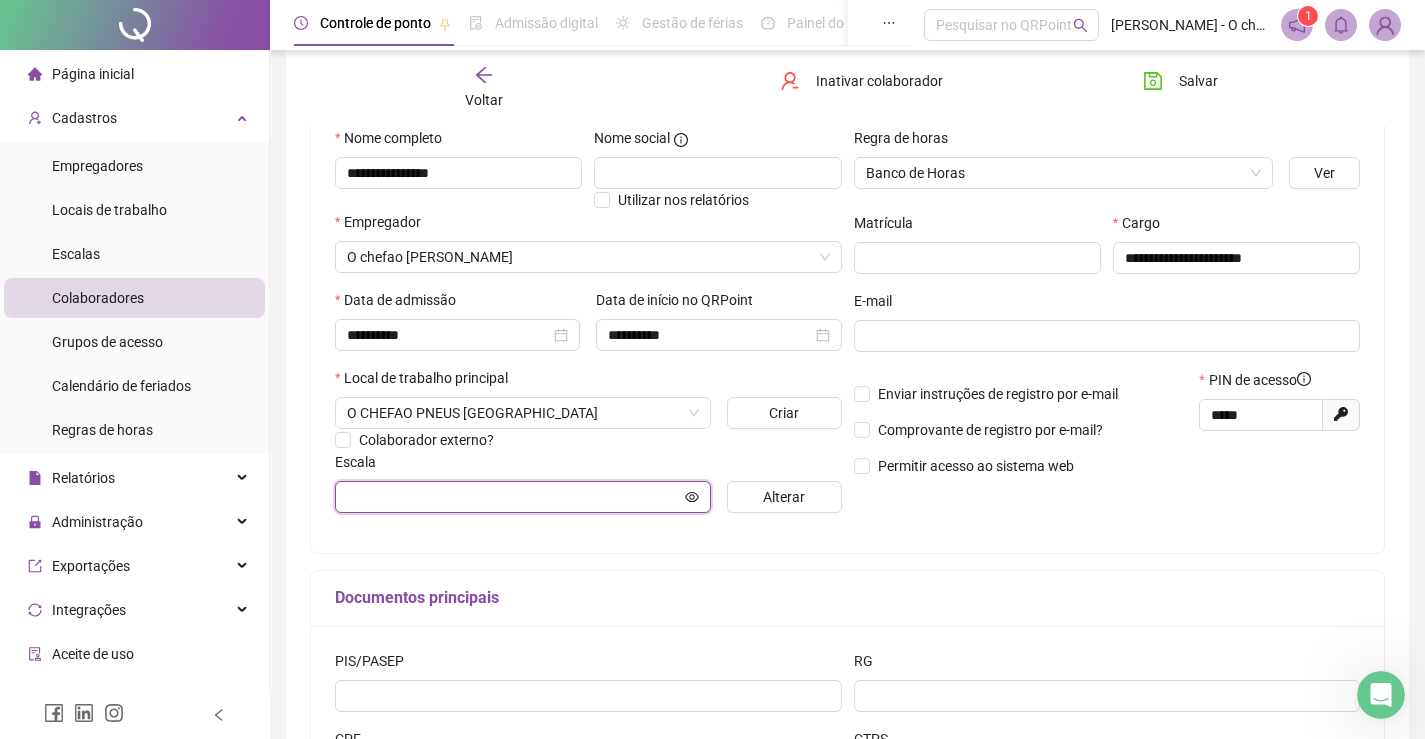 click at bounding box center [514, 497] 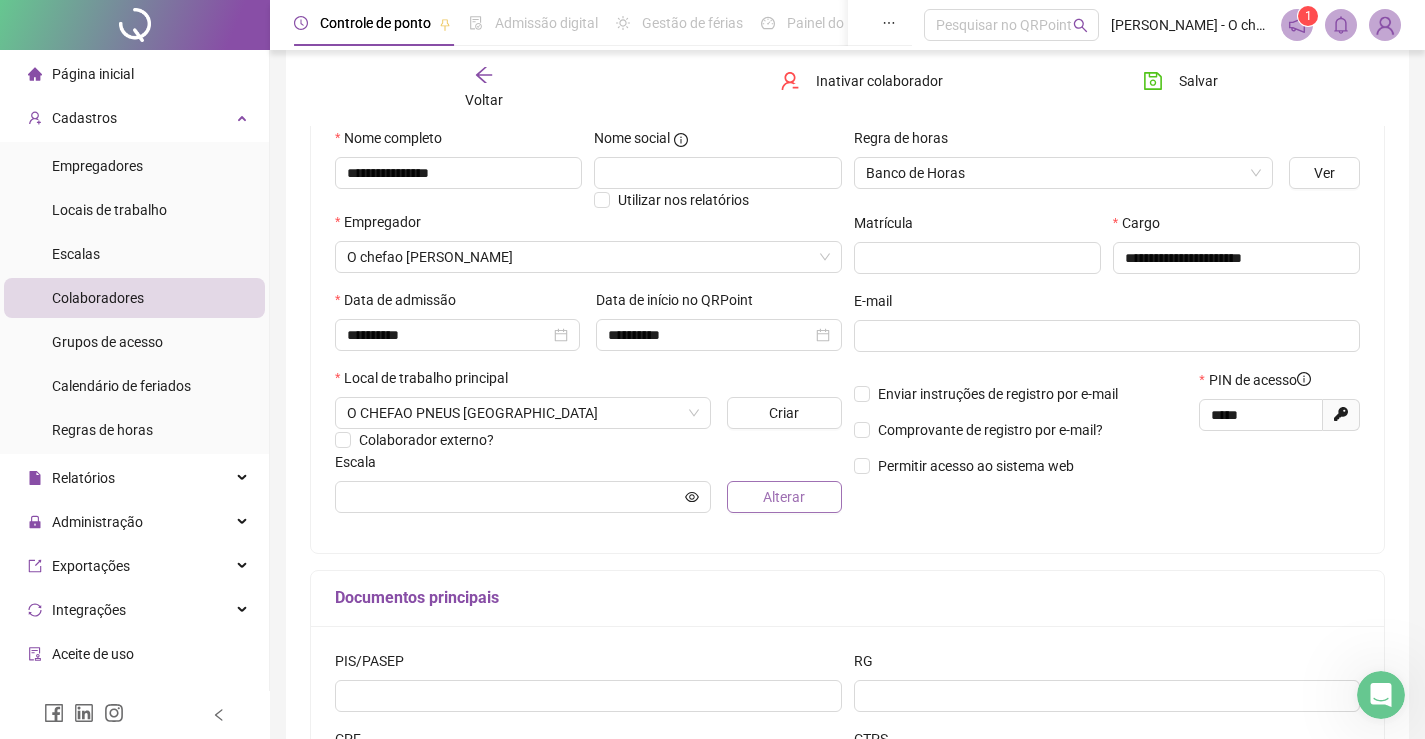 click on "Alterar" at bounding box center (784, 497) 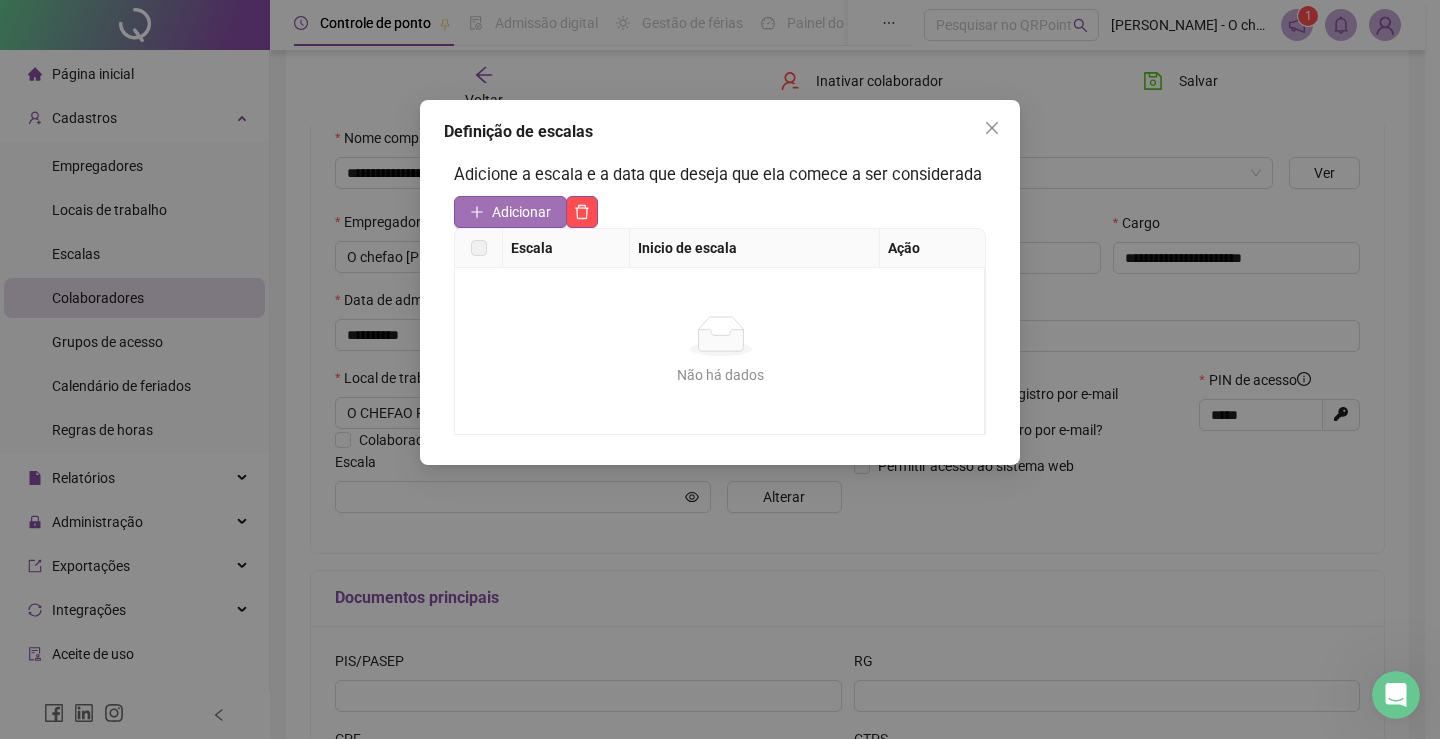click on "Adicionar" at bounding box center [521, 212] 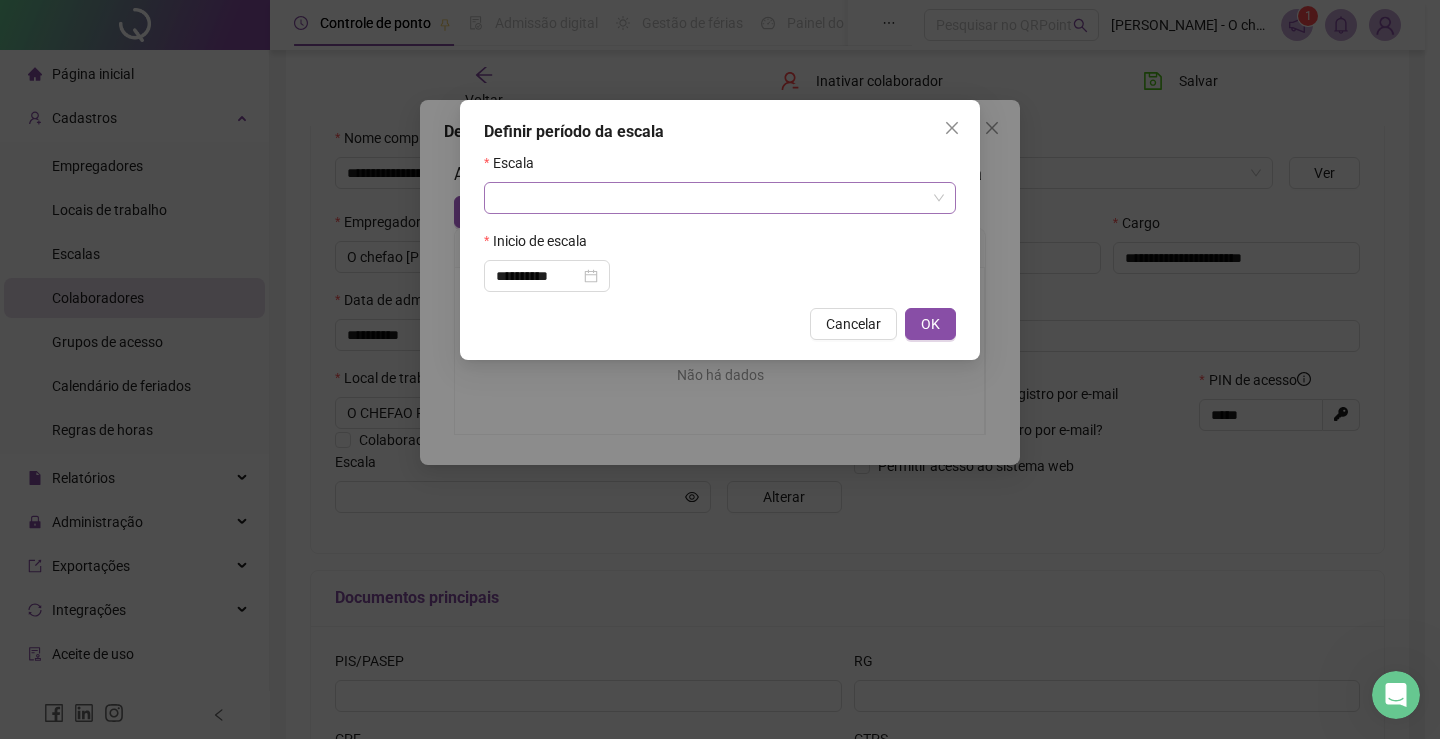 click at bounding box center [714, 198] 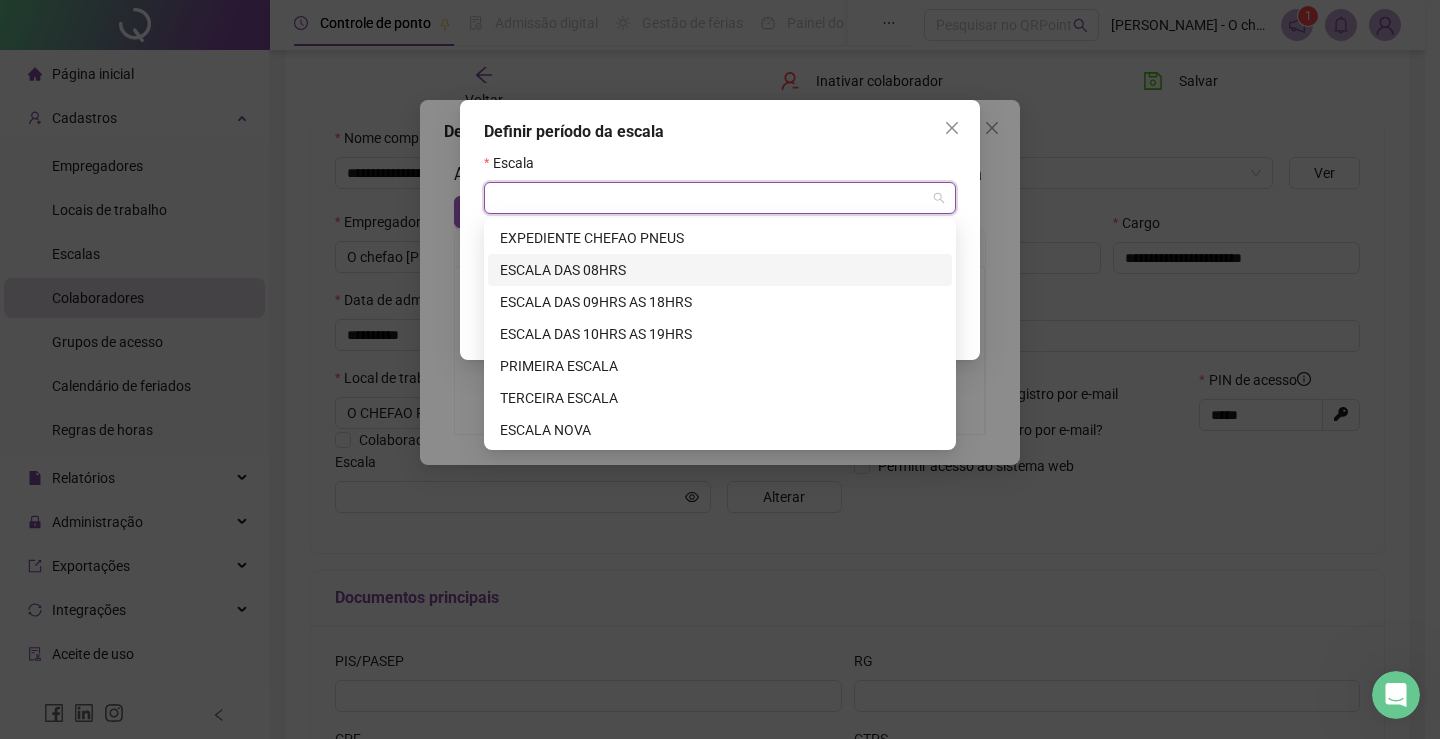 click on "ESCALA DAS 08HRS" at bounding box center (720, 270) 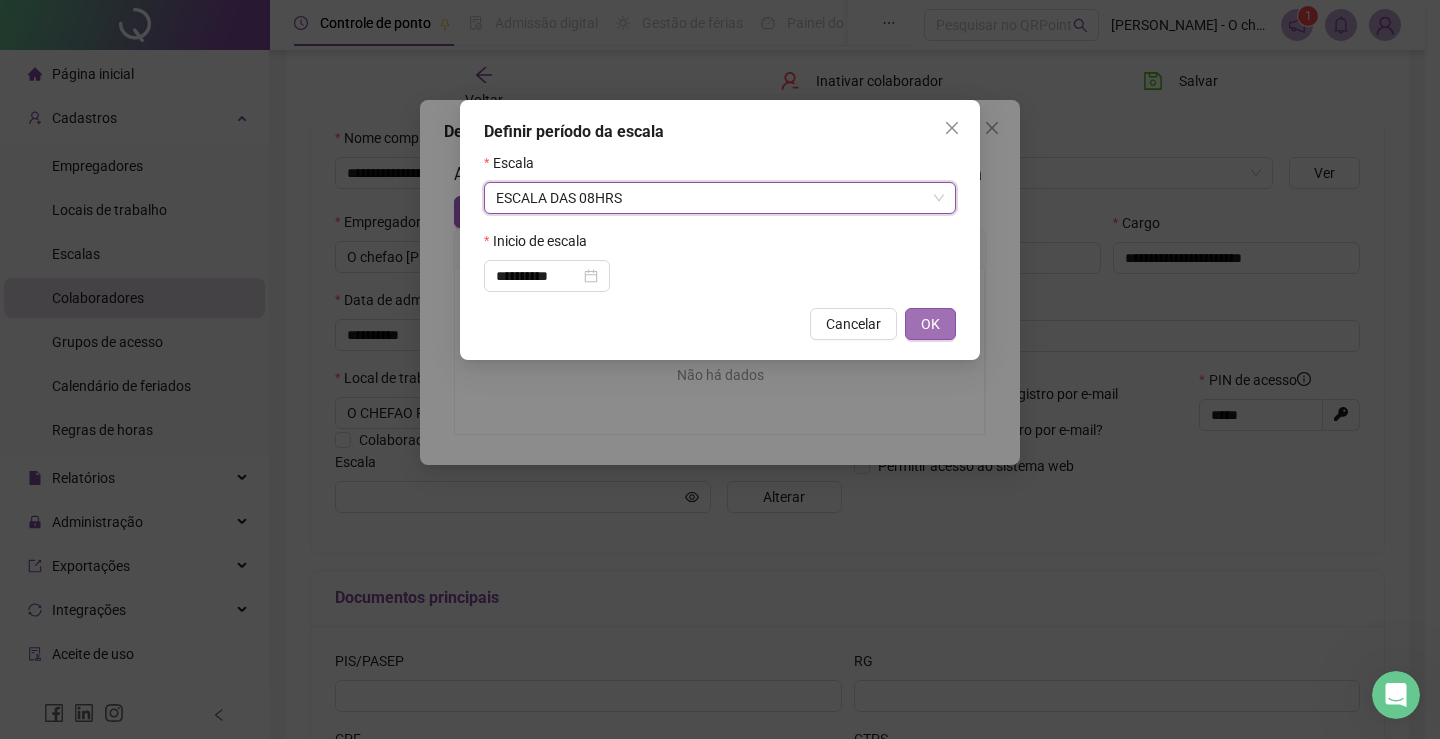 click on "OK" at bounding box center [930, 324] 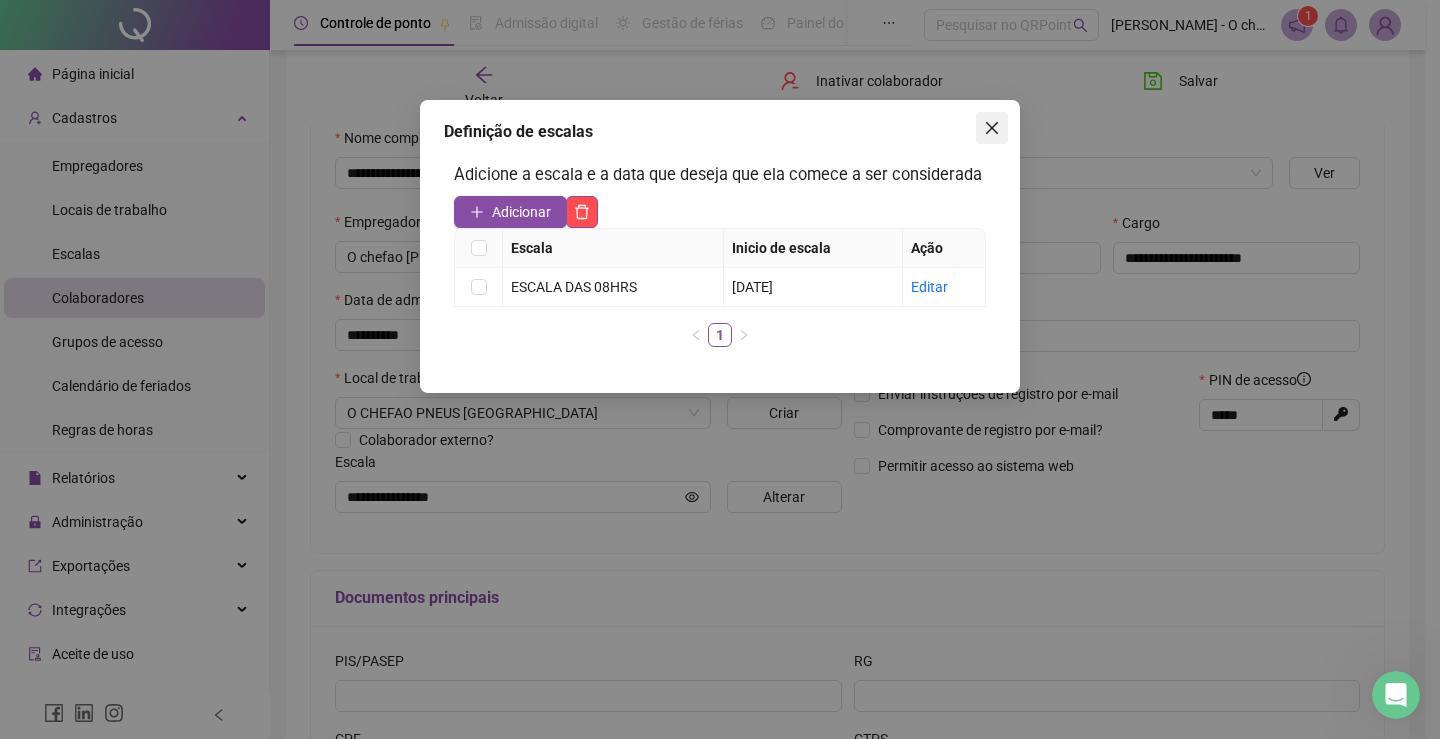 click 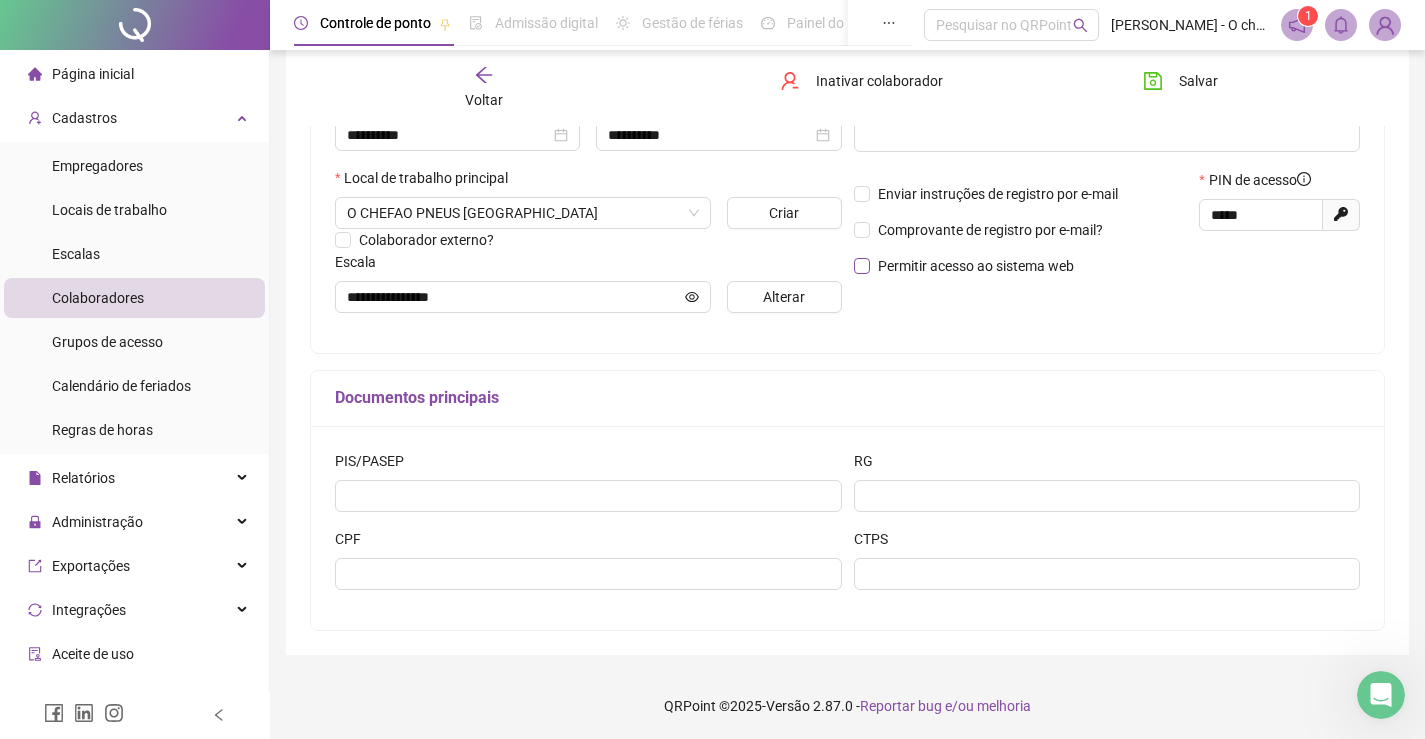 scroll, scrollTop: 402, scrollLeft: 0, axis: vertical 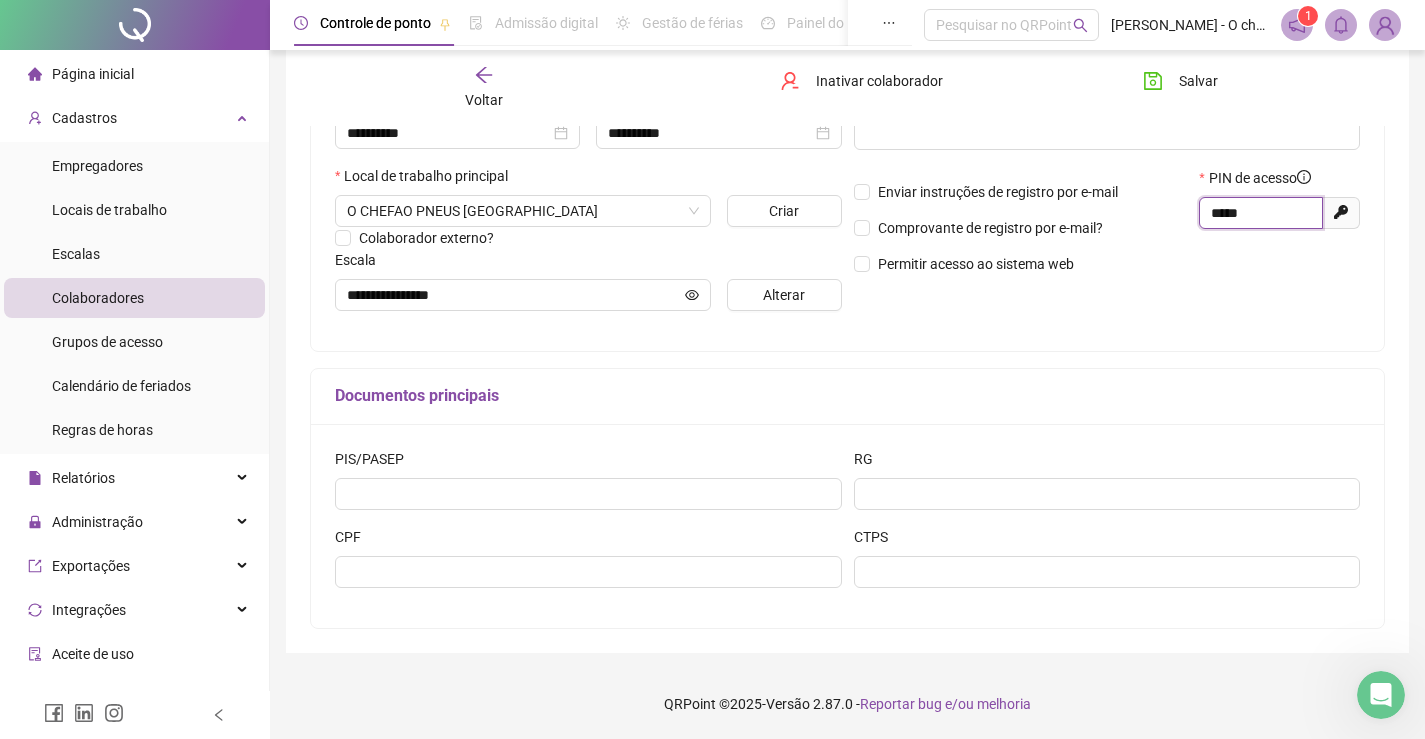 drag, startPoint x: 1271, startPoint y: 214, endPoint x: 1196, endPoint y: 222, distance: 75.42546 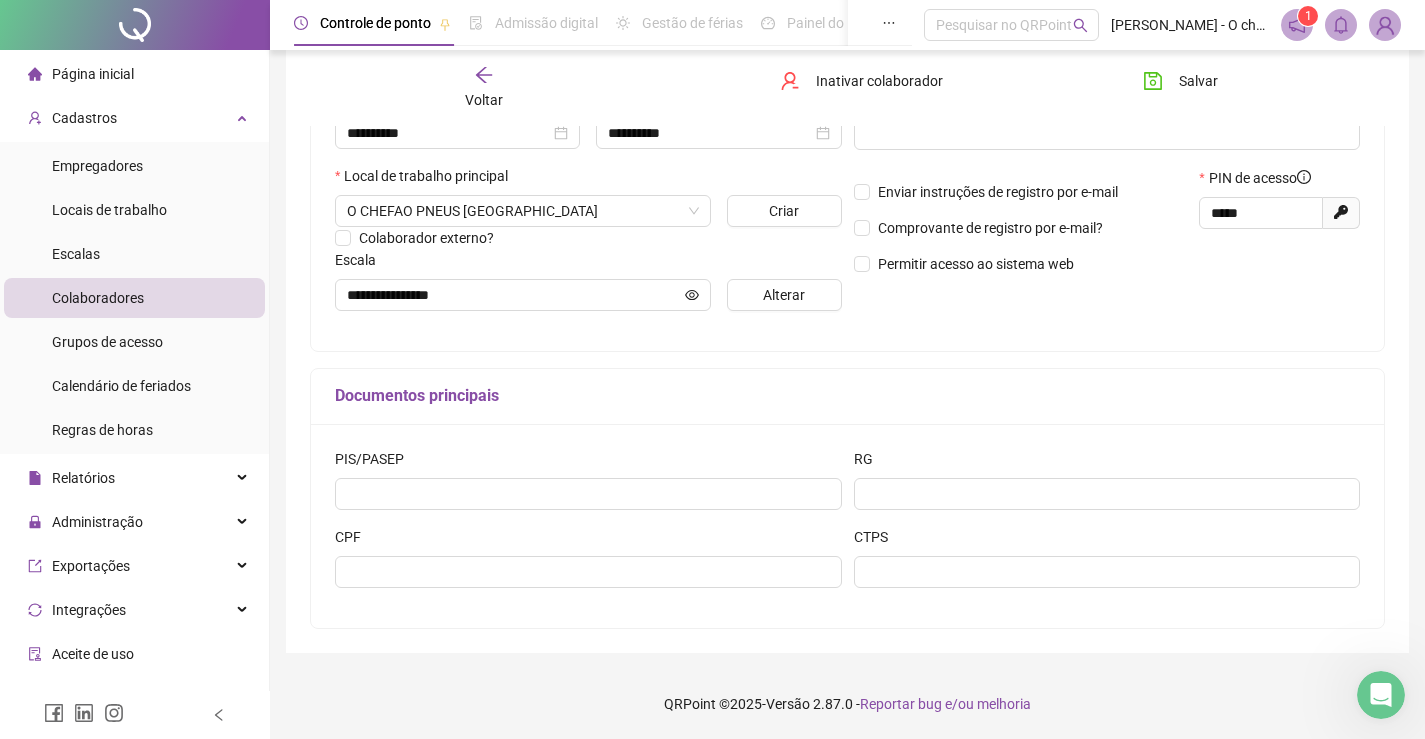 click on "PIN de acesso  ***** Gerar novo pin" at bounding box center [1279, 228] 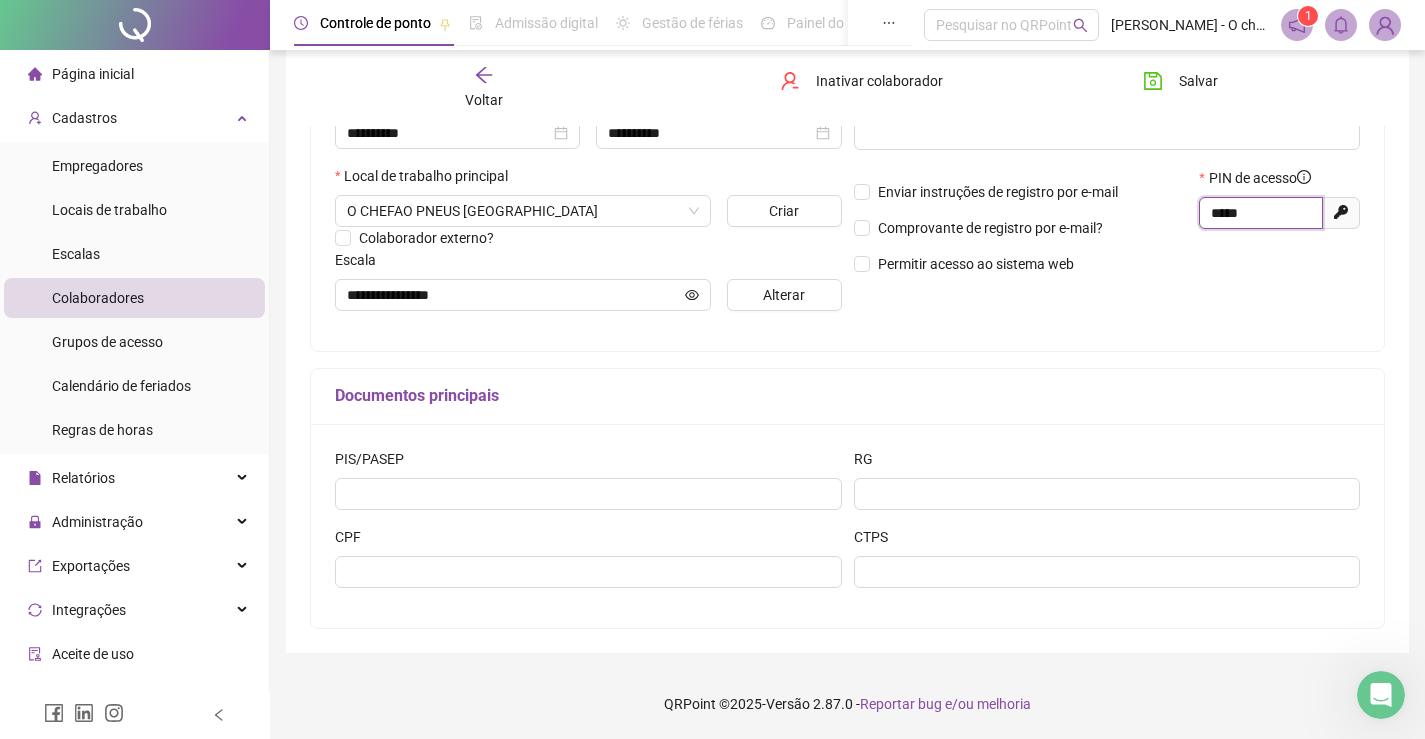 drag, startPoint x: 1246, startPoint y: 215, endPoint x: 1139, endPoint y: 222, distance: 107.22873 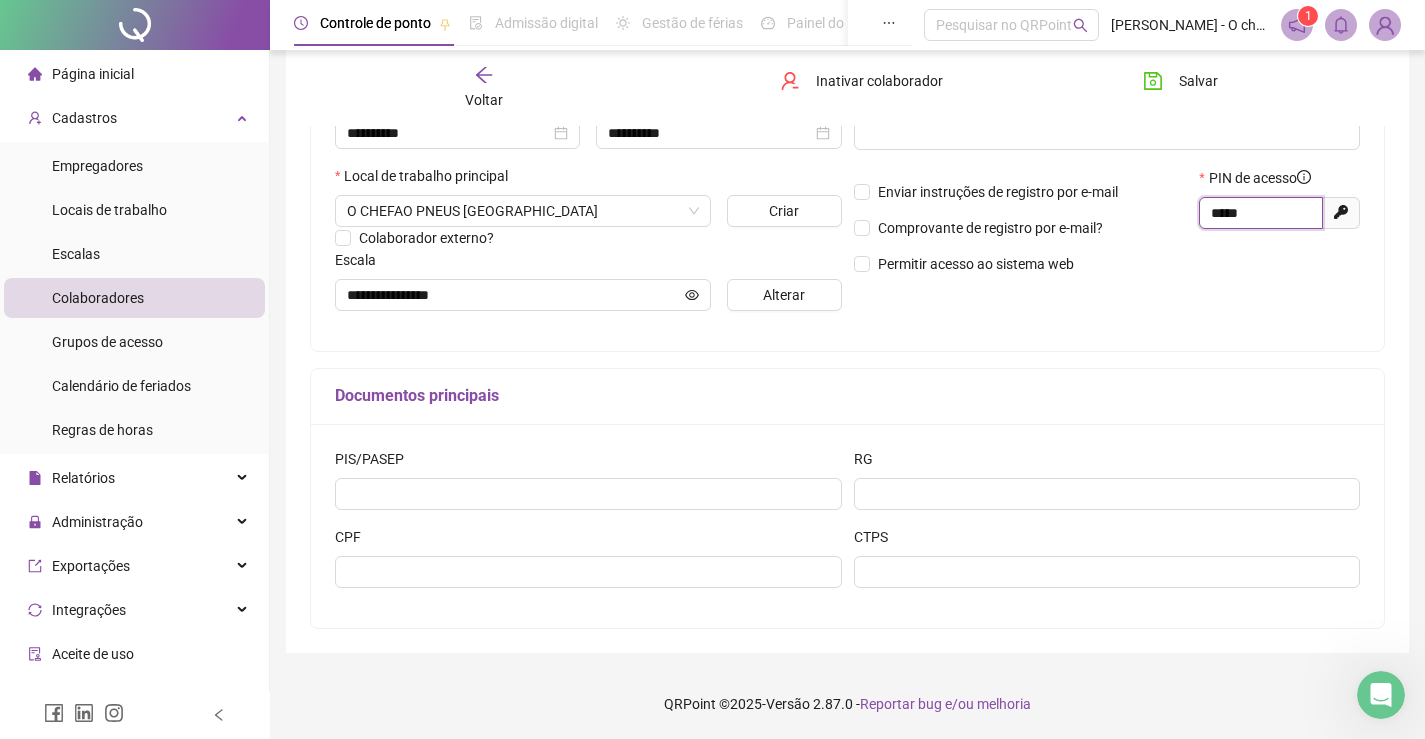 type on "*****" 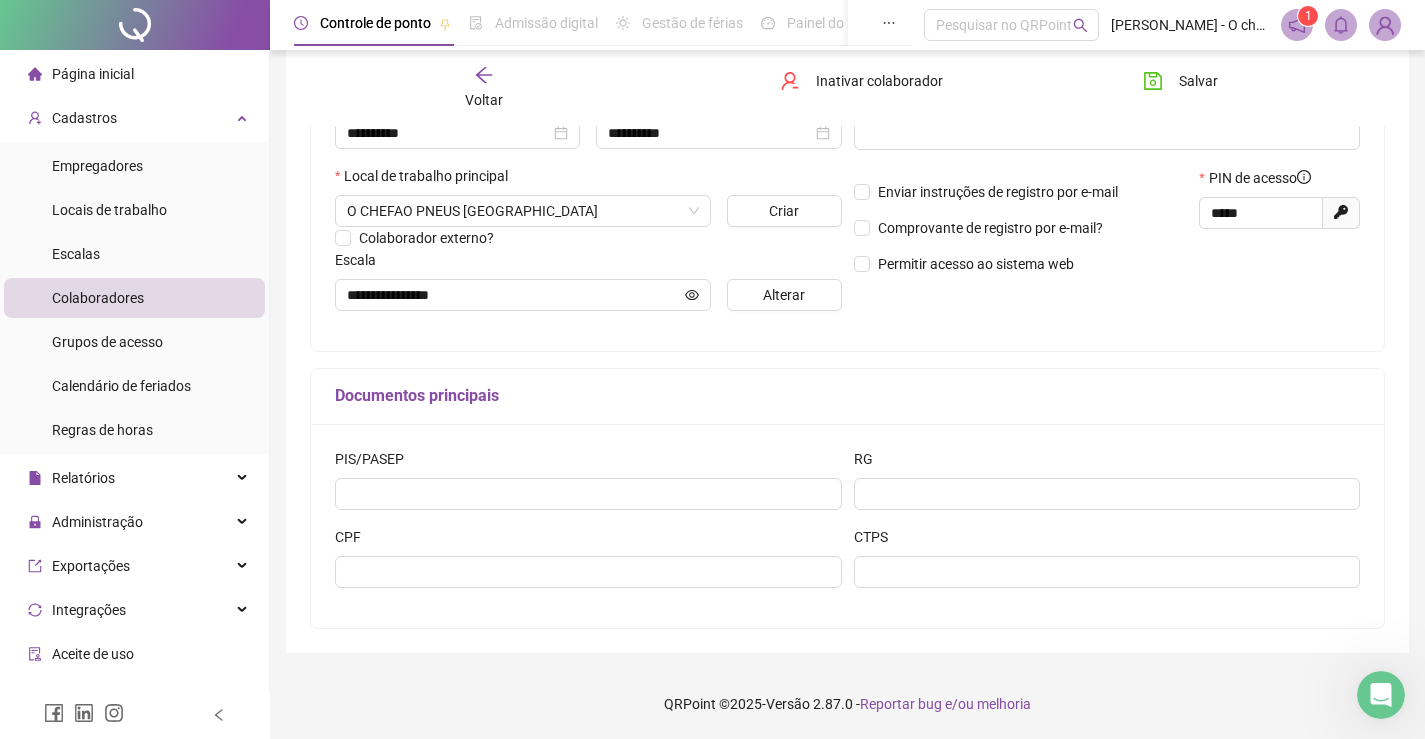click at bounding box center [1279, 237] 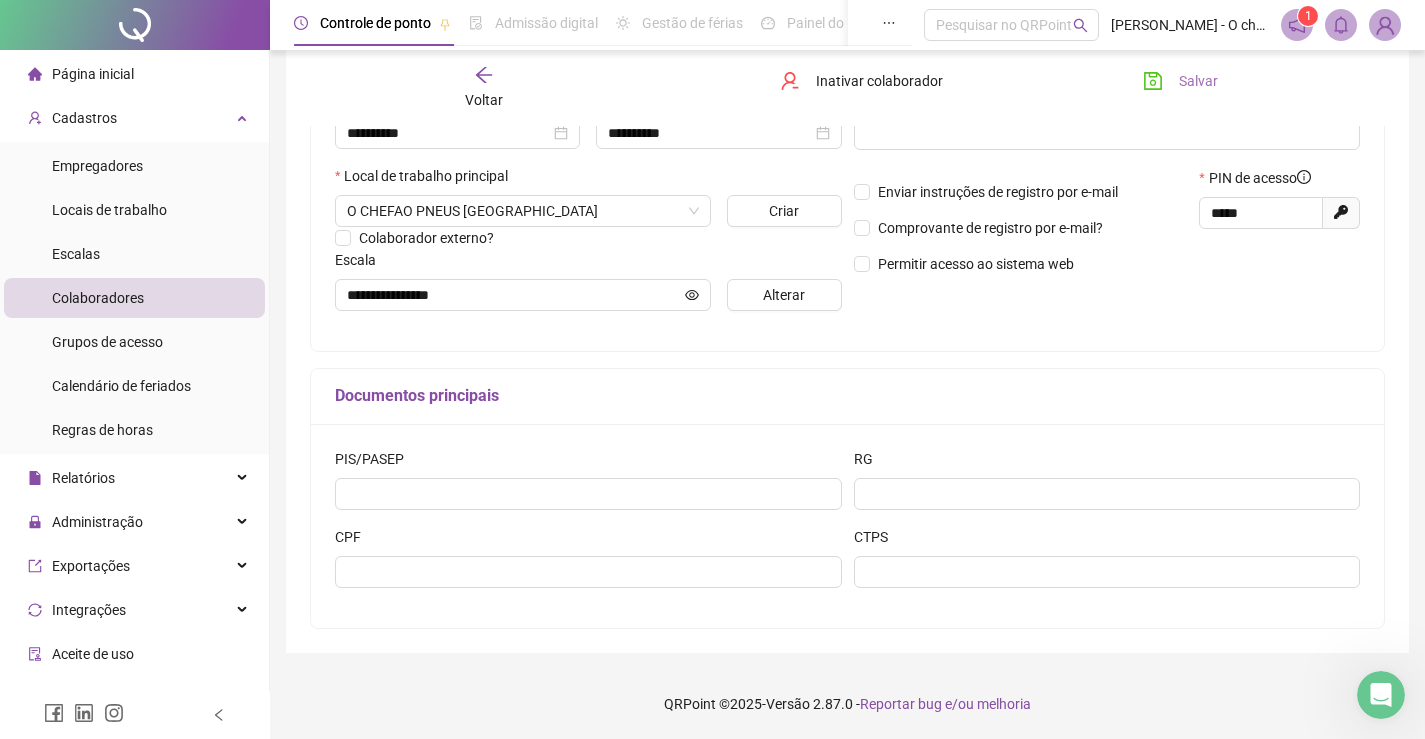 click on "Salvar" at bounding box center [1198, 81] 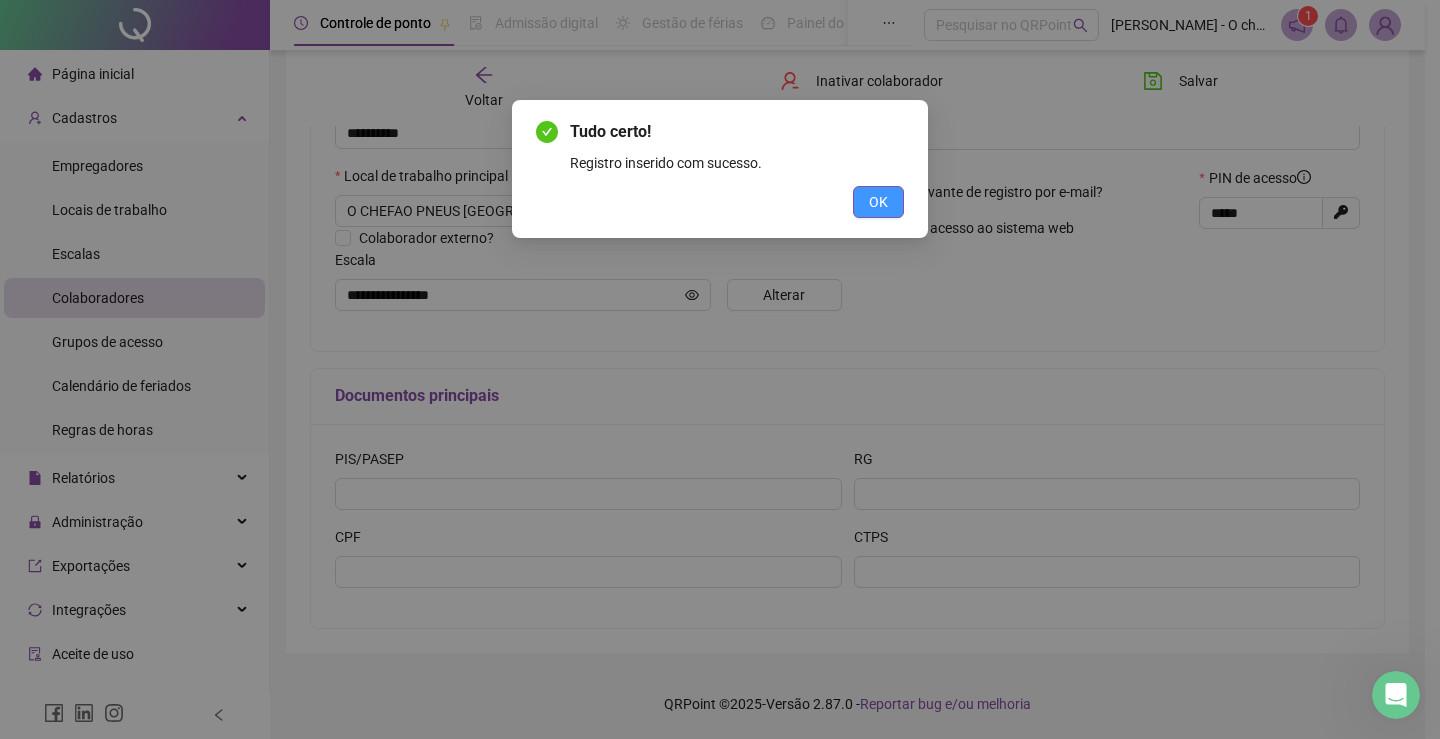 click on "OK" at bounding box center (878, 202) 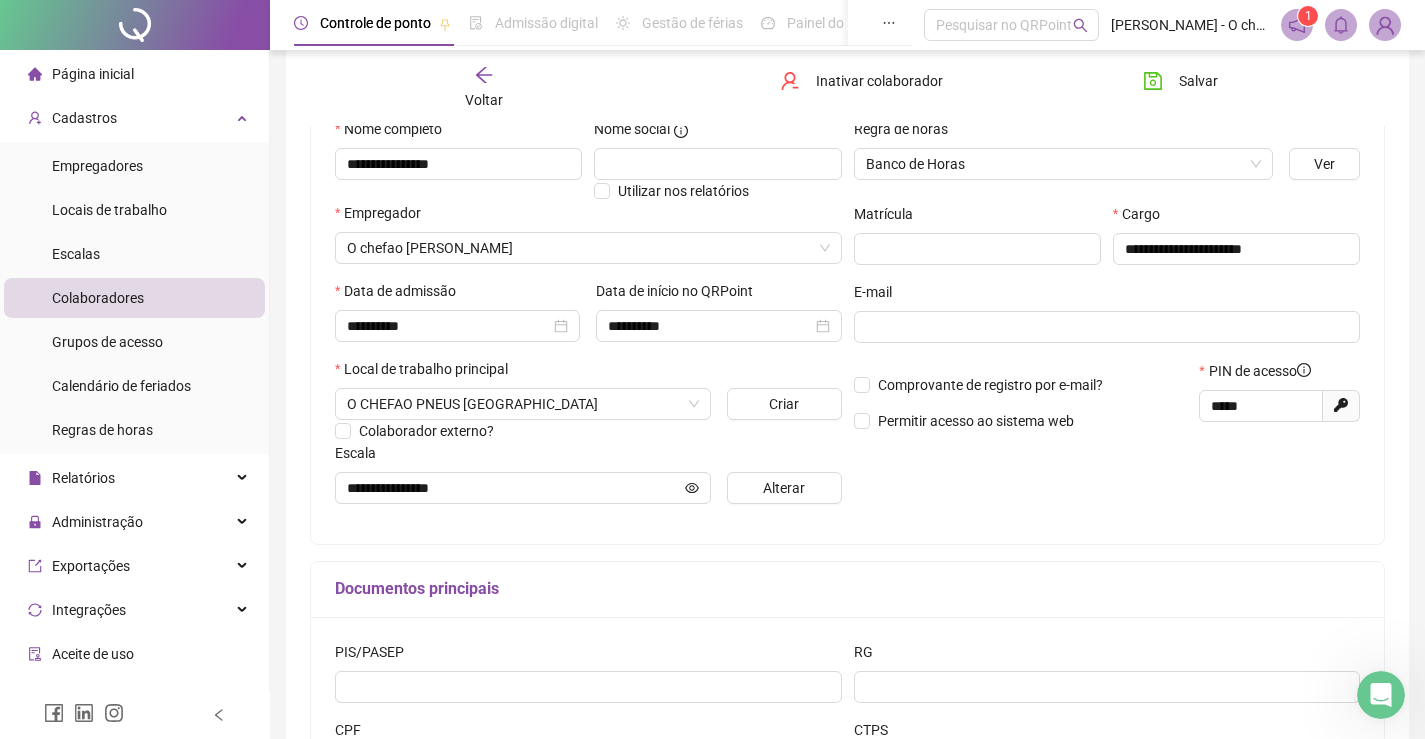 scroll, scrollTop: 202, scrollLeft: 0, axis: vertical 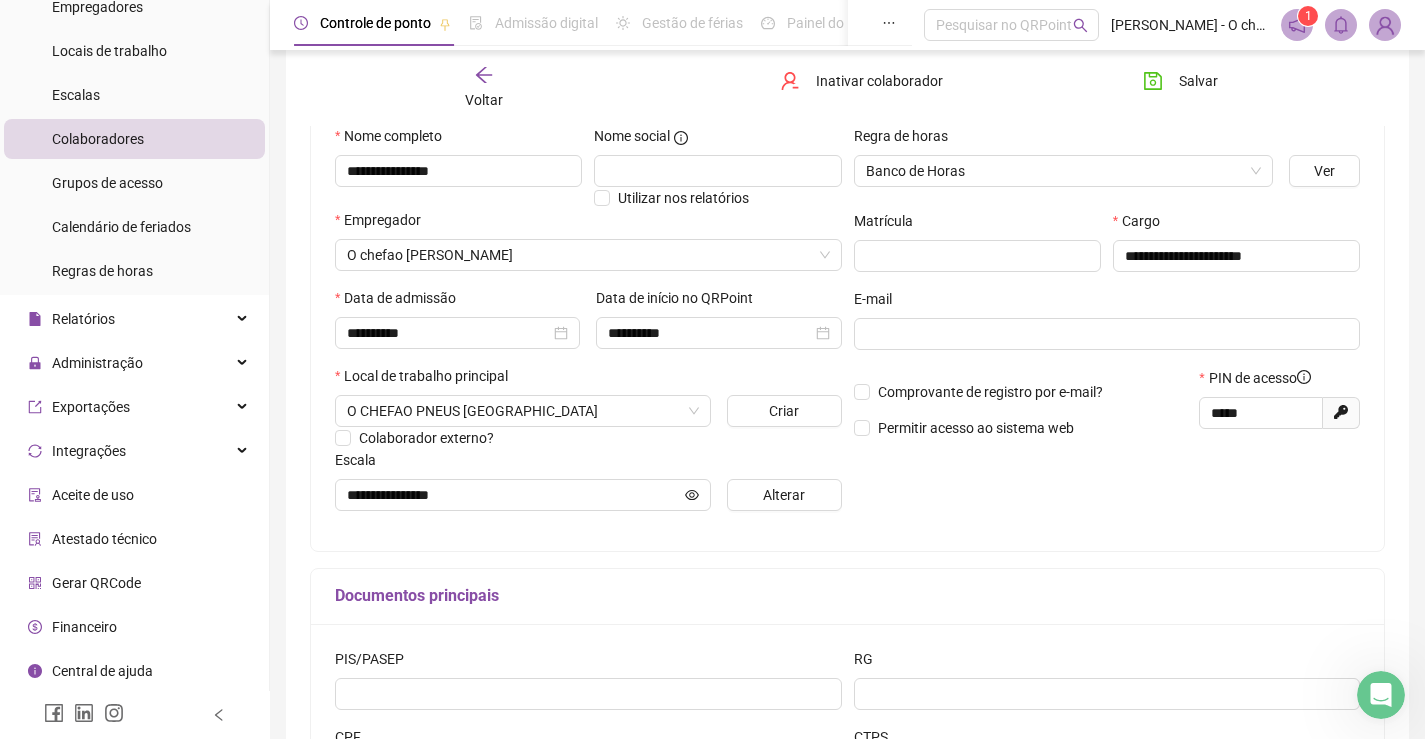 click on "Gerar QRCode" at bounding box center (96, 583) 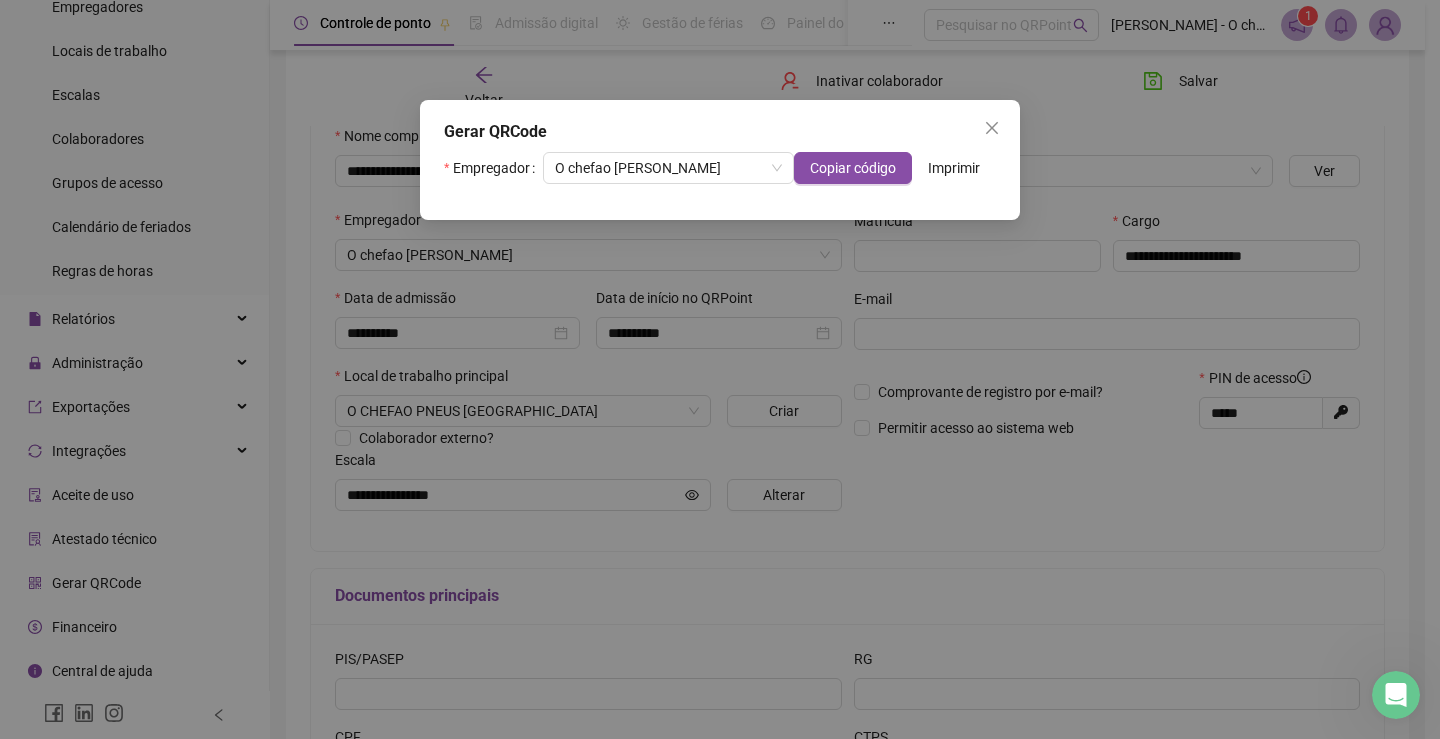 click on "Imprimir" at bounding box center (954, 168) 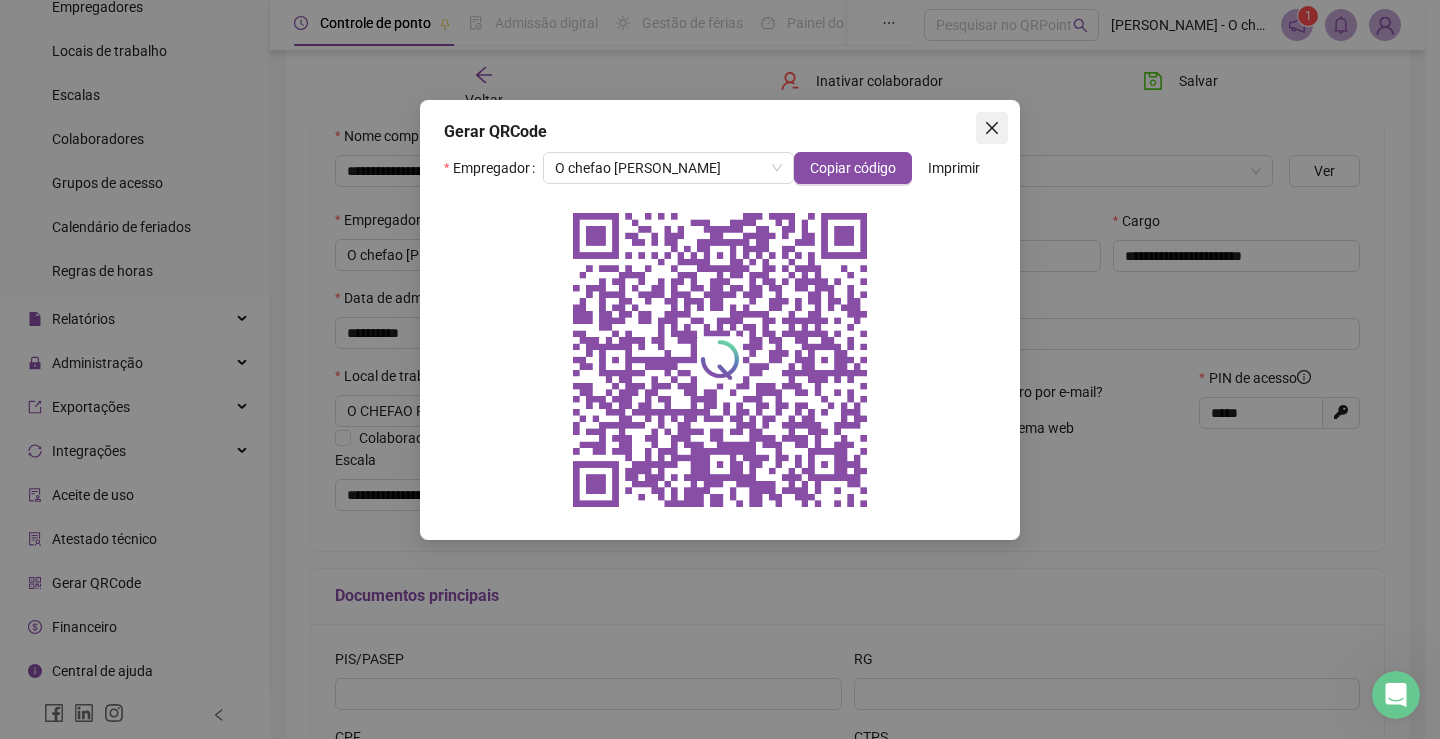 click 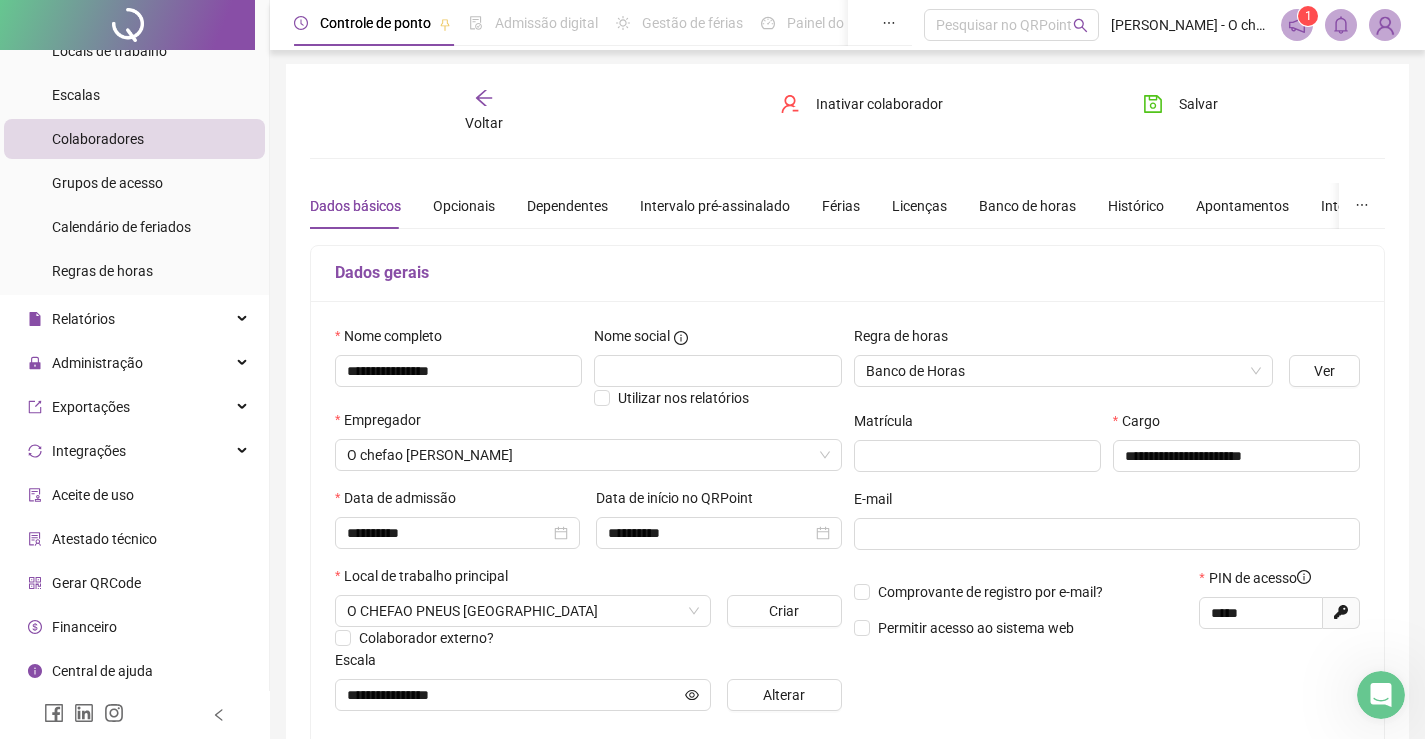 scroll, scrollTop: 0, scrollLeft: 0, axis: both 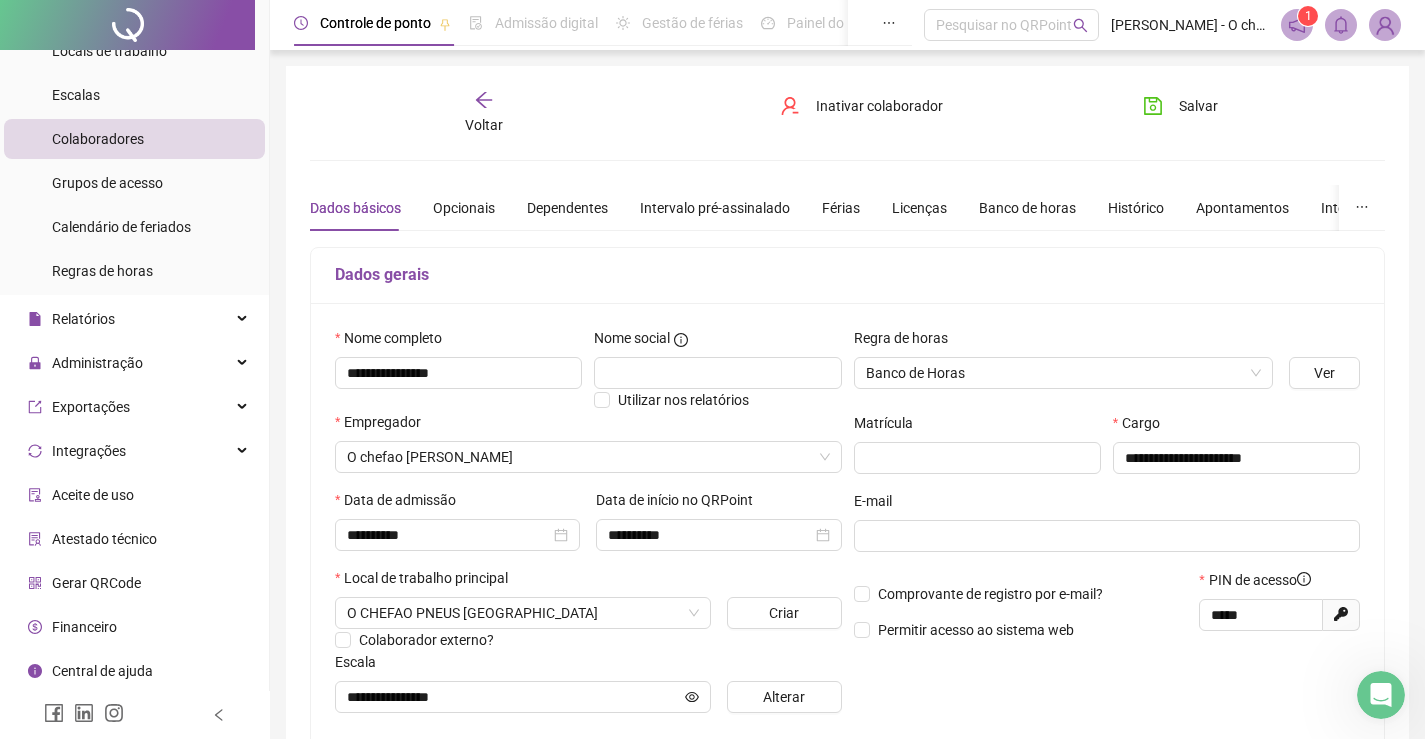 click on "Voltar" at bounding box center [484, 113] 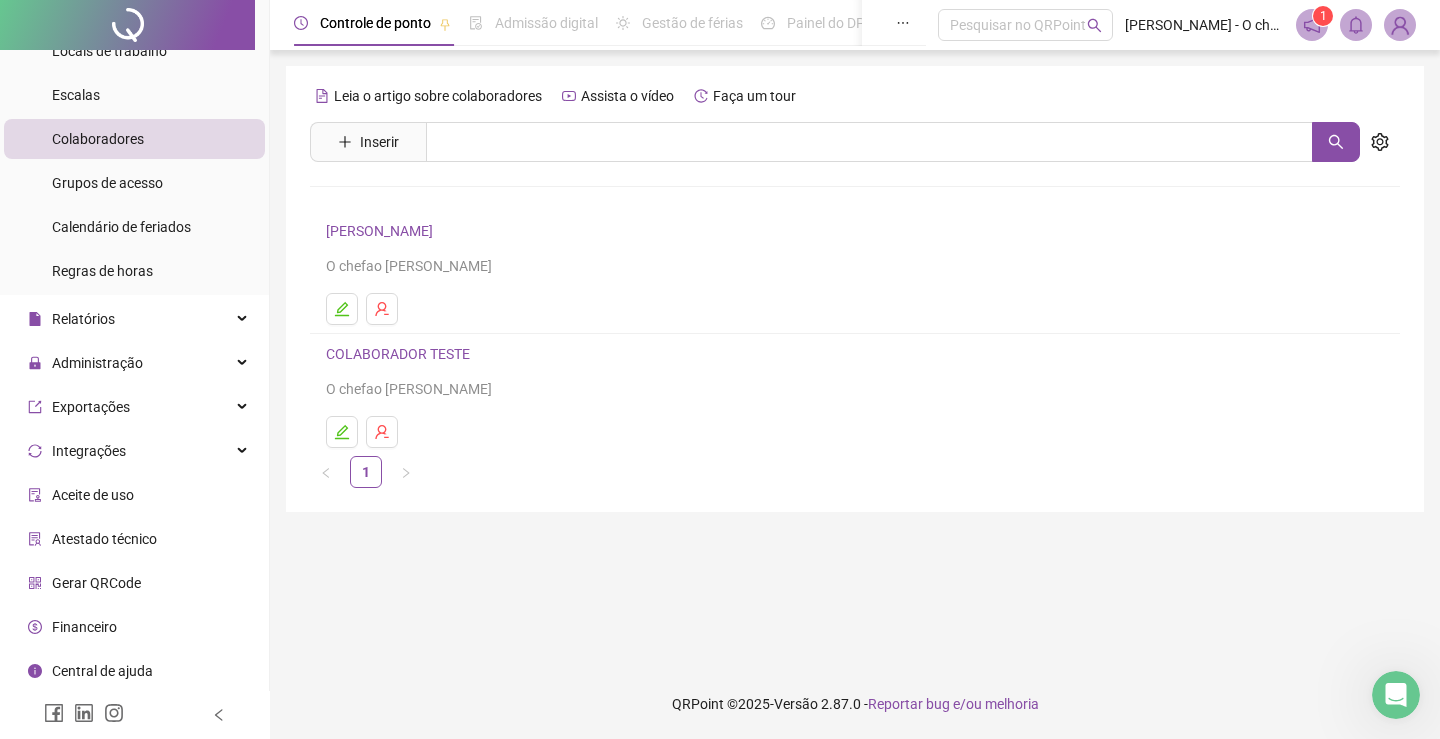 click on "[PERSON_NAME]" at bounding box center (382, 231) 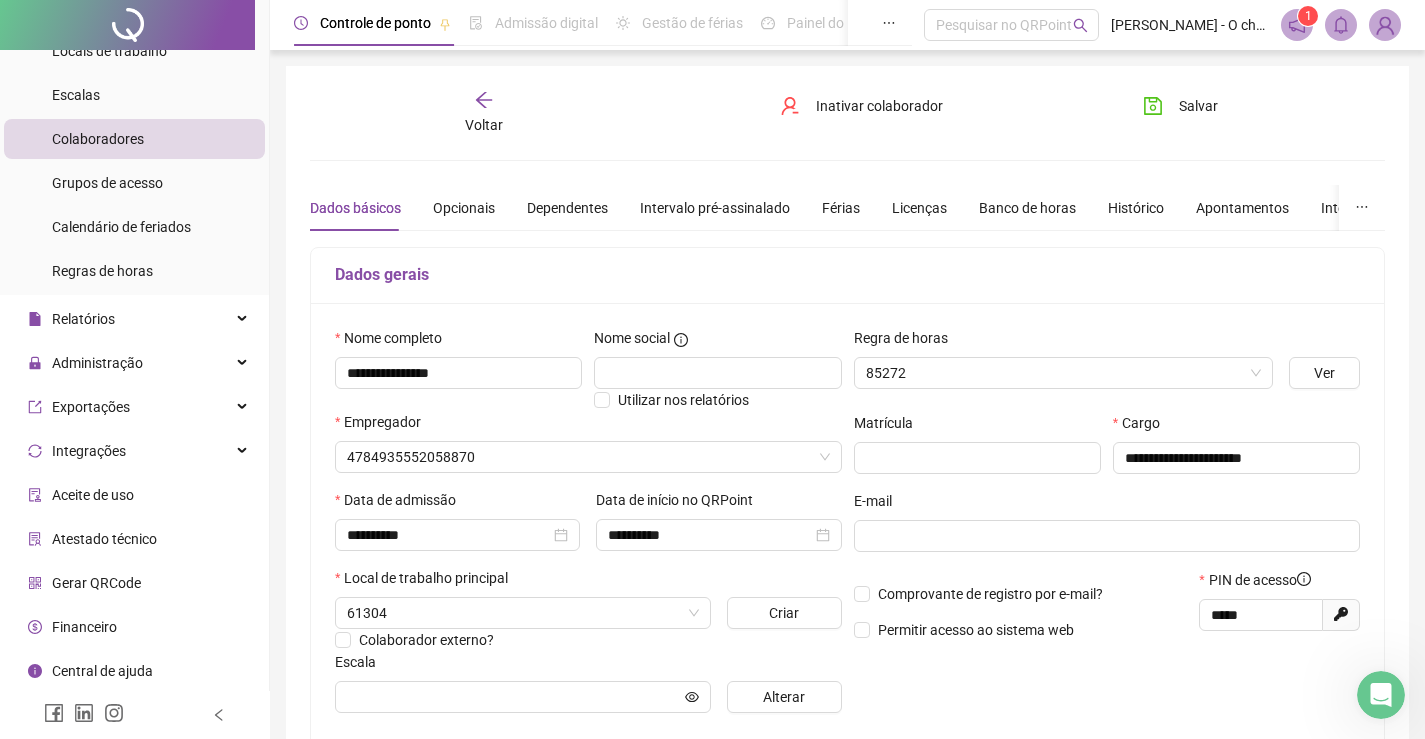 type on "**********" 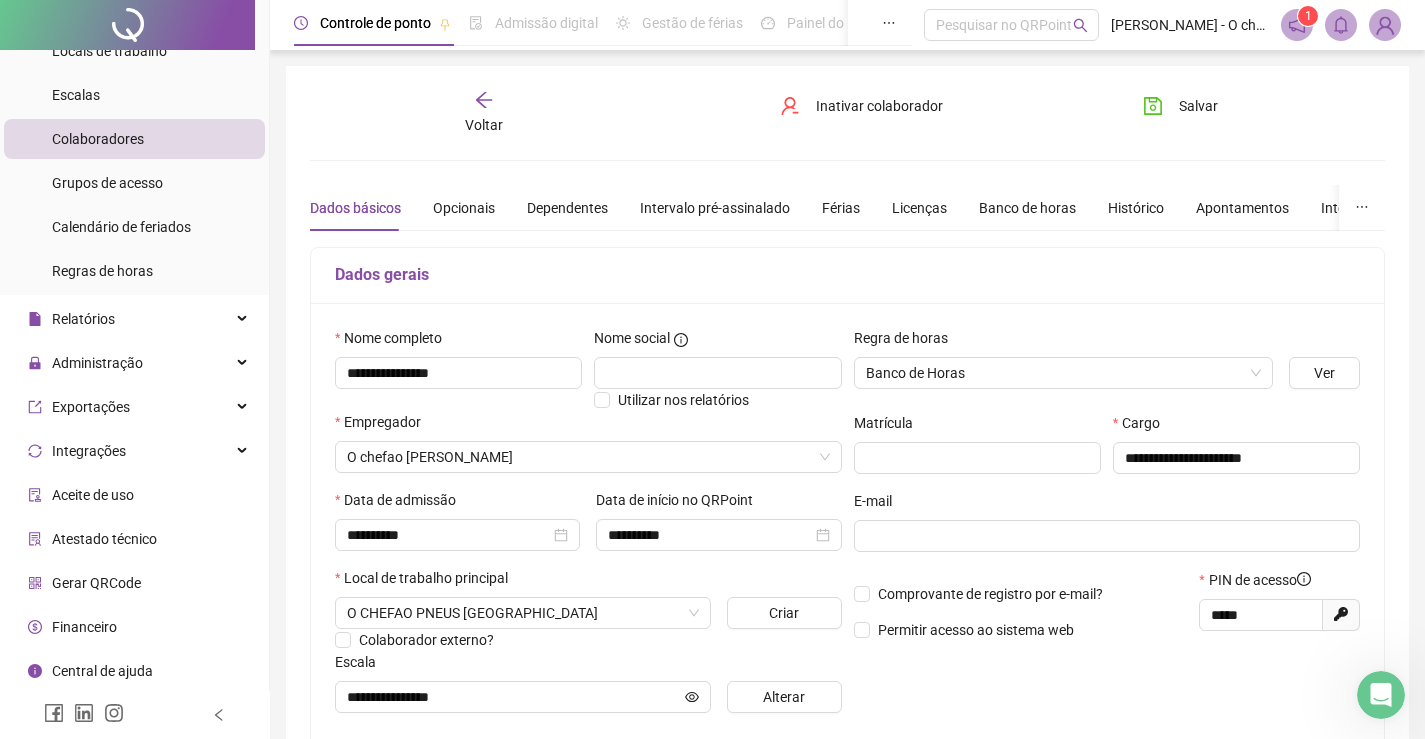 click on "Voltar" at bounding box center [484, 113] 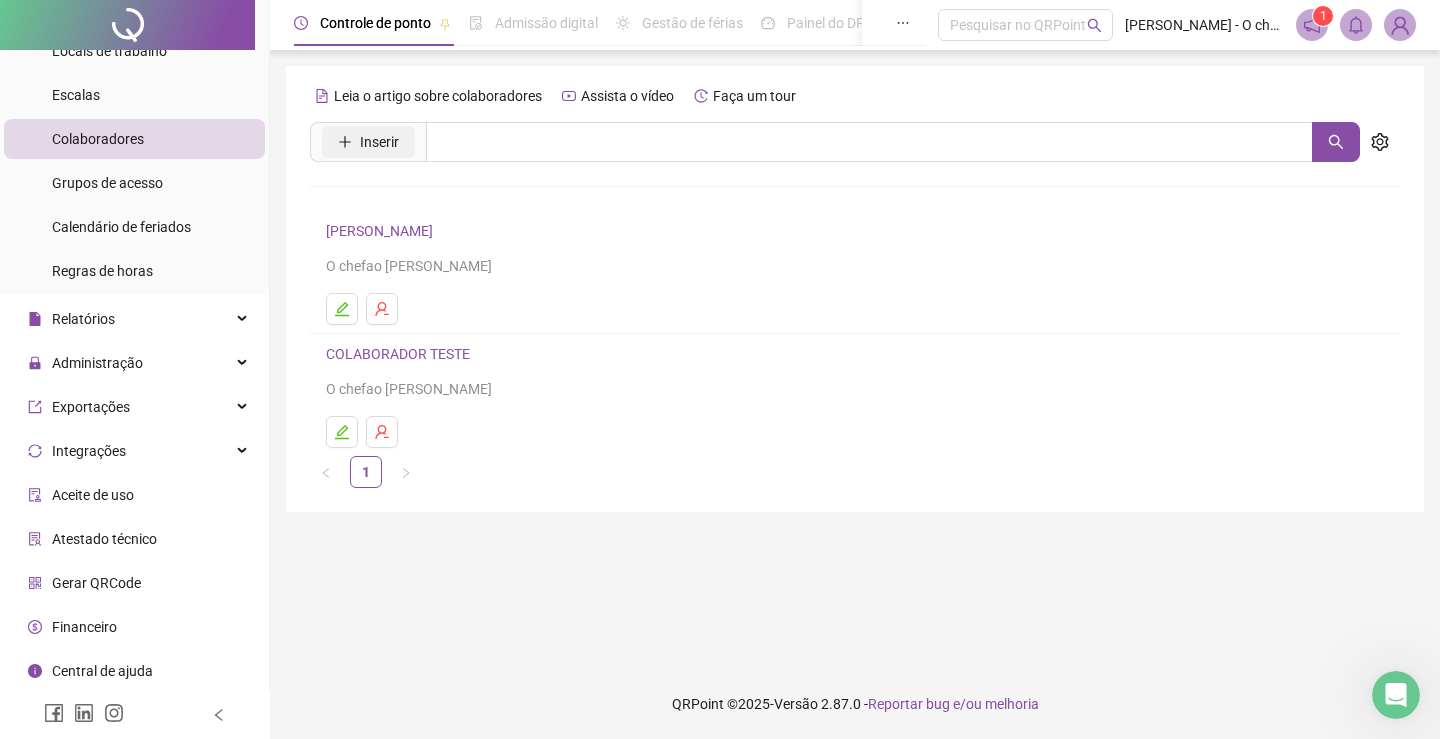 click on "Inserir" at bounding box center (379, 142) 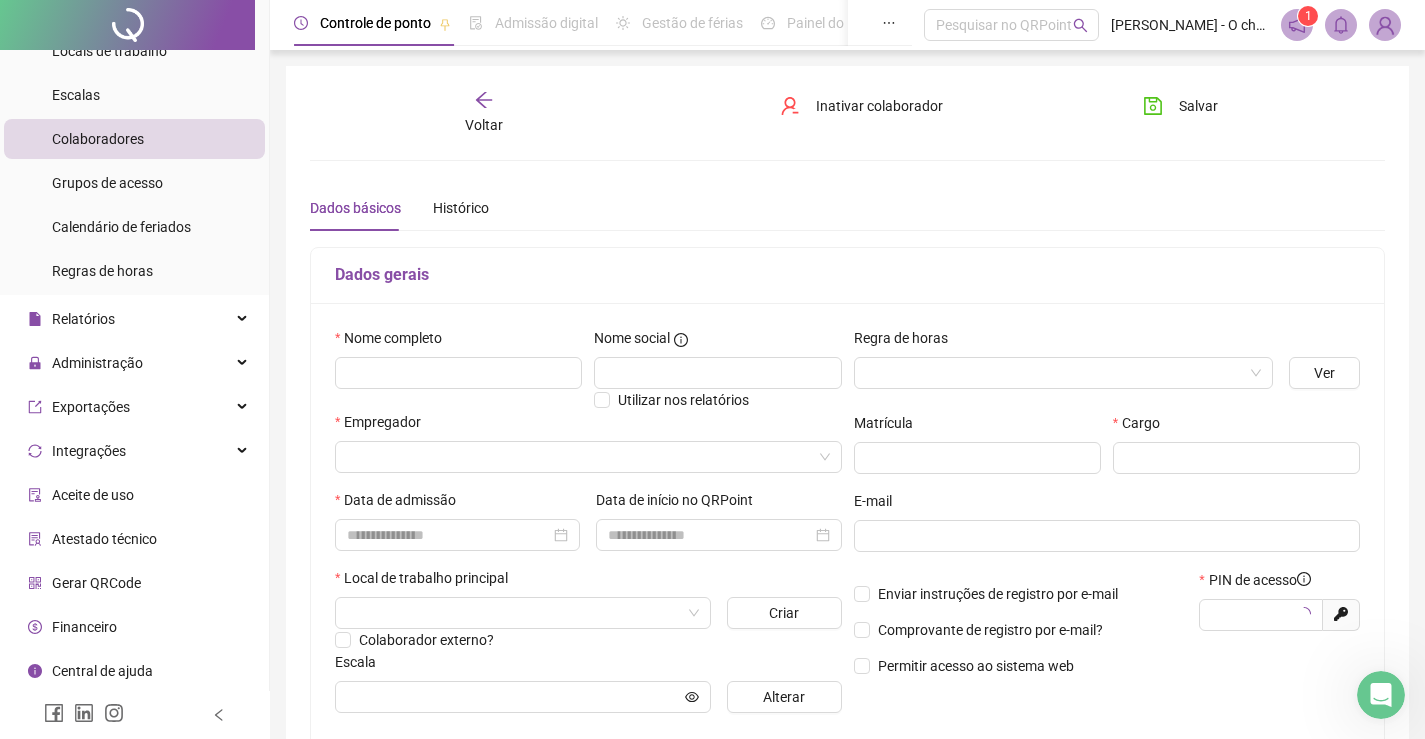 type on "*****" 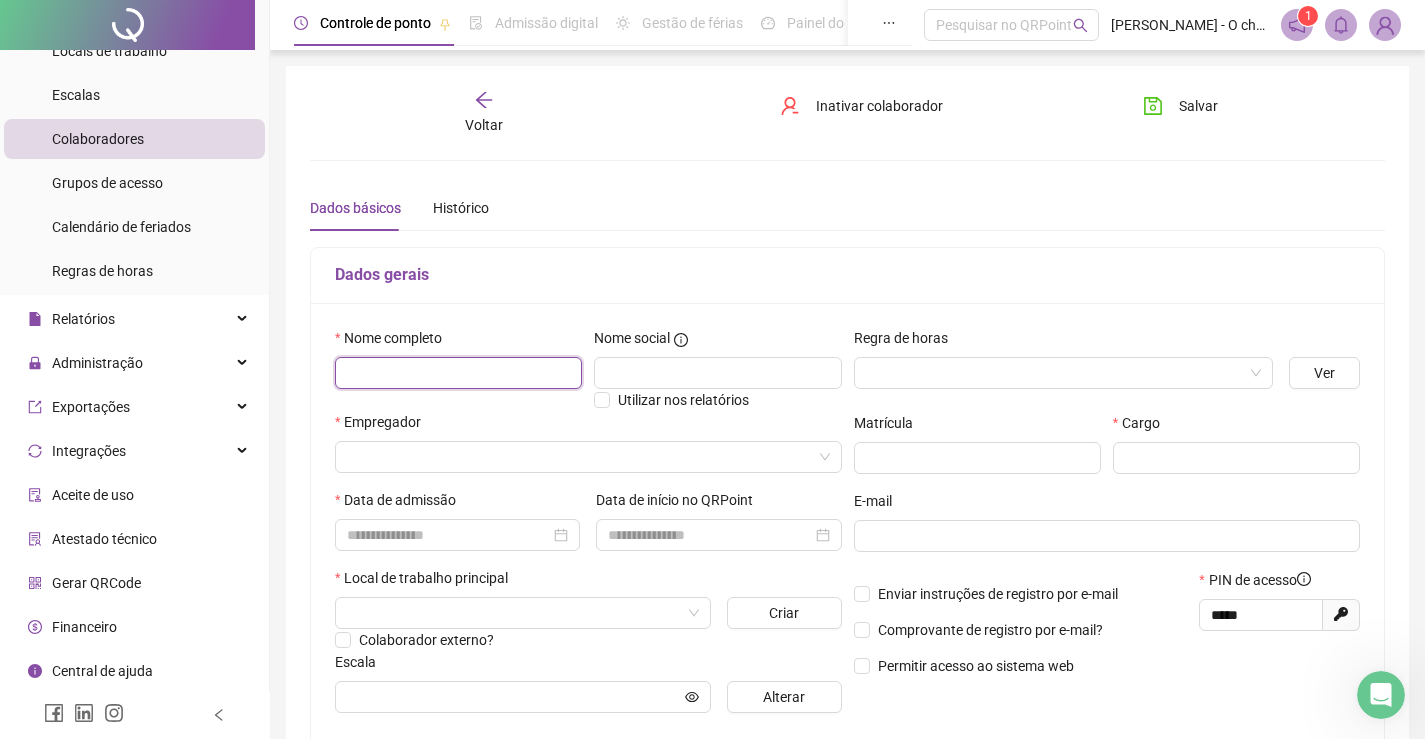 click at bounding box center (458, 373) 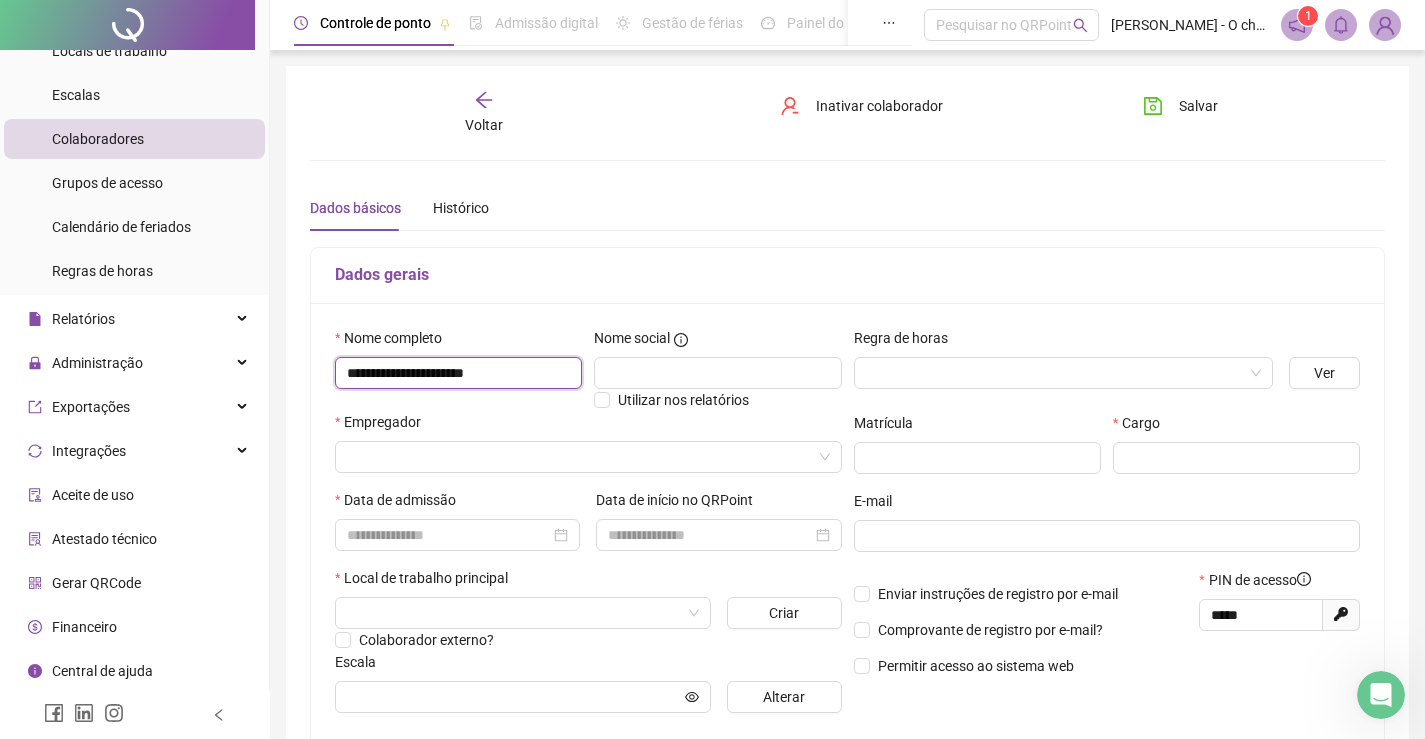 type on "**********" 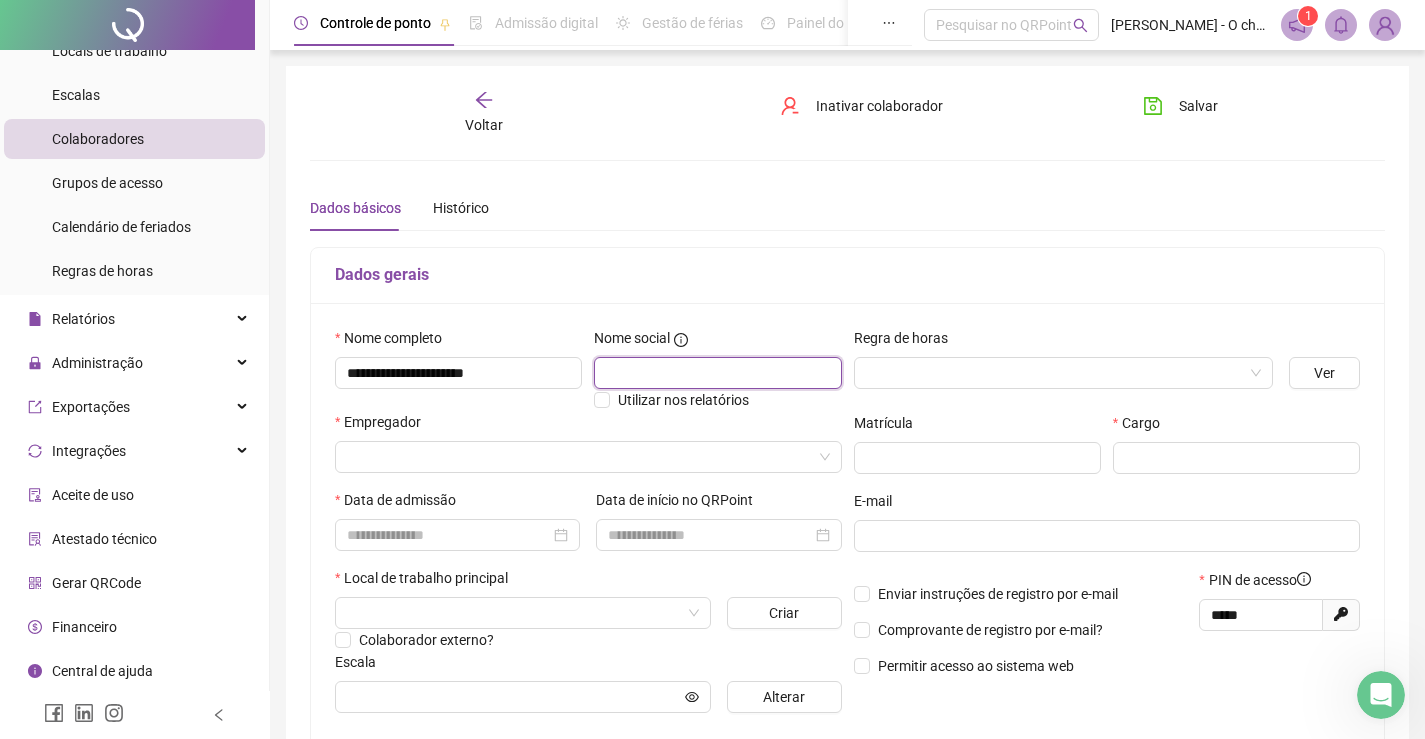 click at bounding box center [717, 373] 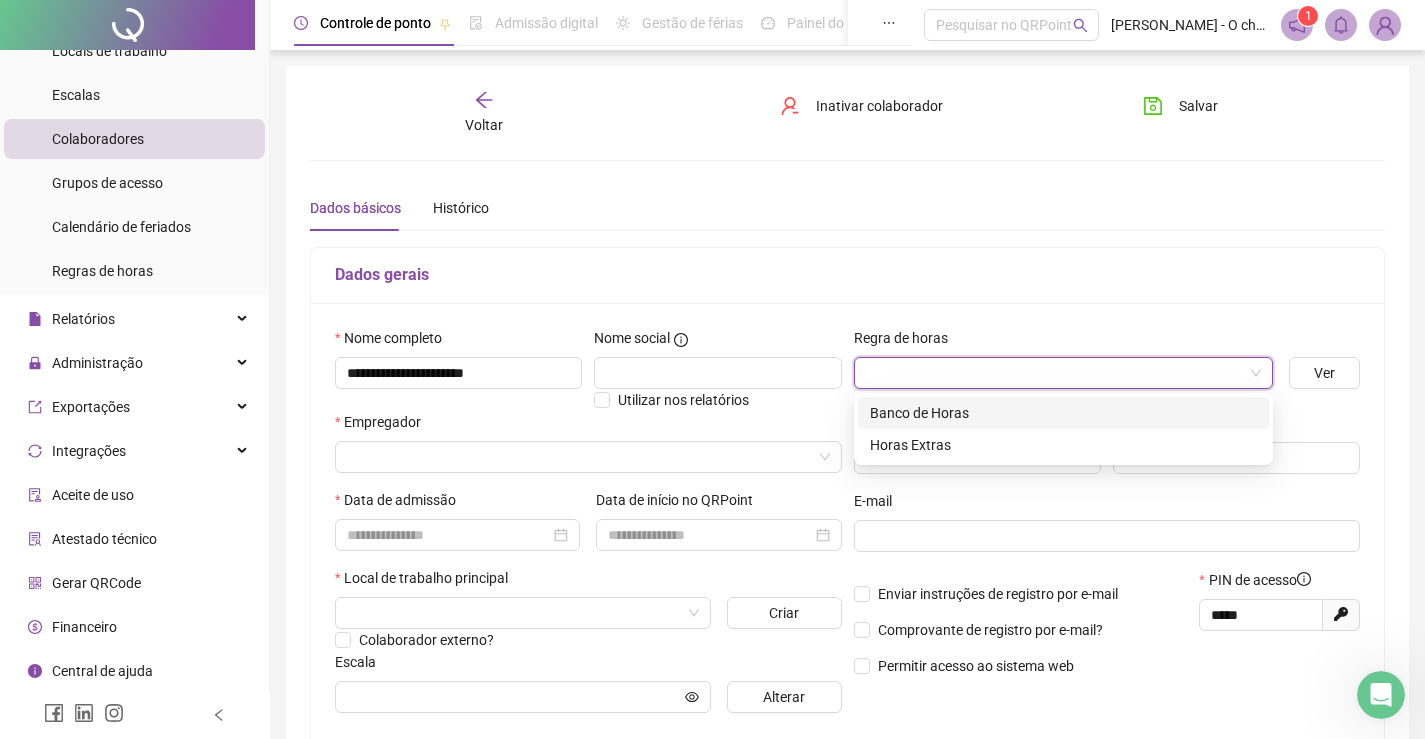 click at bounding box center (1057, 373) 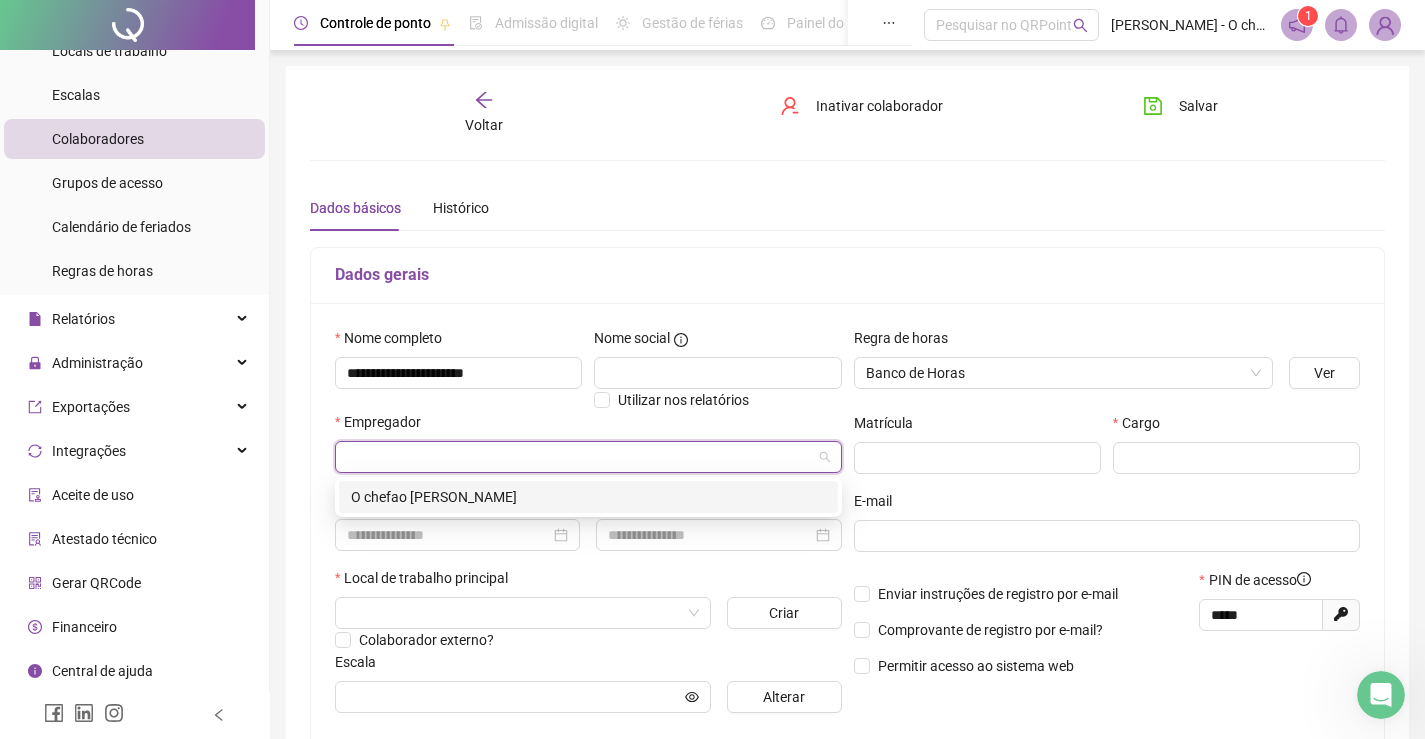 click at bounding box center [582, 457] 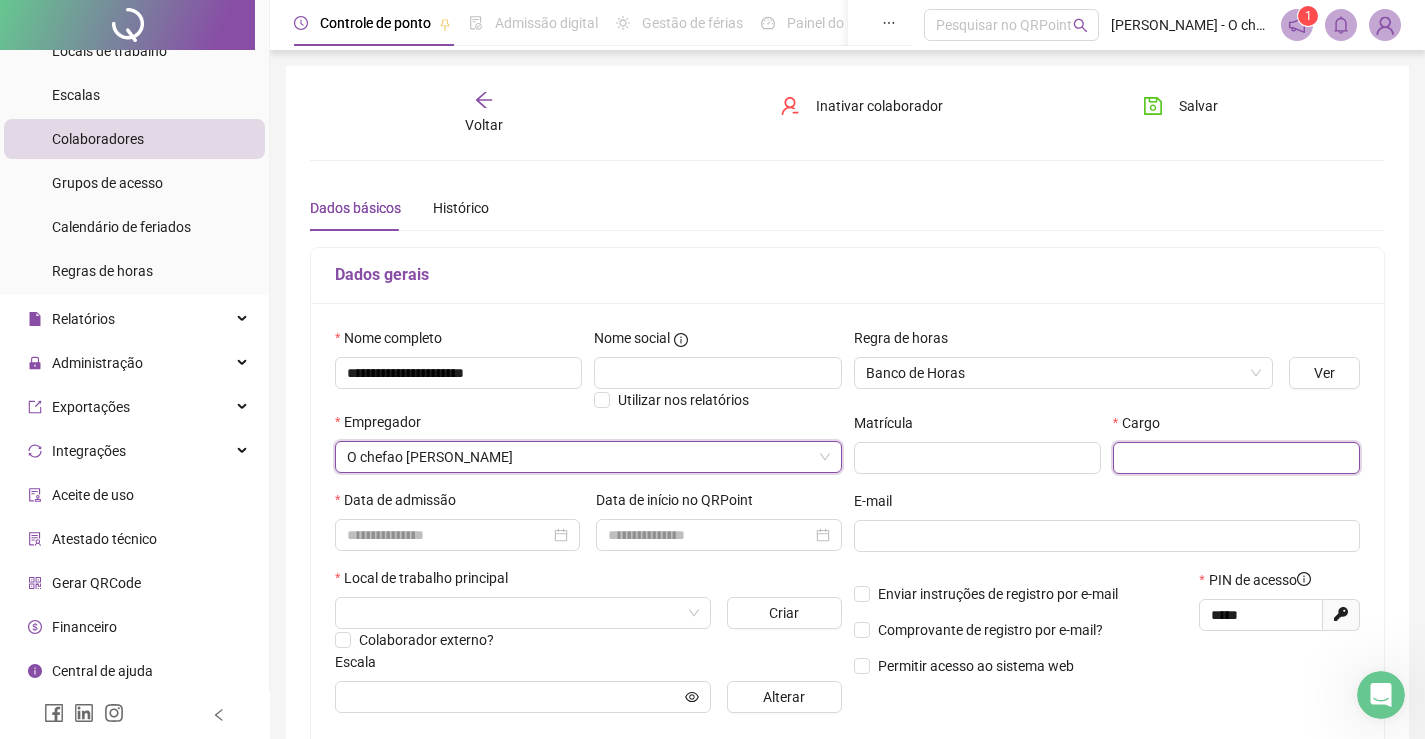 click at bounding box center [1236, 458] 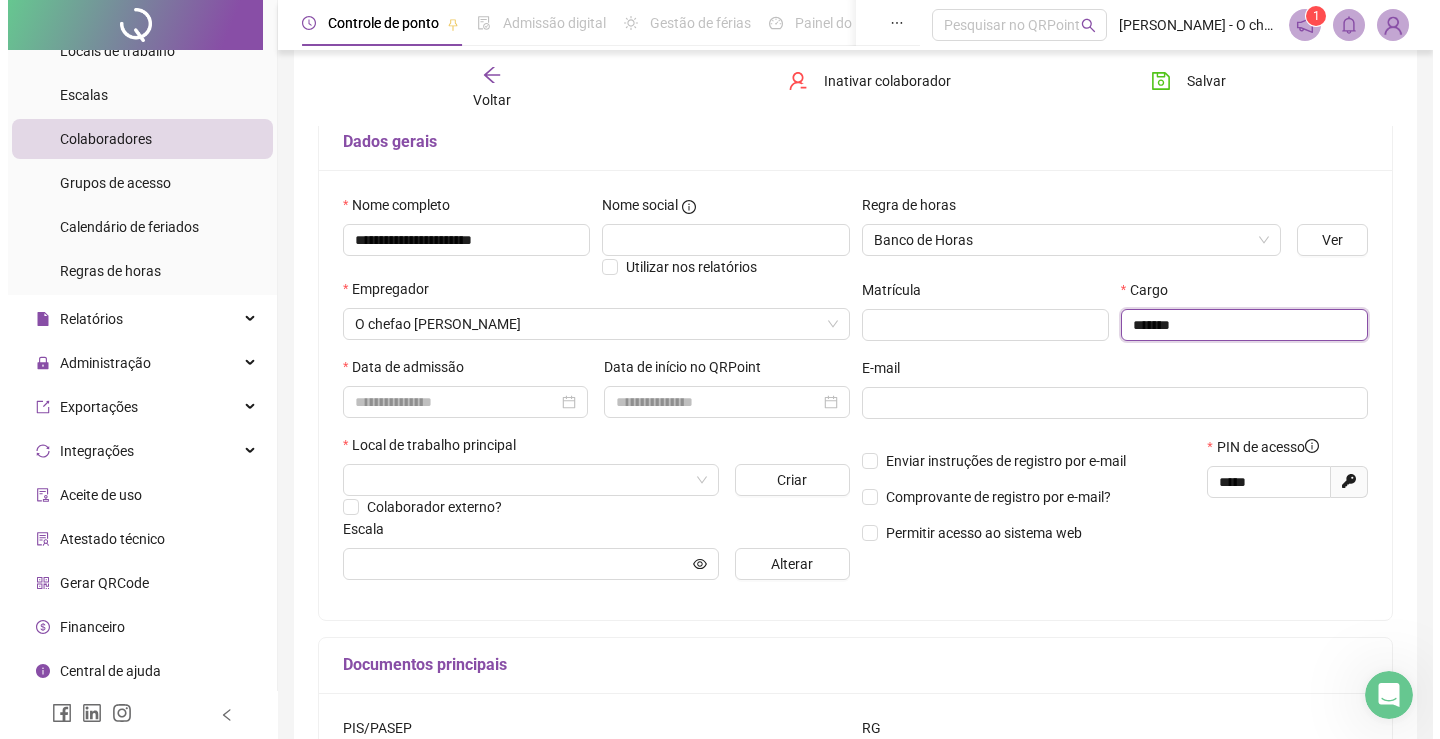 scroll, scrollTop: 200, scrollLeft: 0, axis: vertical 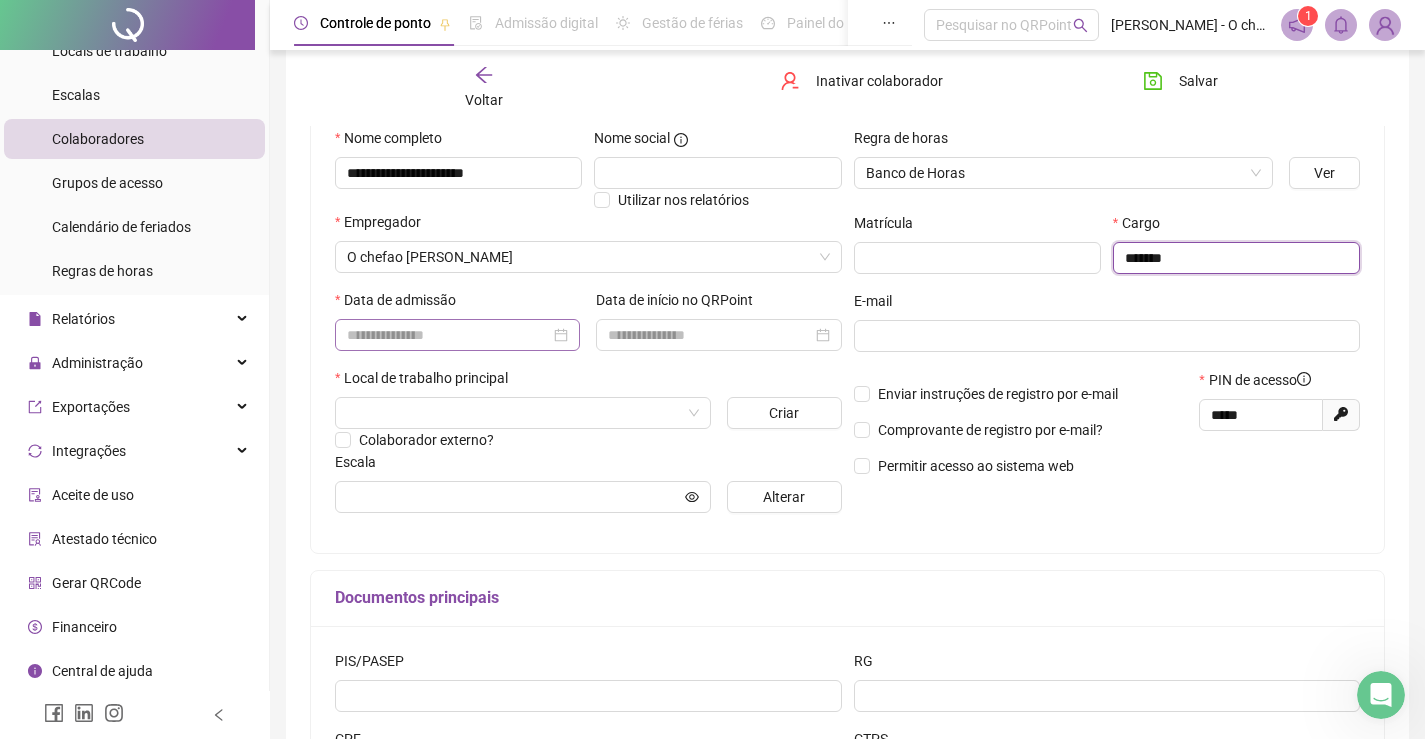 type on "*******" 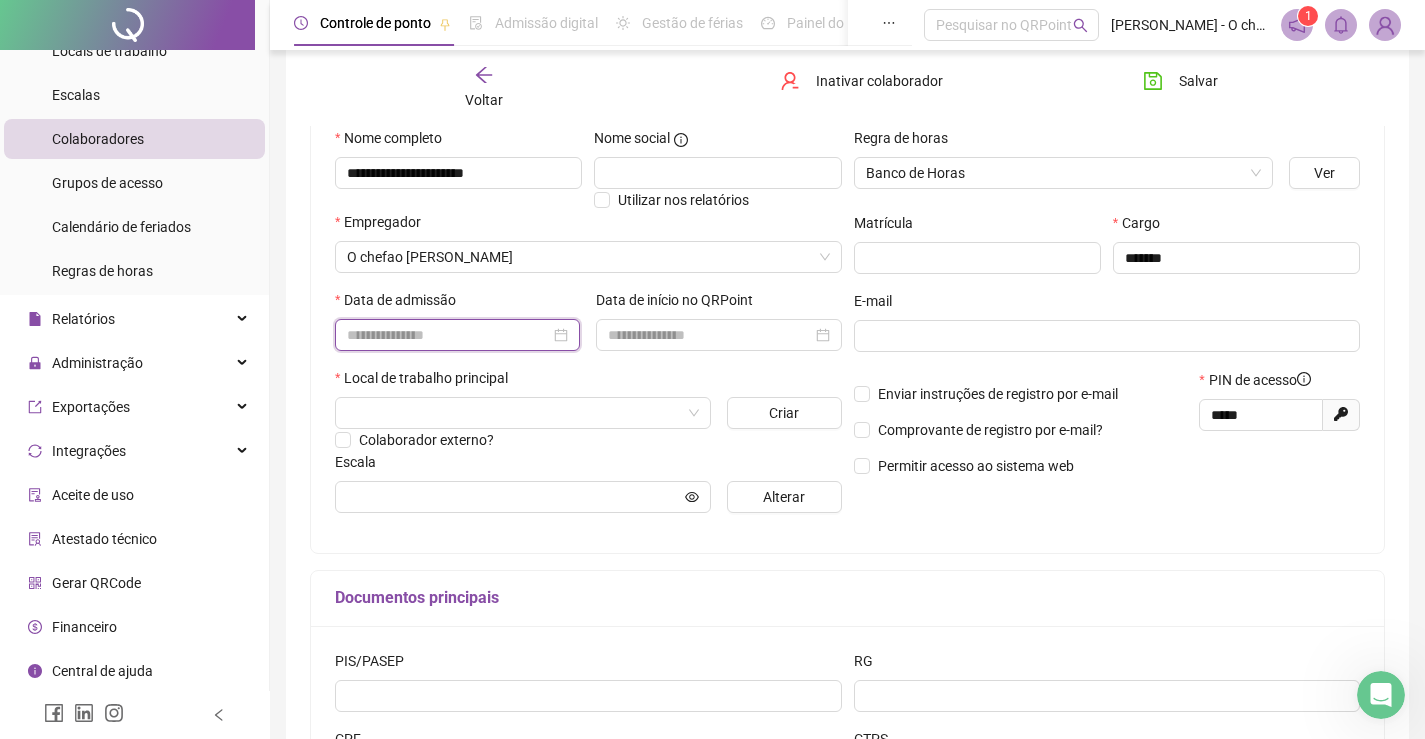 click at bounding box center [448, 335] 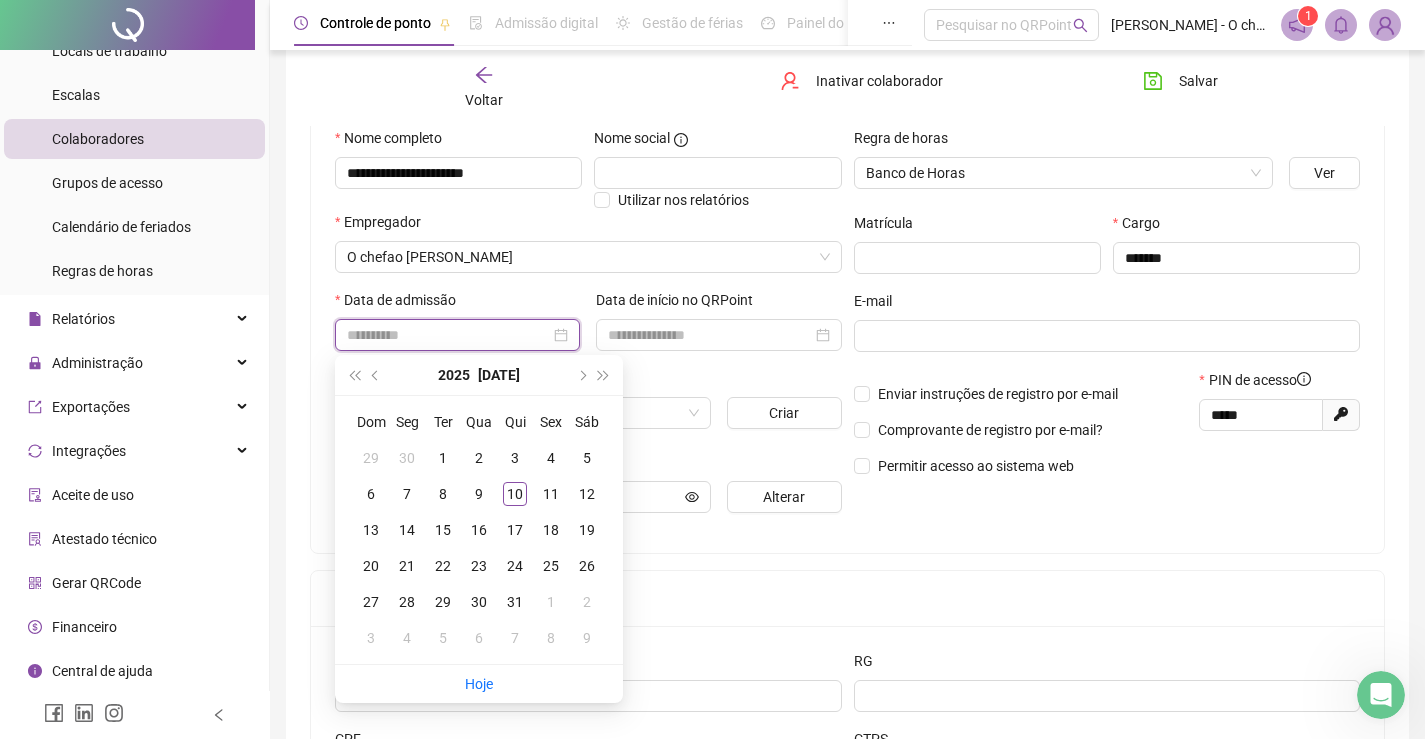 type on "**********" 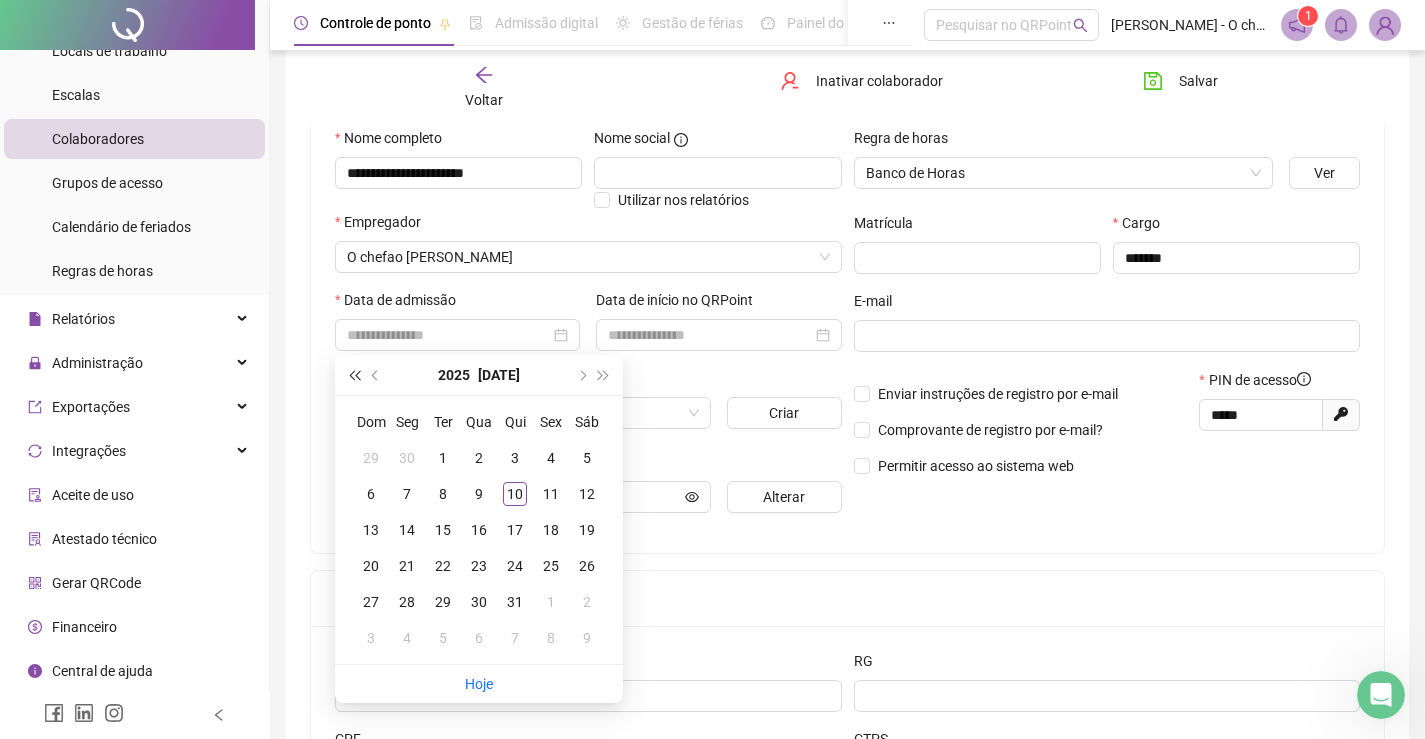 click at bounding box center [354, 375] 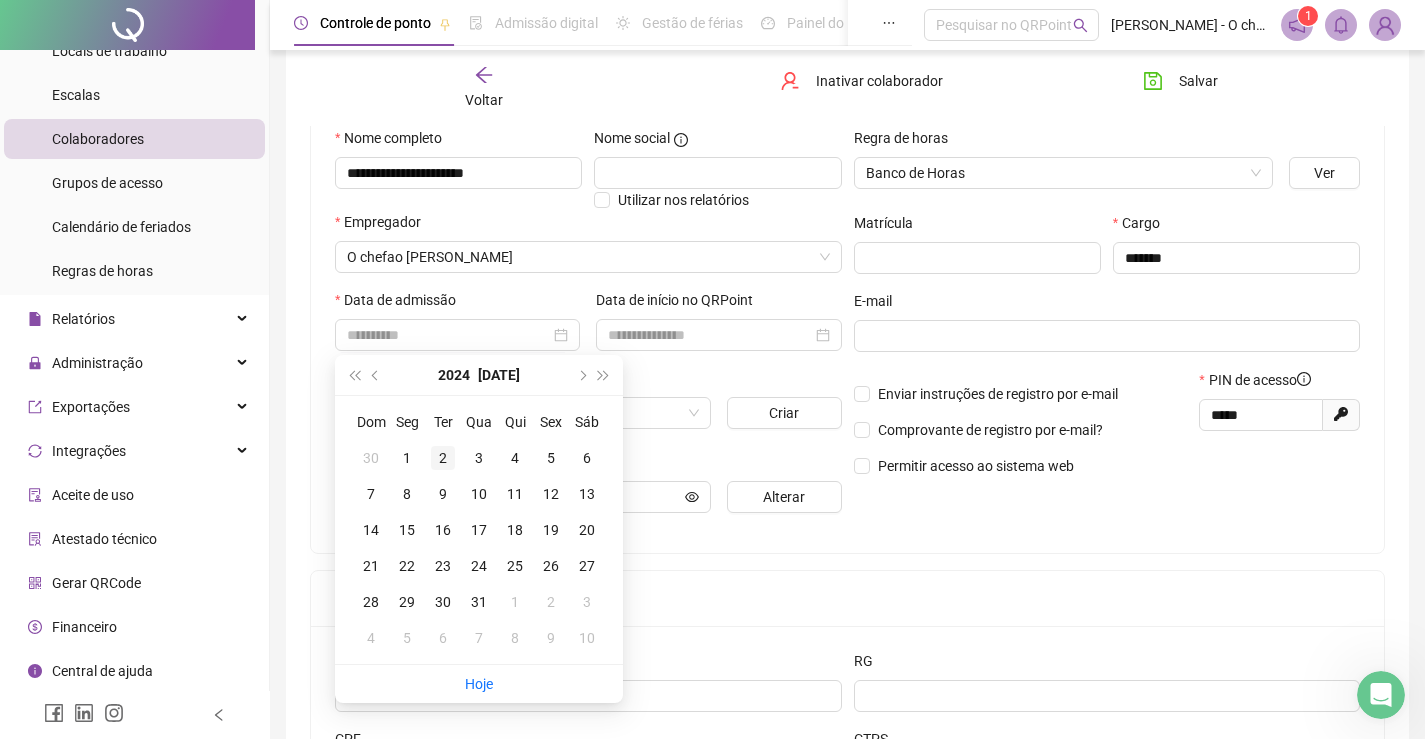 type on "**********" 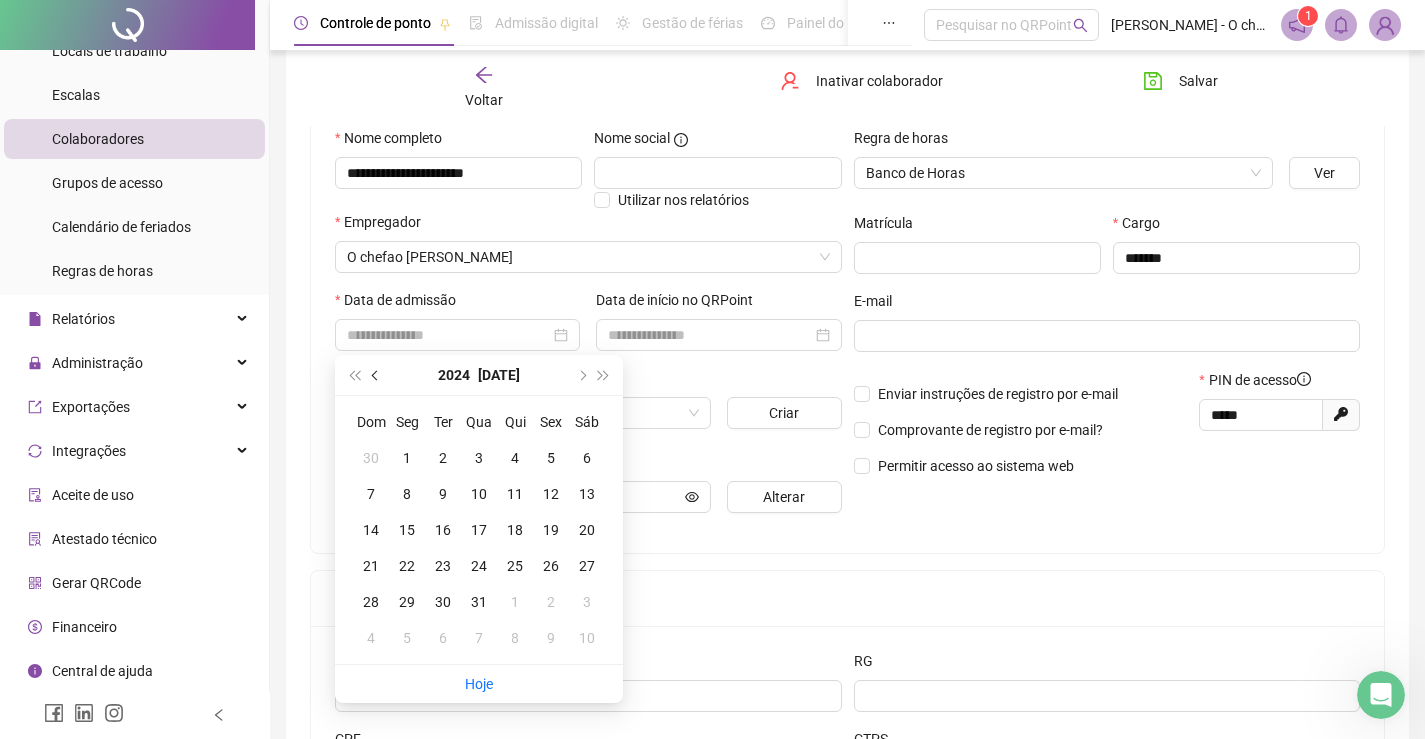 click at bounding box center (377, 375) 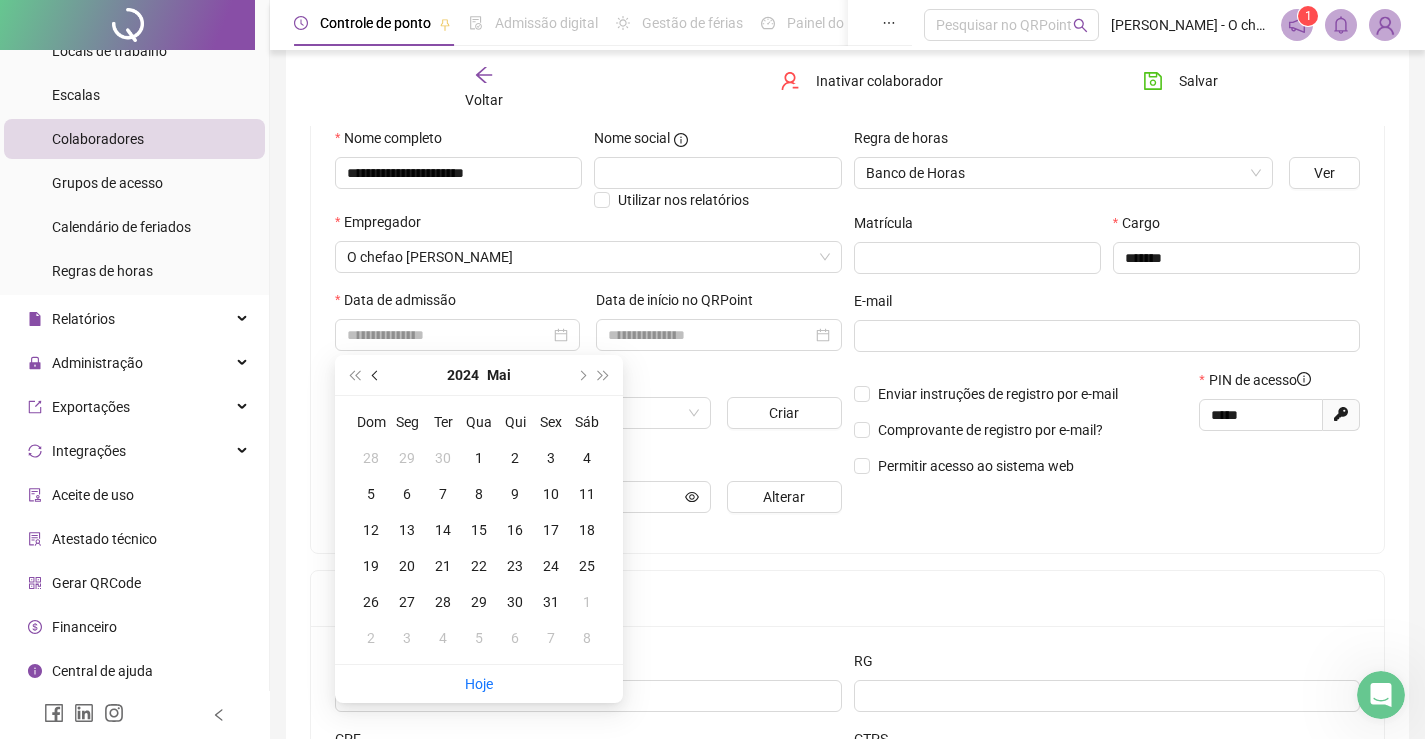 click at bounding box center (377, 375) 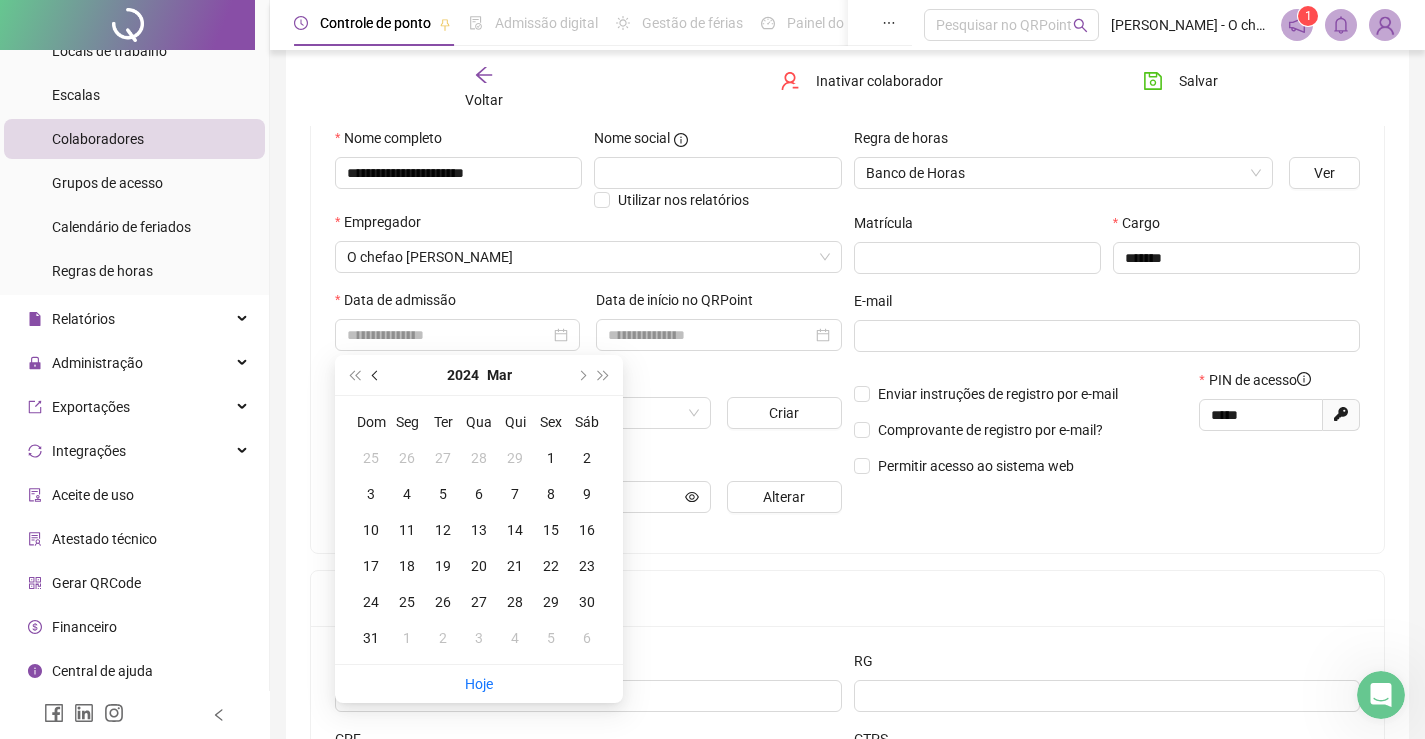 click at bounding box center (377, 375) 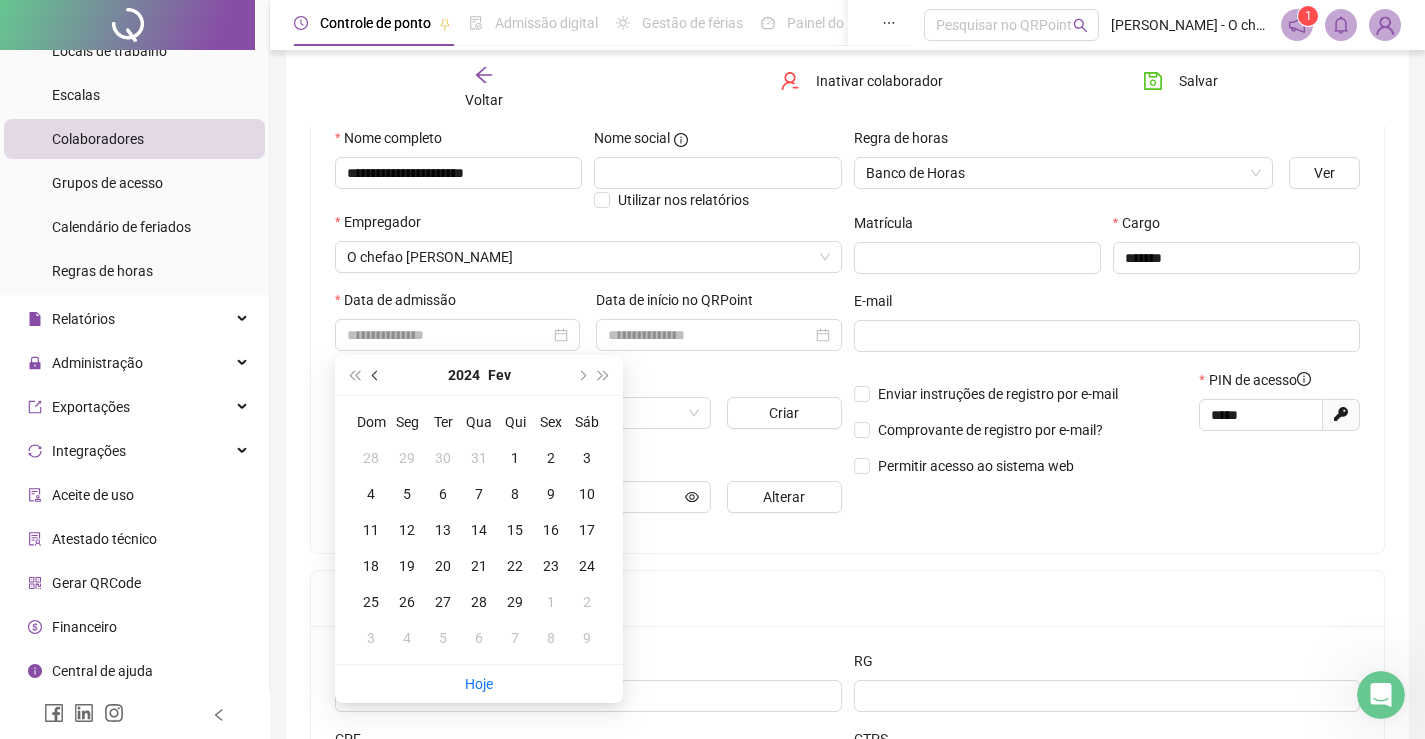 click at bounding box center (377, 375) 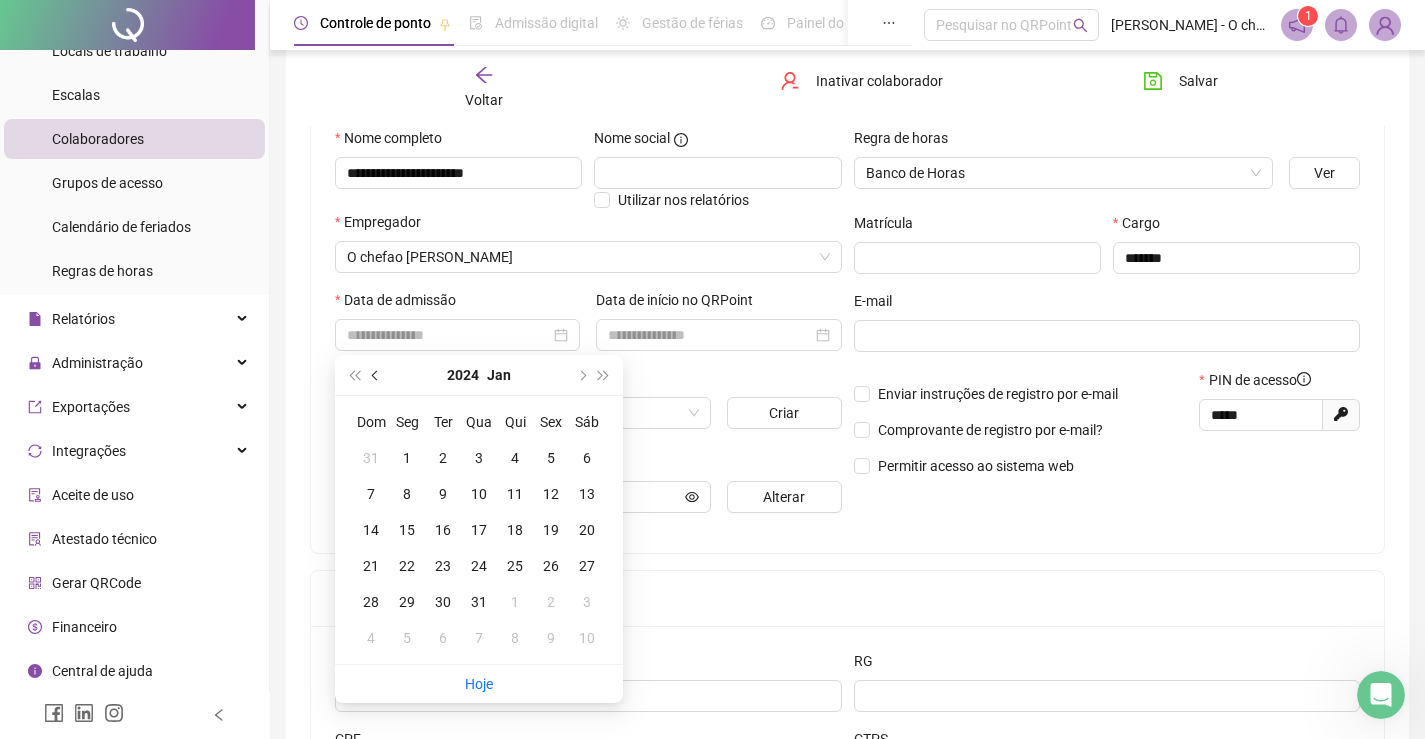 click at bounding box center [377, 375] 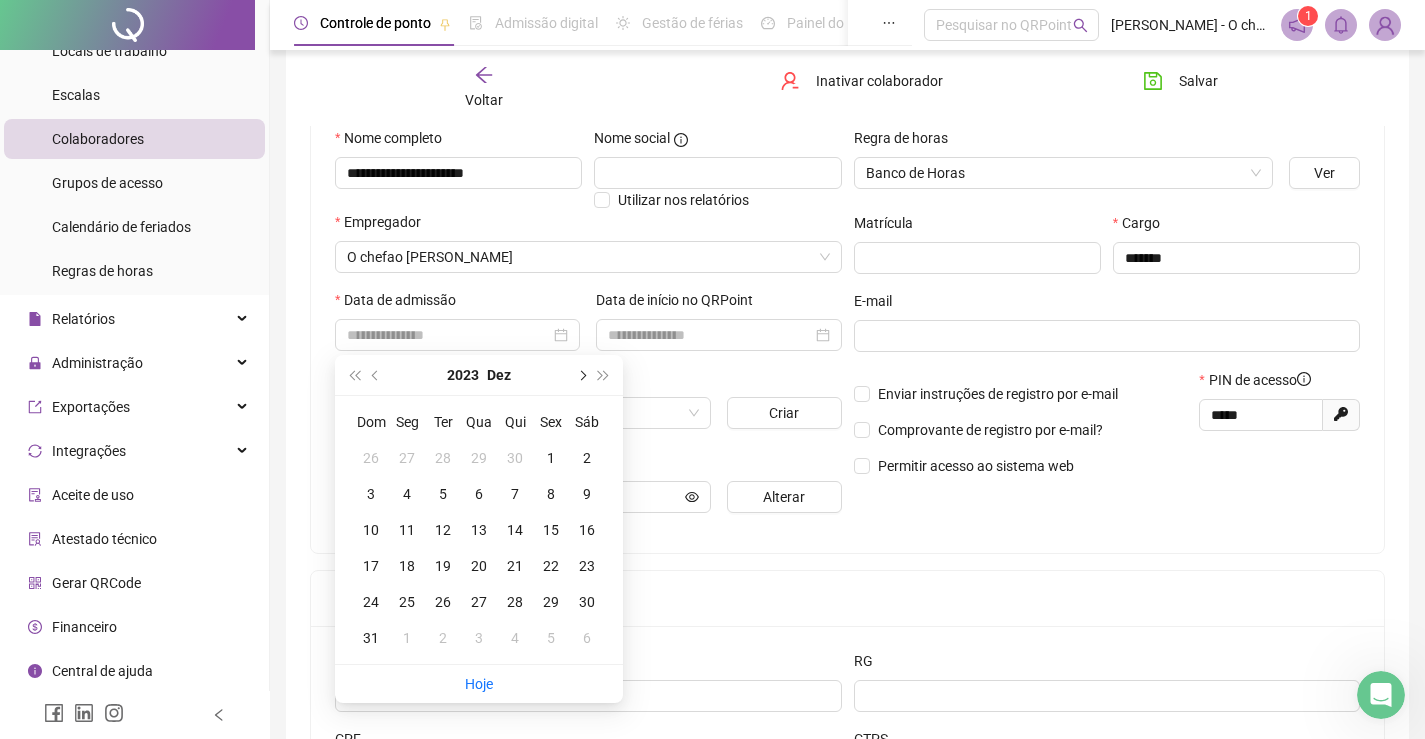 click at bounding box center [581, 375] 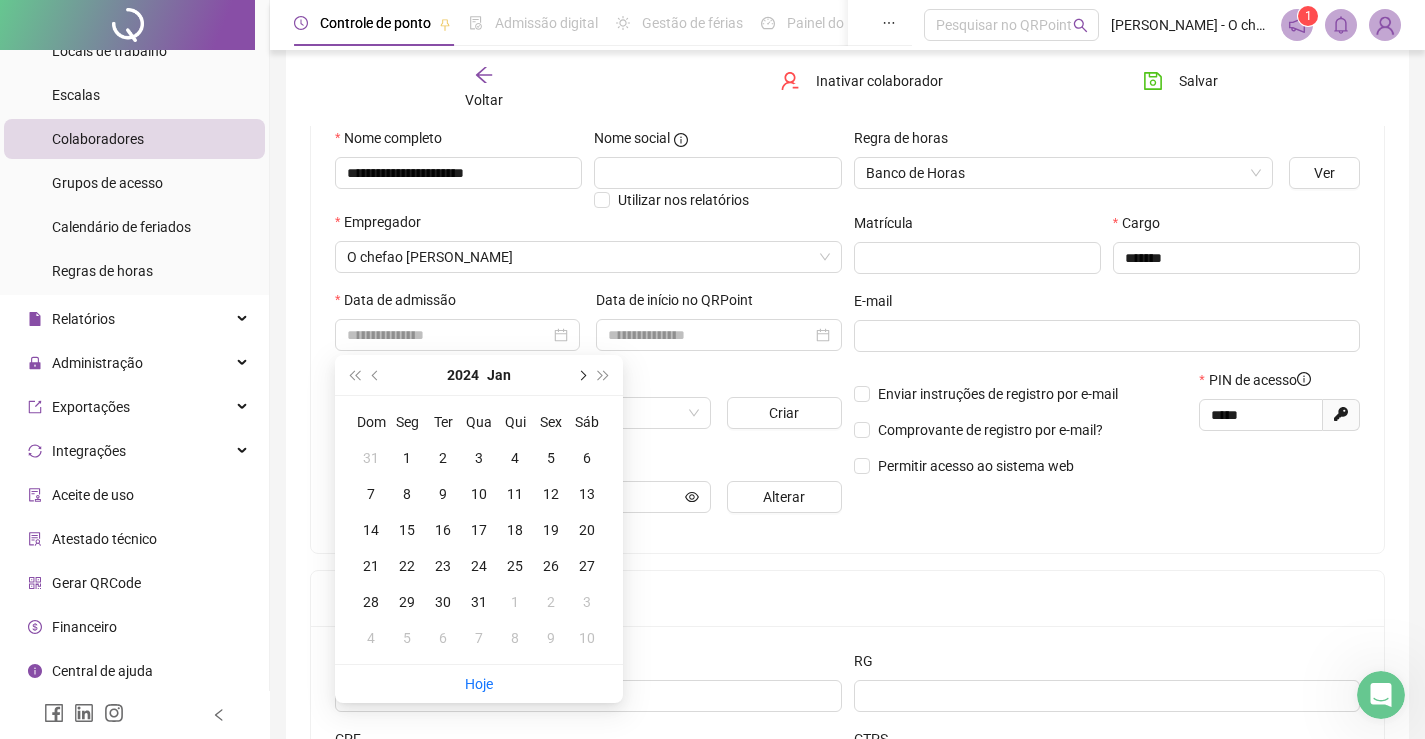 click at bounding box center [581, 375] 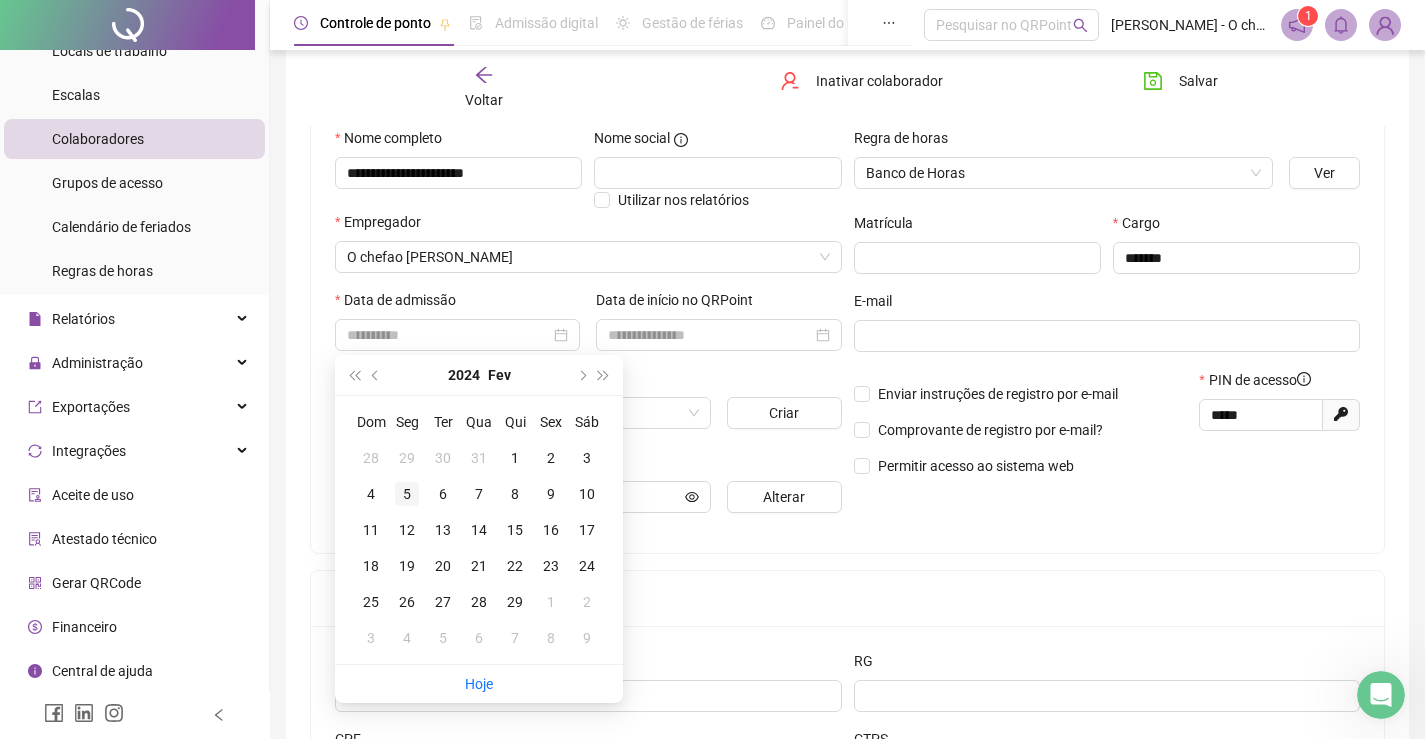 type on "**********" 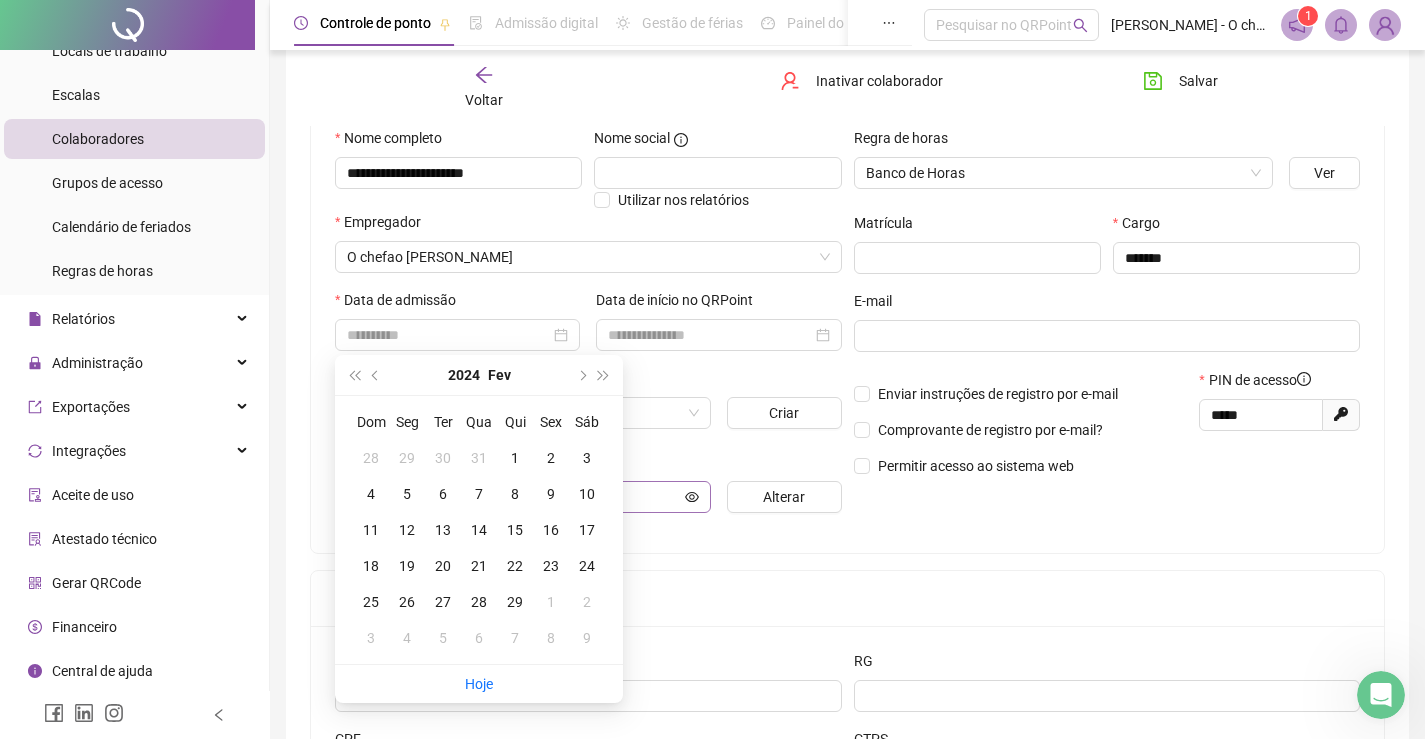click on "5" at bounding box center (407, 494) 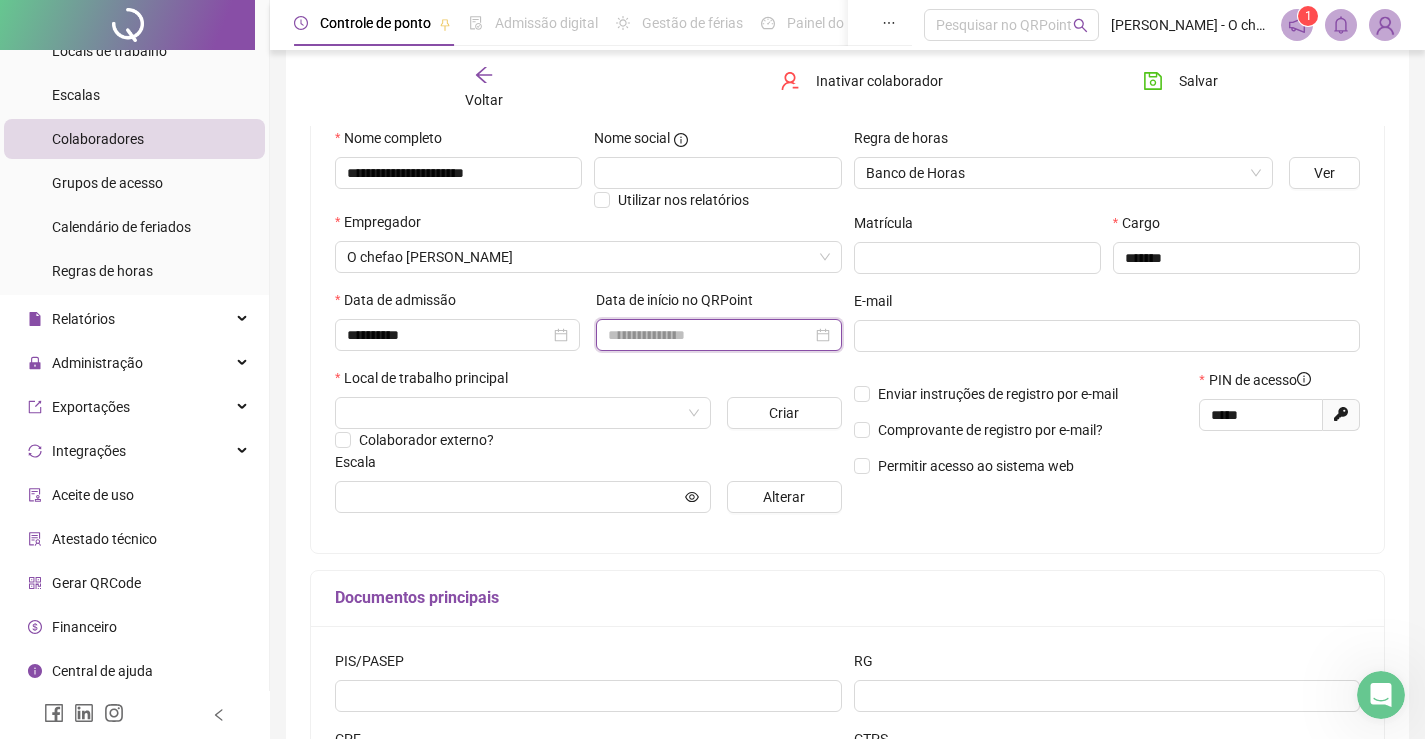 click at bounding box center [709, 335] 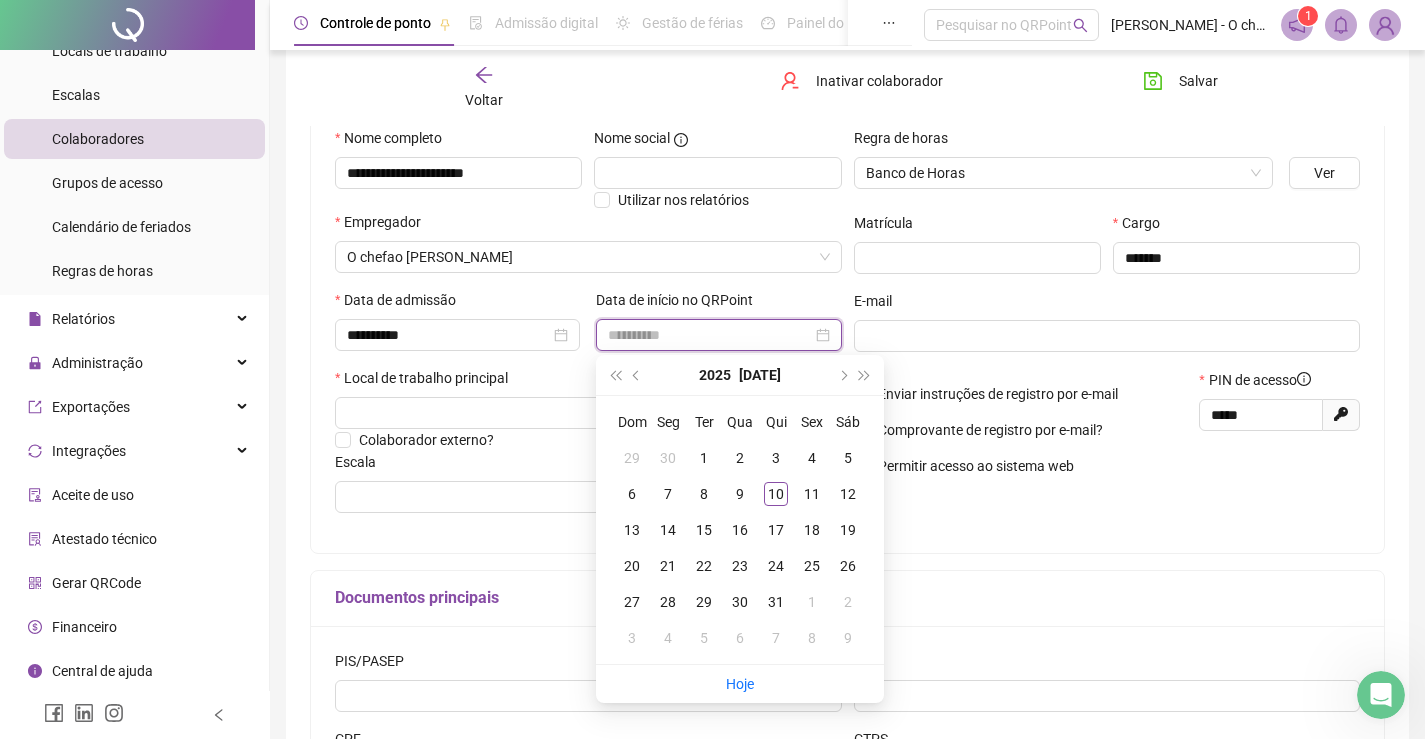 type on "**********" 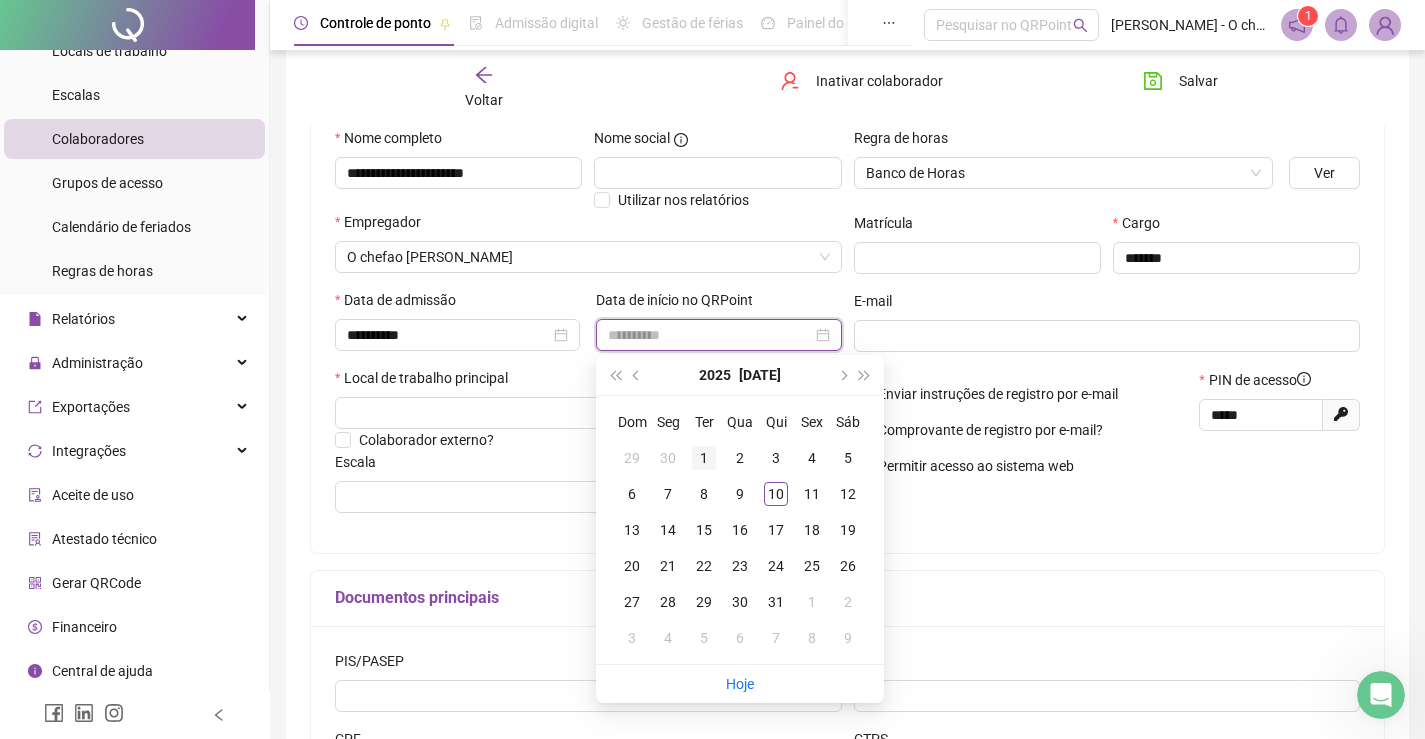 type on "**********" 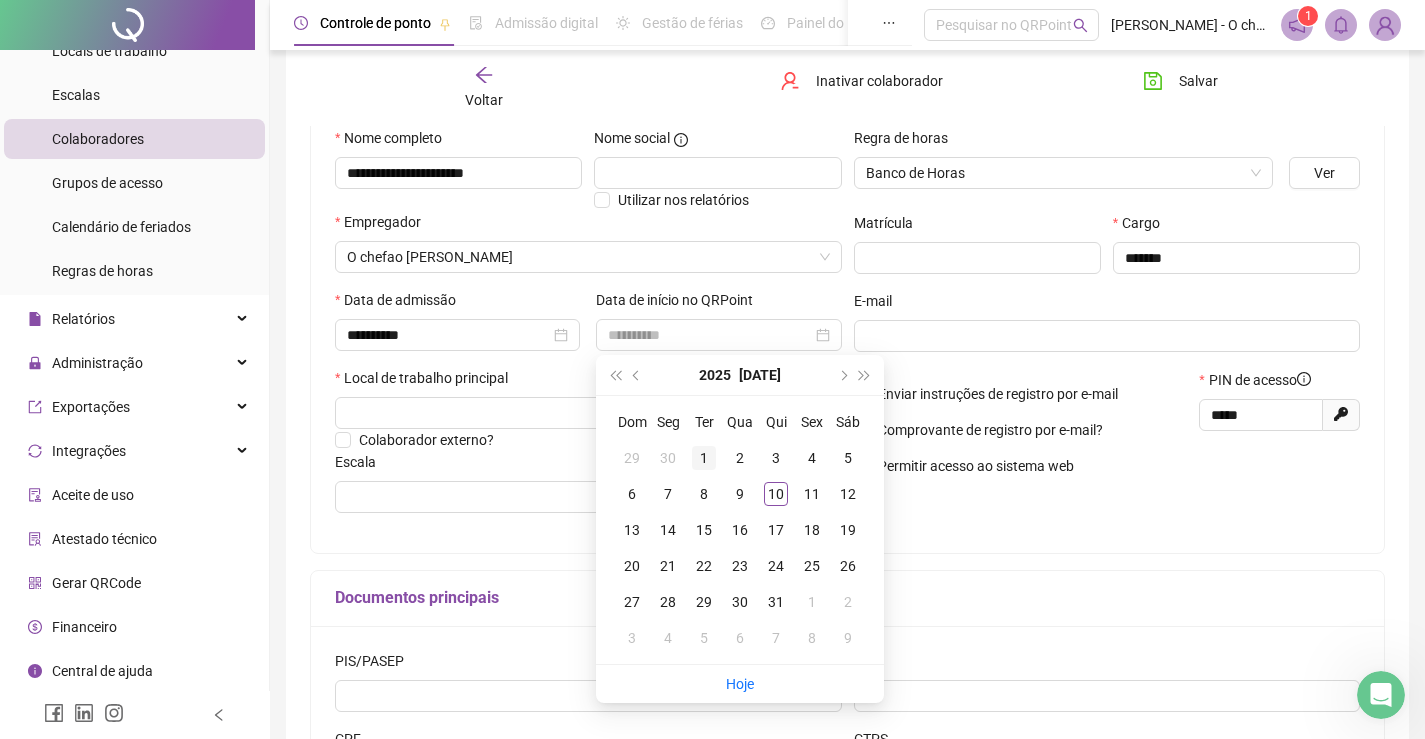 click on "1" at bounding box center [704, 458] 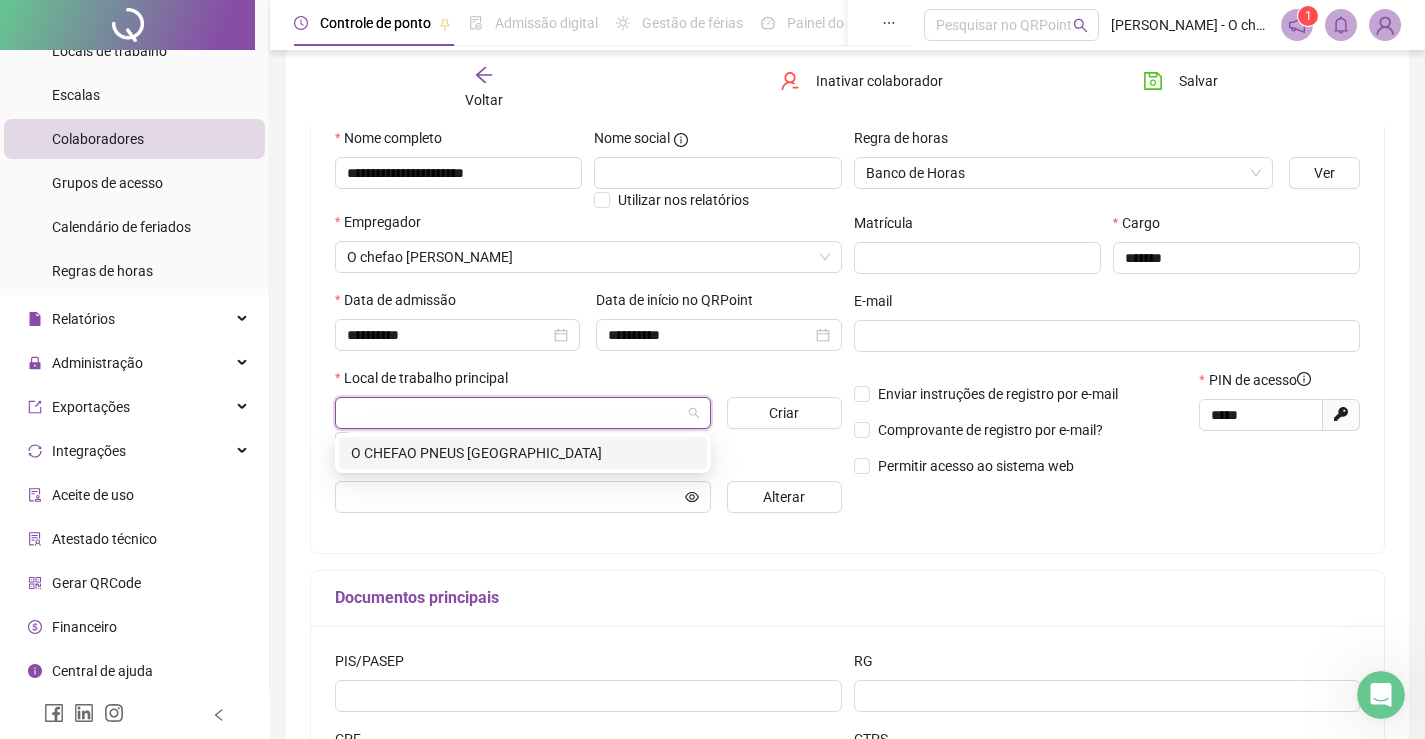 click at bounding box center [517, 413] 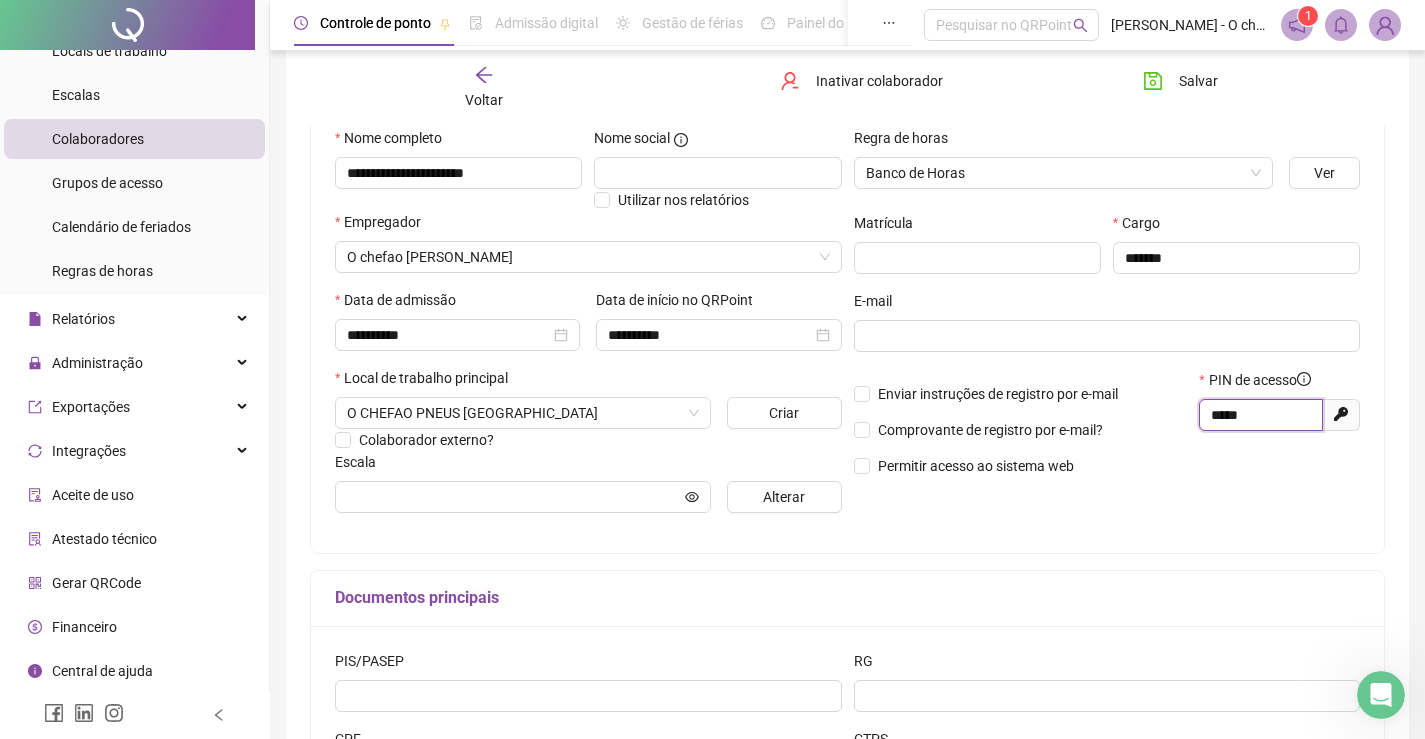 click on "*****" at bounding box center [1259, 415] 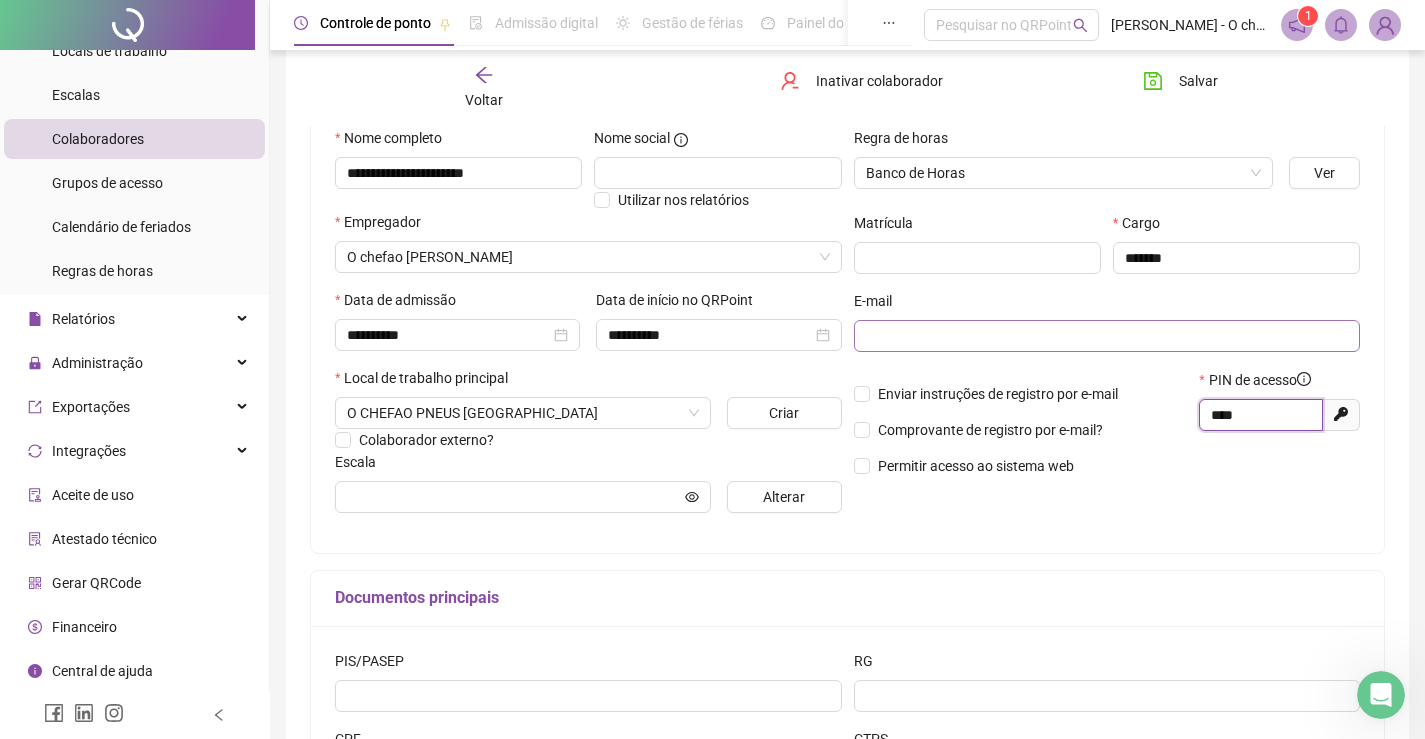 type on "****" 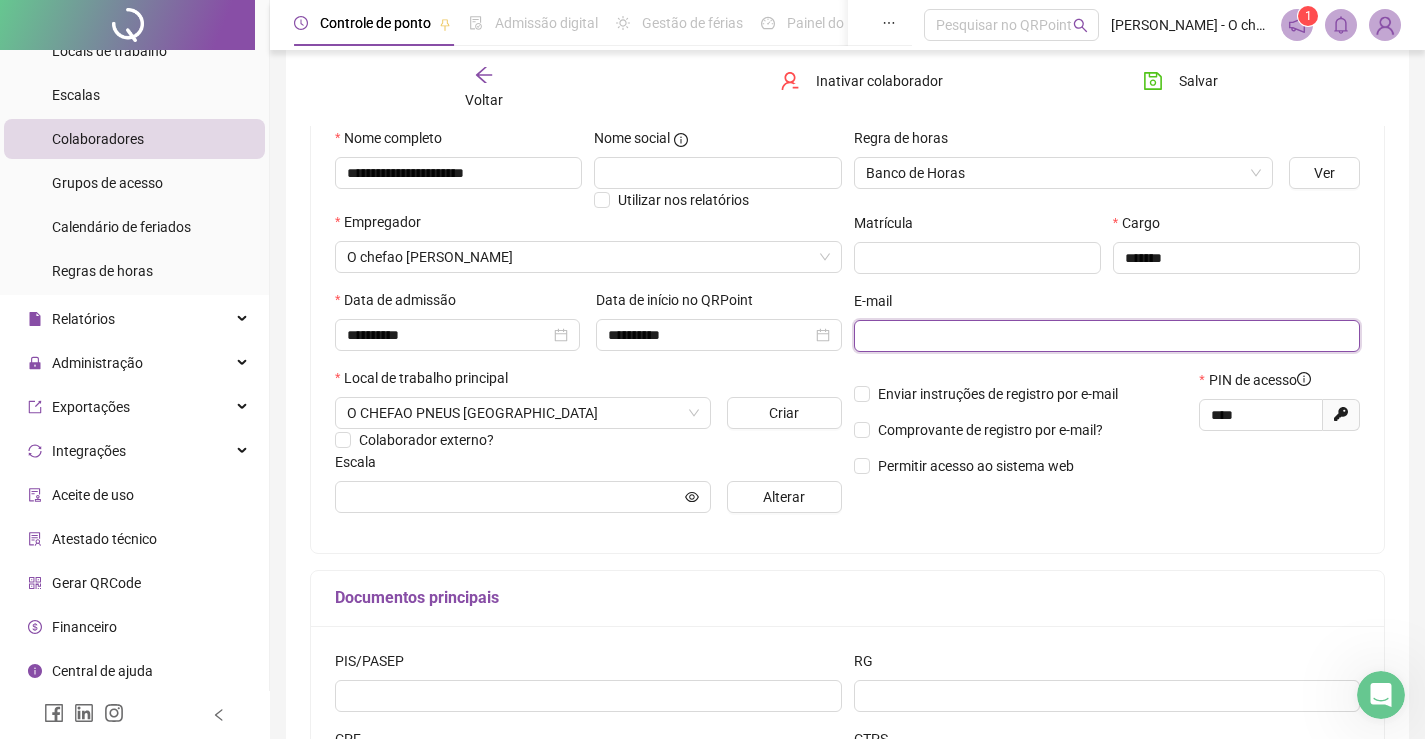 click at bounding box center [1105, 336] 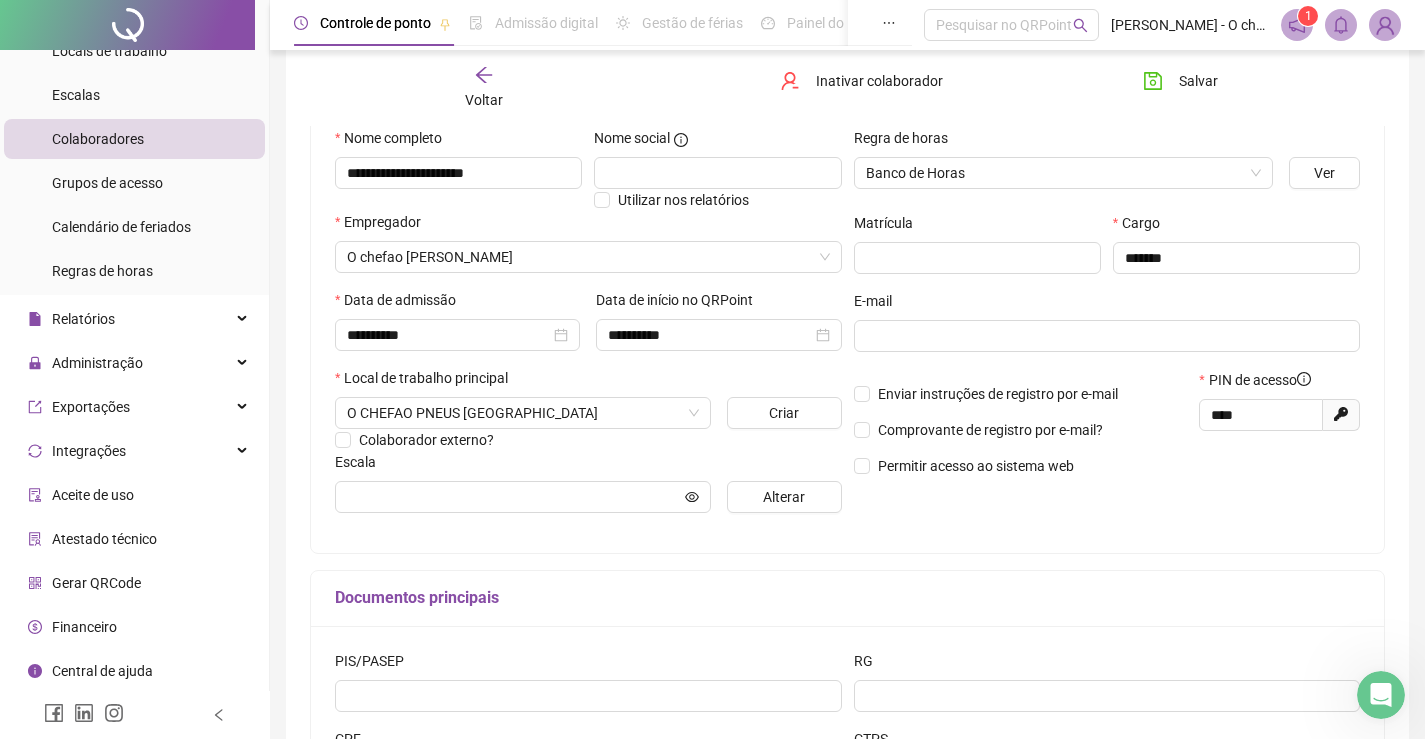 click on "**********" at bounding box center [588, 328] 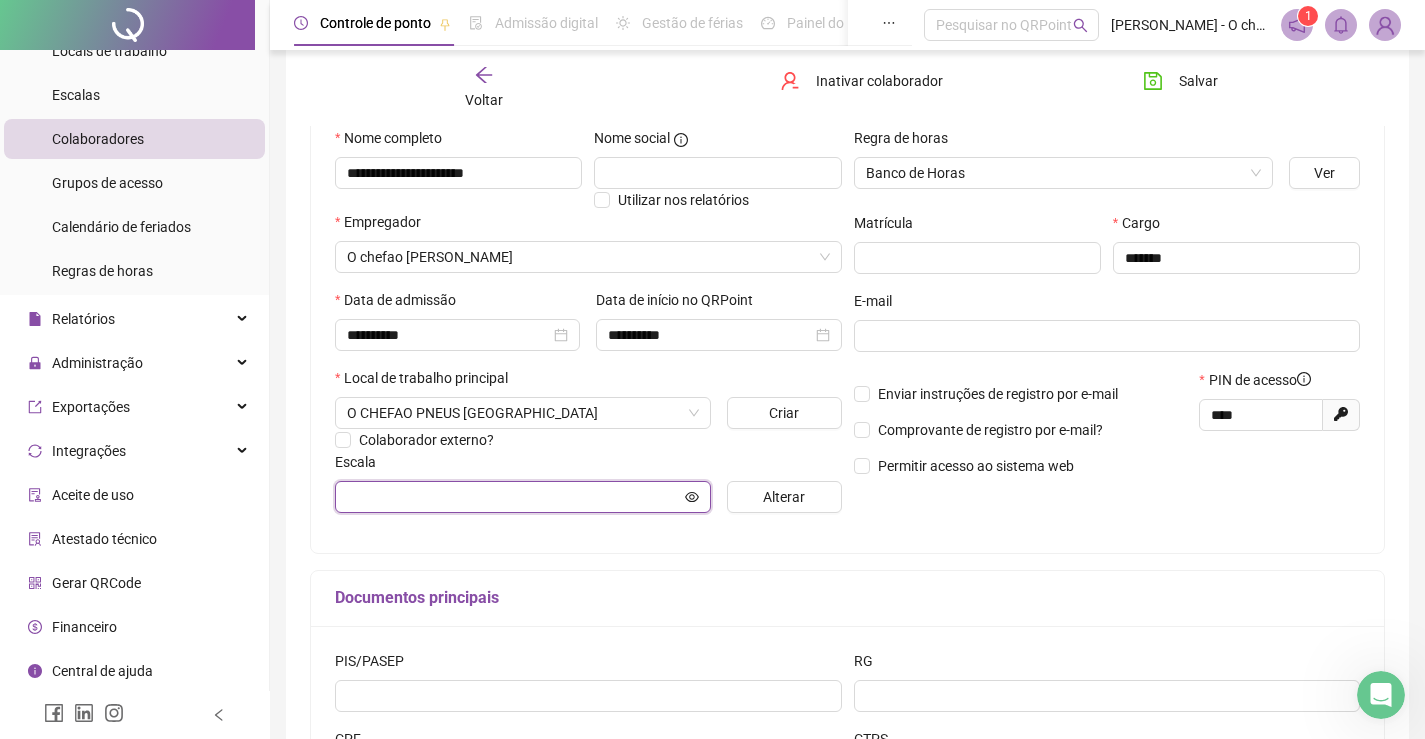 click at bounding box center [514, 497] 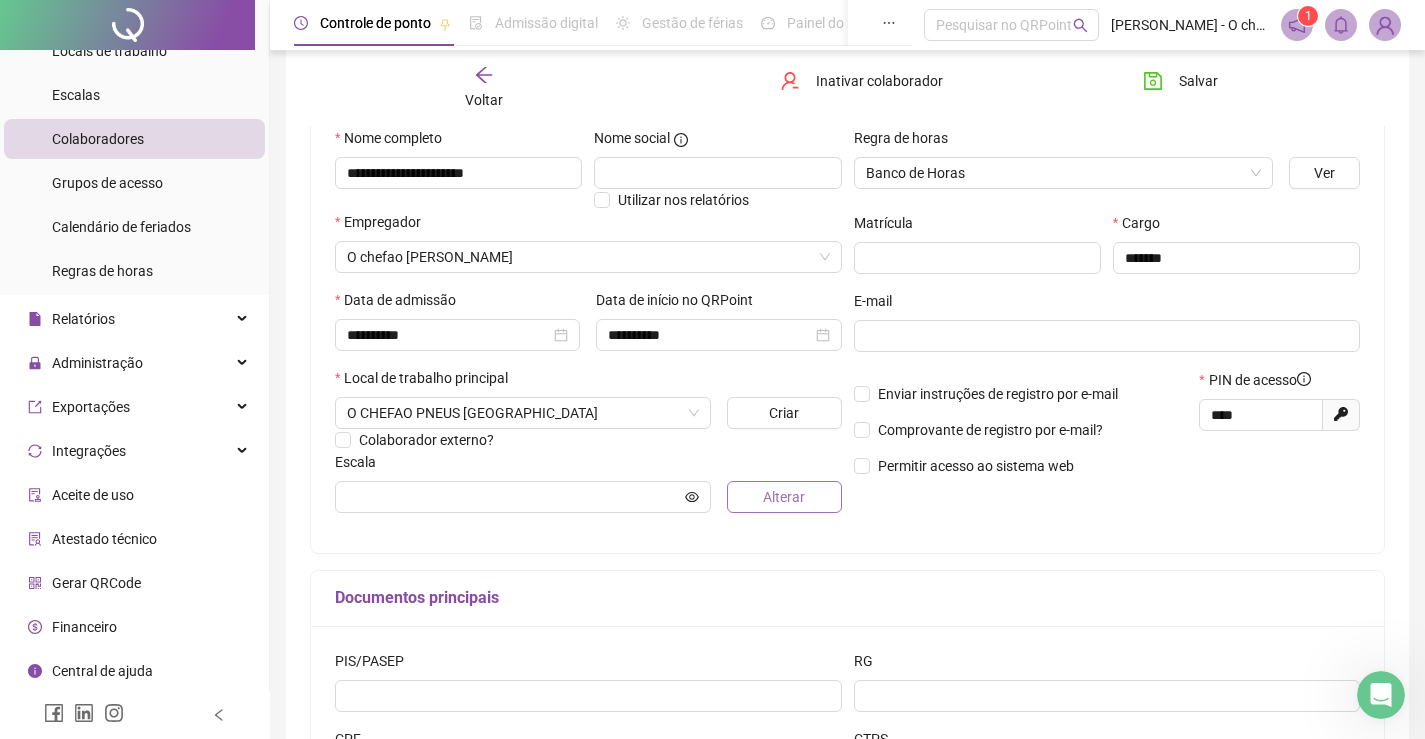 click on "Alterar" at bounding box center (784, 497) 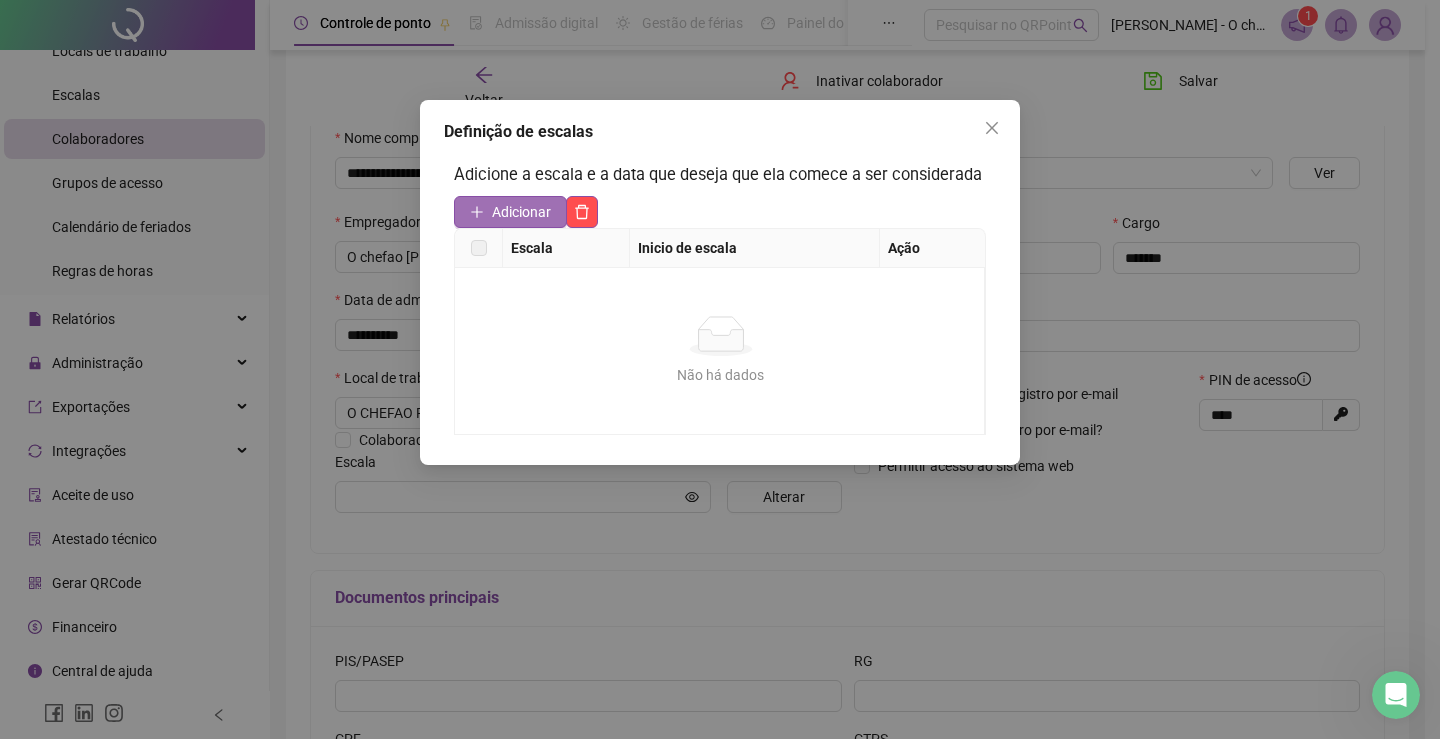 click on "Adicionar" at bounding box center [521, 212] 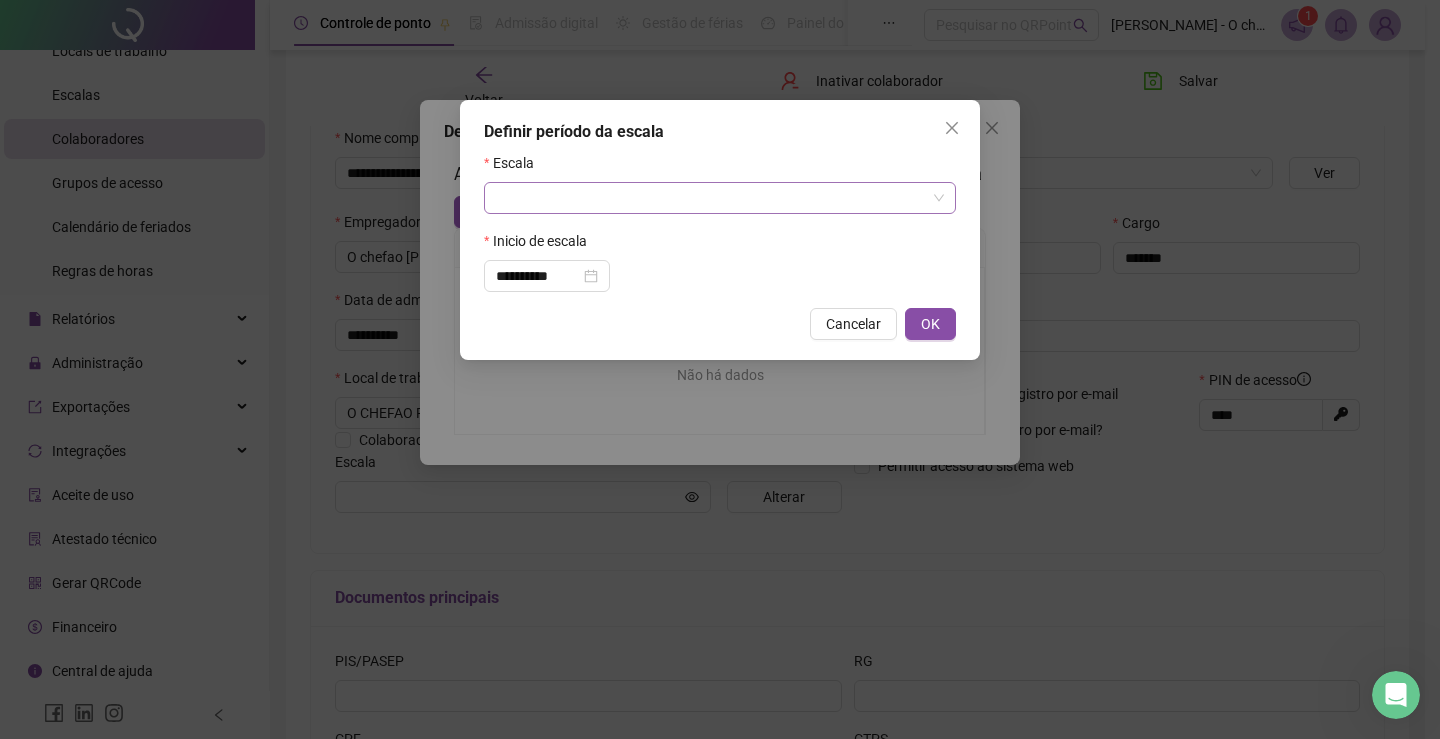 click at bounding box center (714, 198) 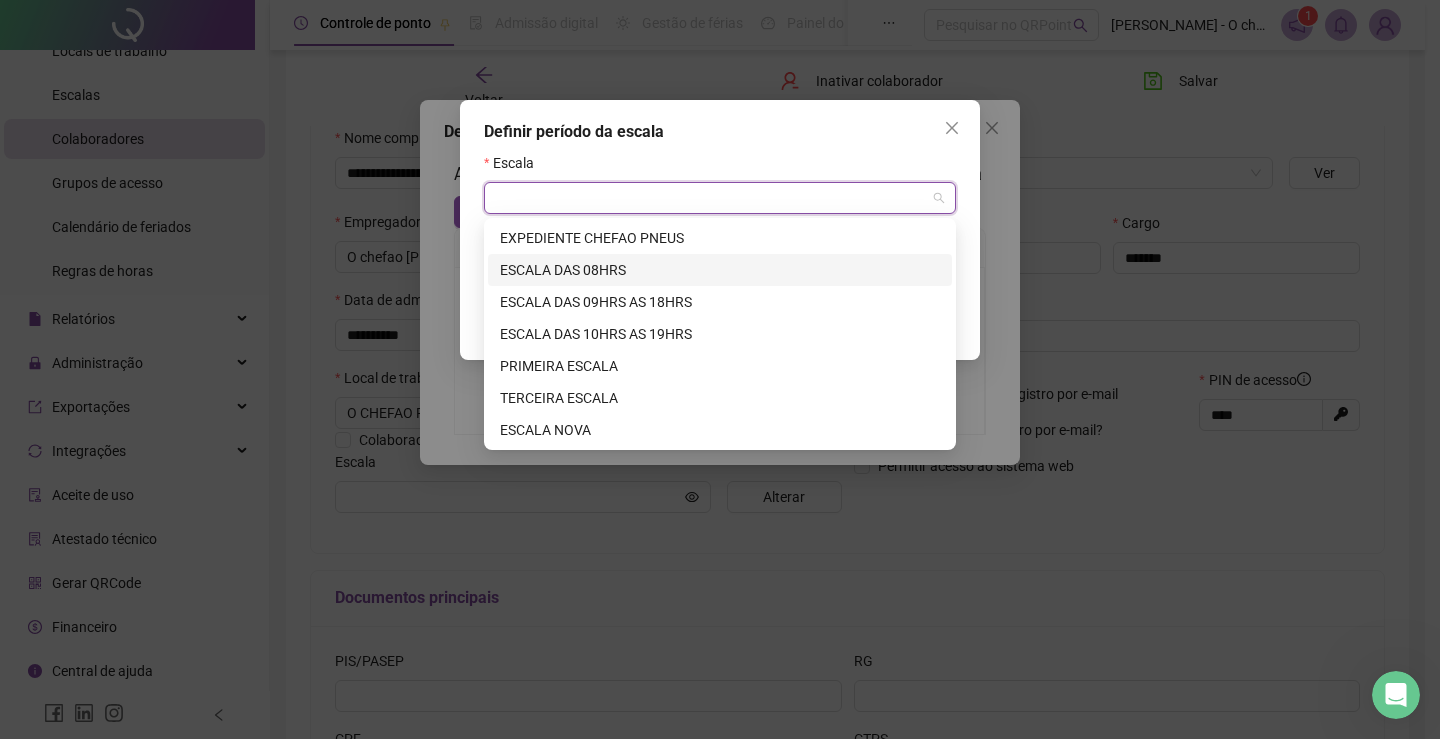 click on "ESCALA DAS 08HRS" at bounding box center (720, 270) 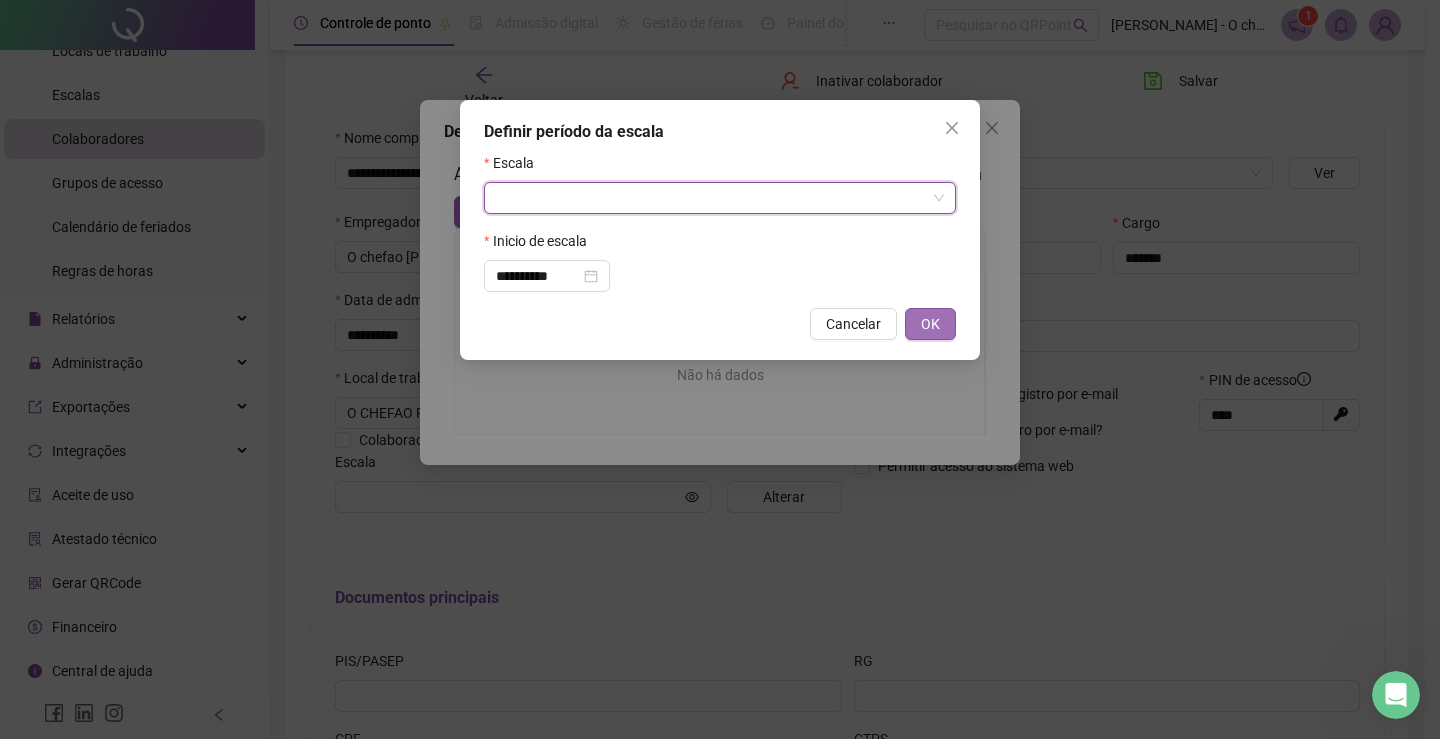 click on "OK" at bounding box center [930, 324] 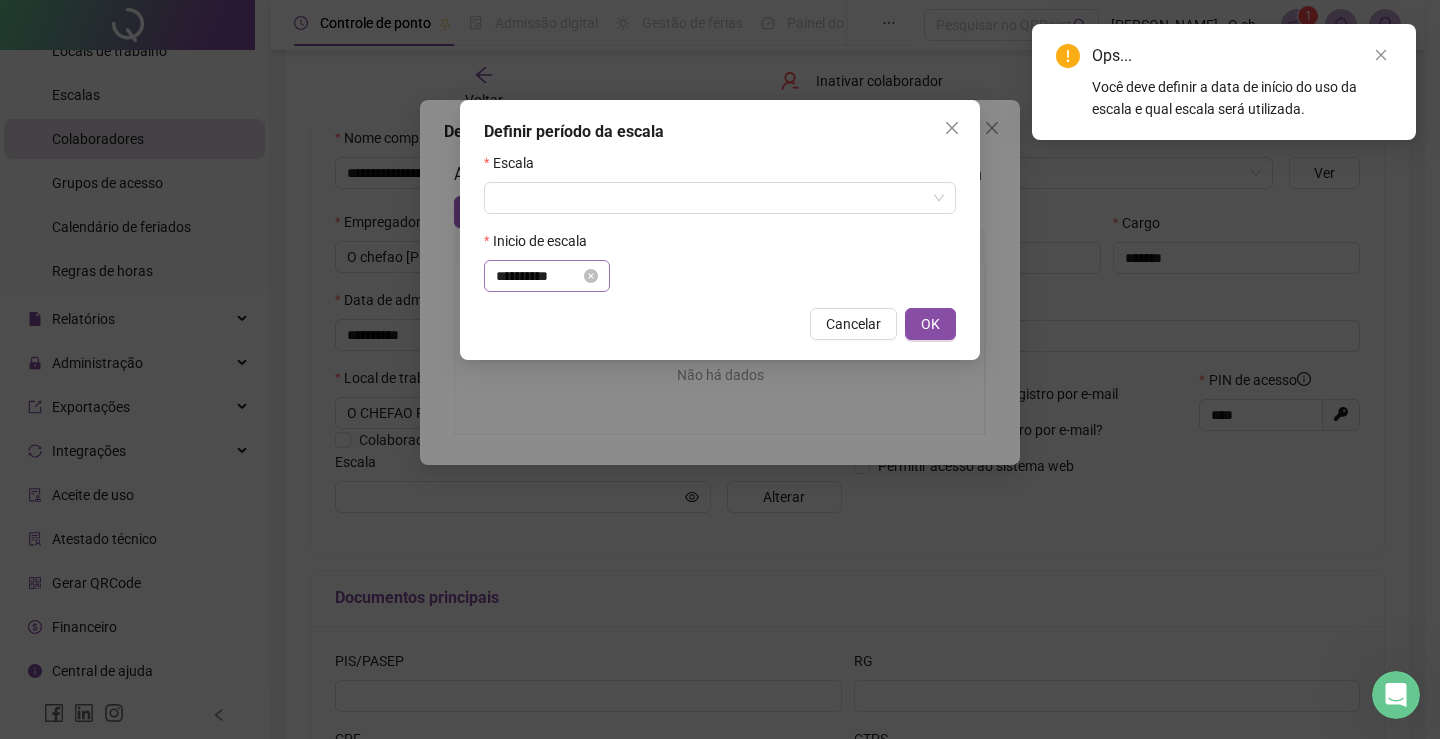 drag, startPoint x: 551, startPoint y: 263, endPoint x: 551, endPoint y: 276, distance: 13 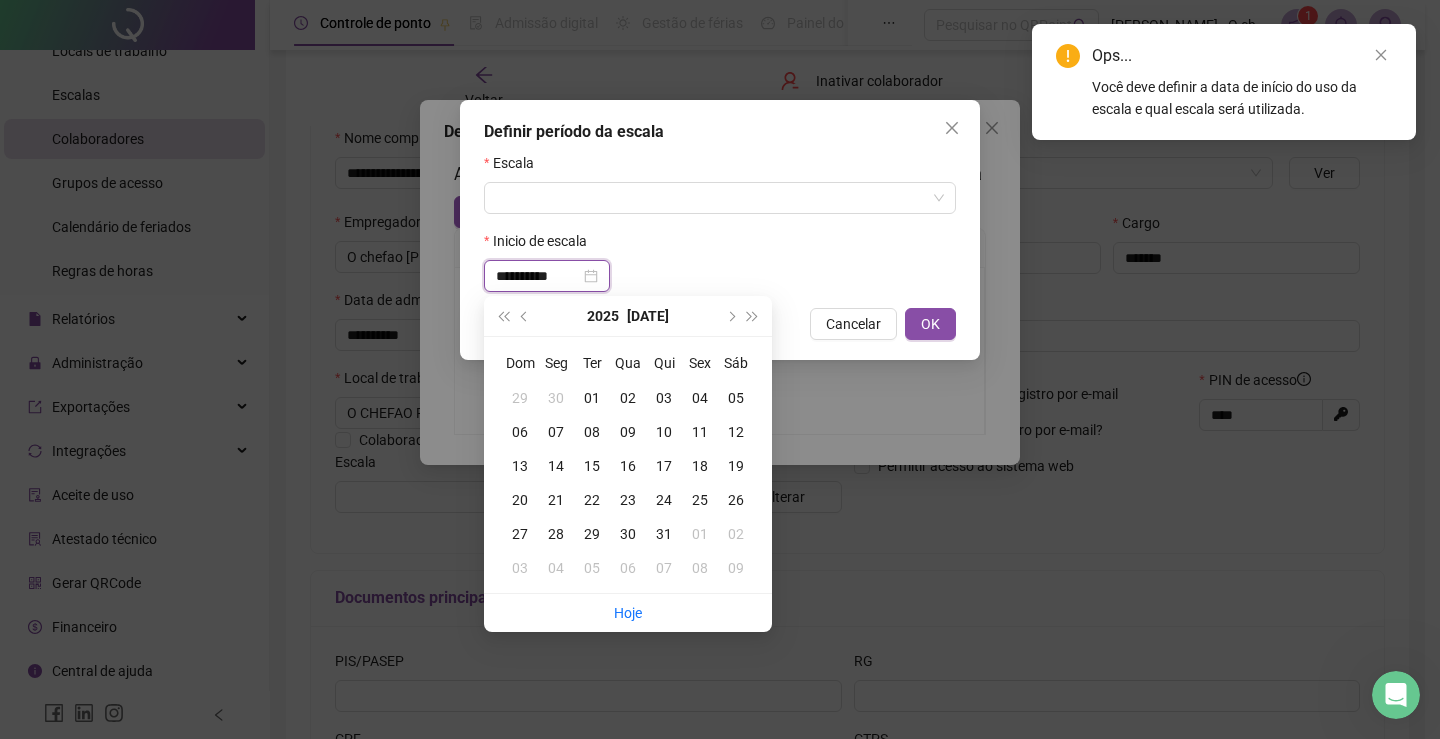 type on "**********" 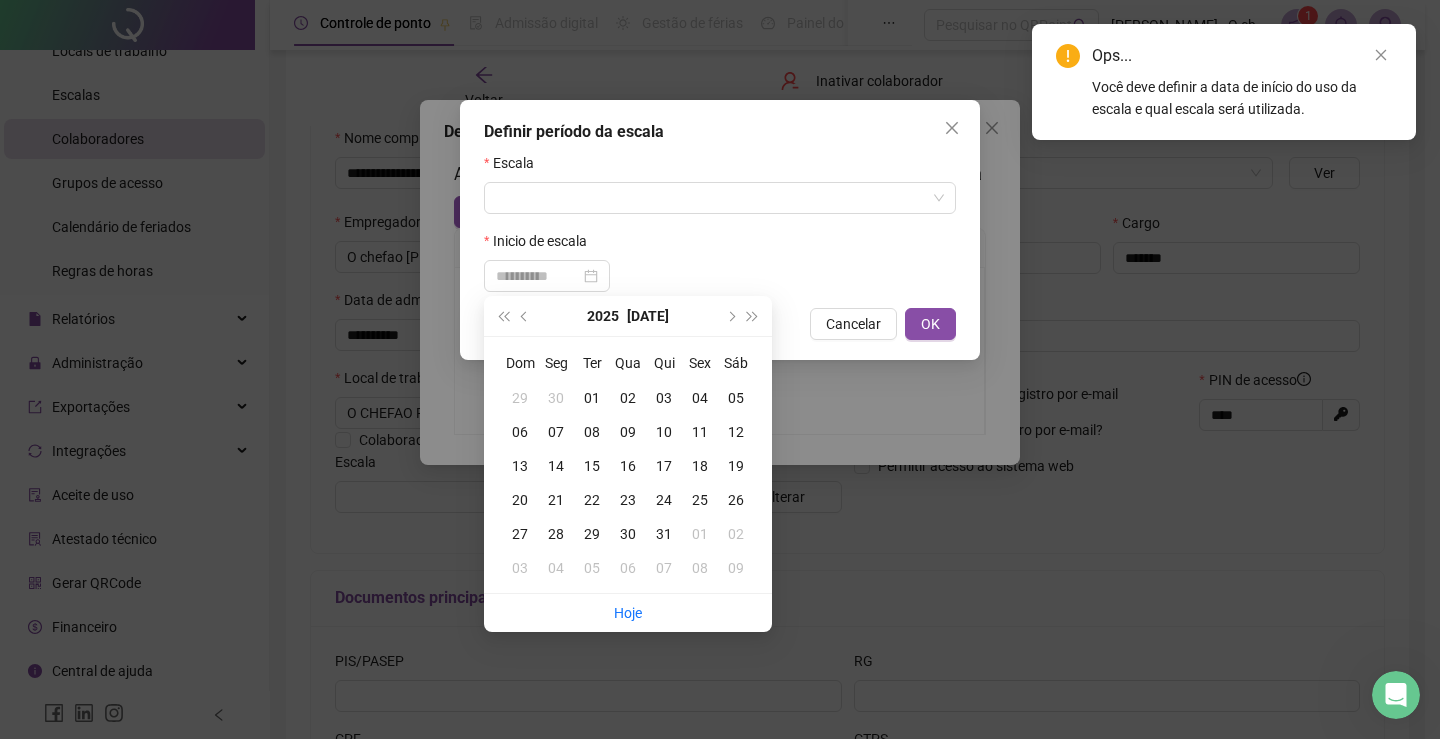 click on "01" at bounding box center [592, 398] 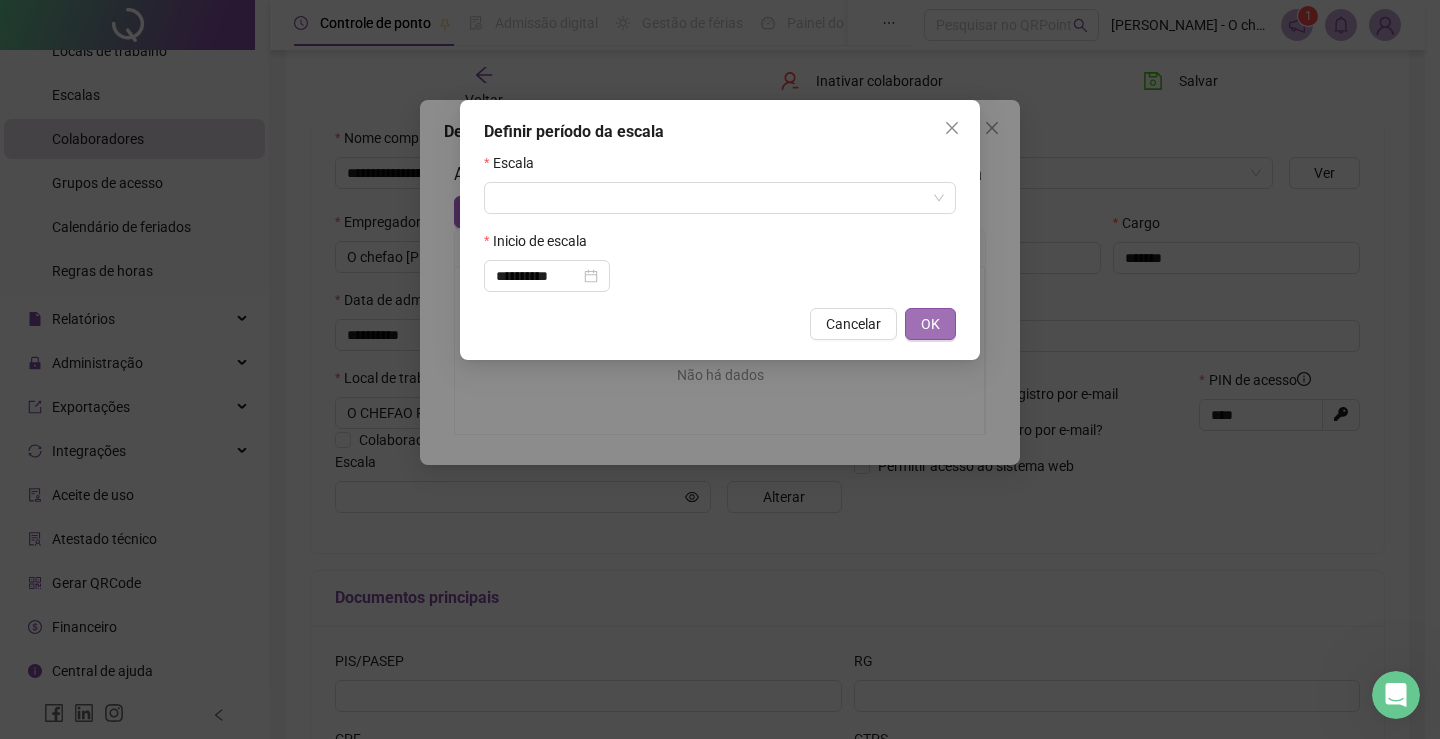 click on "OK" at bounding box center (930, 324) 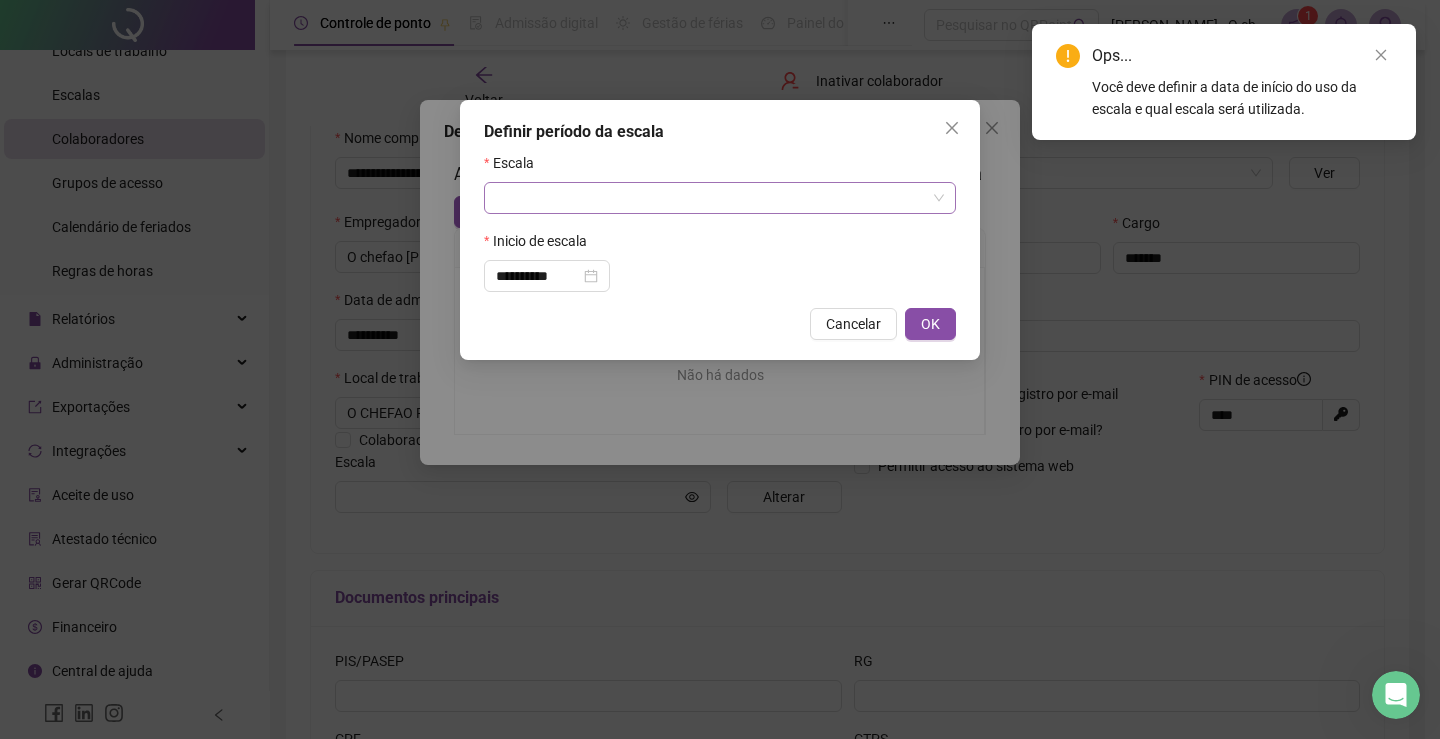 click at bounding box center (714, 198) 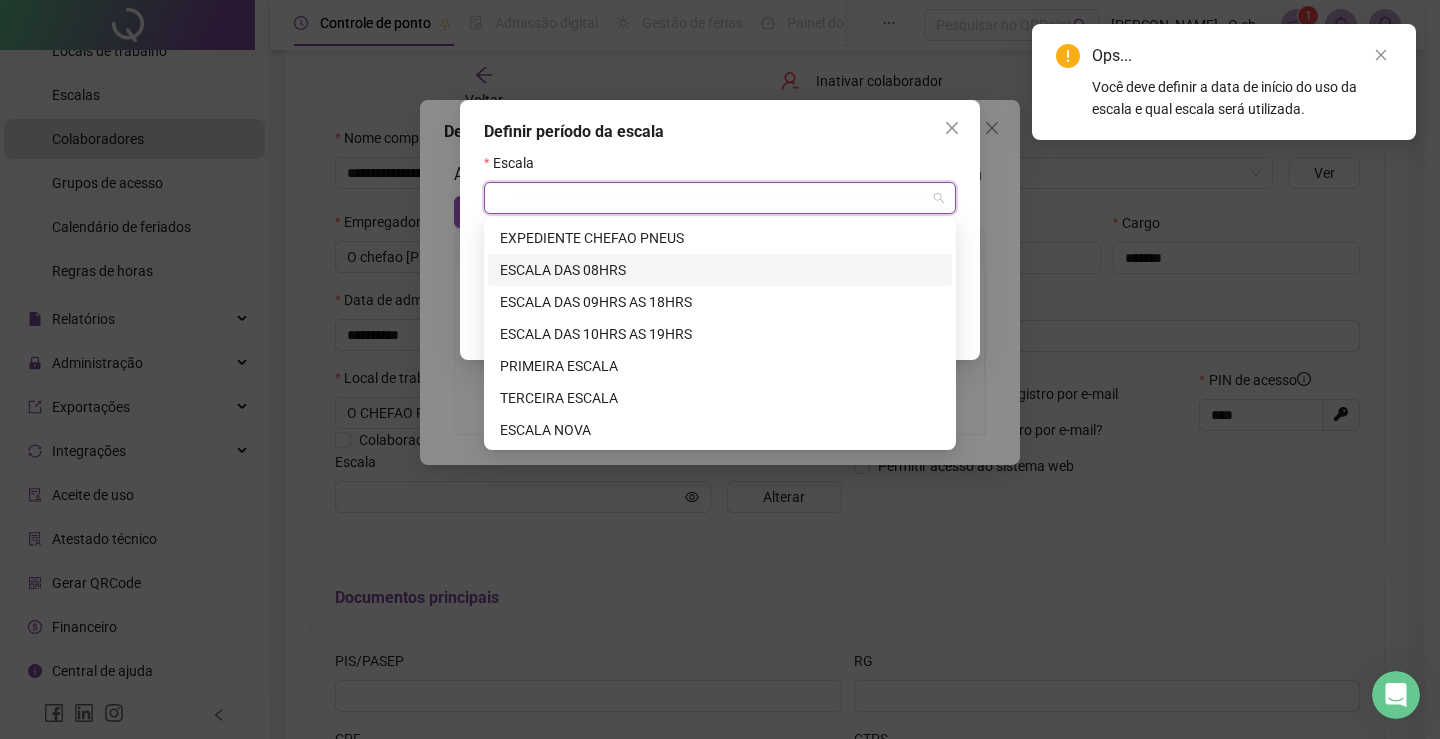 click on "ESCALA DAS 08HRS" at bounding box center (720, 270) 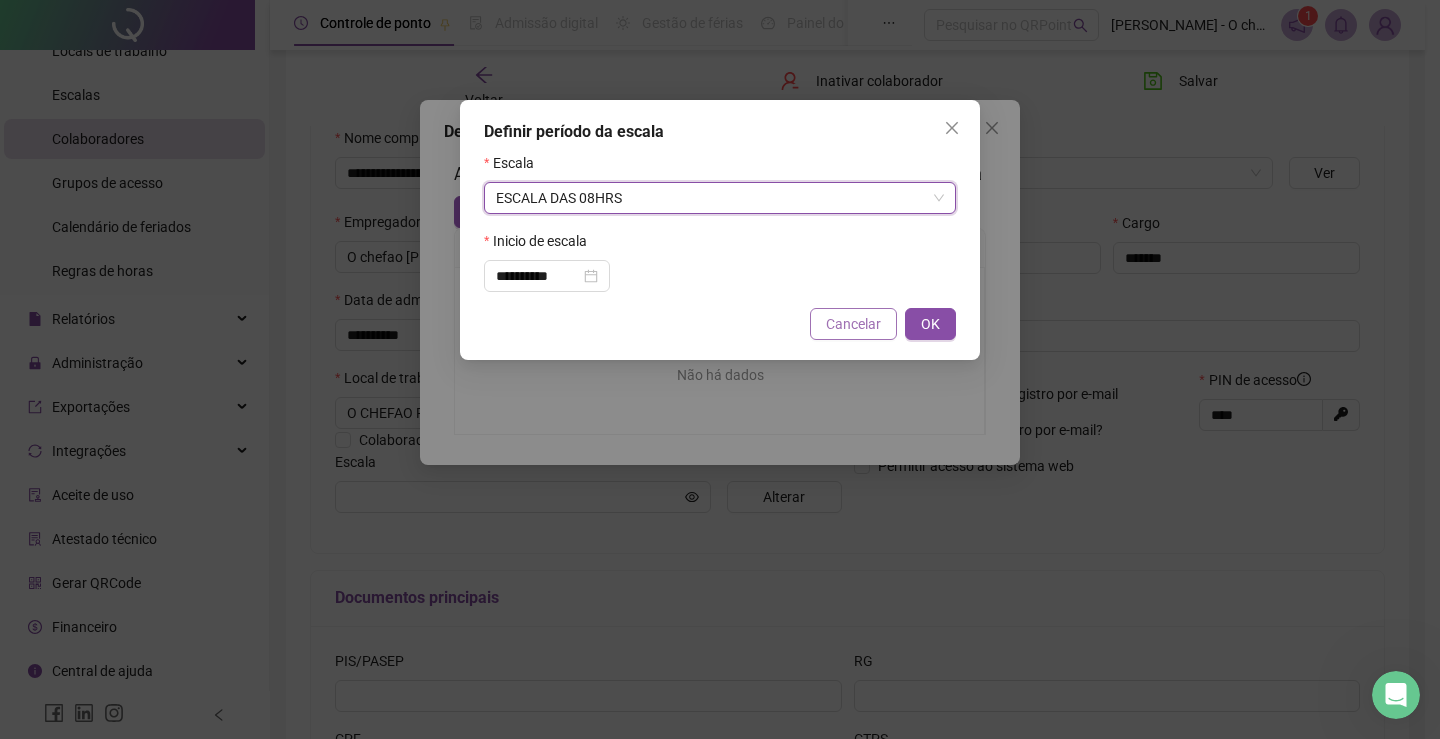 click on "Cancelar" at bounding box center [853, 324] 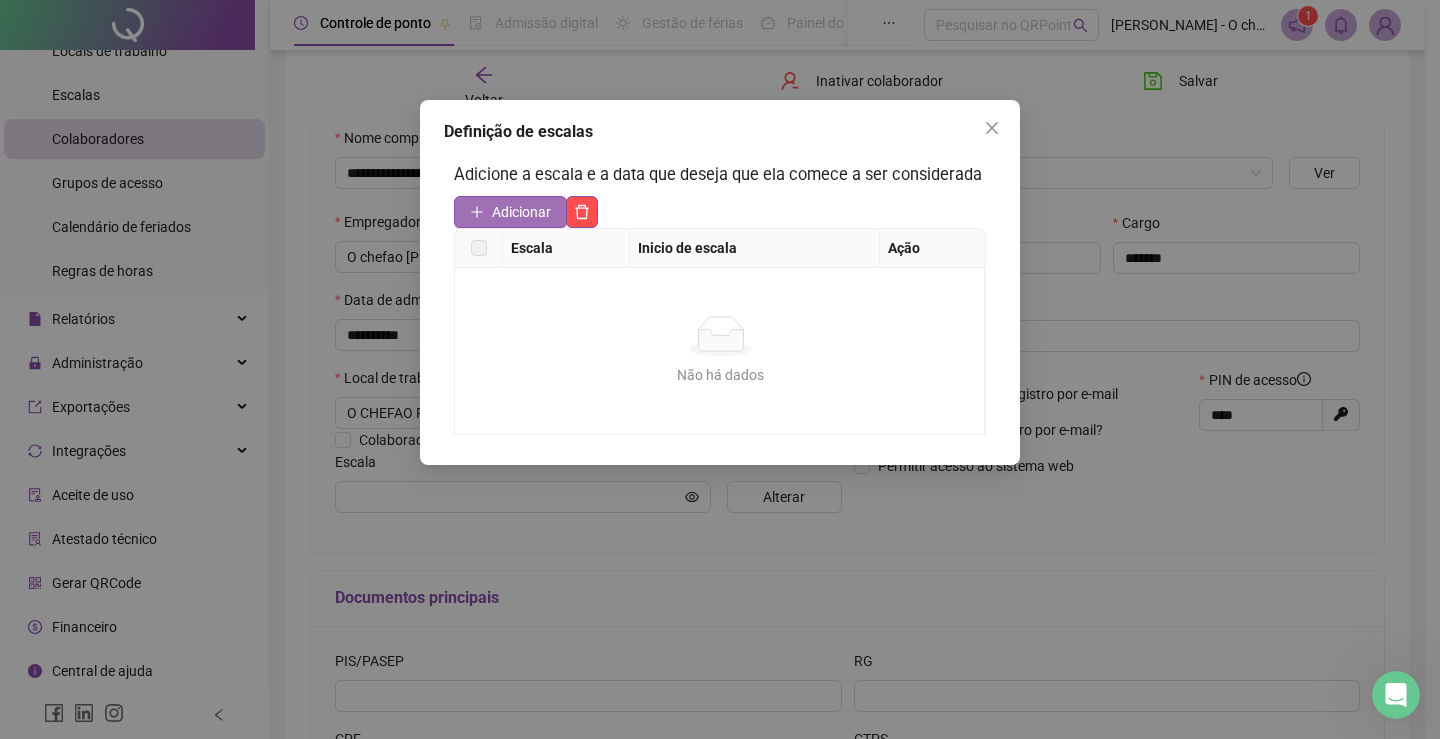 click on "Adicionar" at bounding box center (521, 212) 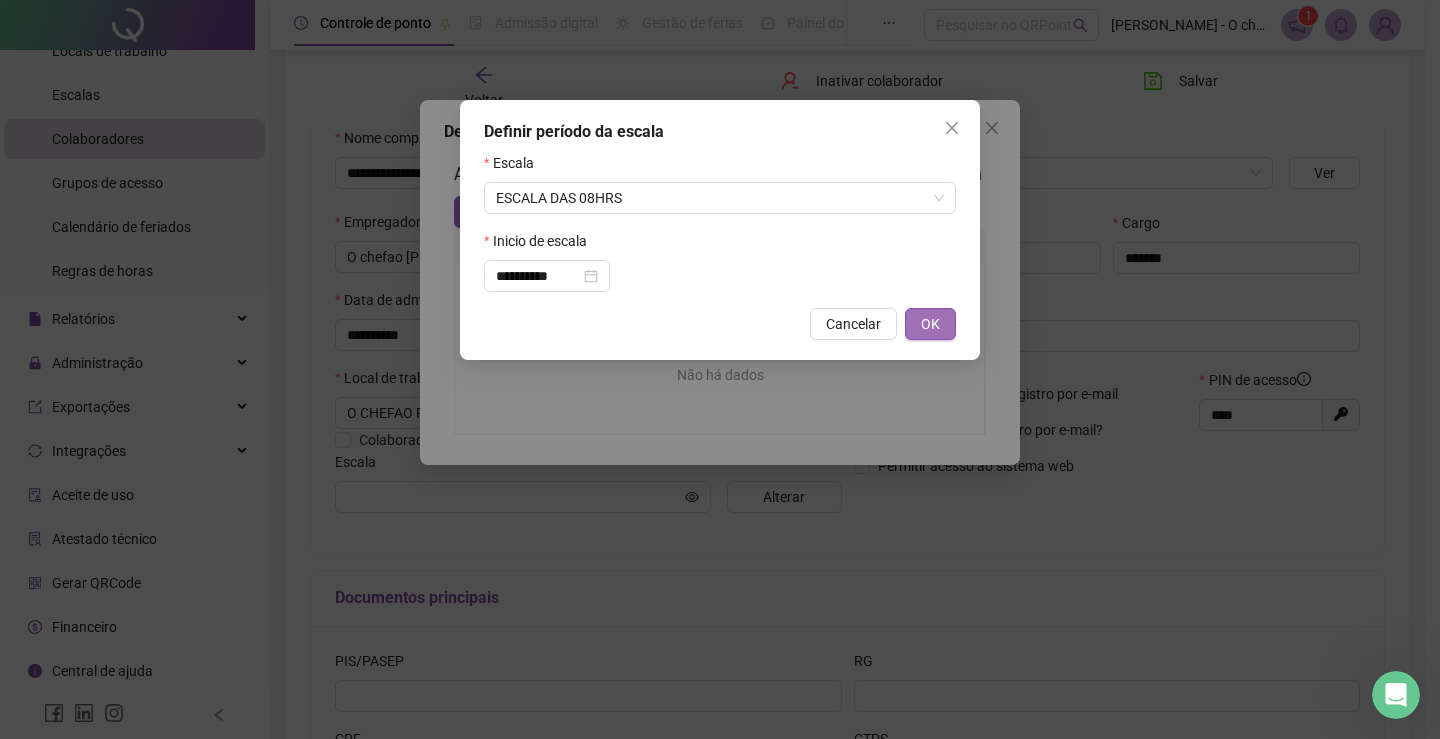 click on "OK" at bounding box center (930, 324) 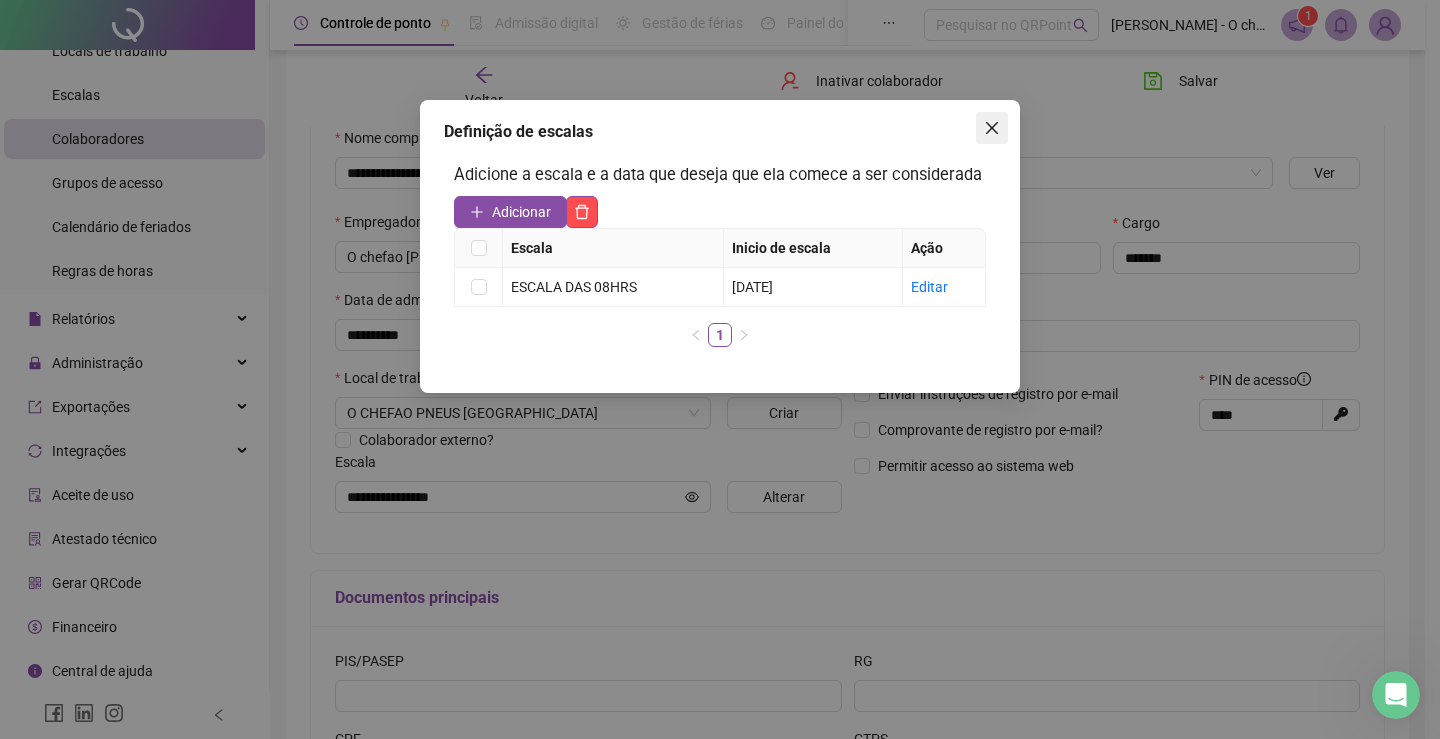 click 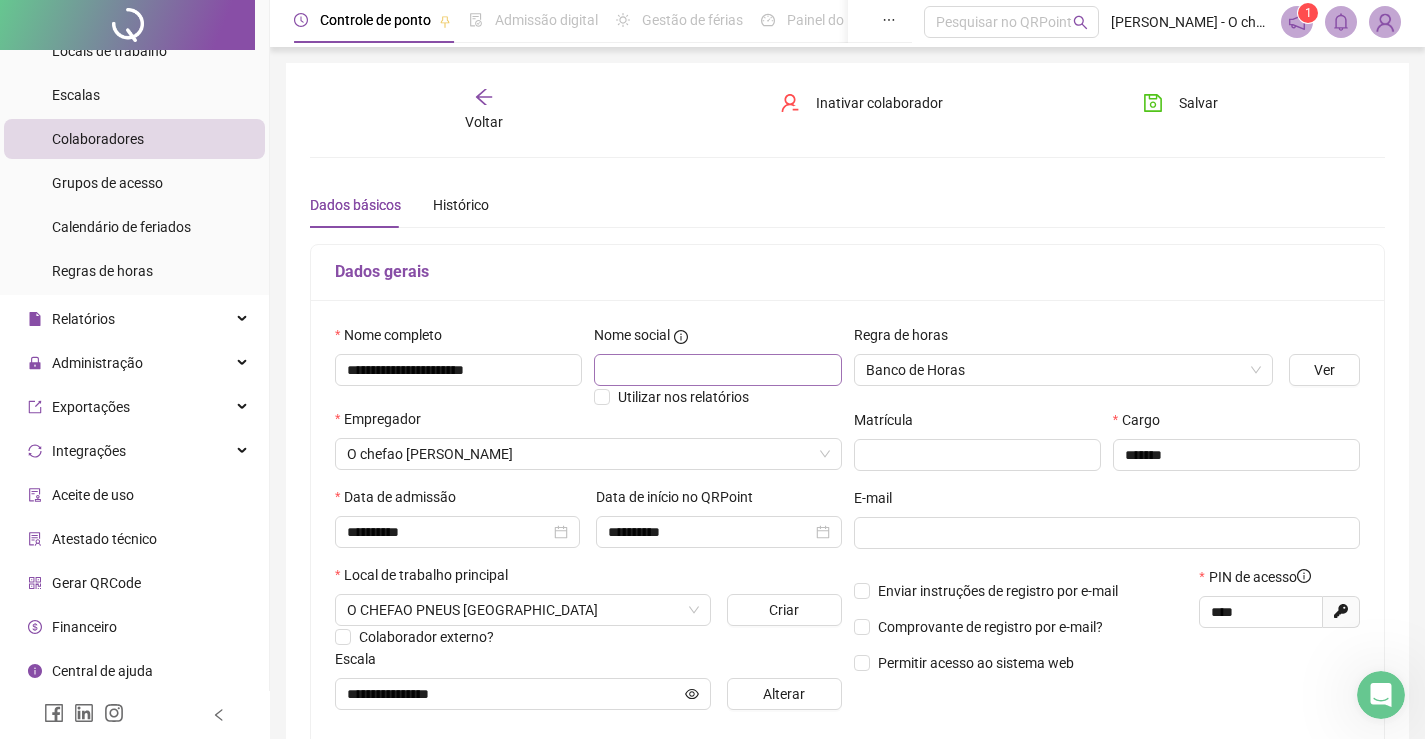 scroll, scrollTop: 0, scrollLeft: 0, axis: both 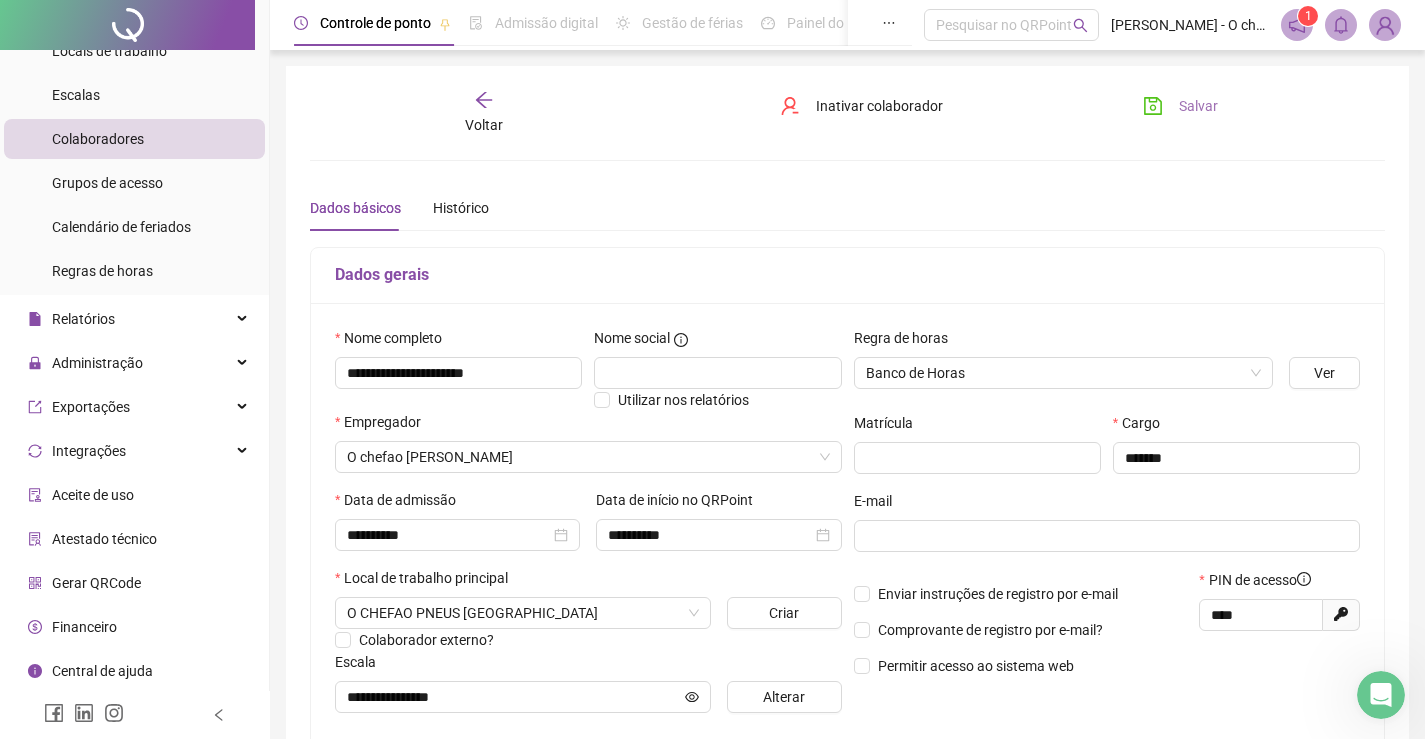 click on "Salvar" at bounding box center (1180, 106) 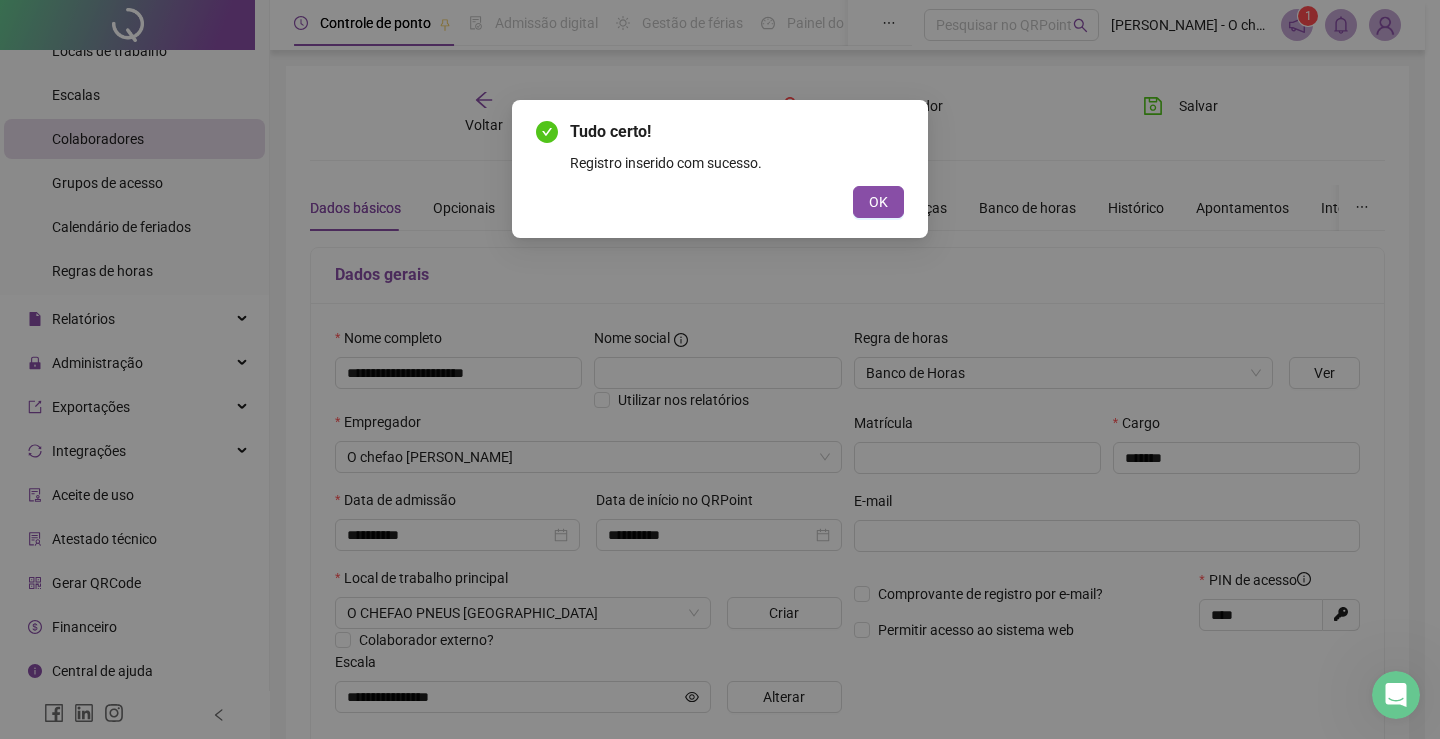 click on "OK" at bounding box center [878, 202] 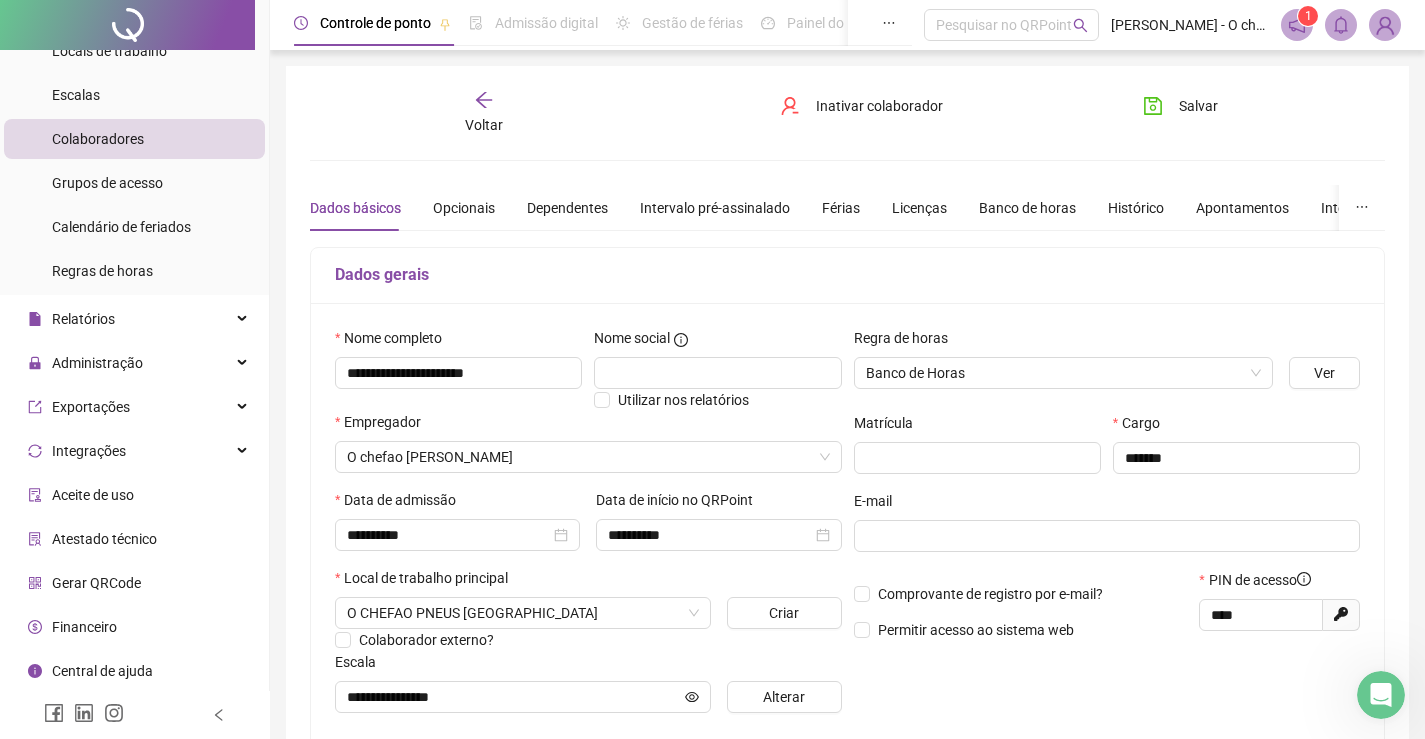 click on "Gerar QRCode" at bounding box center [96, 583] 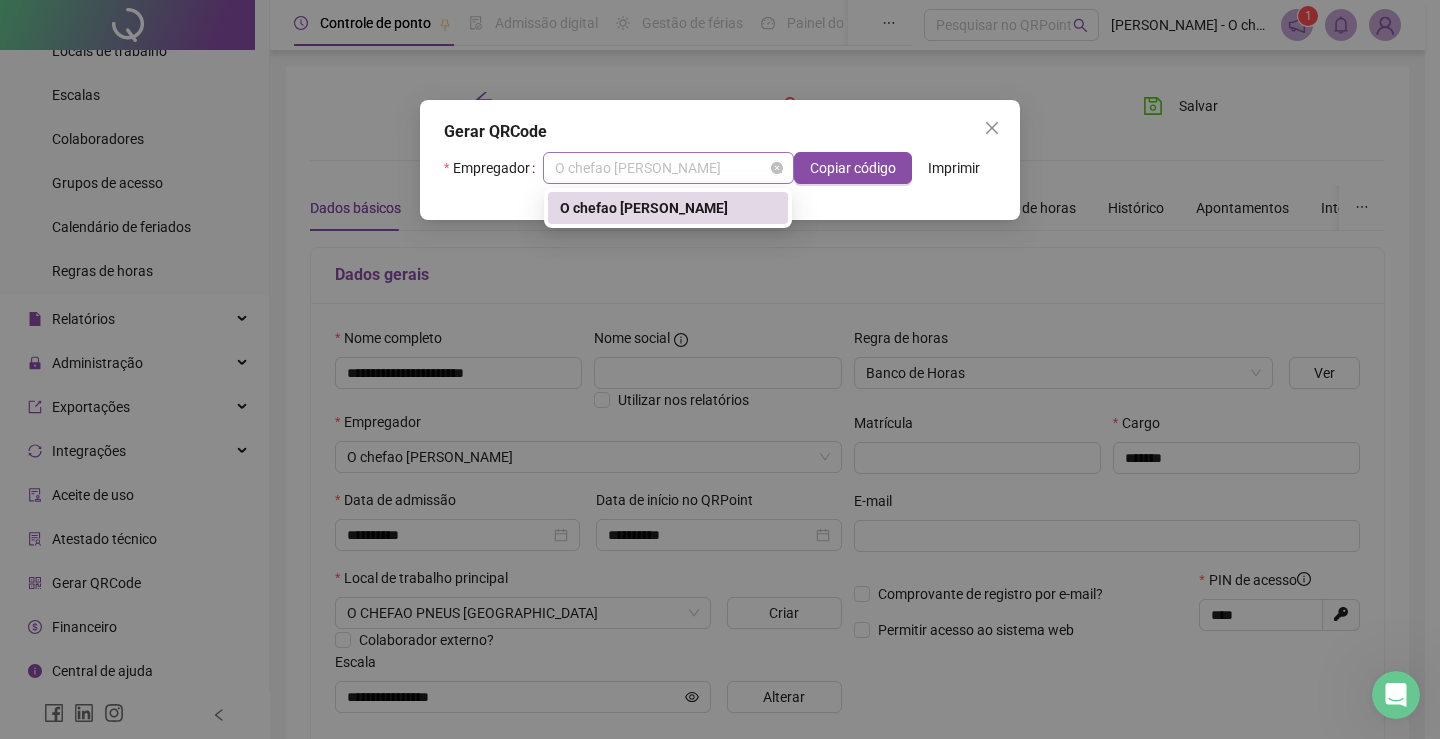 click on "O chefao [PERSON_NAME]" at bounding box center [668, 168] 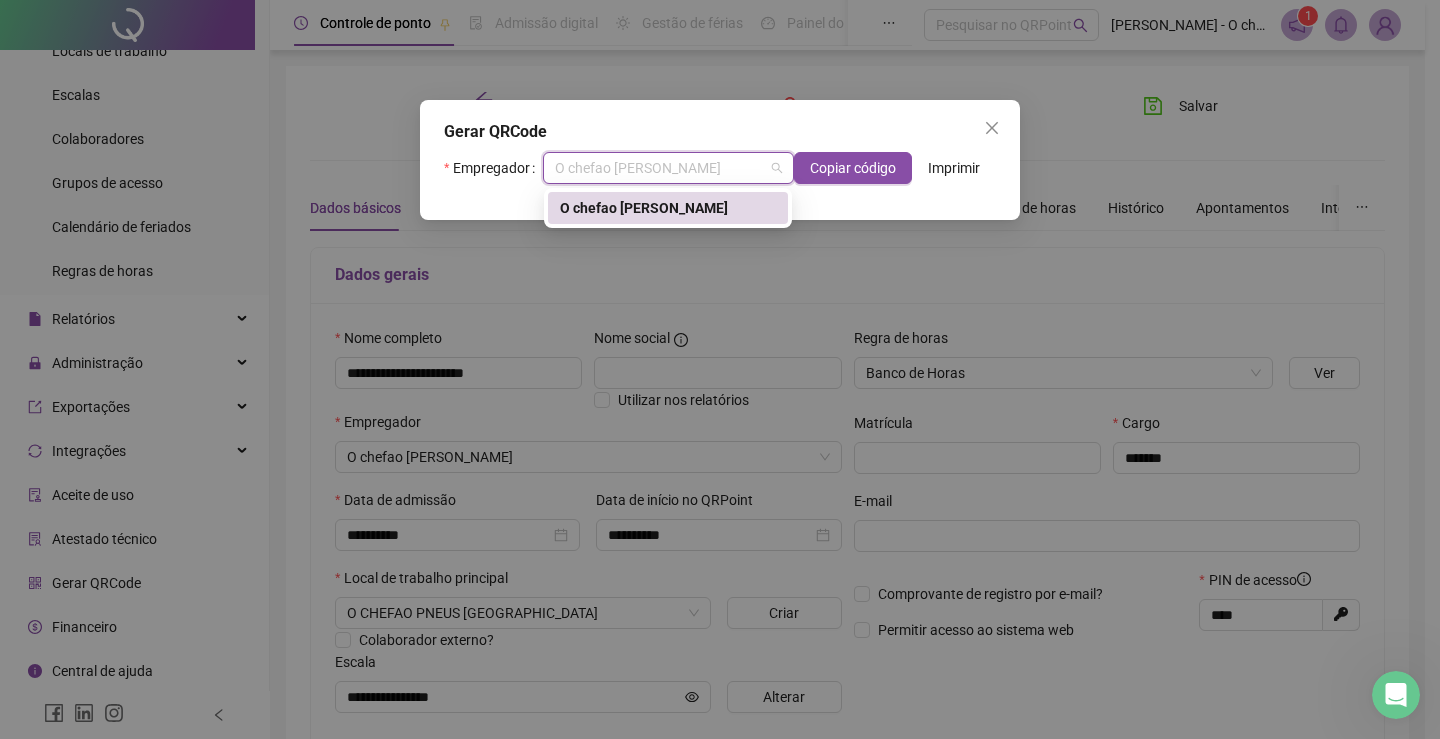 click on "O chefao [PERSON_NAME]" at bounding box center [668, 208] 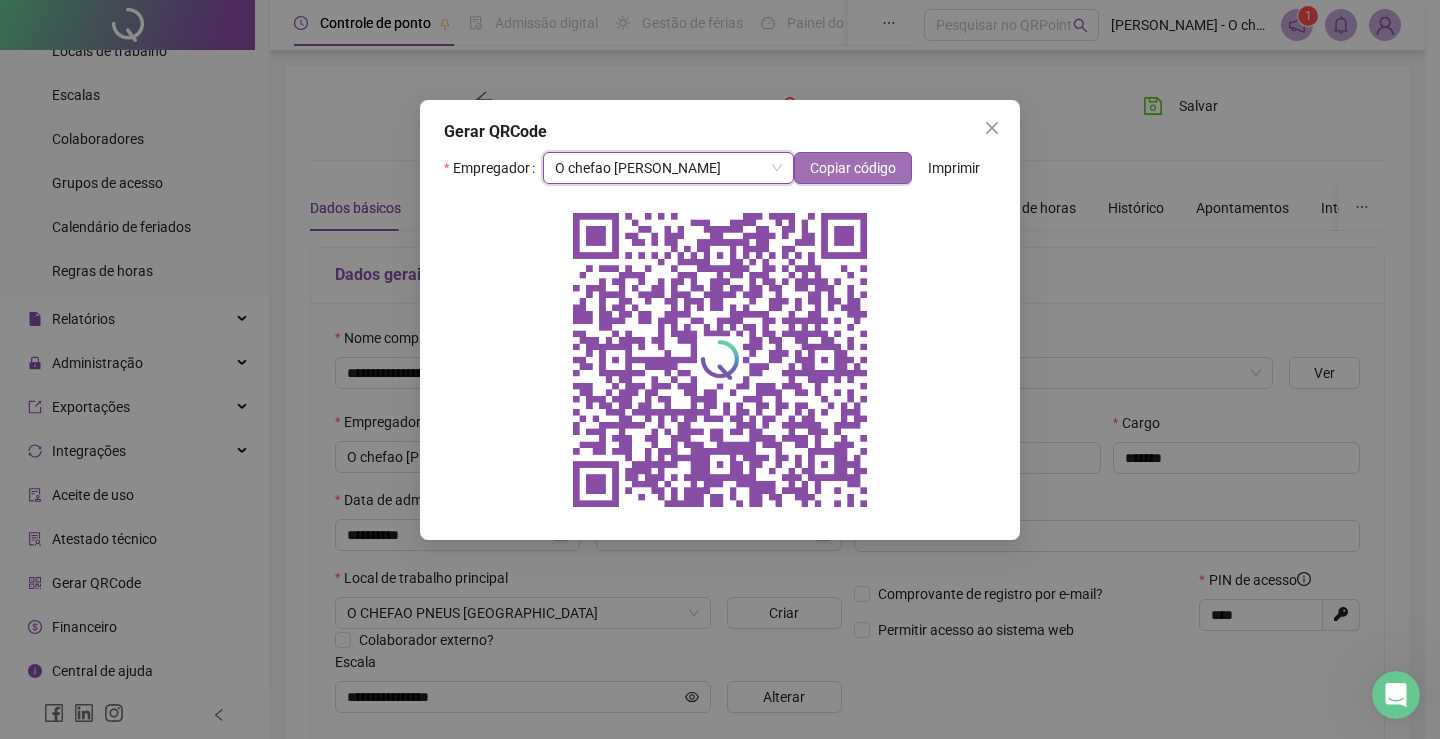 click on "Copiar código" at bounding box center (853, 168) 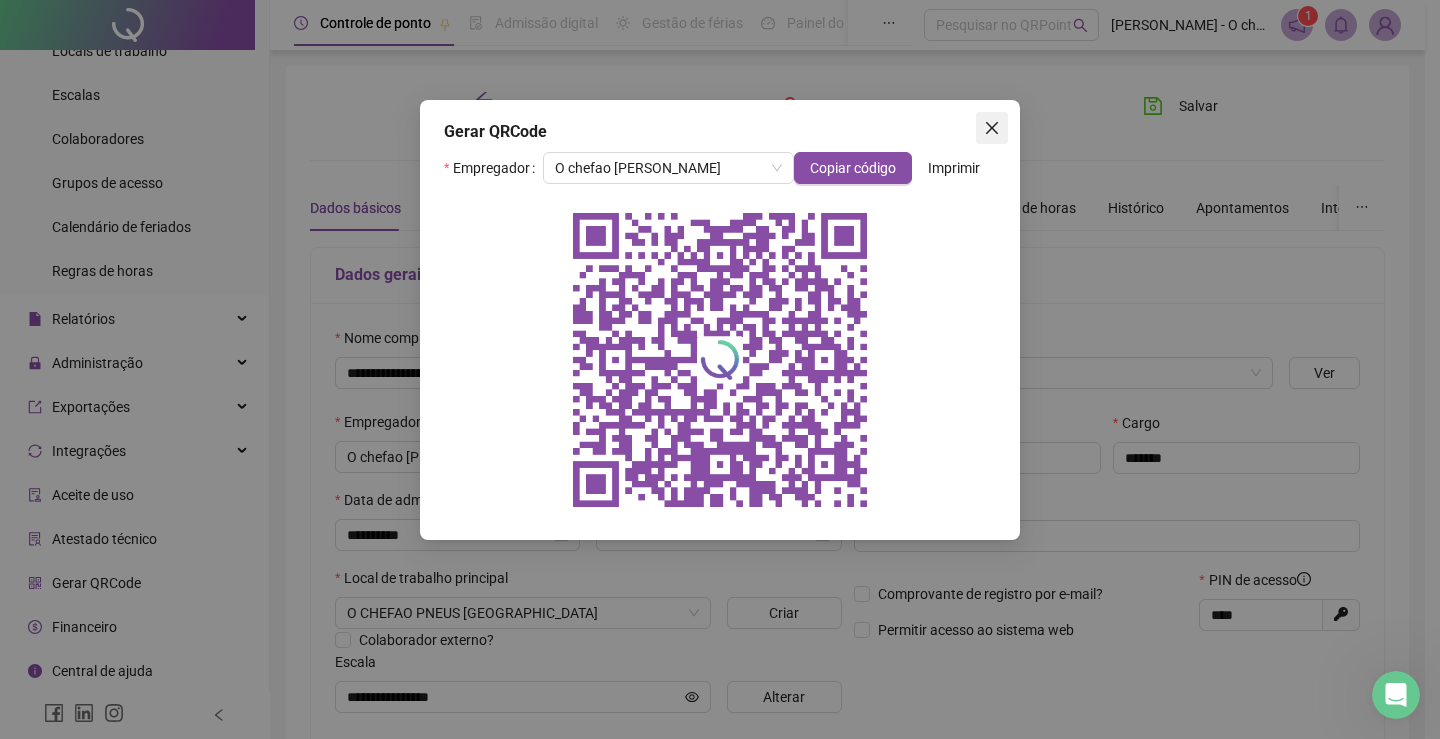 click 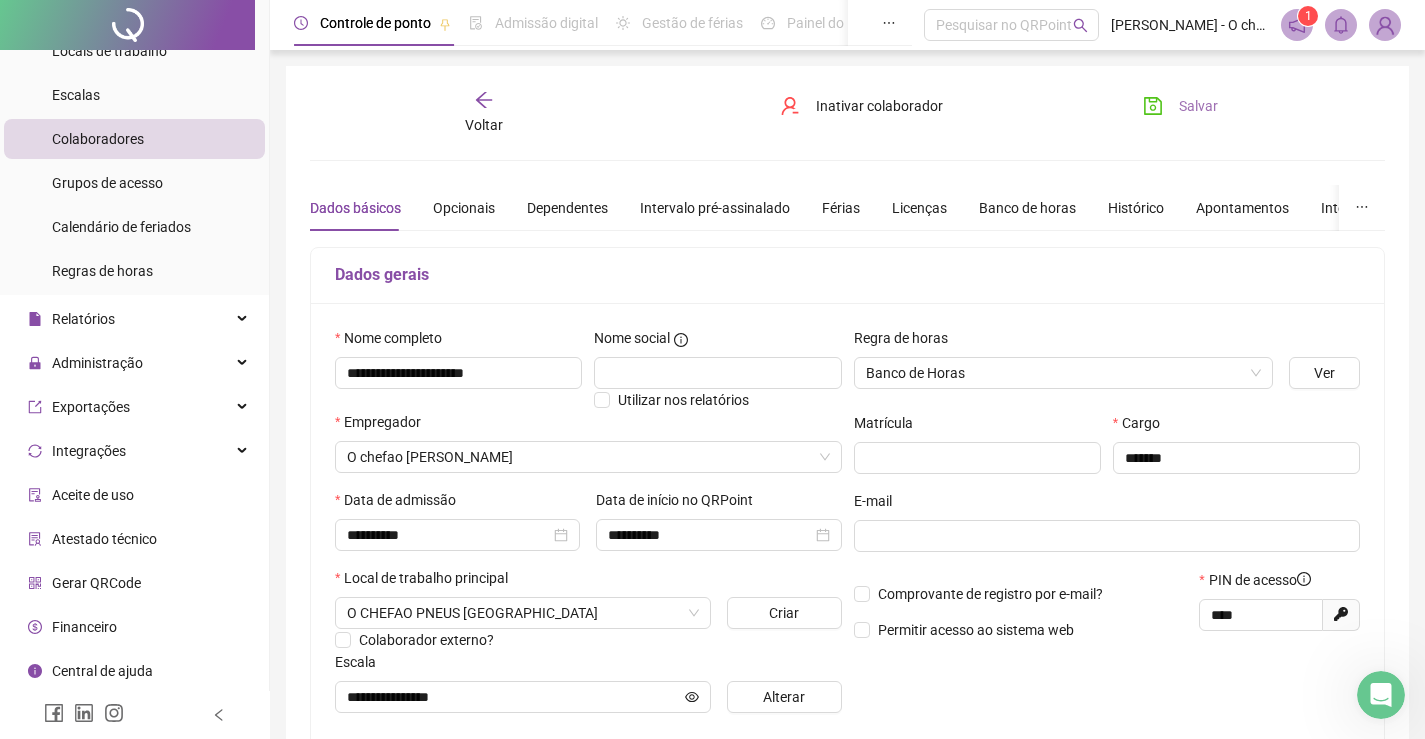 click on "Salvar" at bounding box center (1198, 106) 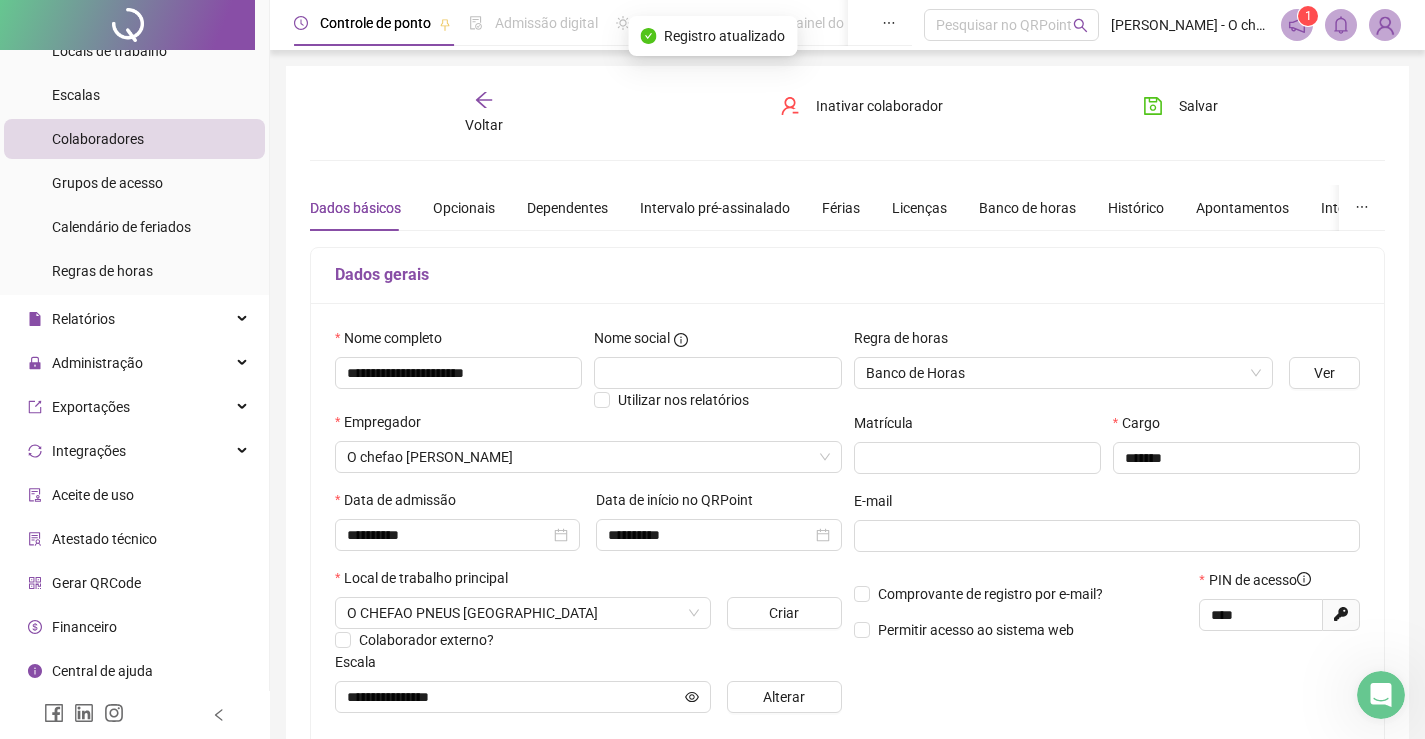 click on "Voltar" at bounding box center [484, 125] 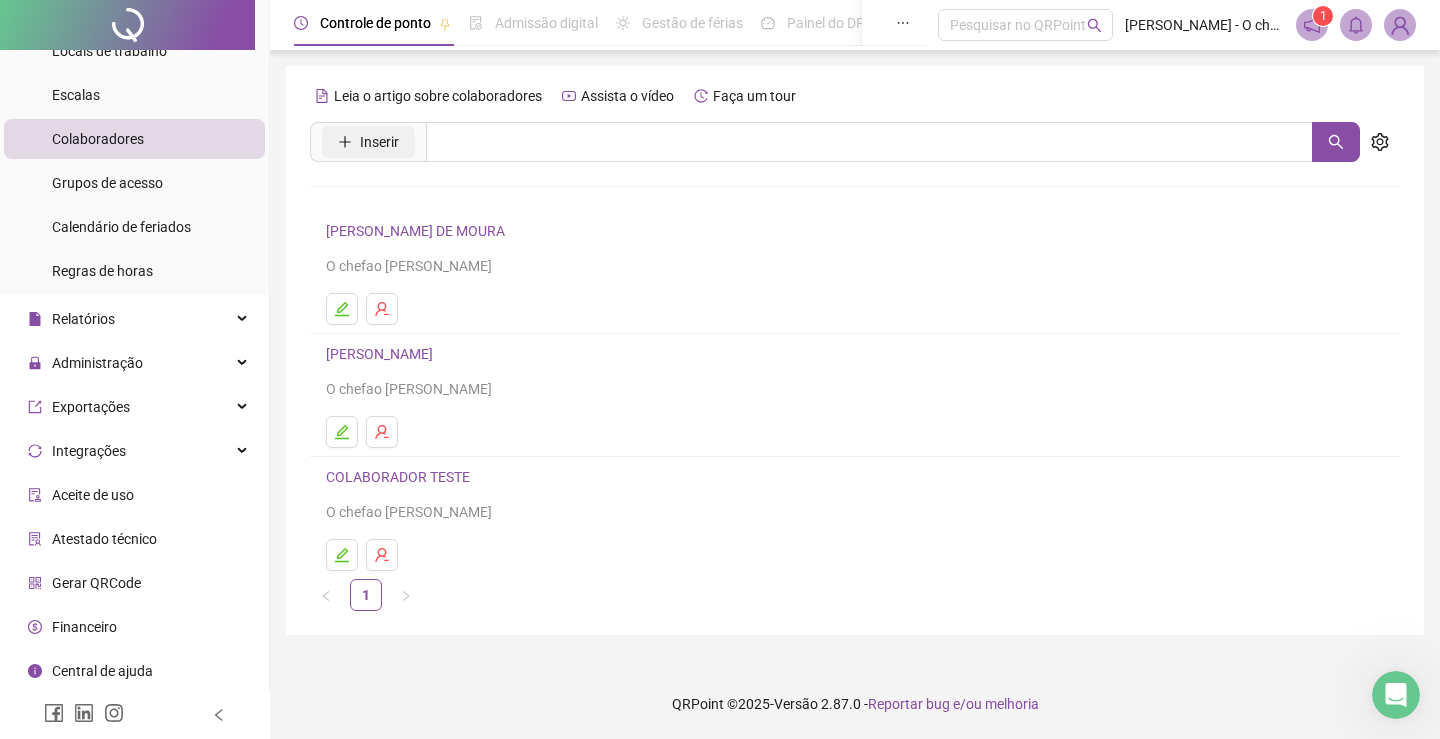 click on "Inserir" at bounding box center (379, 142) 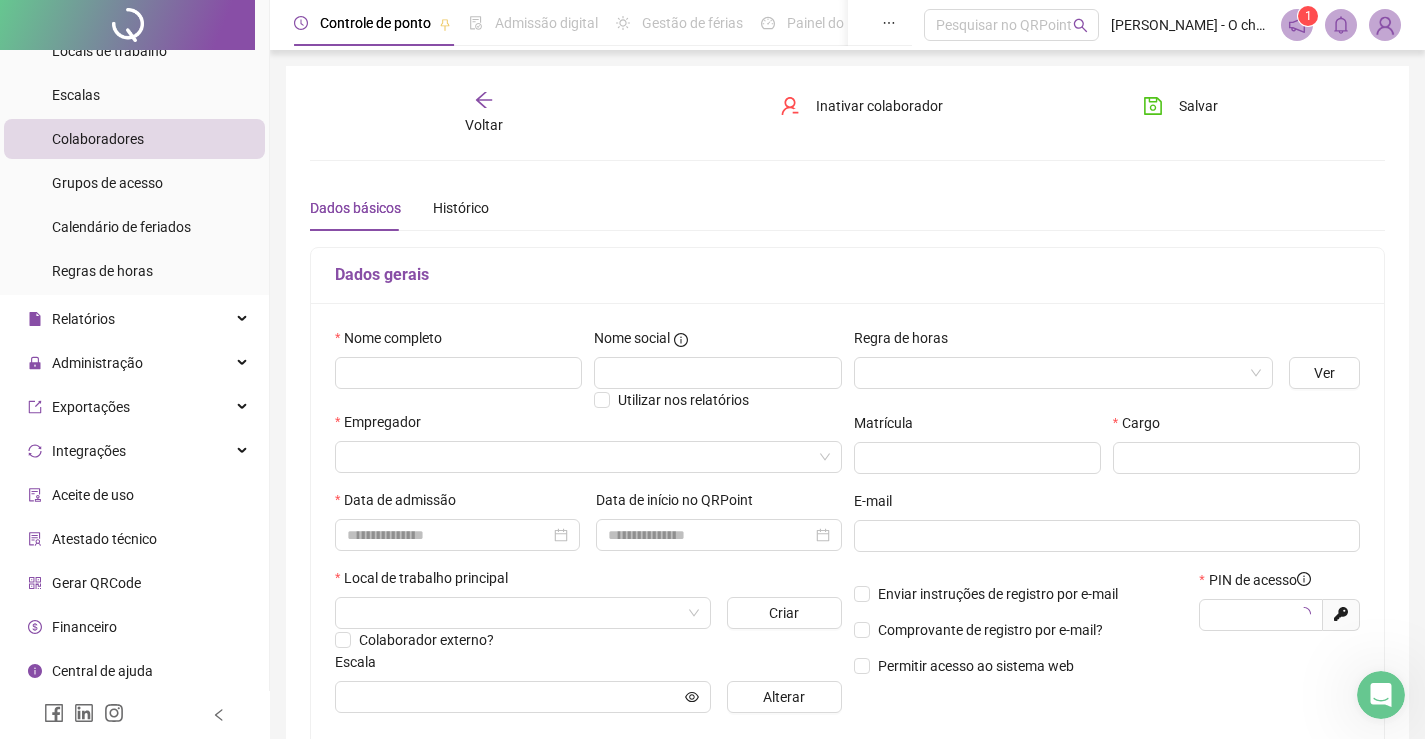 type on "*****" 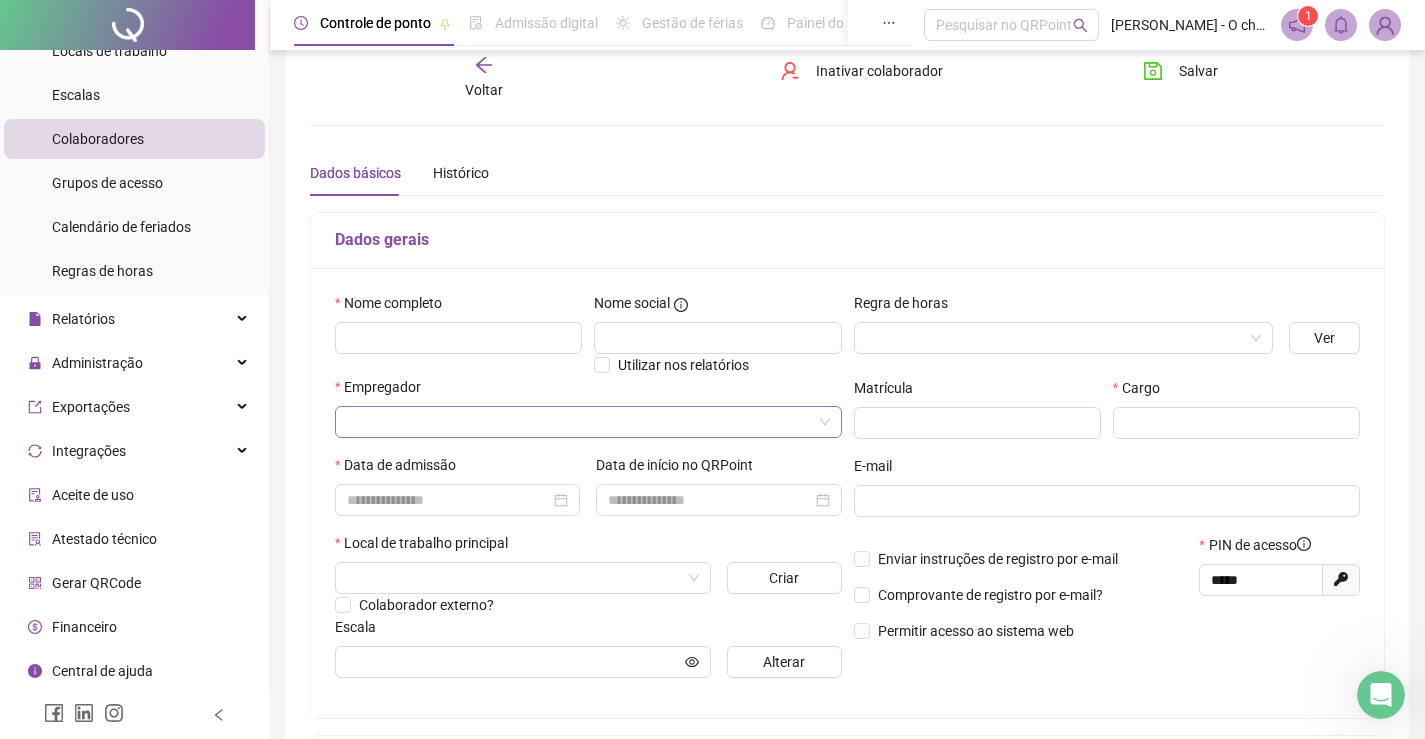 scroll, scrollTop: 0, scrollLeft: 0, axis: both 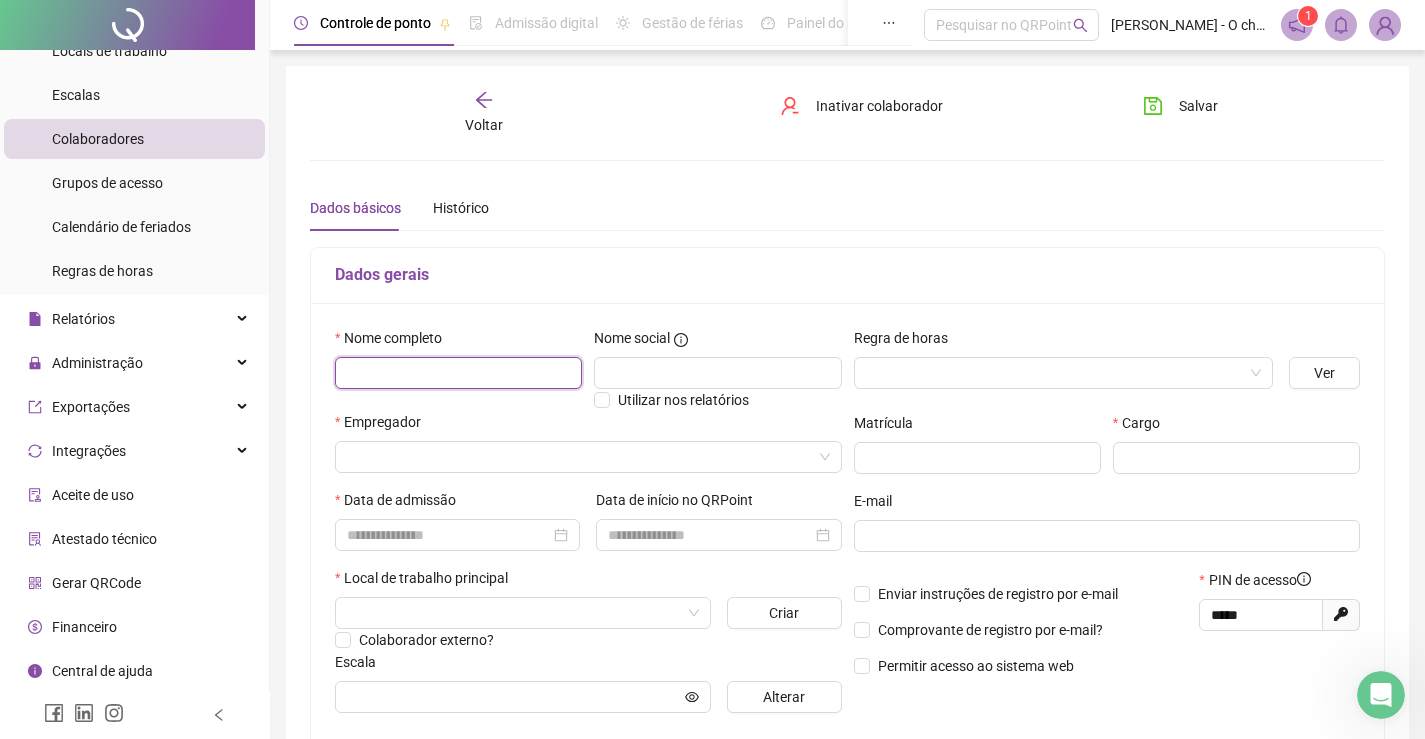 click at bounding box center [458, 373] 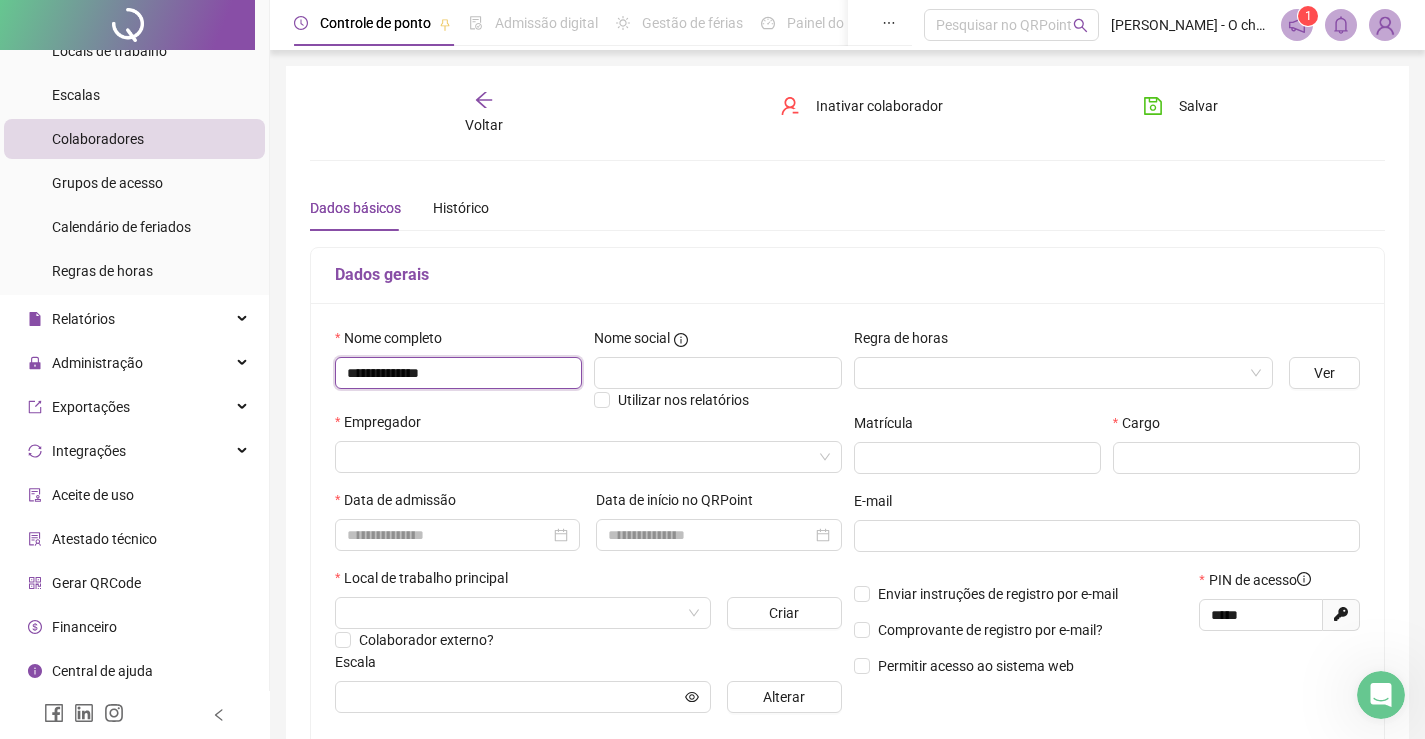type on "**********" 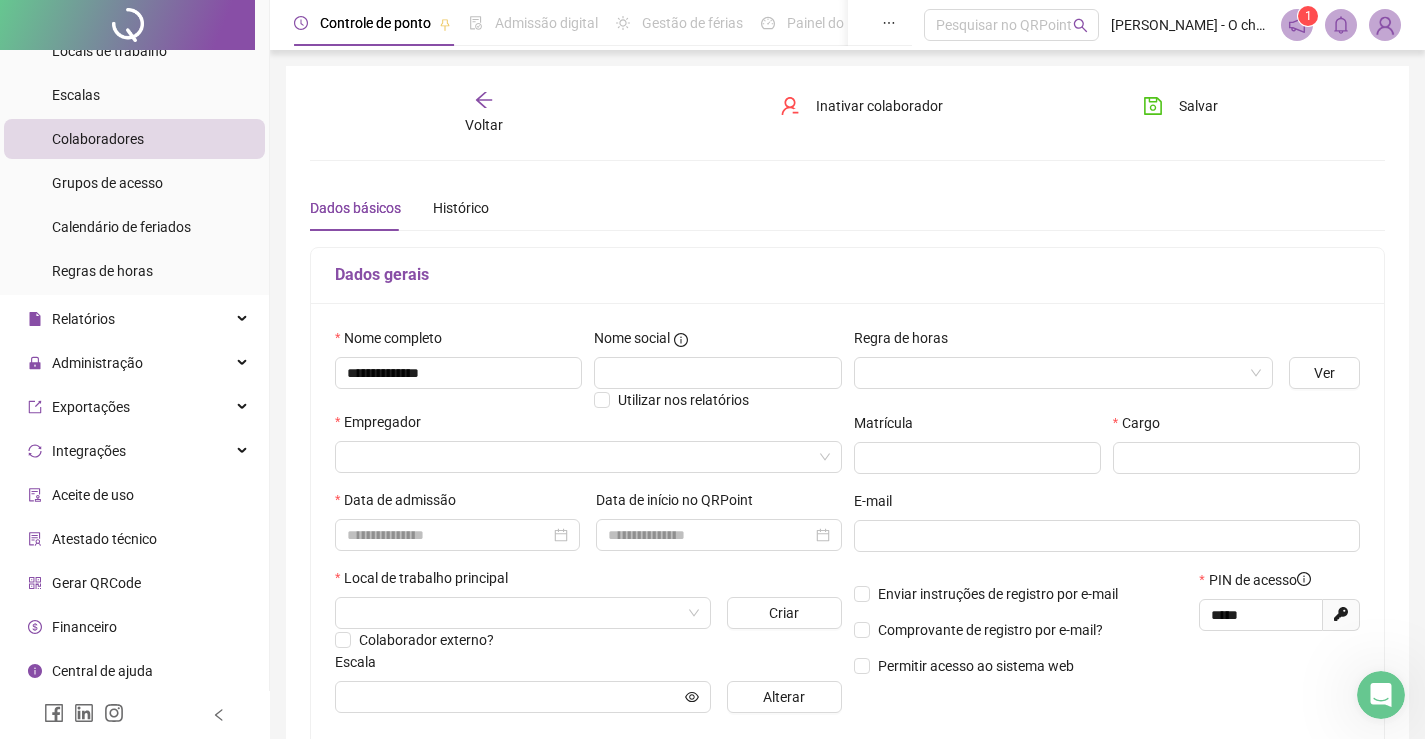 click on "Regra de horas" at bounding box center [1063, 366] 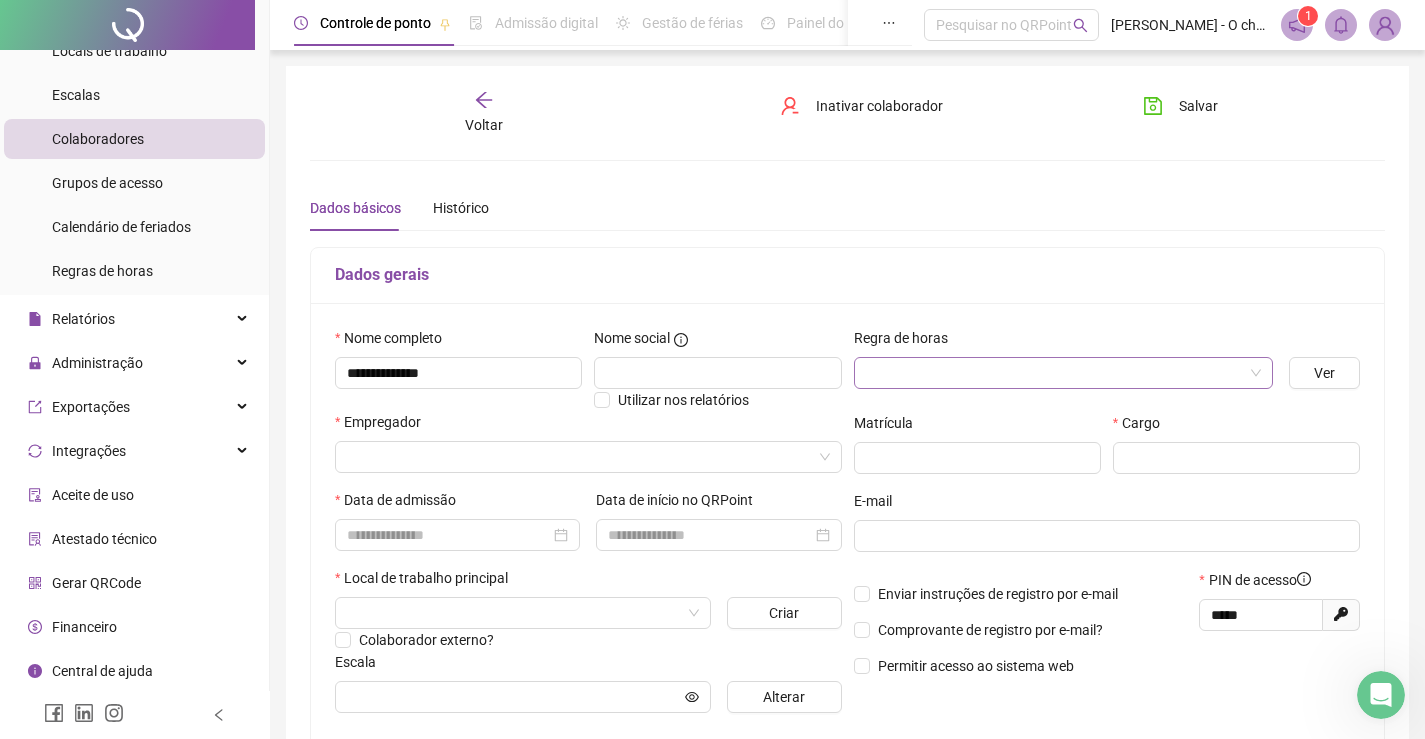 click at bounding box center (1057, 373) 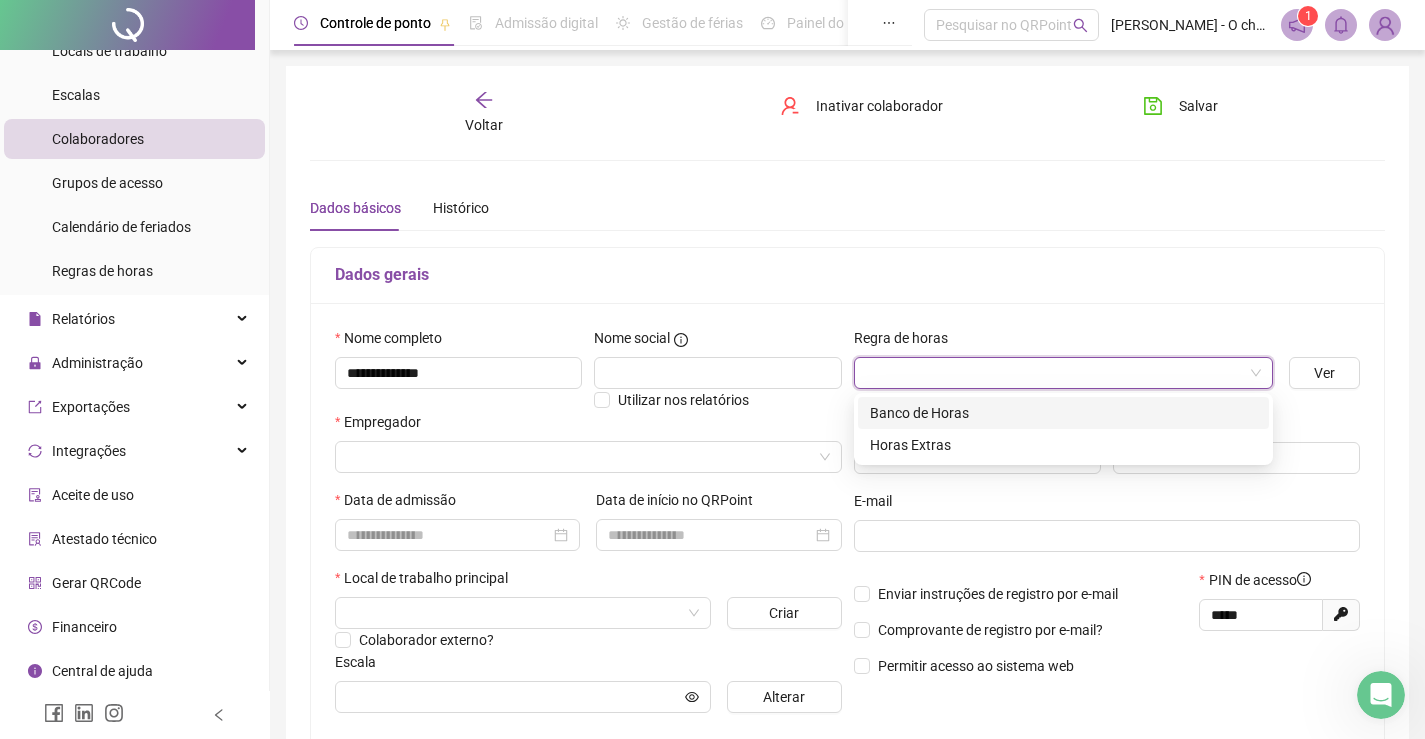 click on "Banco de Horas" at bounding box center [1063, 413] 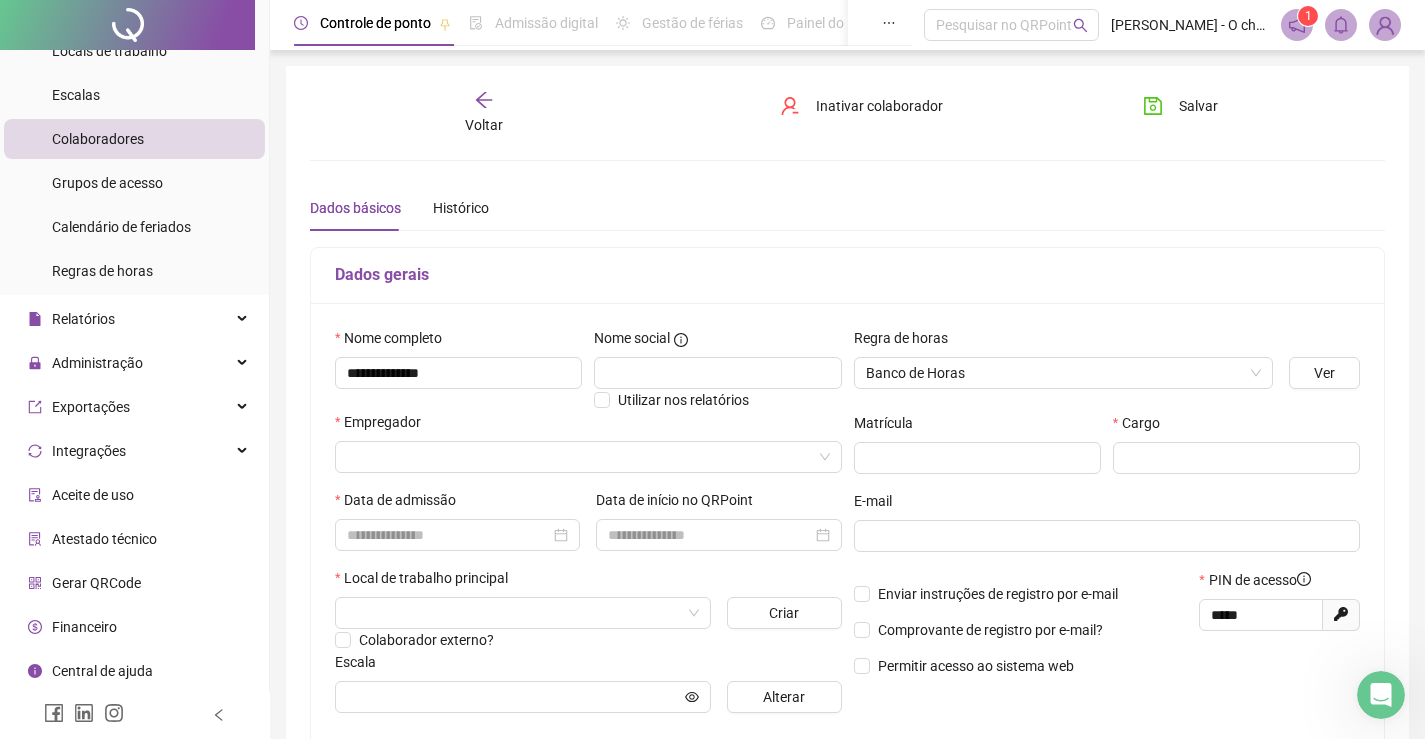 click on "Regra de horas" at bounding box center (1063, 342) 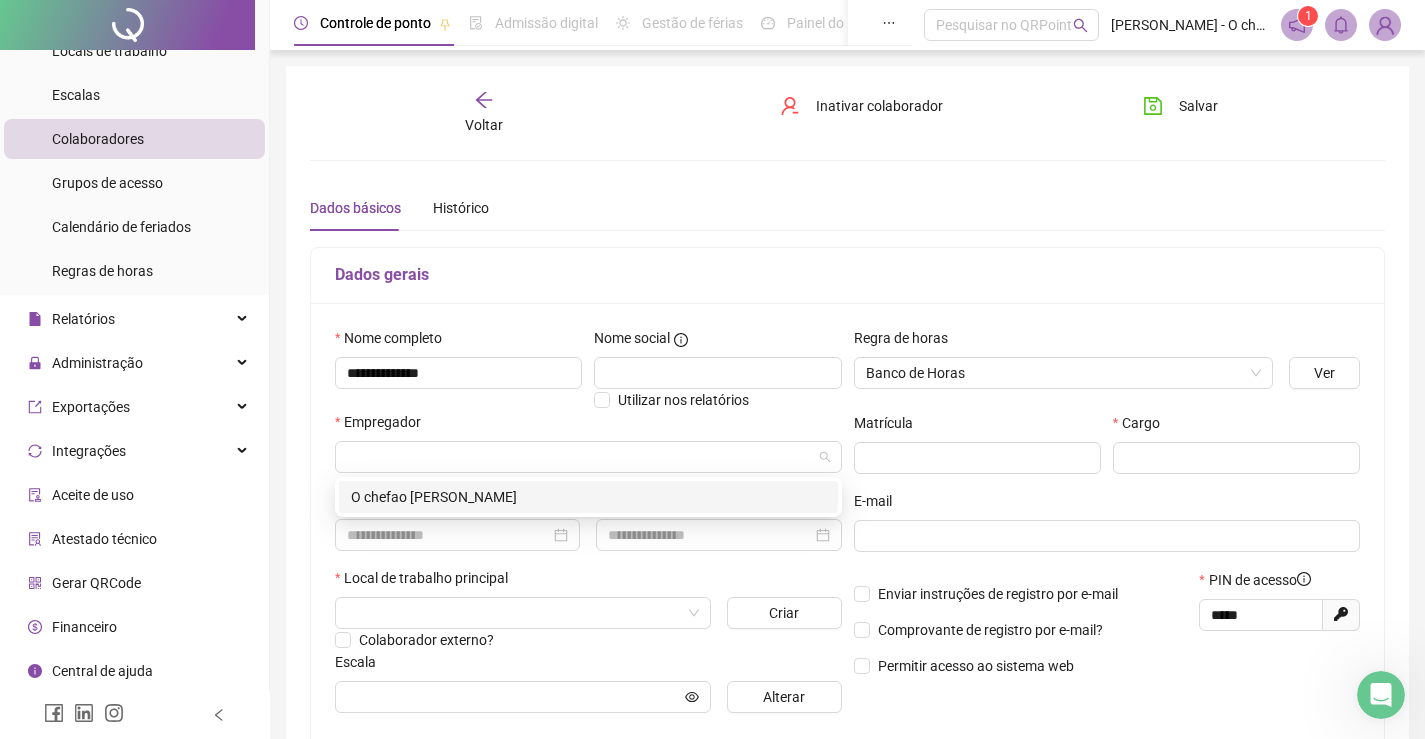click on "Empregador" at bounding box center (588, 442) 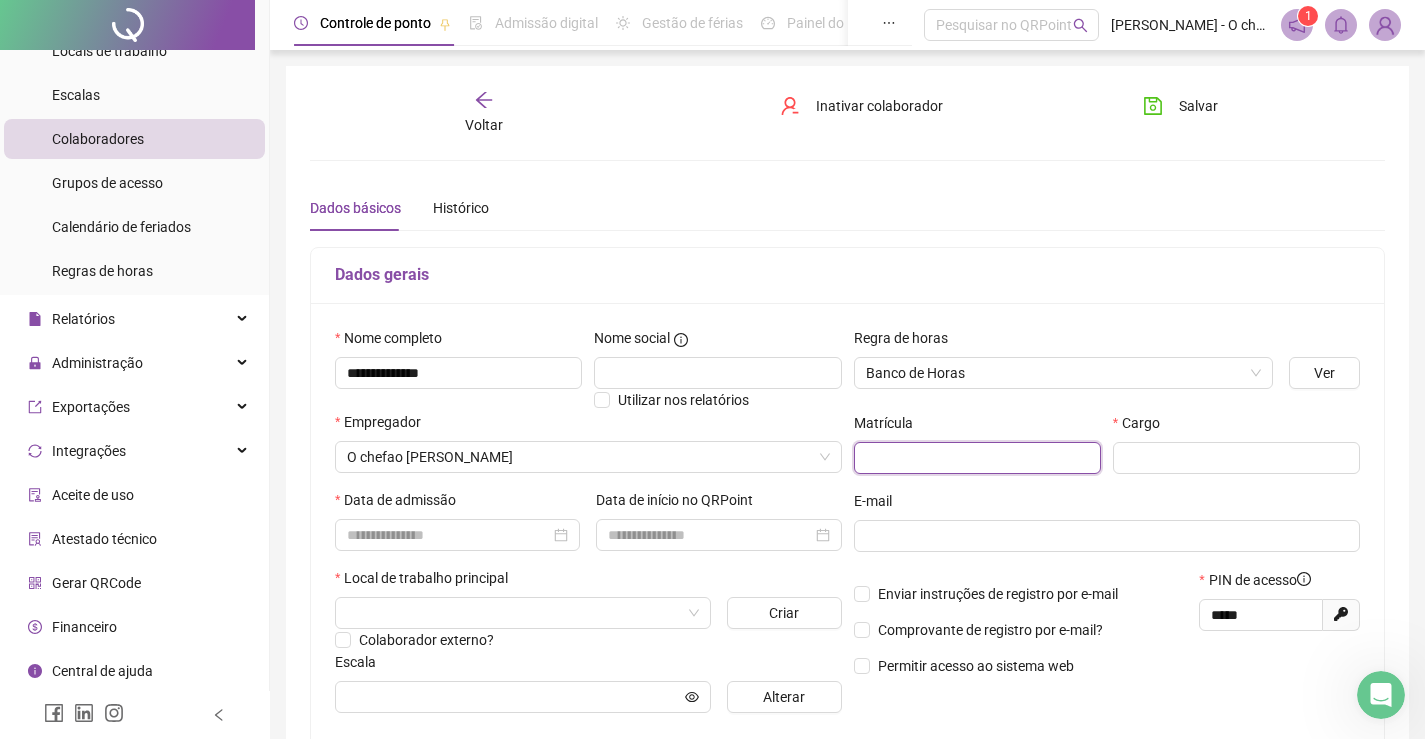click at bounding box center (977, 458) 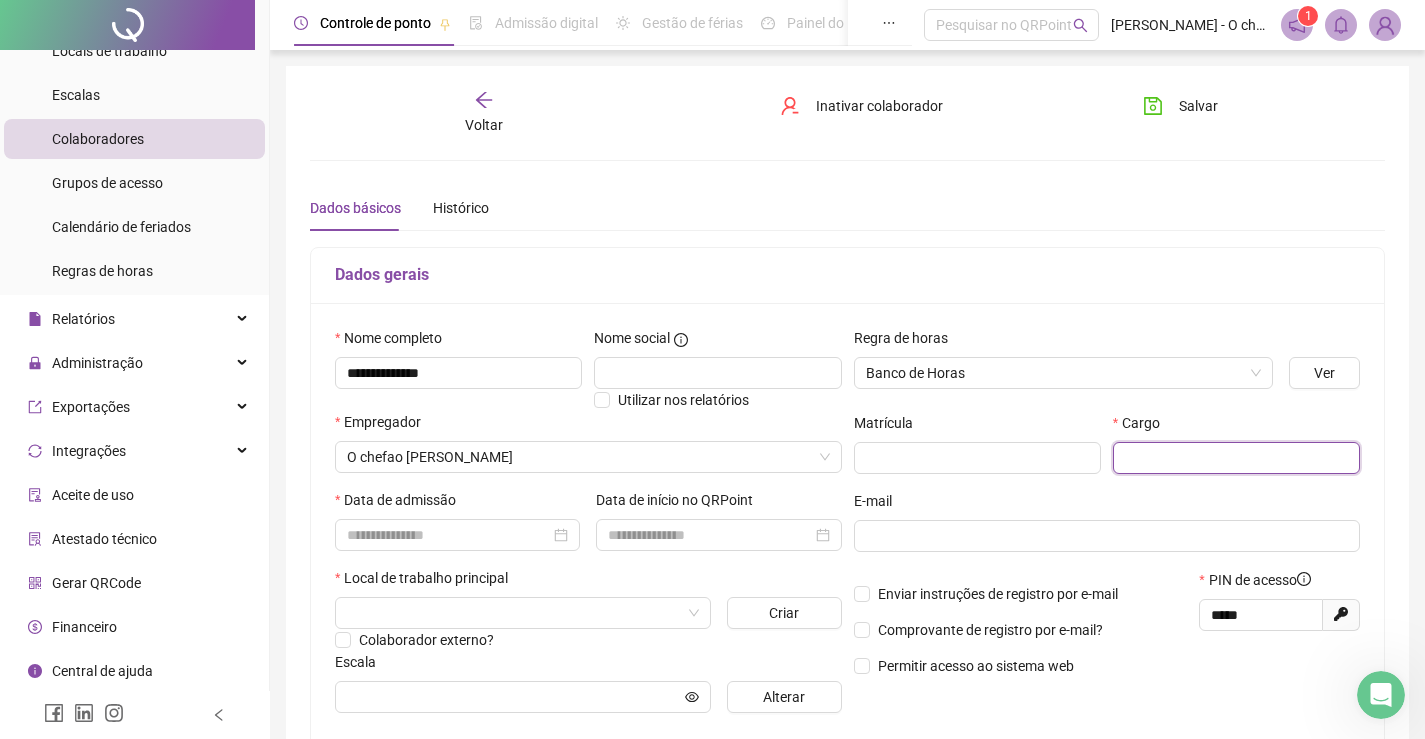 click at bounding box center (1236, 458) 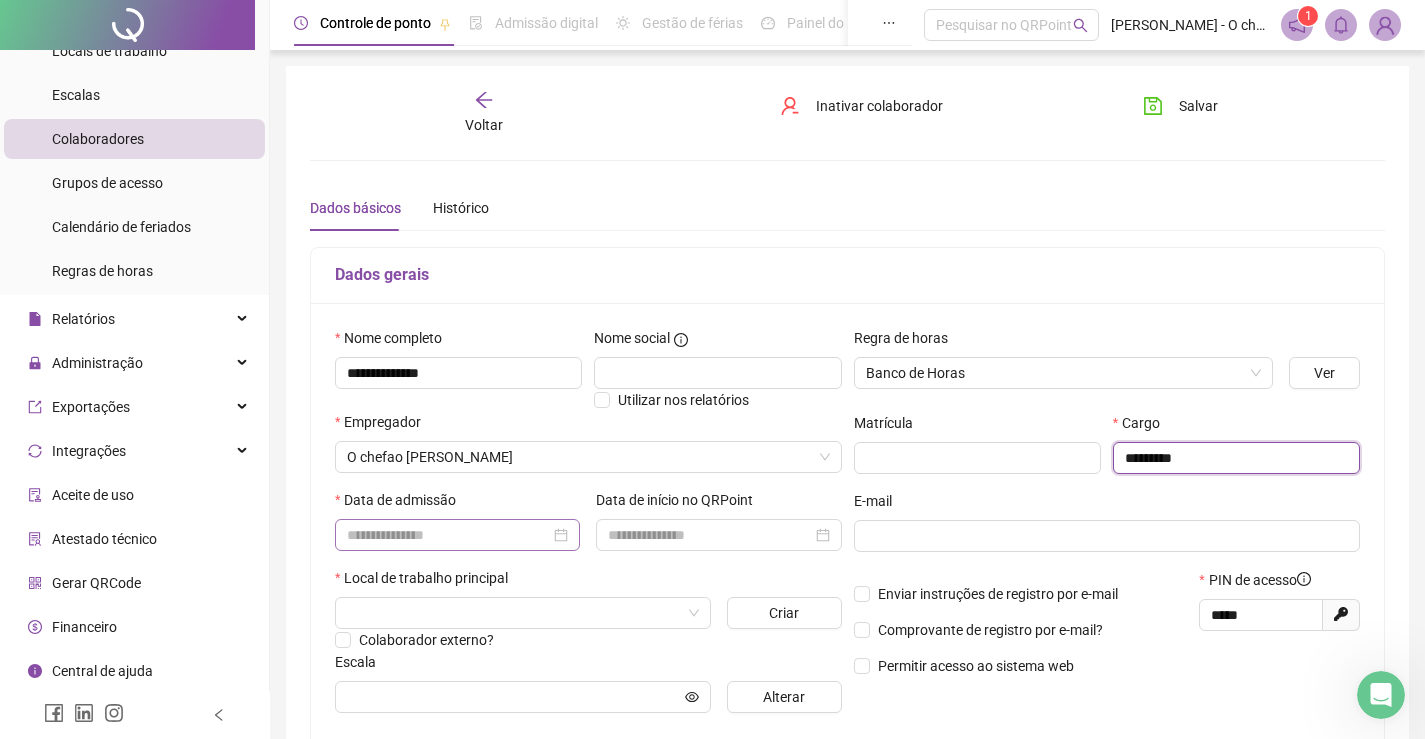 type on "********" 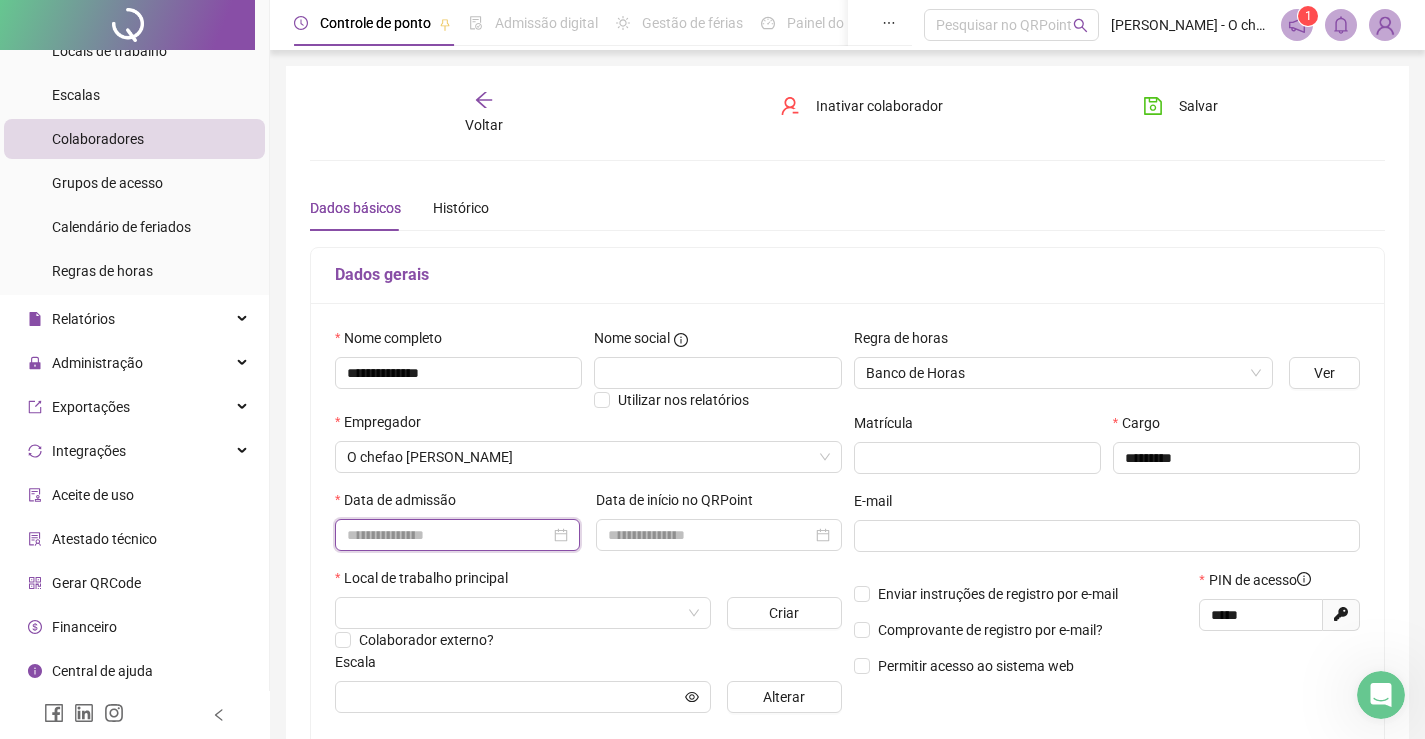 click at bounding box center (448, 535) 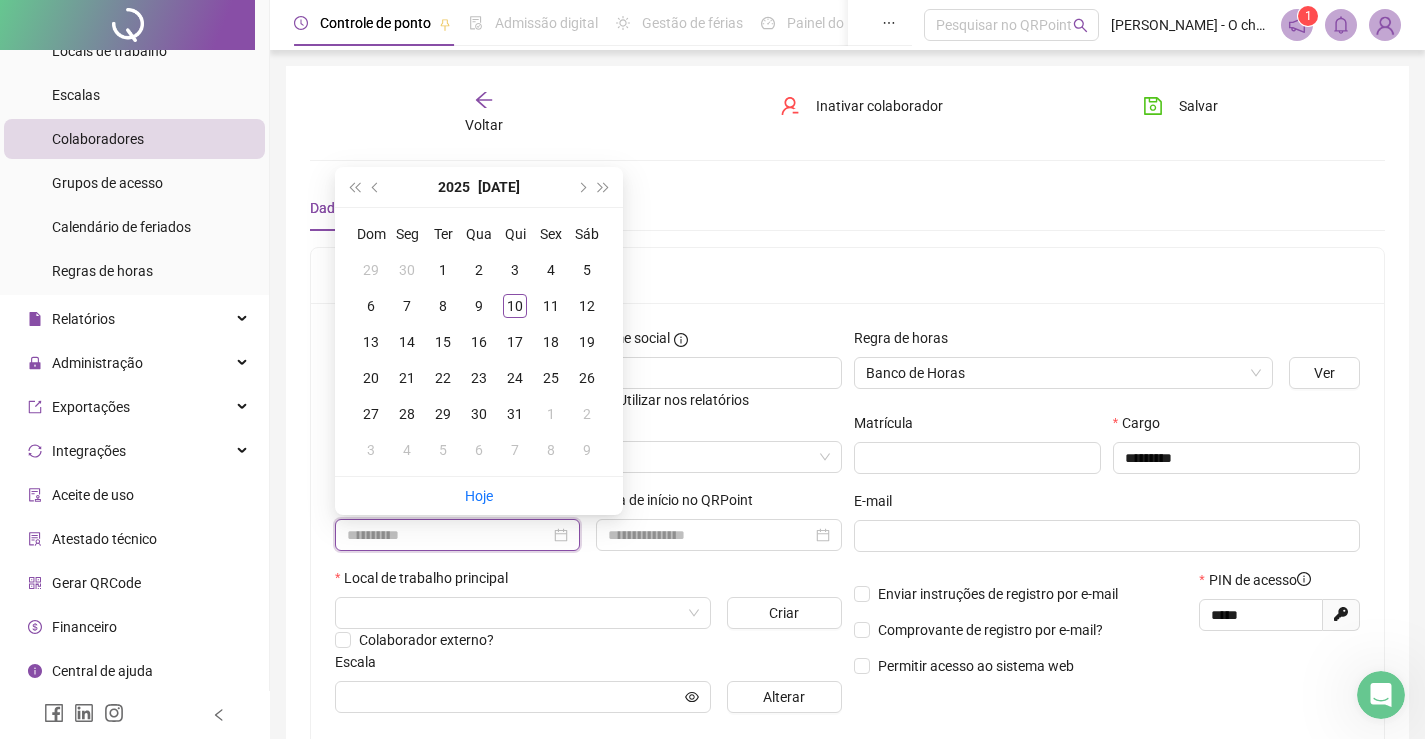 type on "**********" 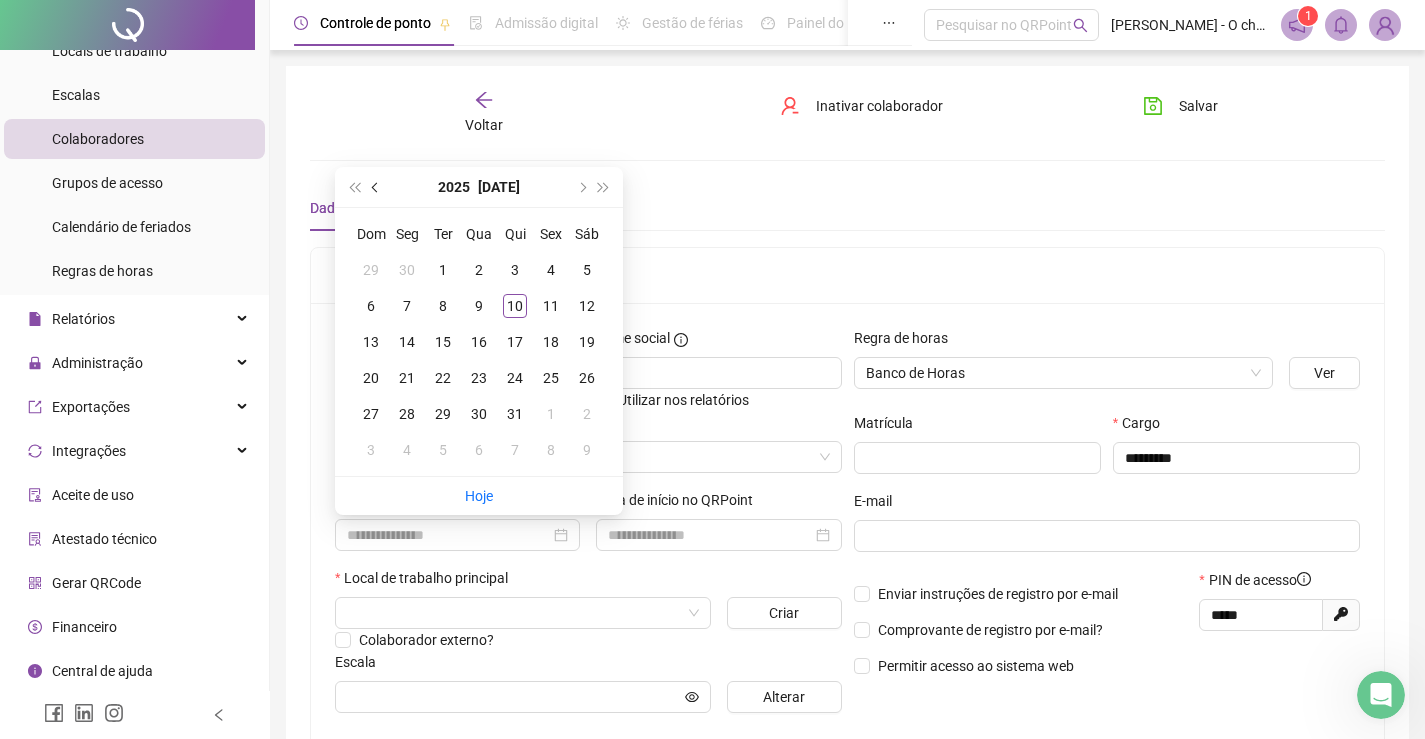 click at bounding box center (377, 187) 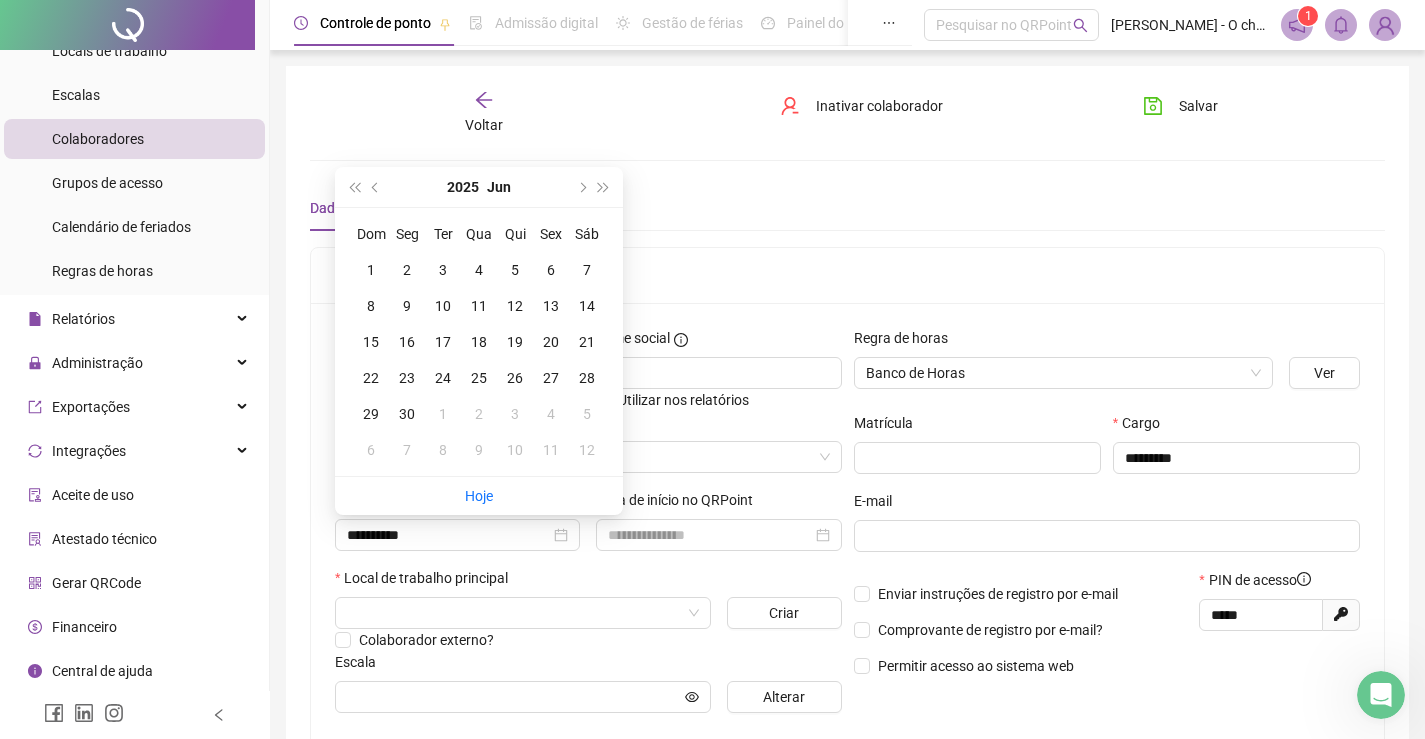 type on "**********" 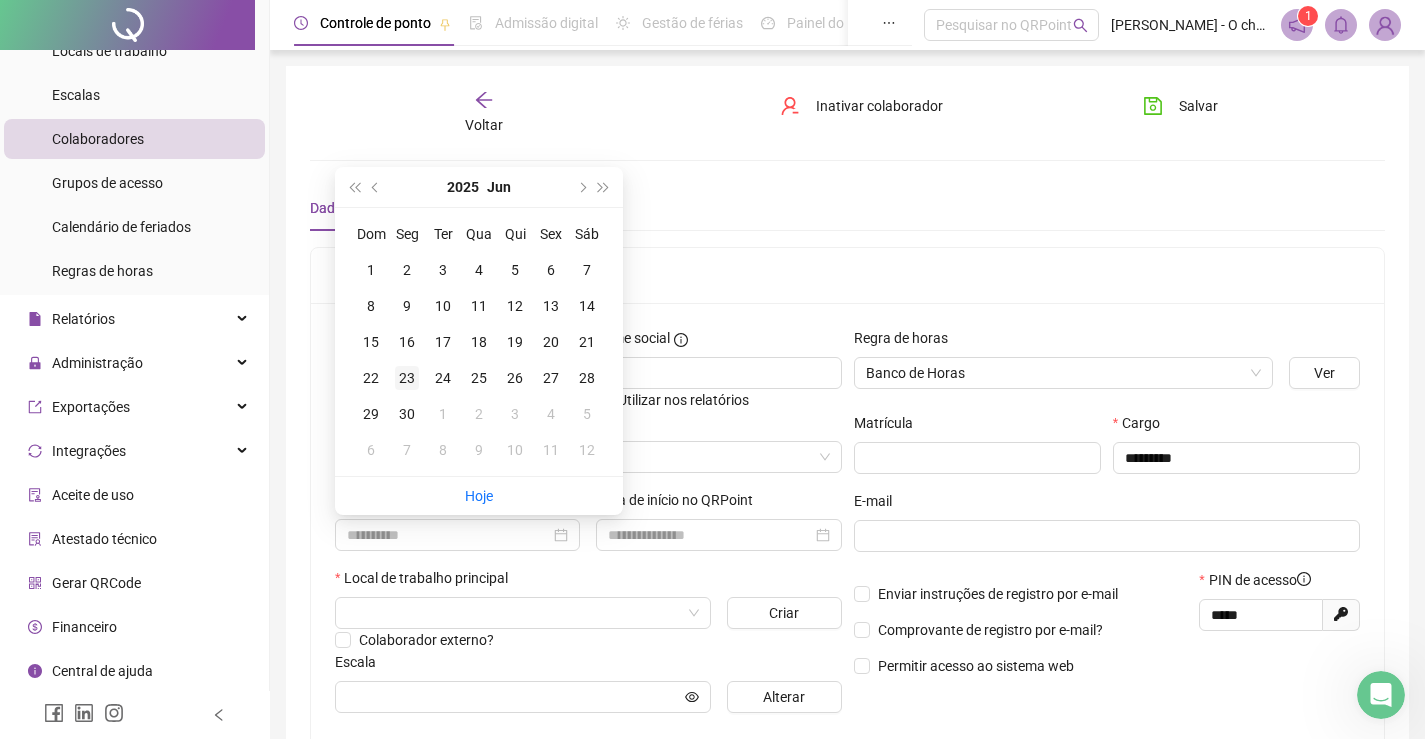 type on "**********" 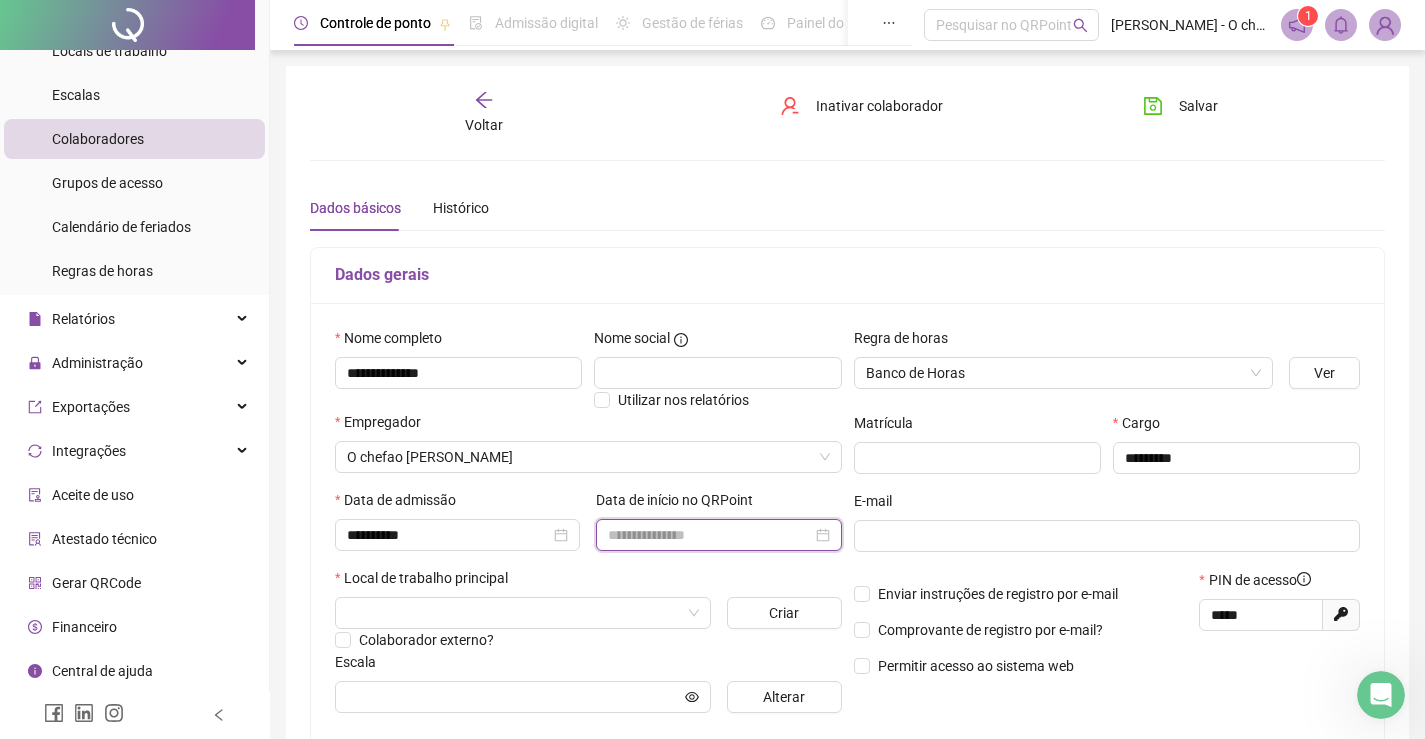 click at bounding box center (709, 535) 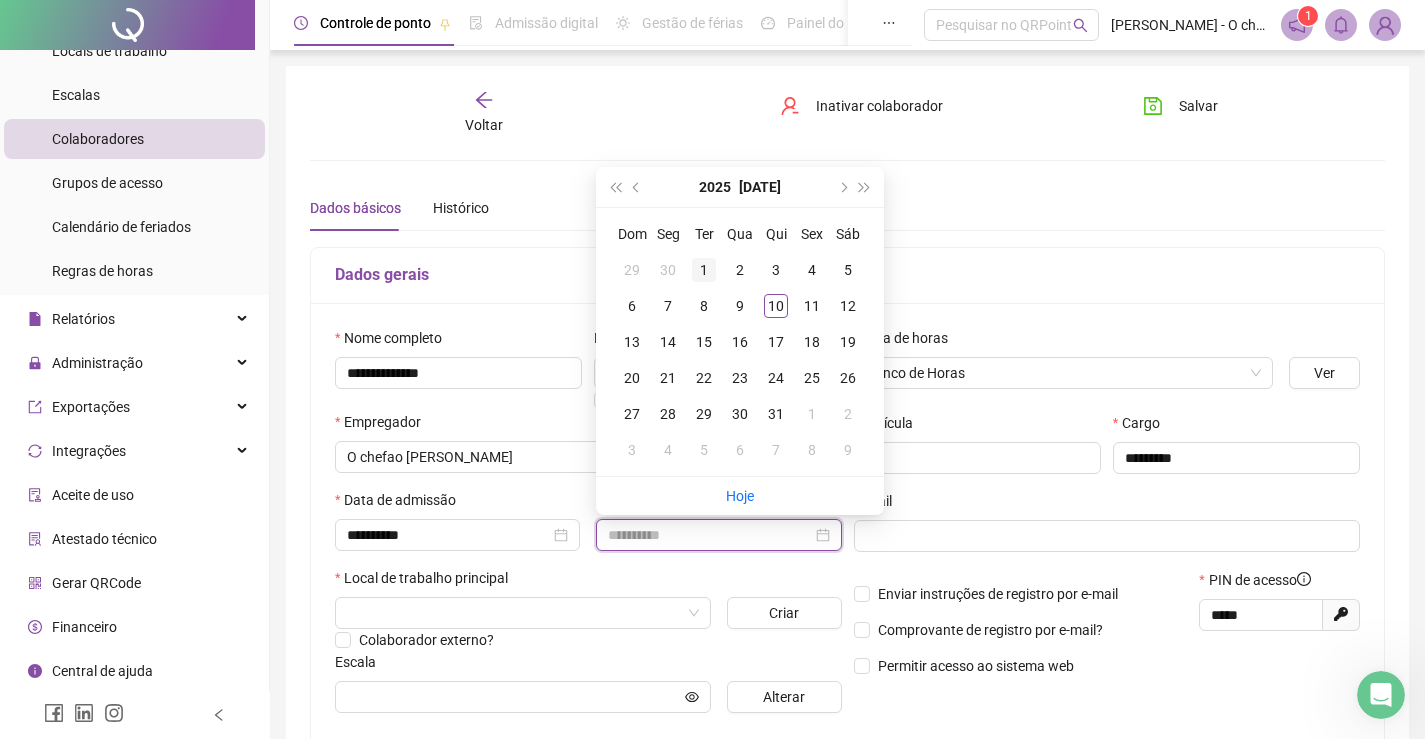 type on "**********" 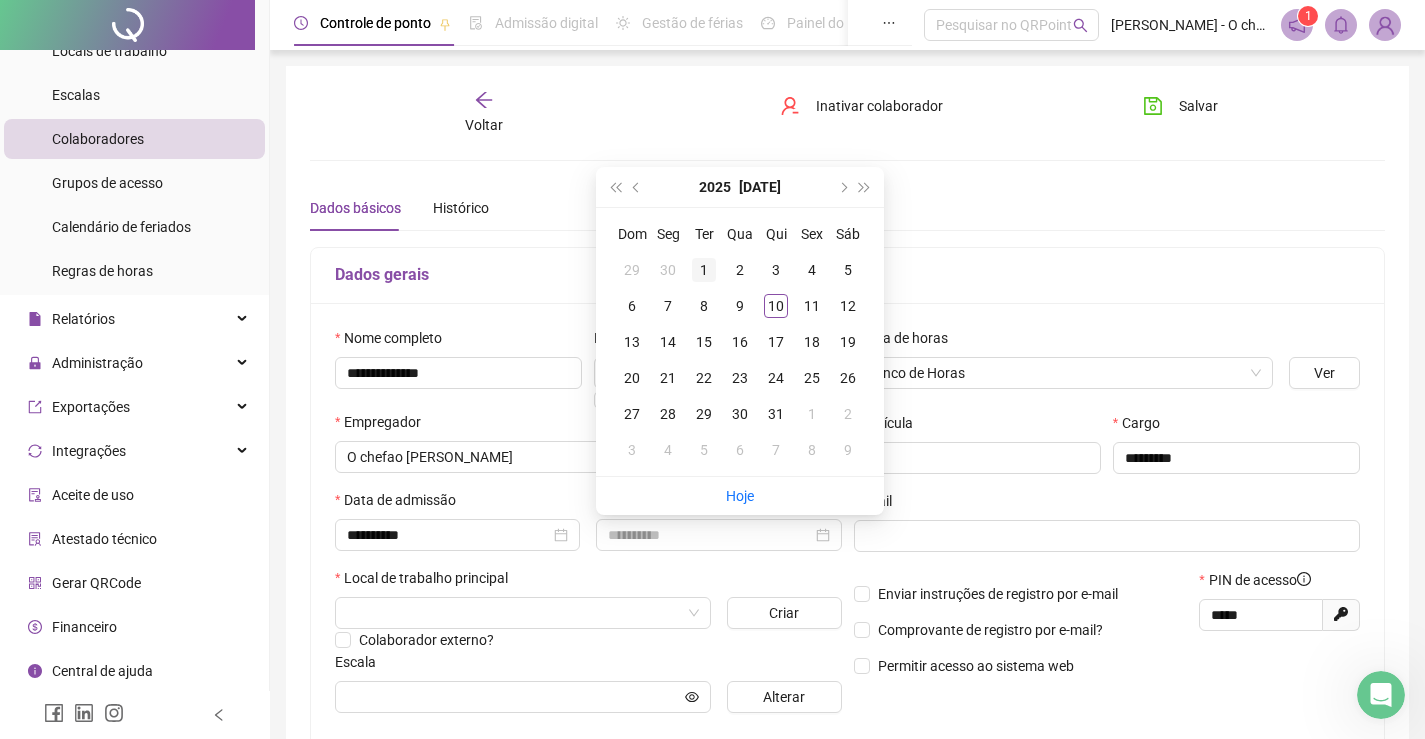 click on "1" at bounding box center [704, 270] 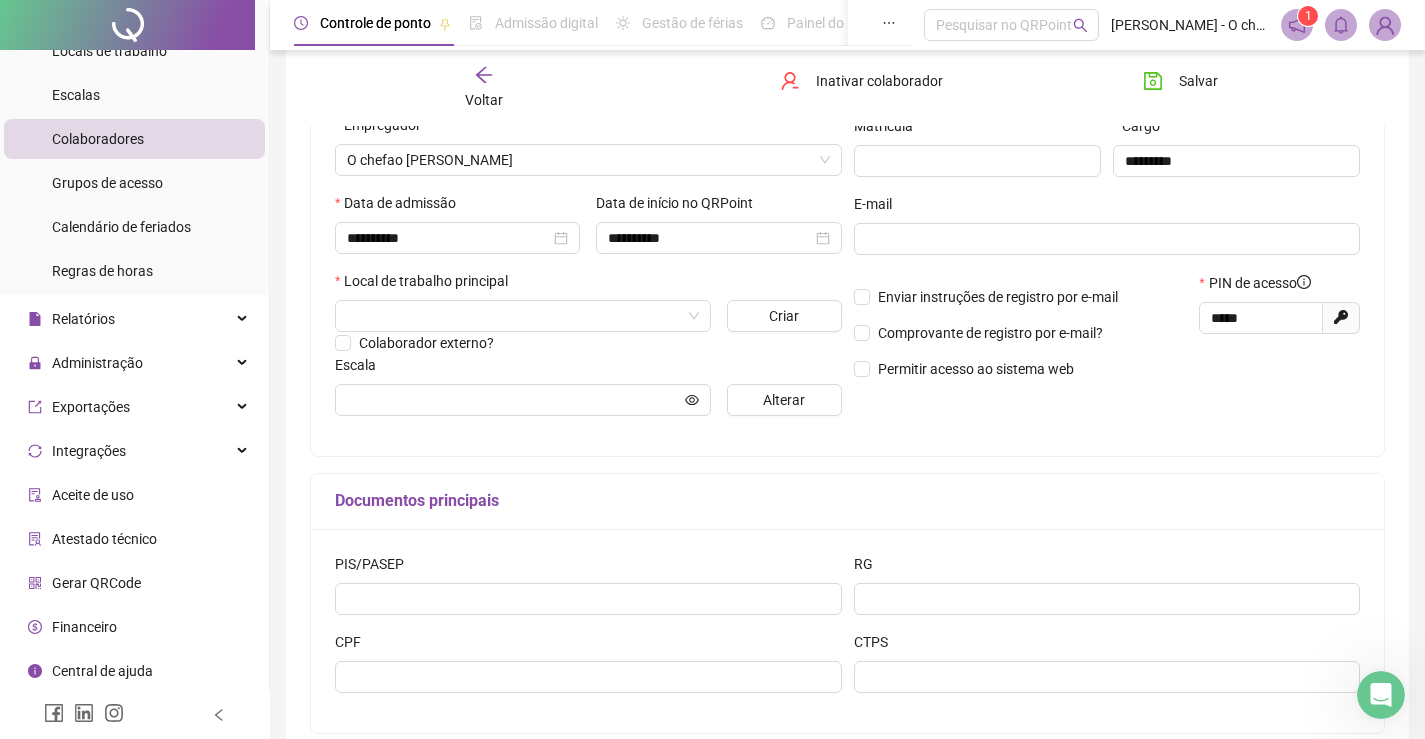 scroll, scrollTop: 300, scrollLeft: 0, axis: vertical 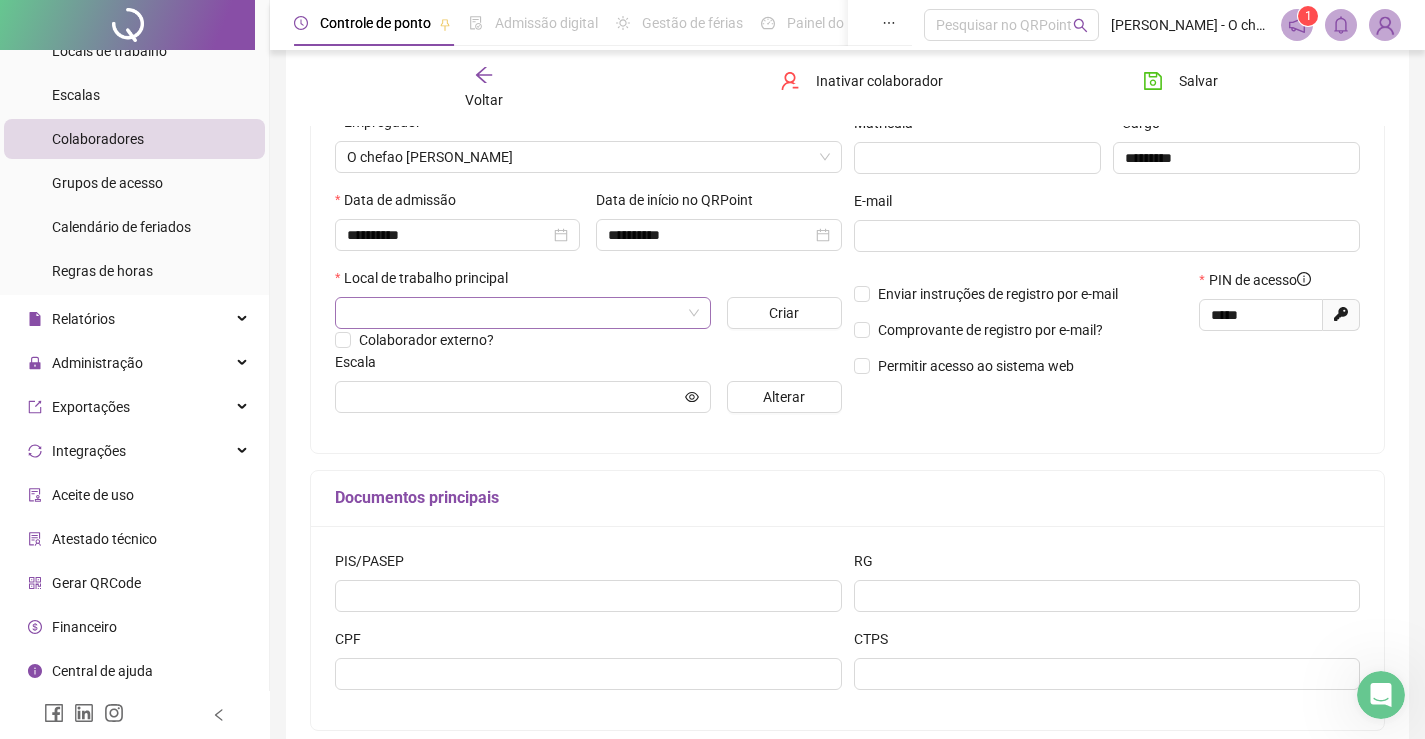 click at bounding box center (517, 313) 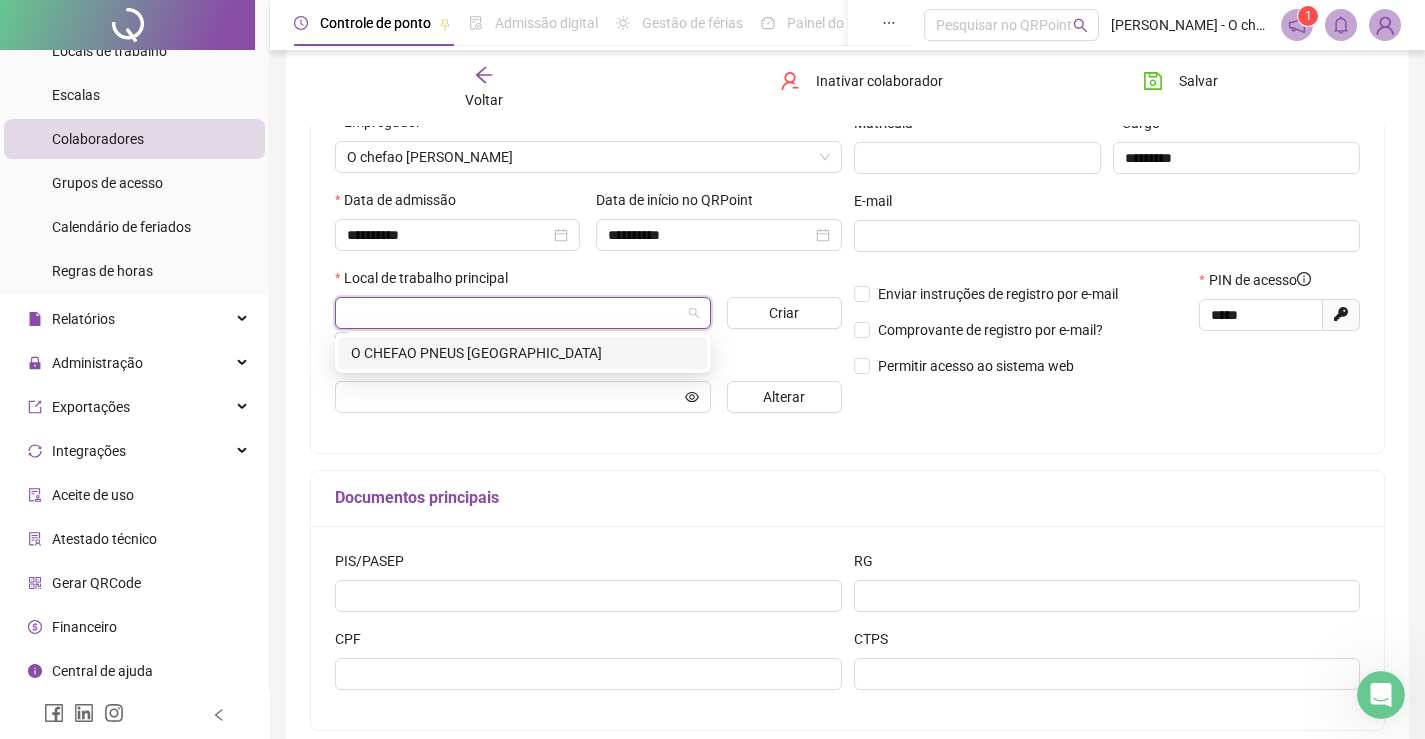 click on "O CHEFAO PNEUS [GEOGRAPHIC_DATA]" at bounding box center (523, 353) 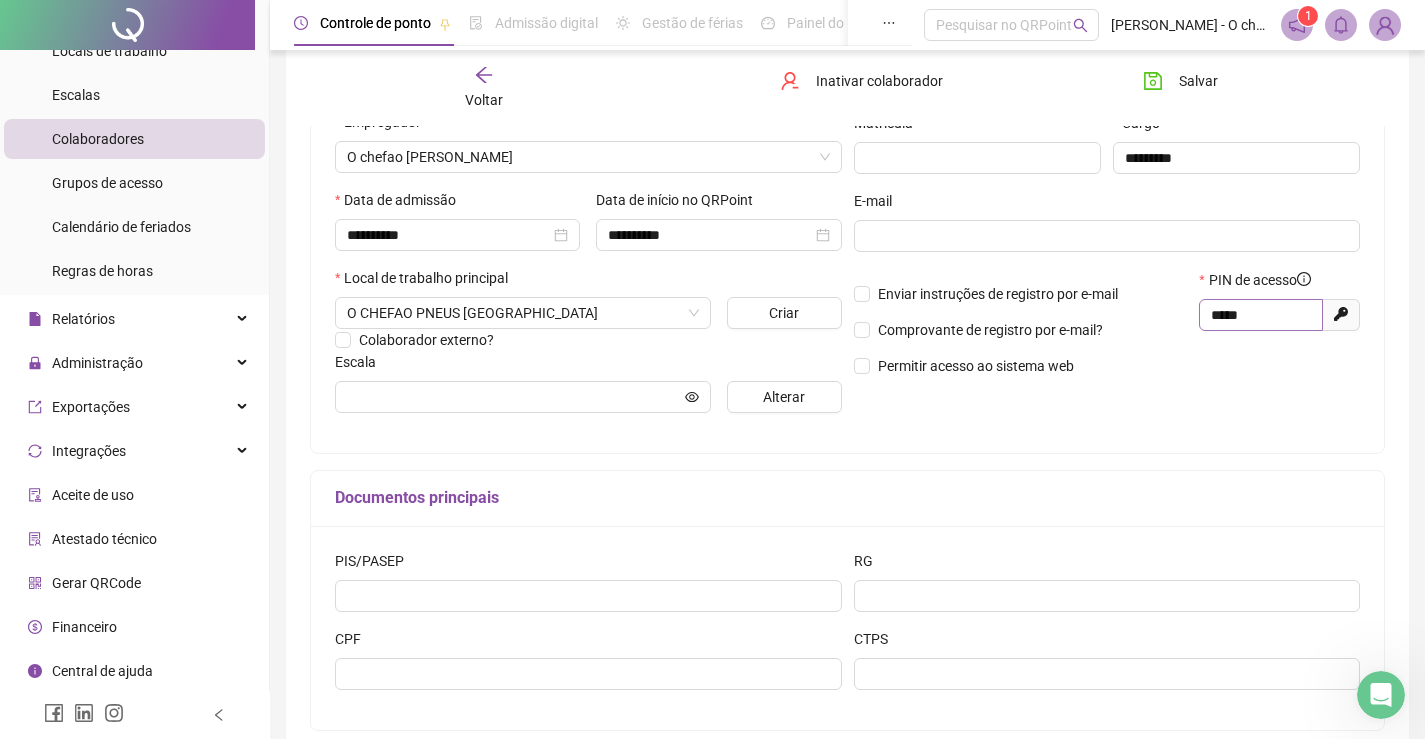 click on "*****" at bounding box center [1261, 315] 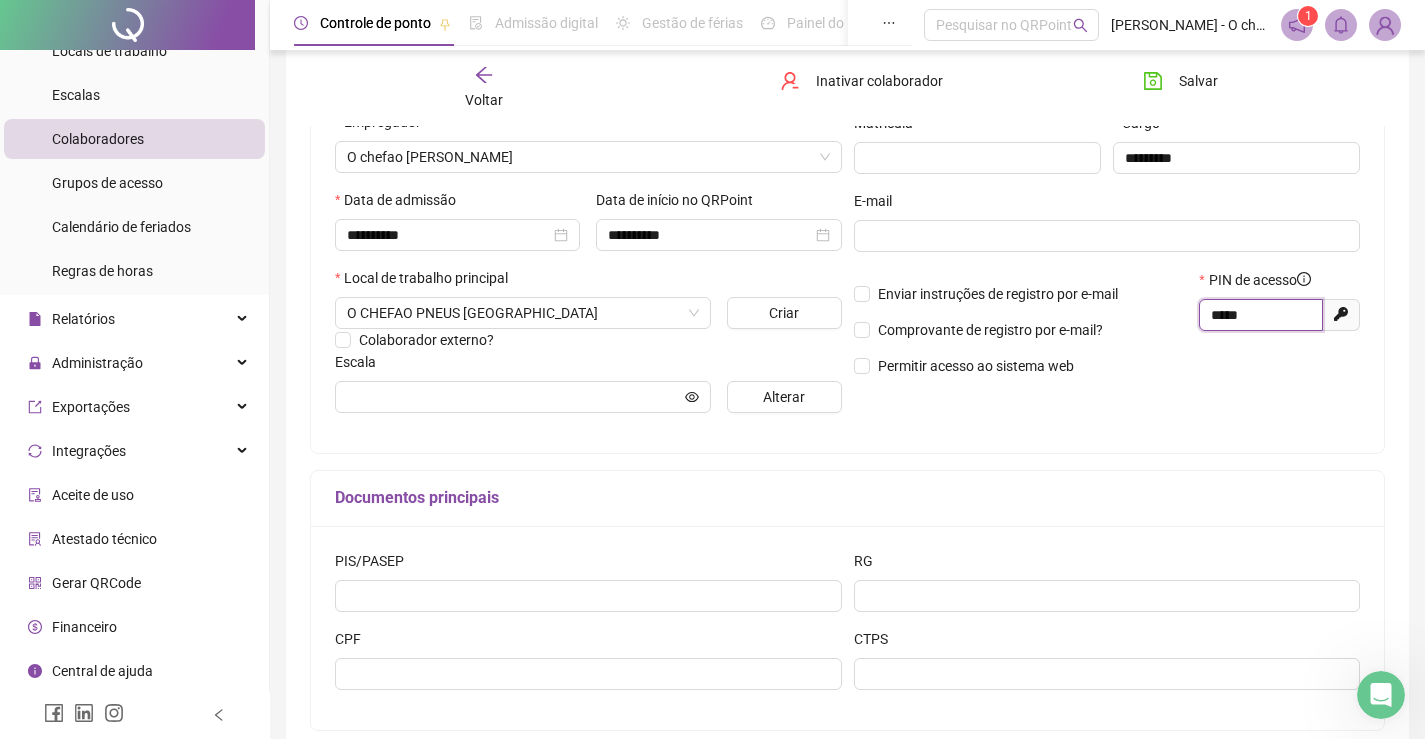 click on "*****" at bounding box center (1259, 315) 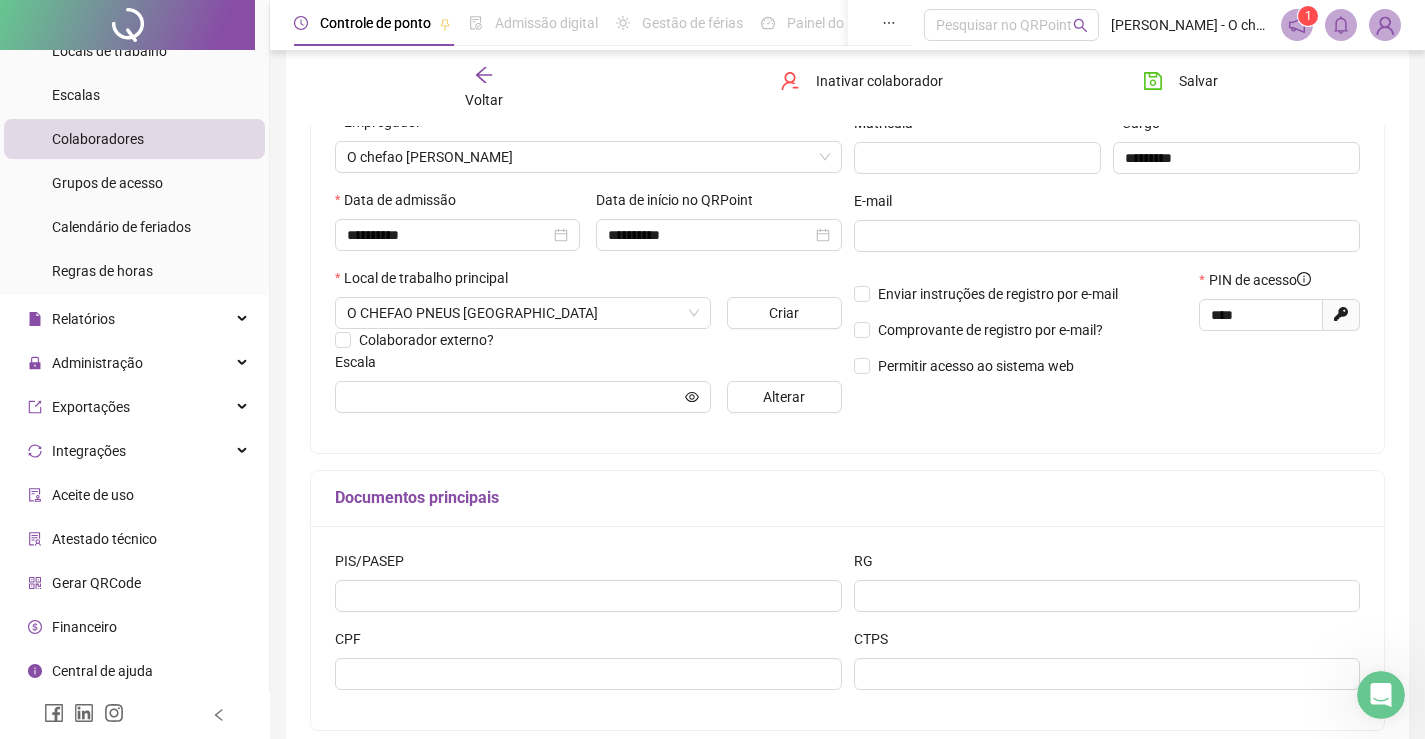 click on "PIN de acesso  **** Gerar novo pin" at bounding box center (1279, 330) 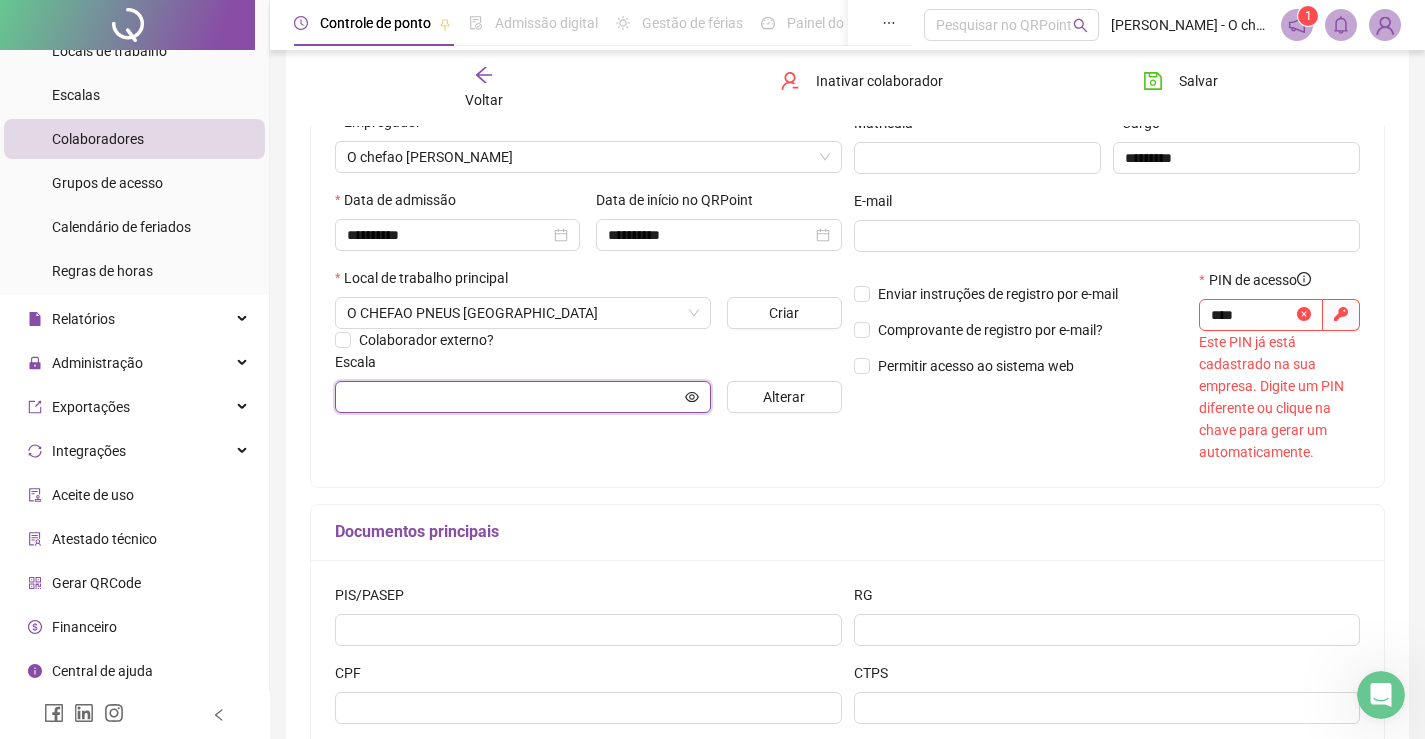 click at bounding box center (514, 397) 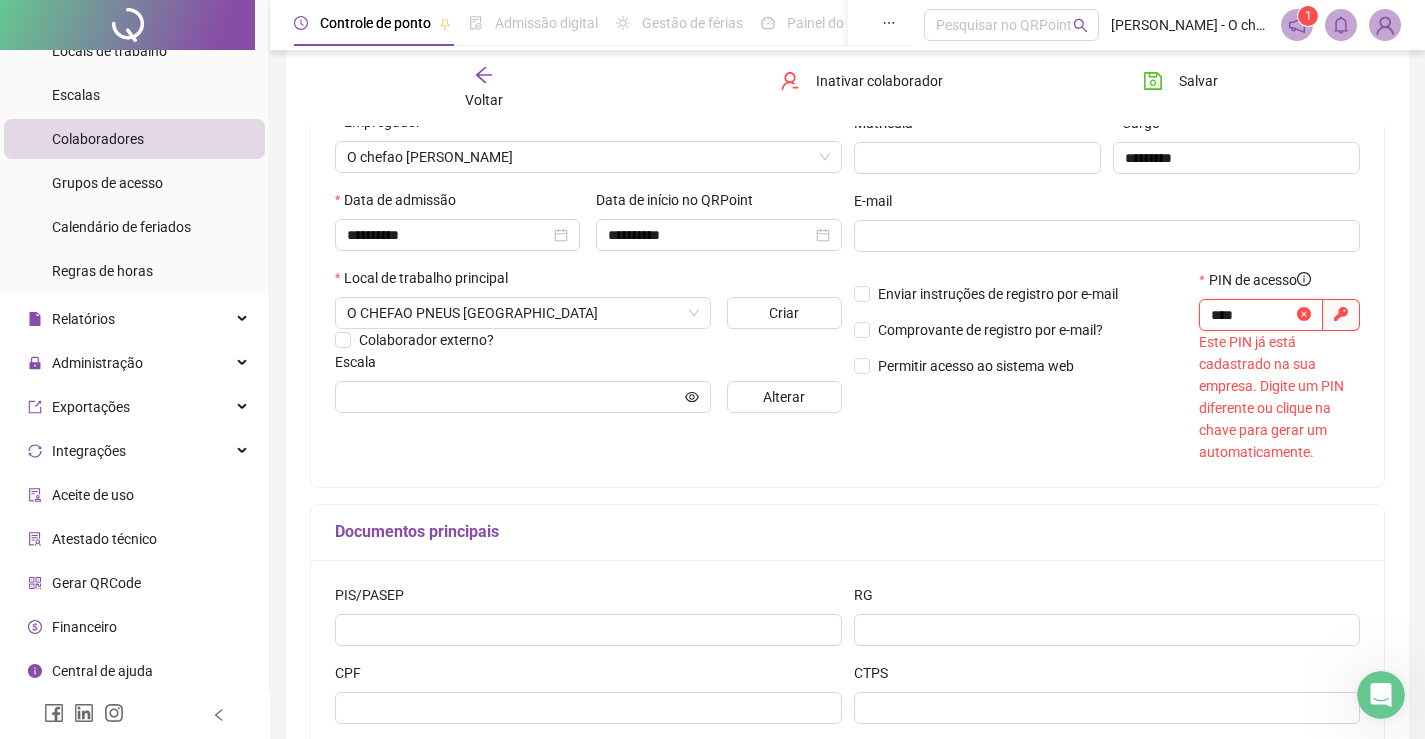 click on "****" at bounding box center (1252, 315) 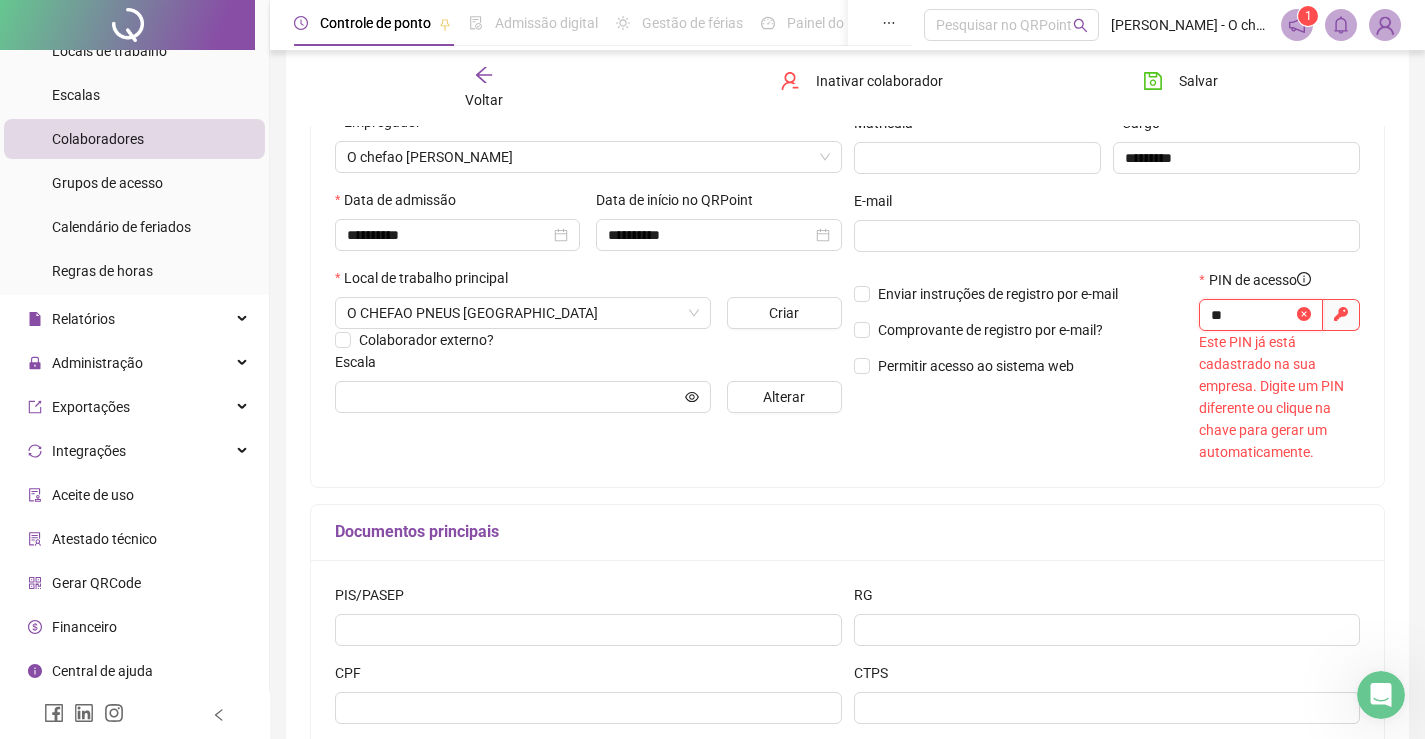 type on "*" 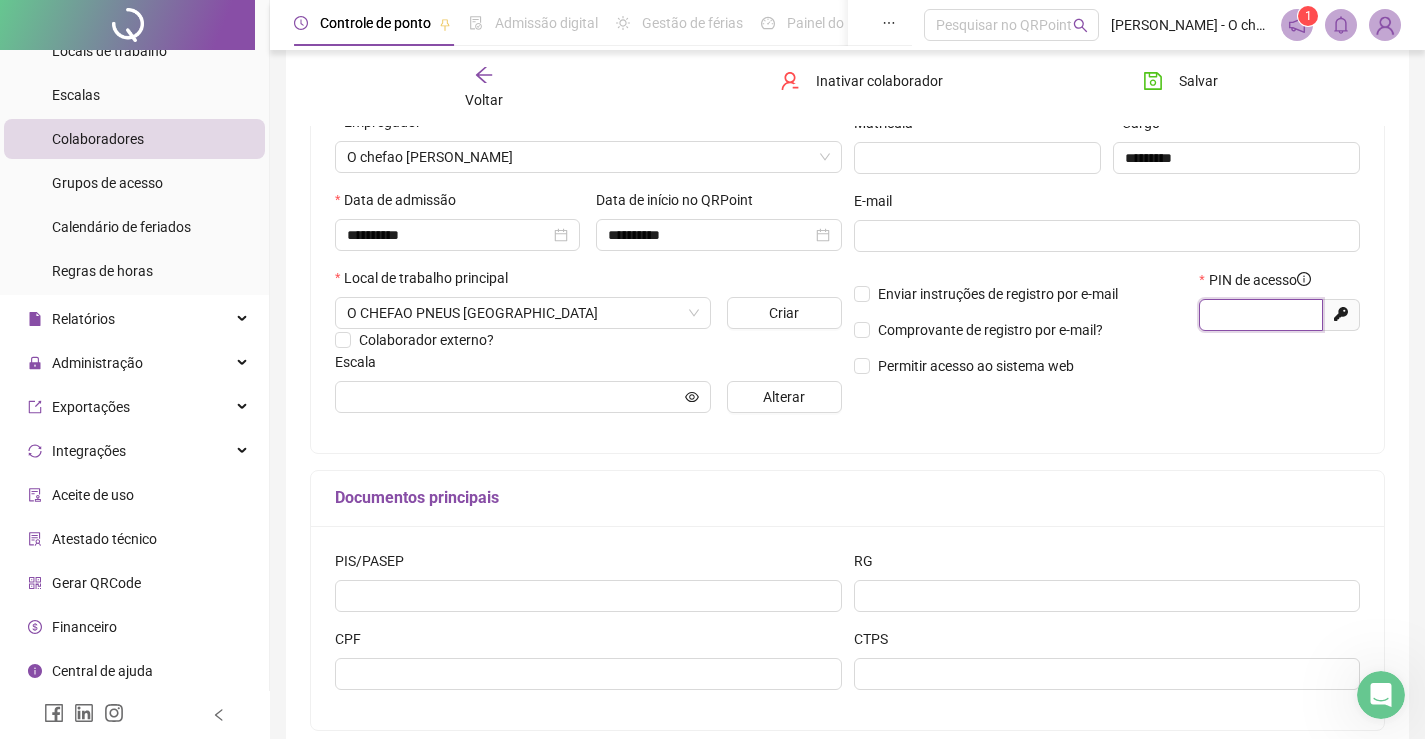 click at bounding box center (1259, 315) 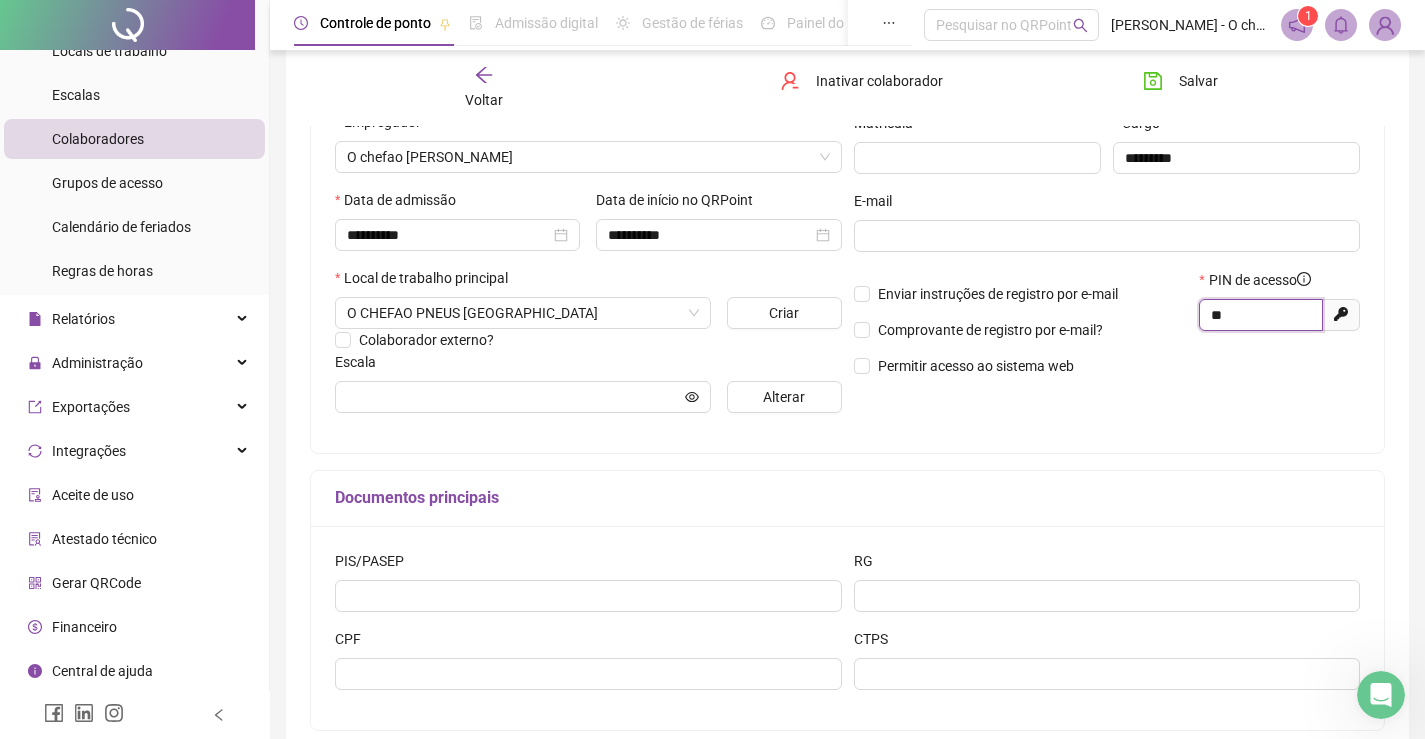 type on "*" 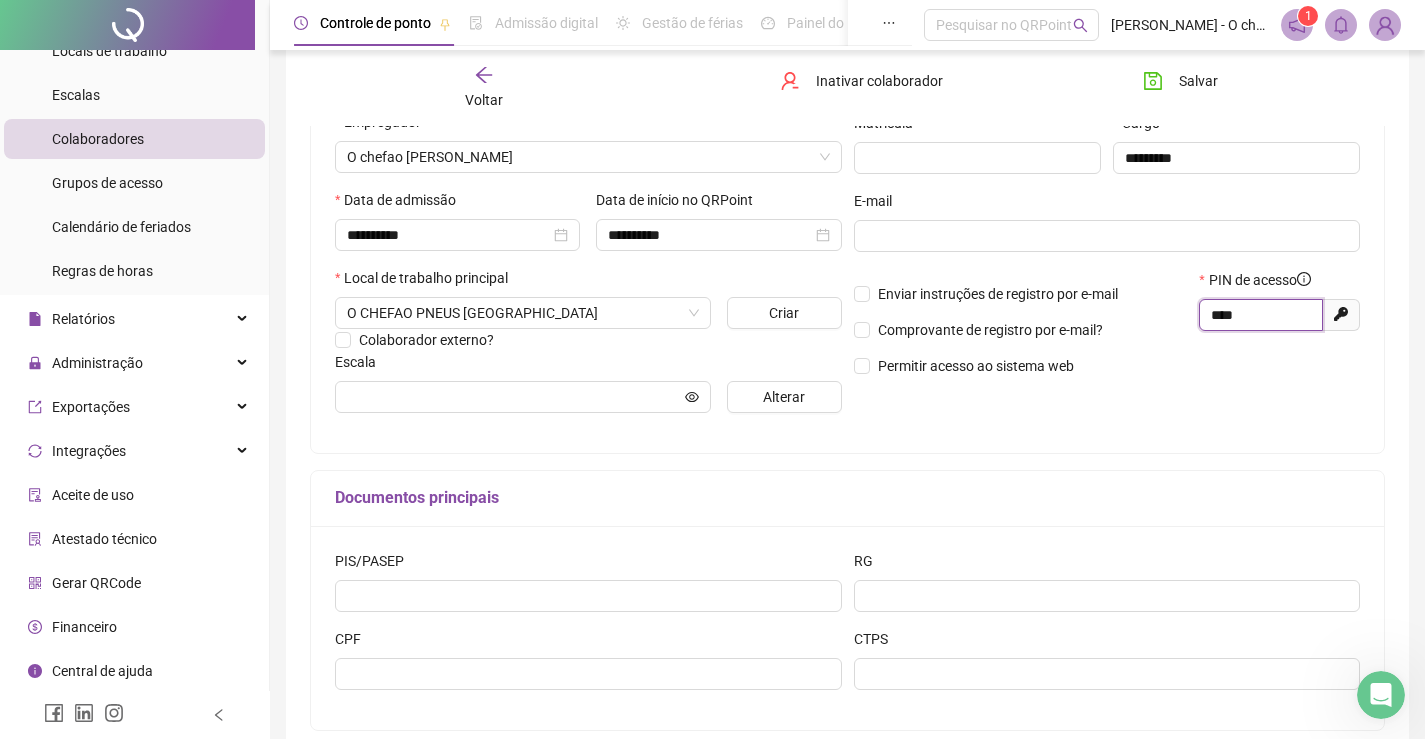 type on "****" 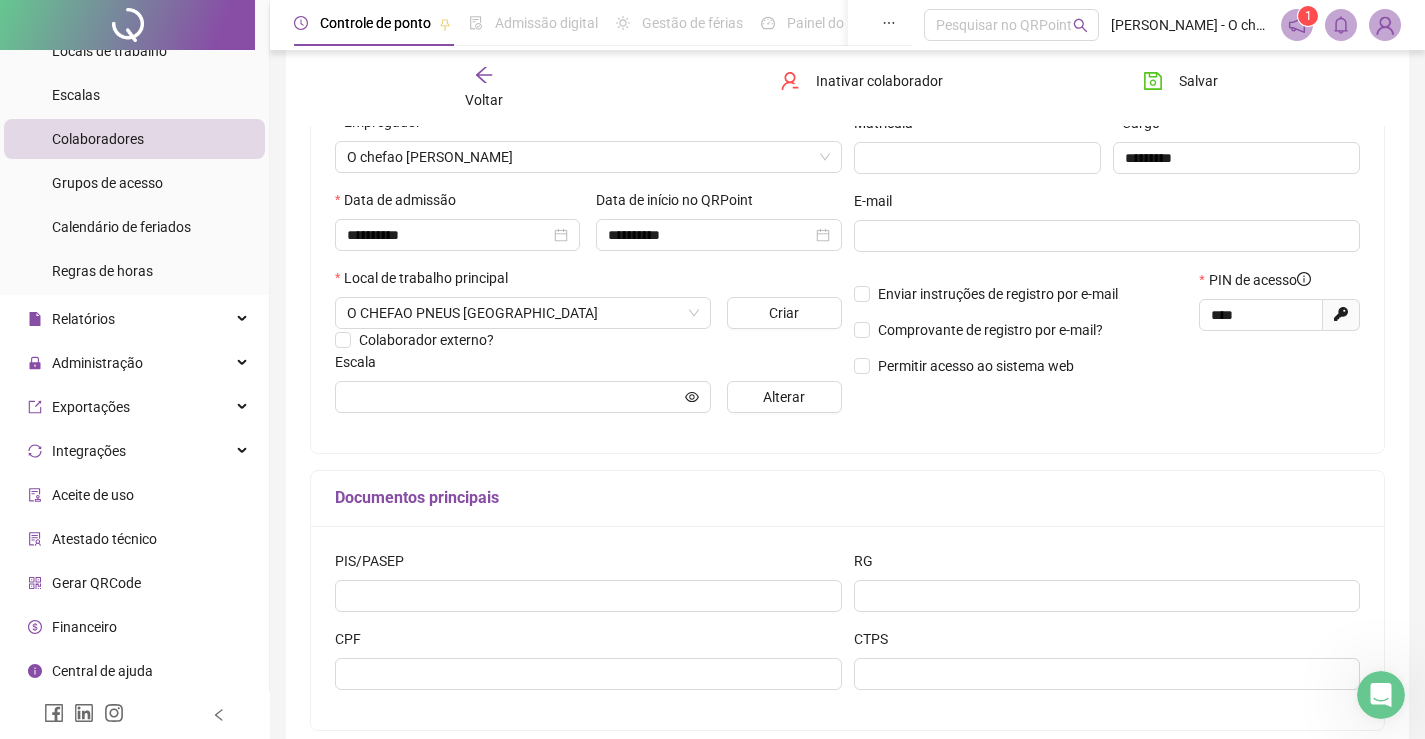 click at bounding box center [1279, 339] 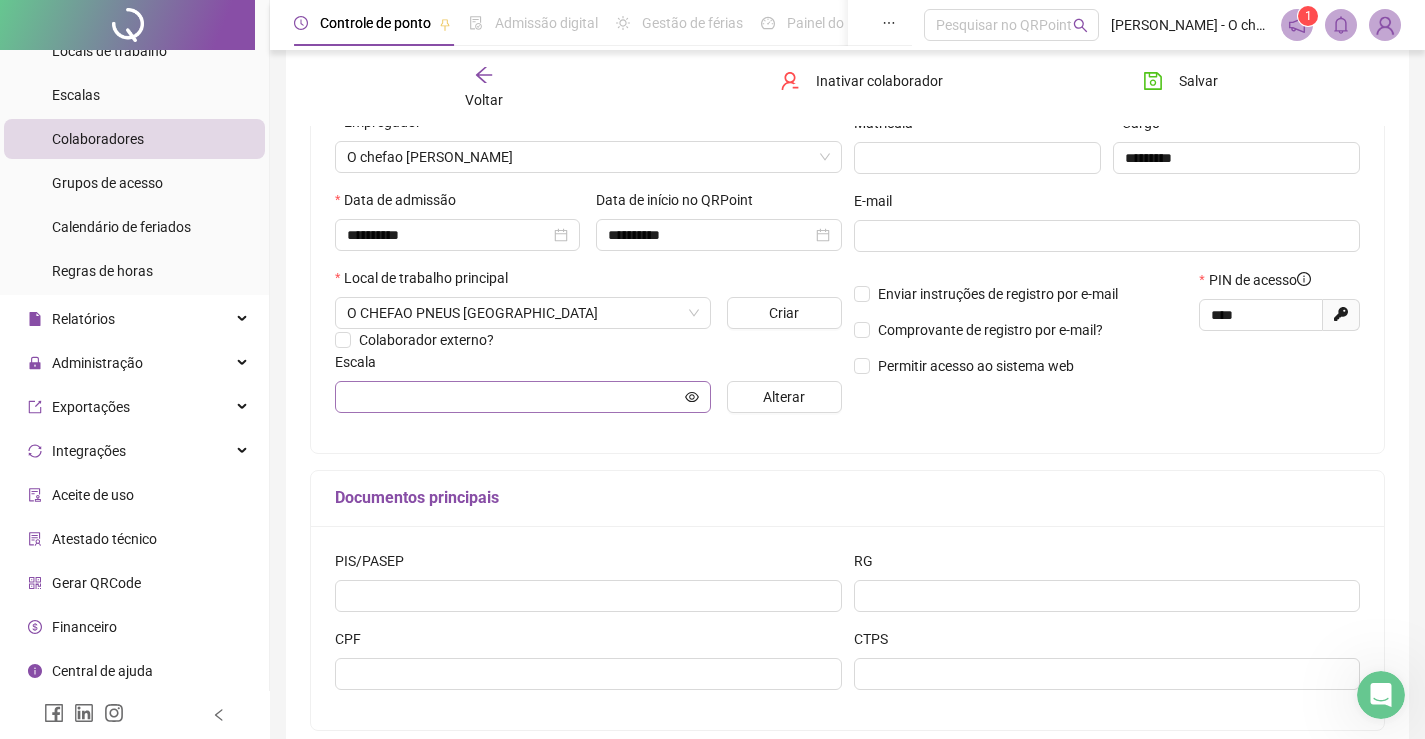 click at bounding box center (523, 397) 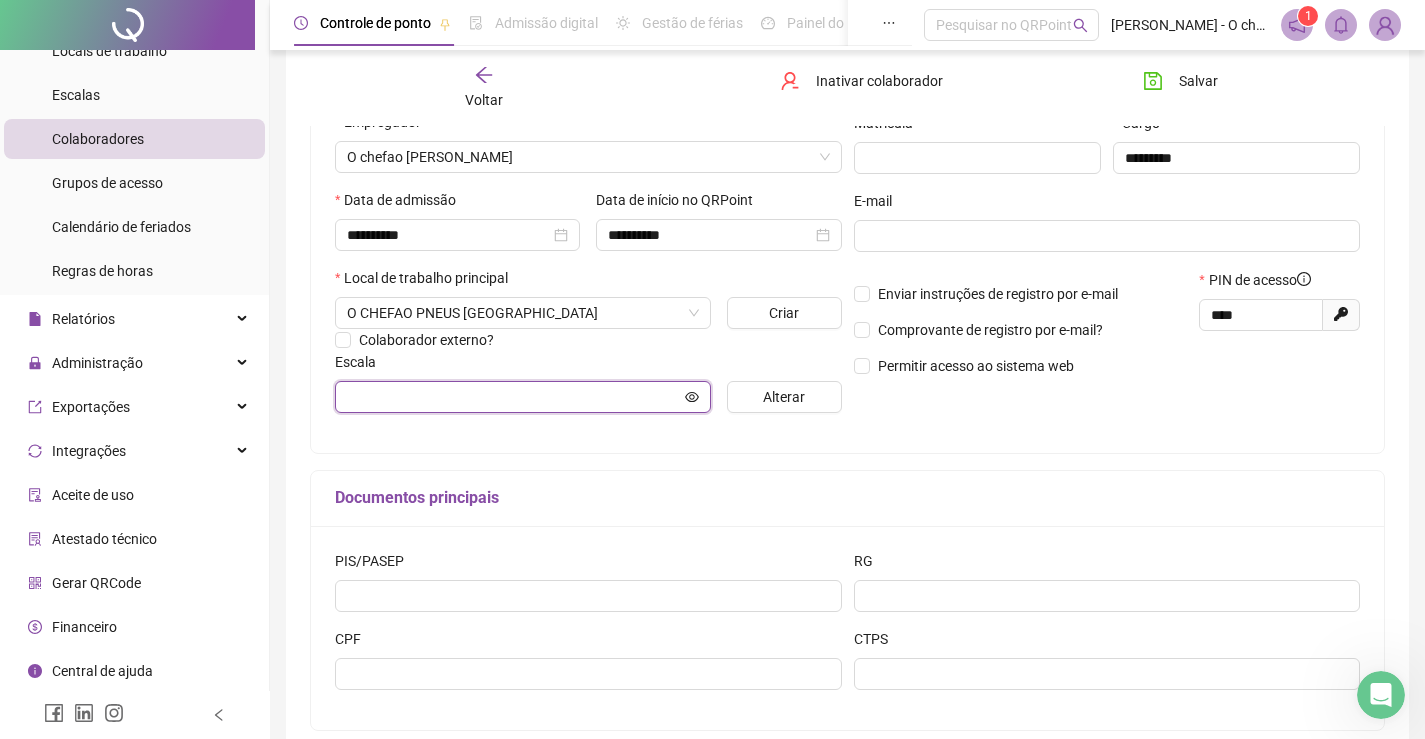 click at bounding box center (514, 397) 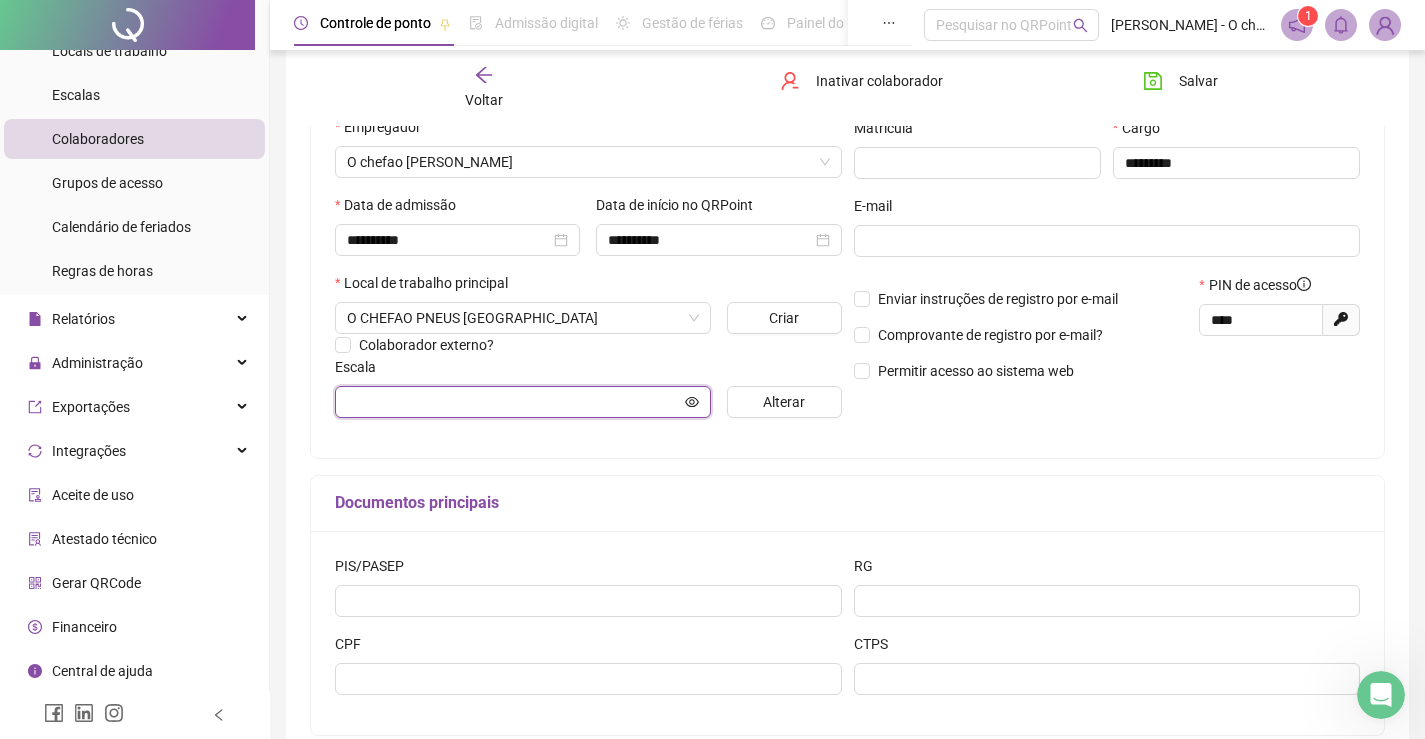 scroll, scrollTop: 102, scrollLeft: 0, axis: vertical 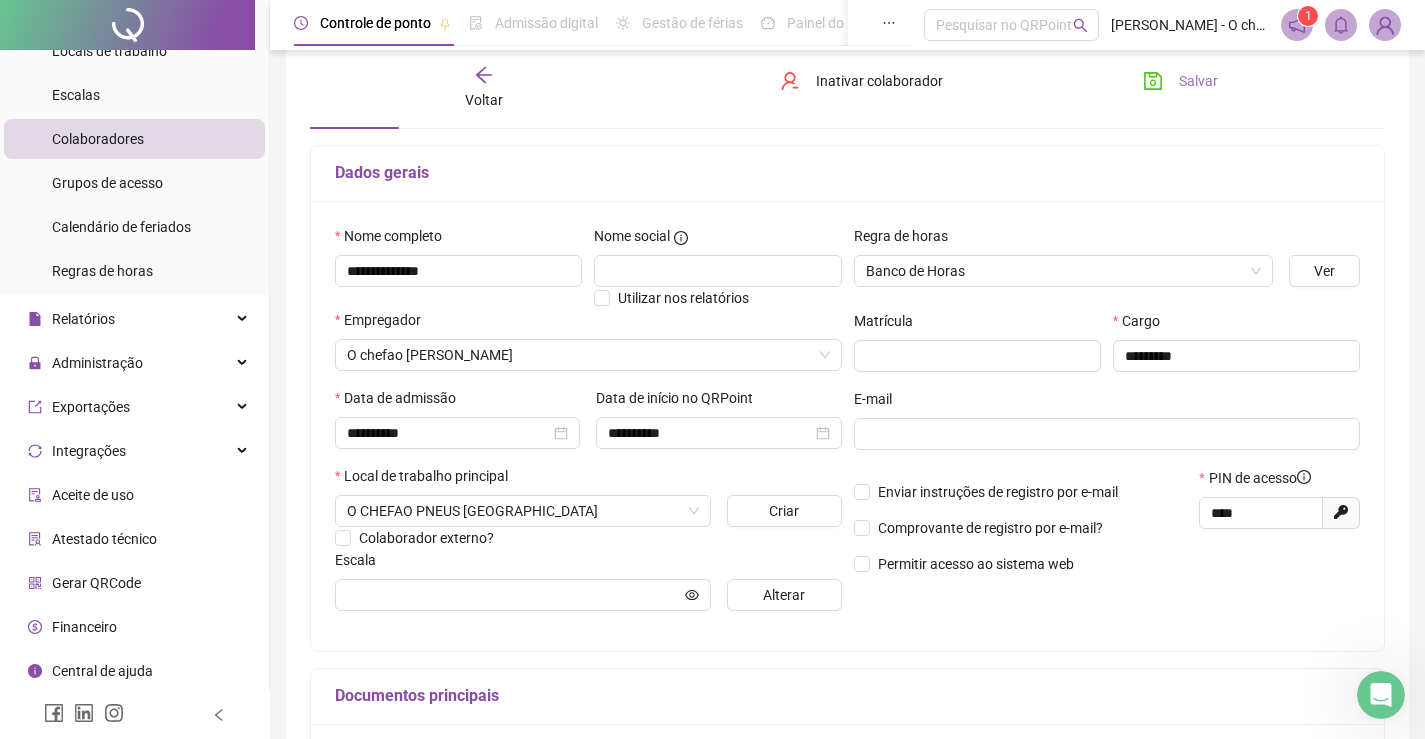 click on "Salvar" at bounding box center [1198, 81] 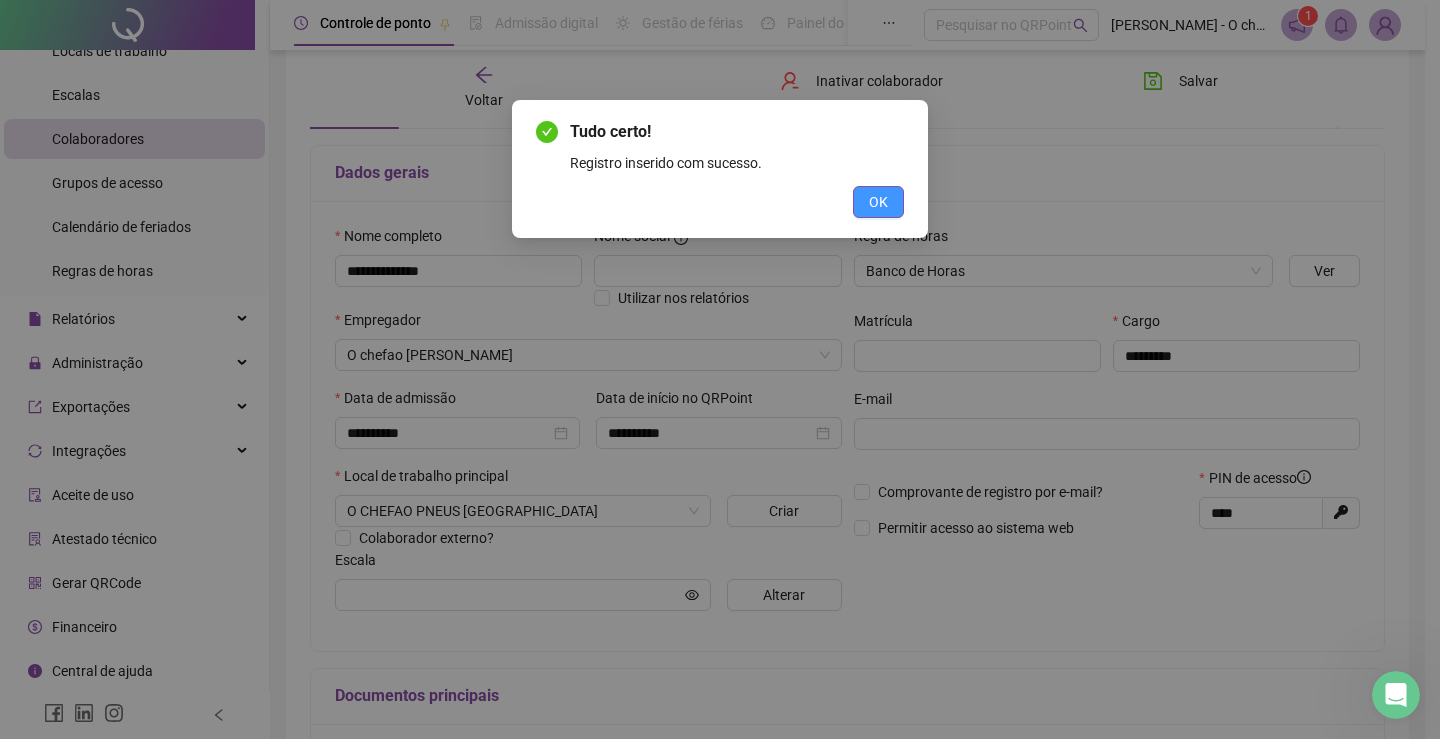 click on "OK" at bounding box center (878, 202) 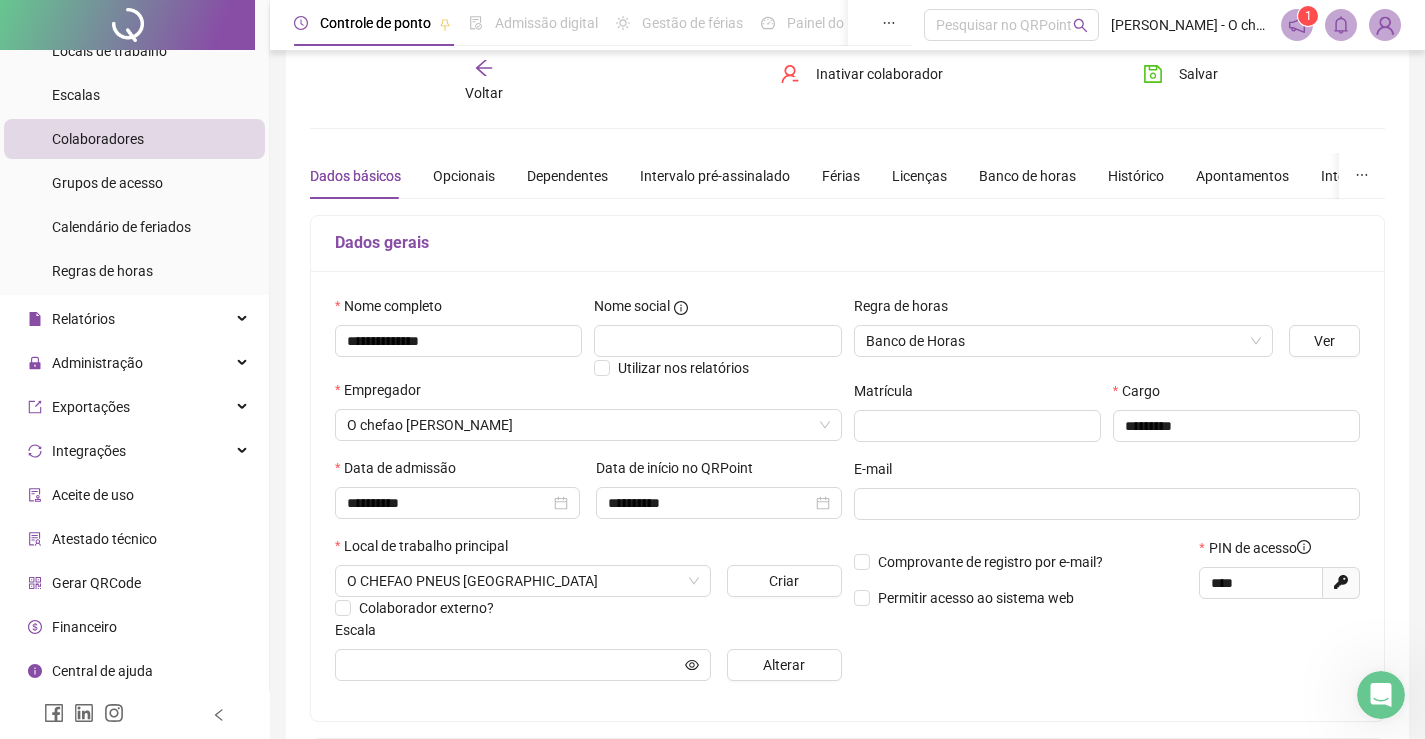 scroll, scrollTop: 0, scrollLeft: 0, axis: both 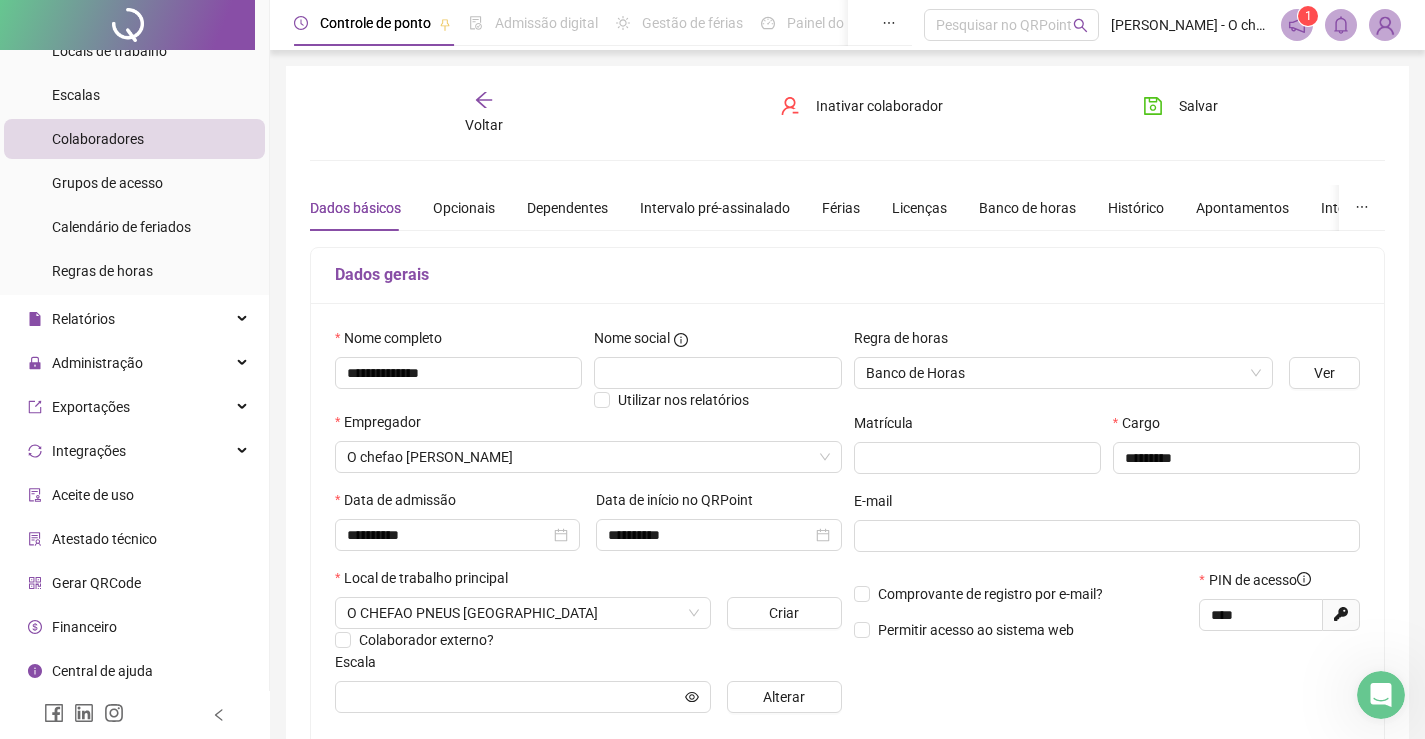 click on "**********" at bounding box center (847, 560) 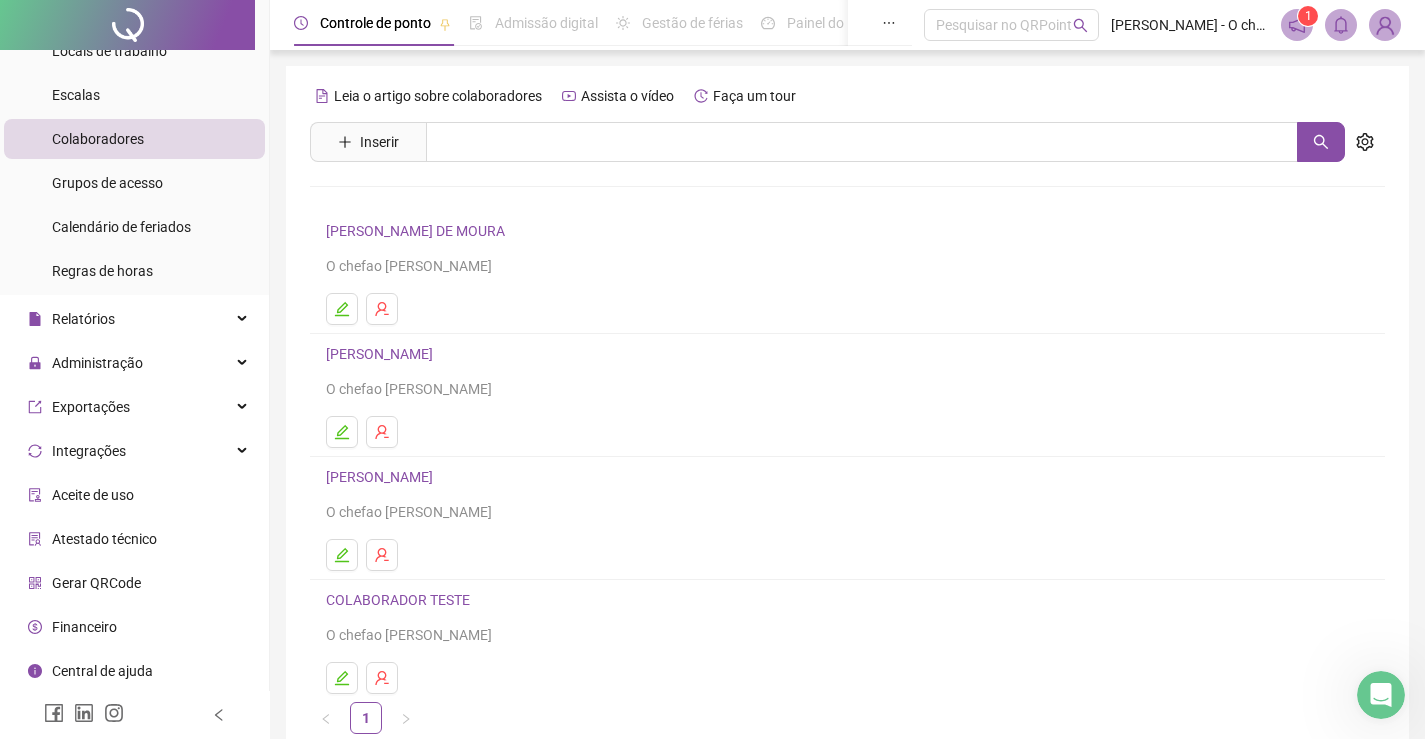 click on "[PERSON_NAME] DE MOURA" at bounding box center [418, 231] 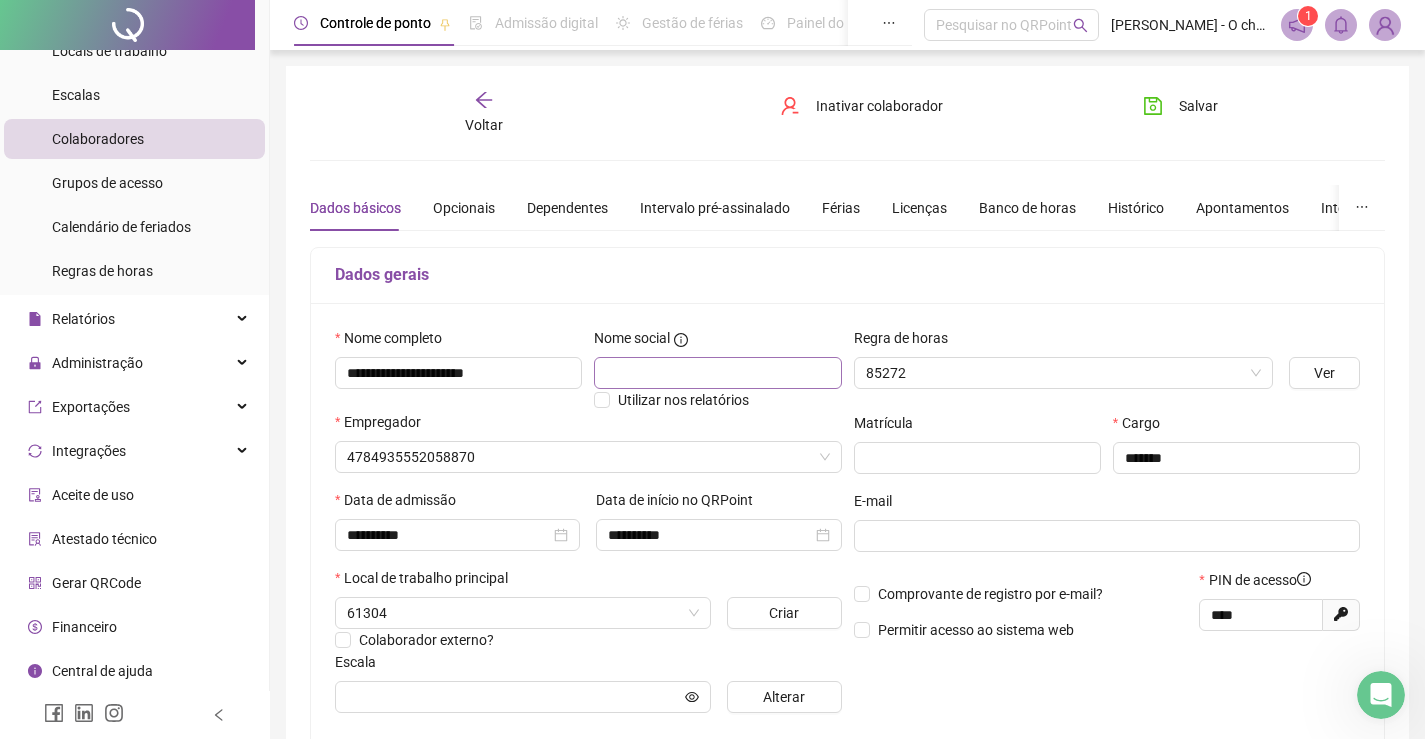 type on "**********" 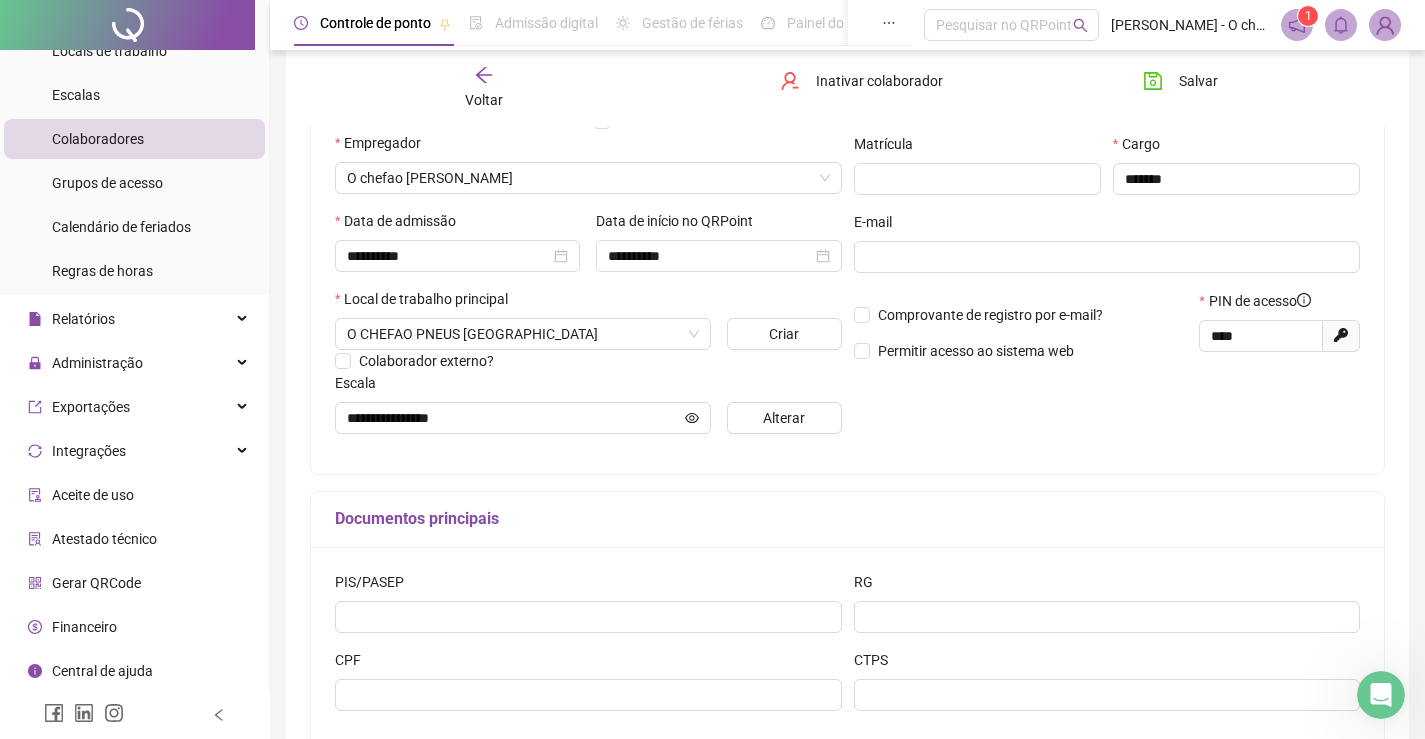 scroll, scrollTop: 300, scrollLeft: 0, axis: vertical 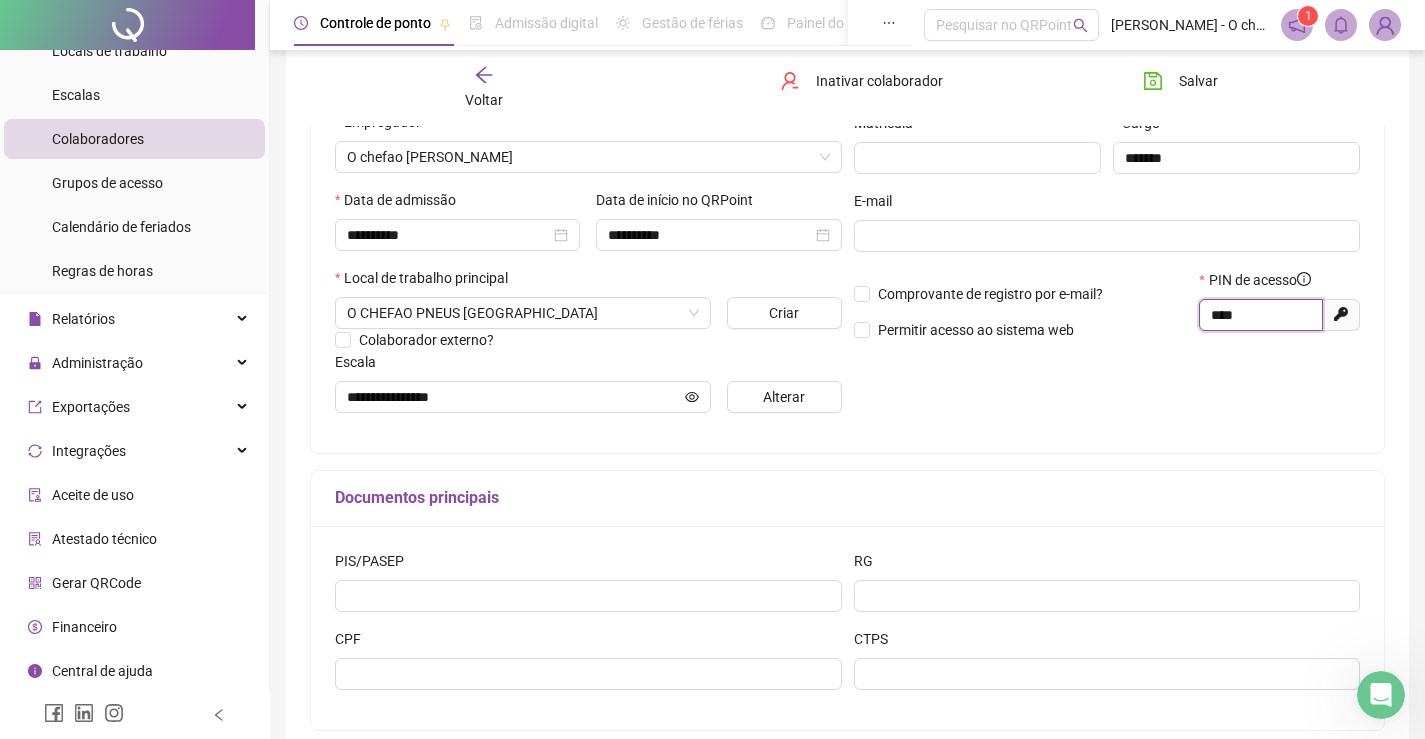 click on "****" at bounding box center [1259, 315] 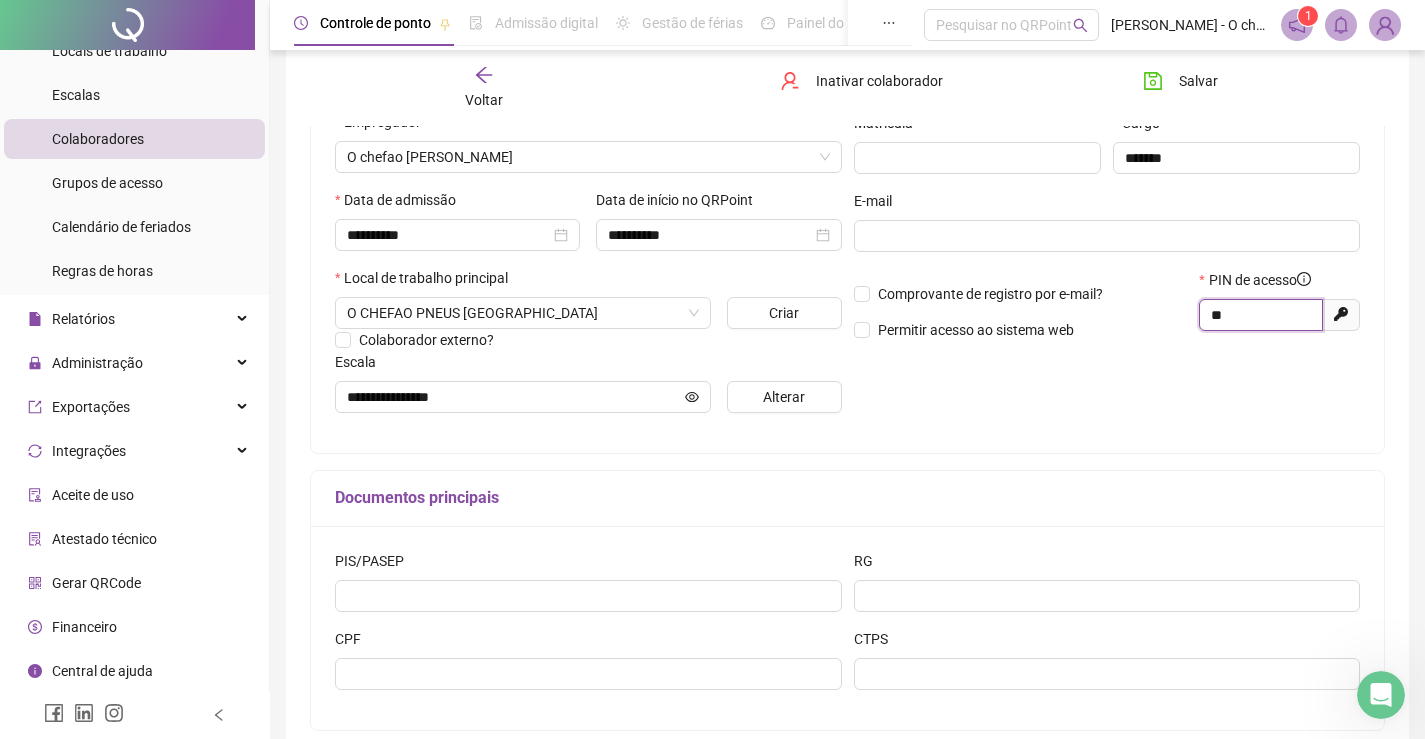 type on "*" 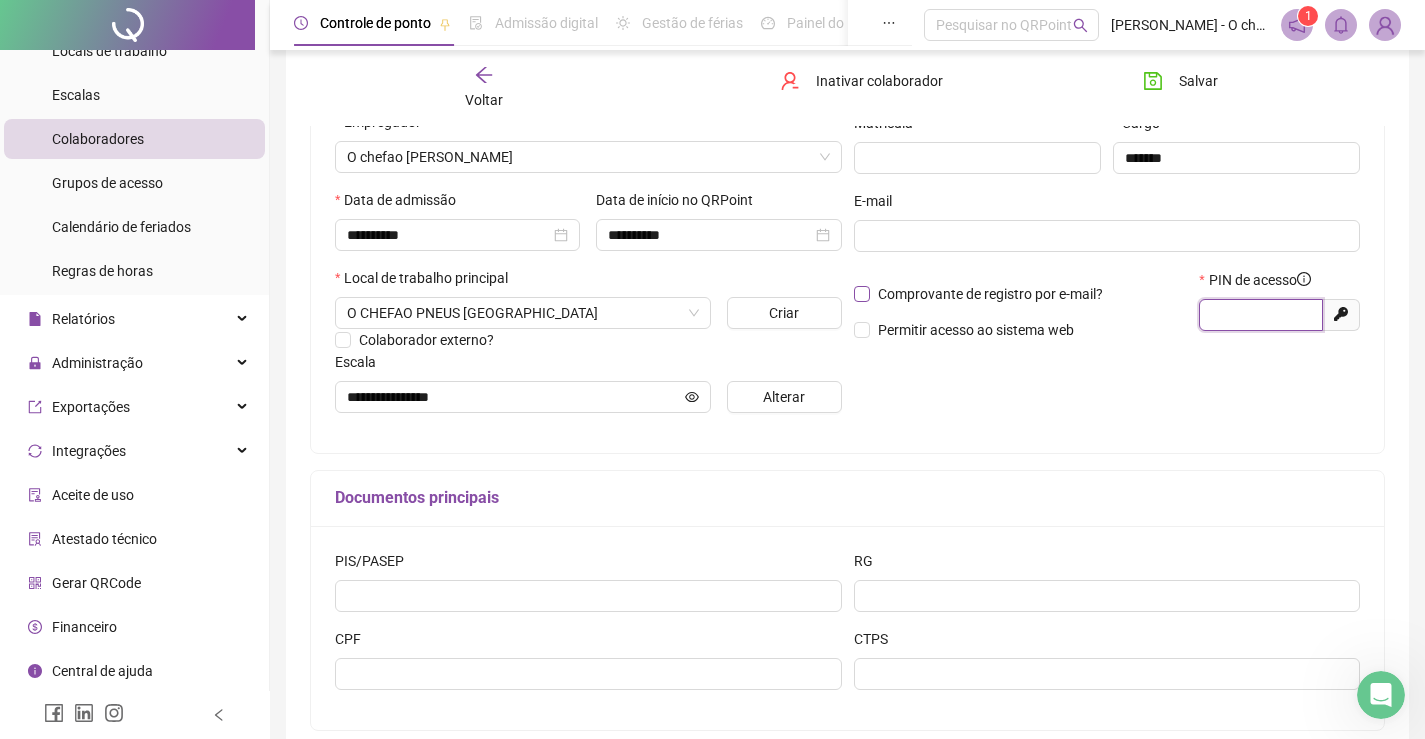 paste on "****" 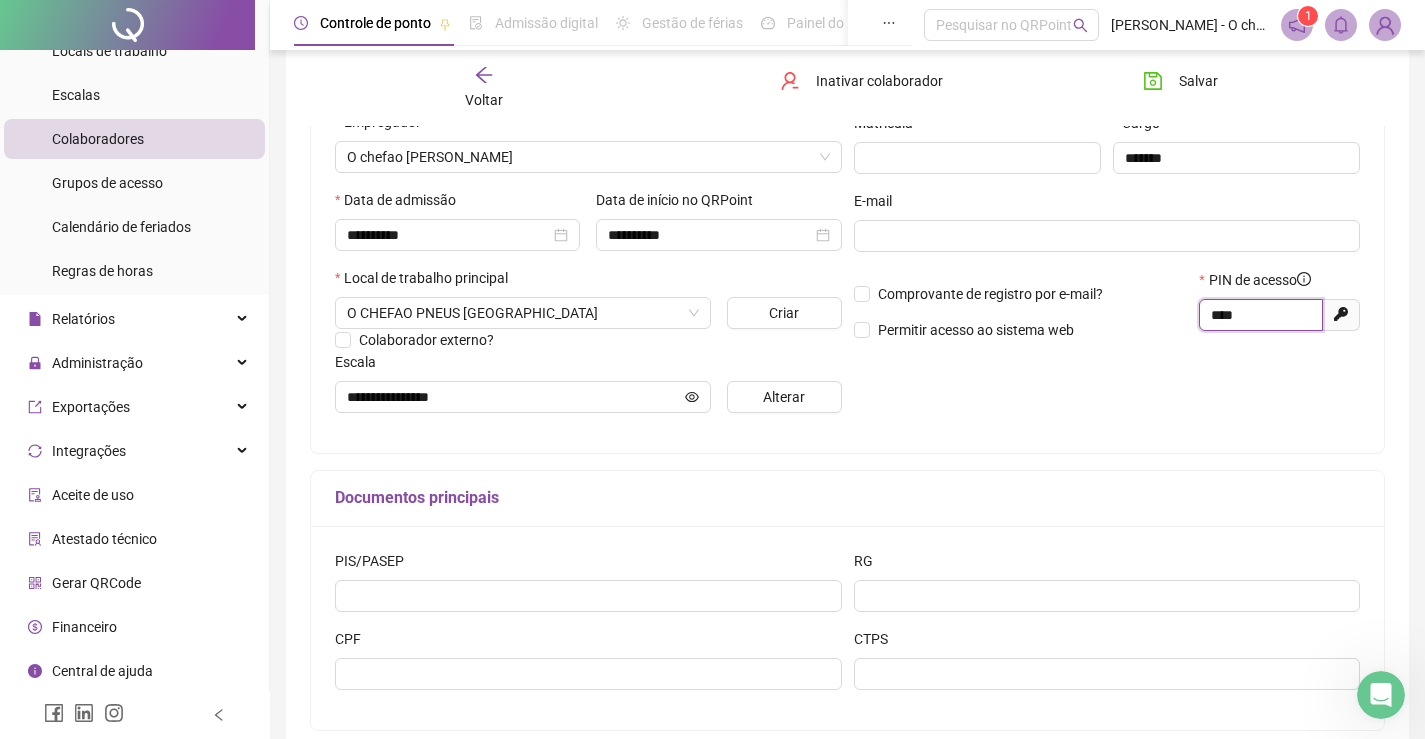 type on "****" 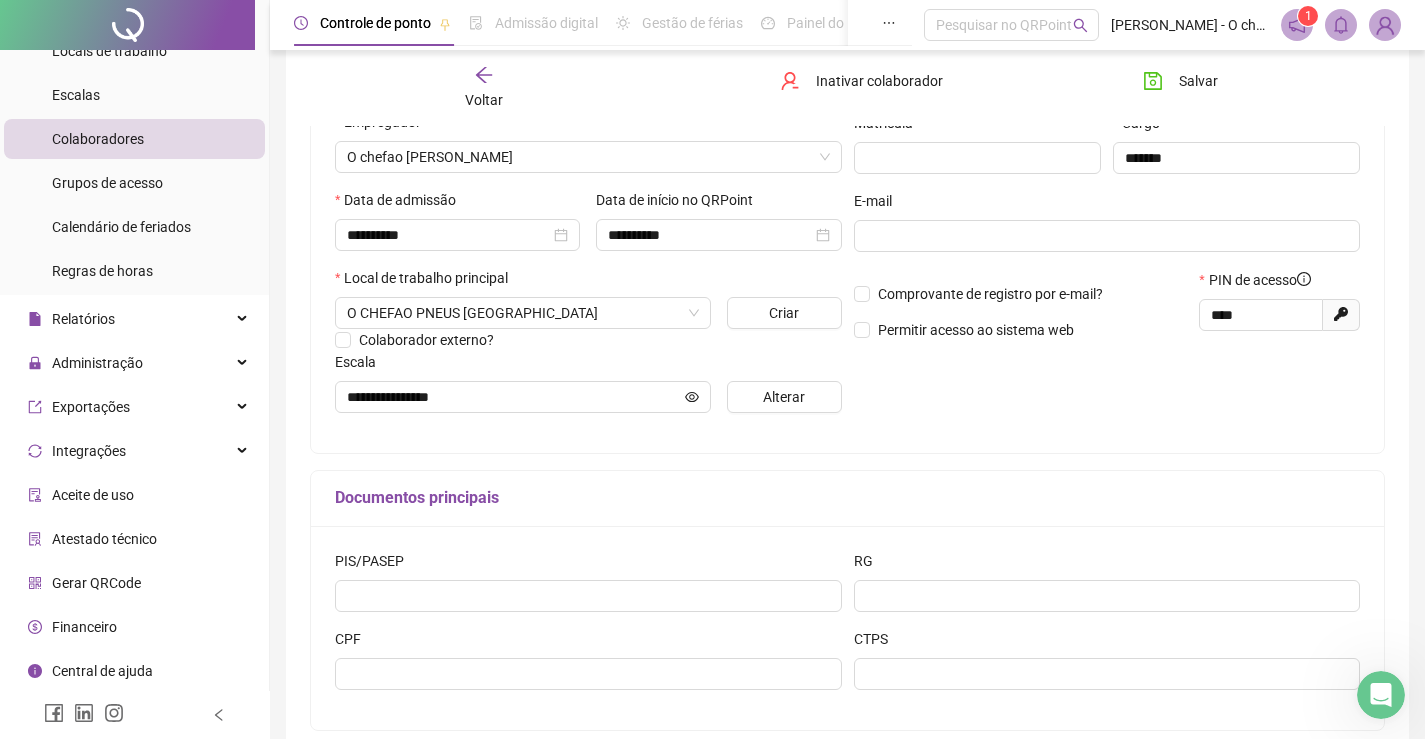 click on "Regra de horas Banco de Horas   Ver Matrícula Cargo ******* E-mail Comprovante de registro por e-mail? Permitir acesso ao sistema web PIN de acesso  **** Gerar novo pin" at bounding box center [1107, 228] 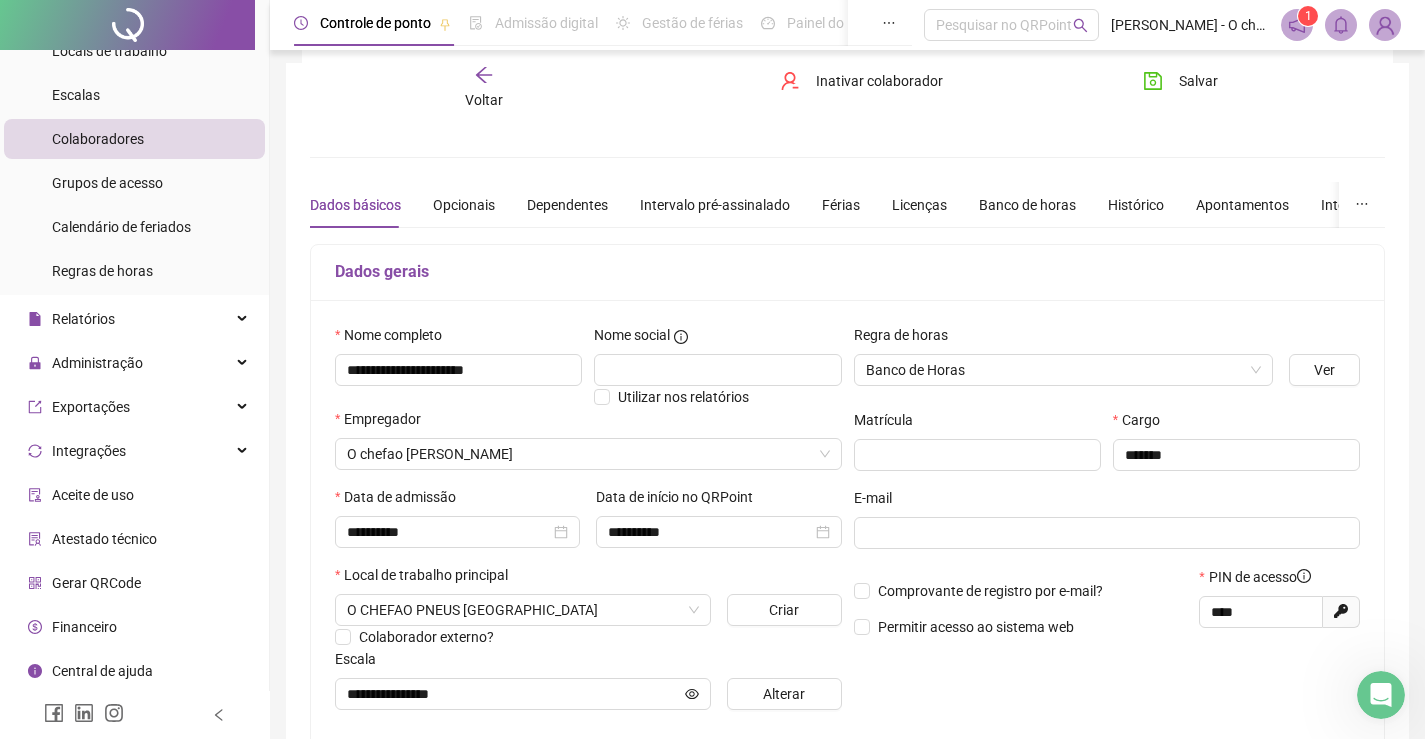 scroll, scrollTop: 2, scrollLeft: 0, axis: vertical 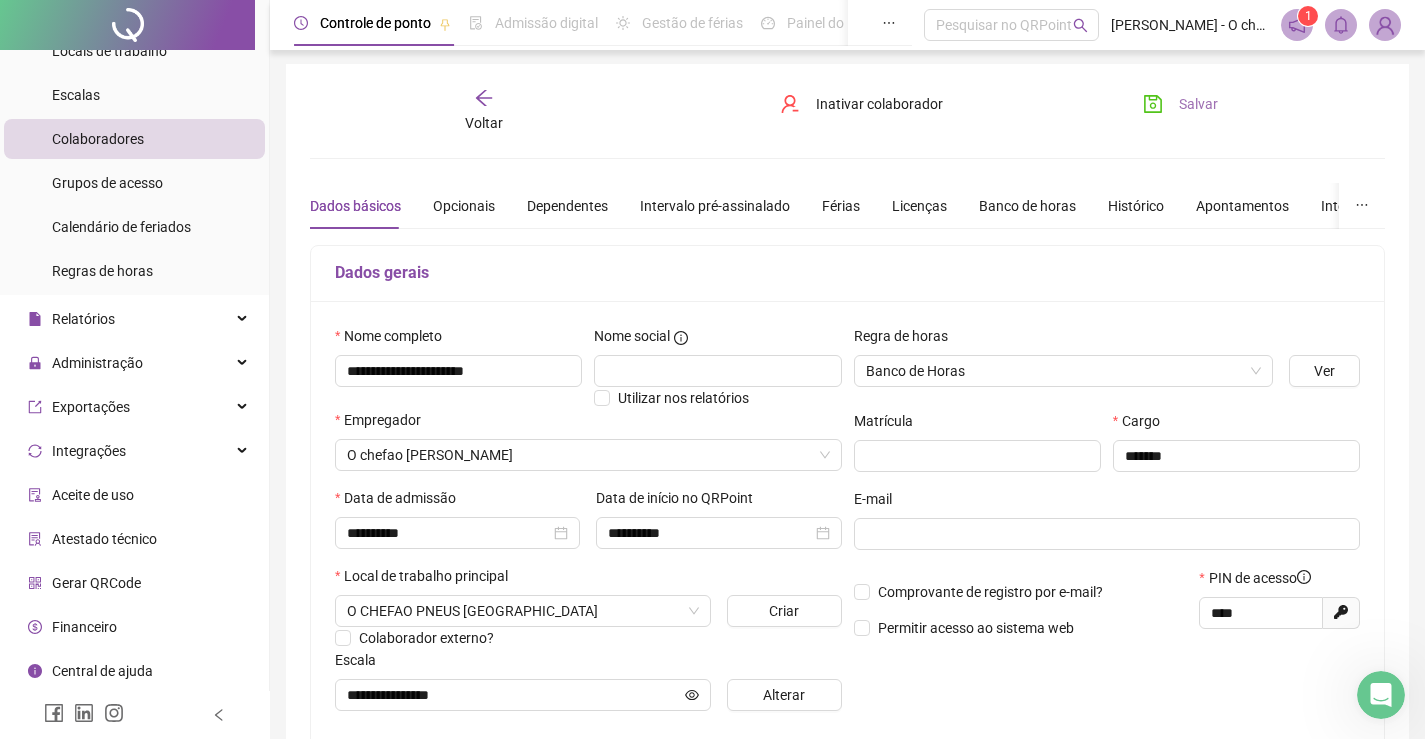 click on "Salvar" at bounding box center (1198, 104) 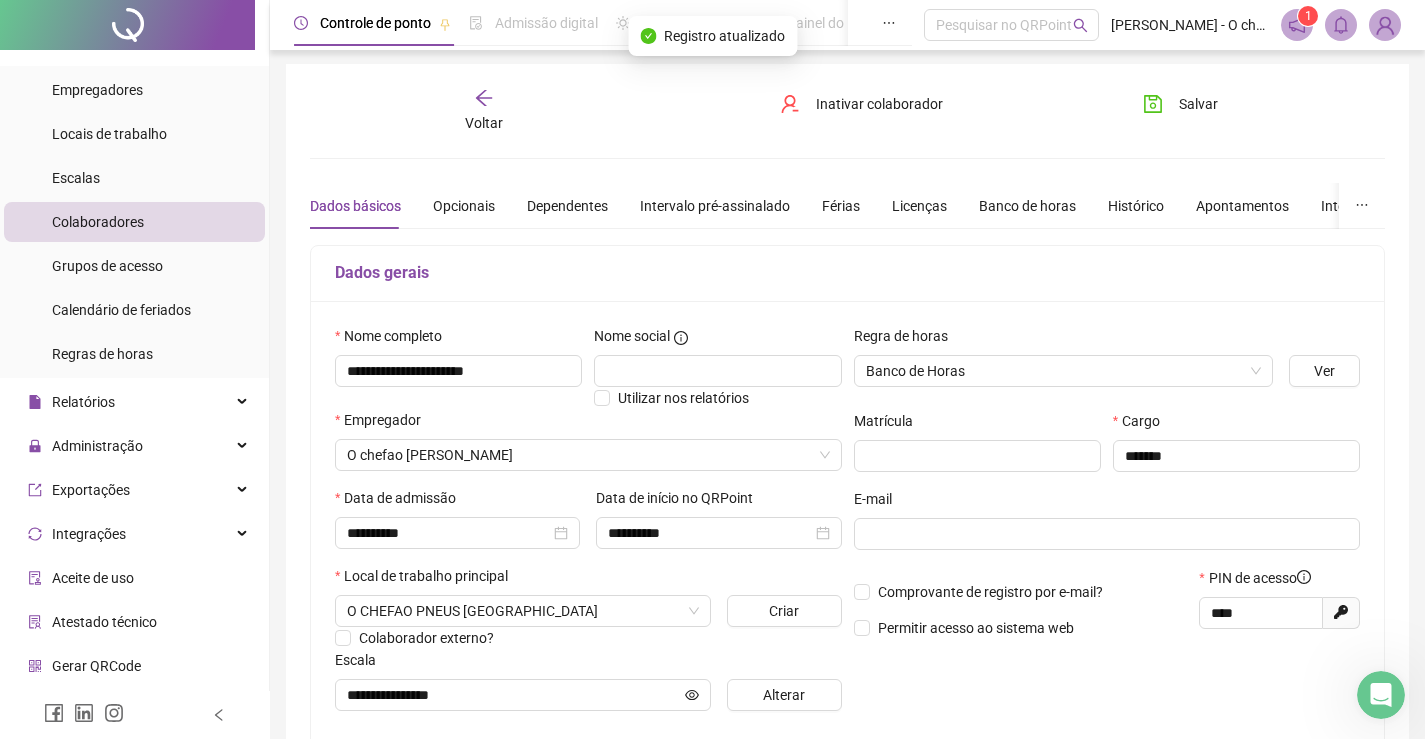 scroll, scrollTop: 0, scrollLeft: 0, axis: both 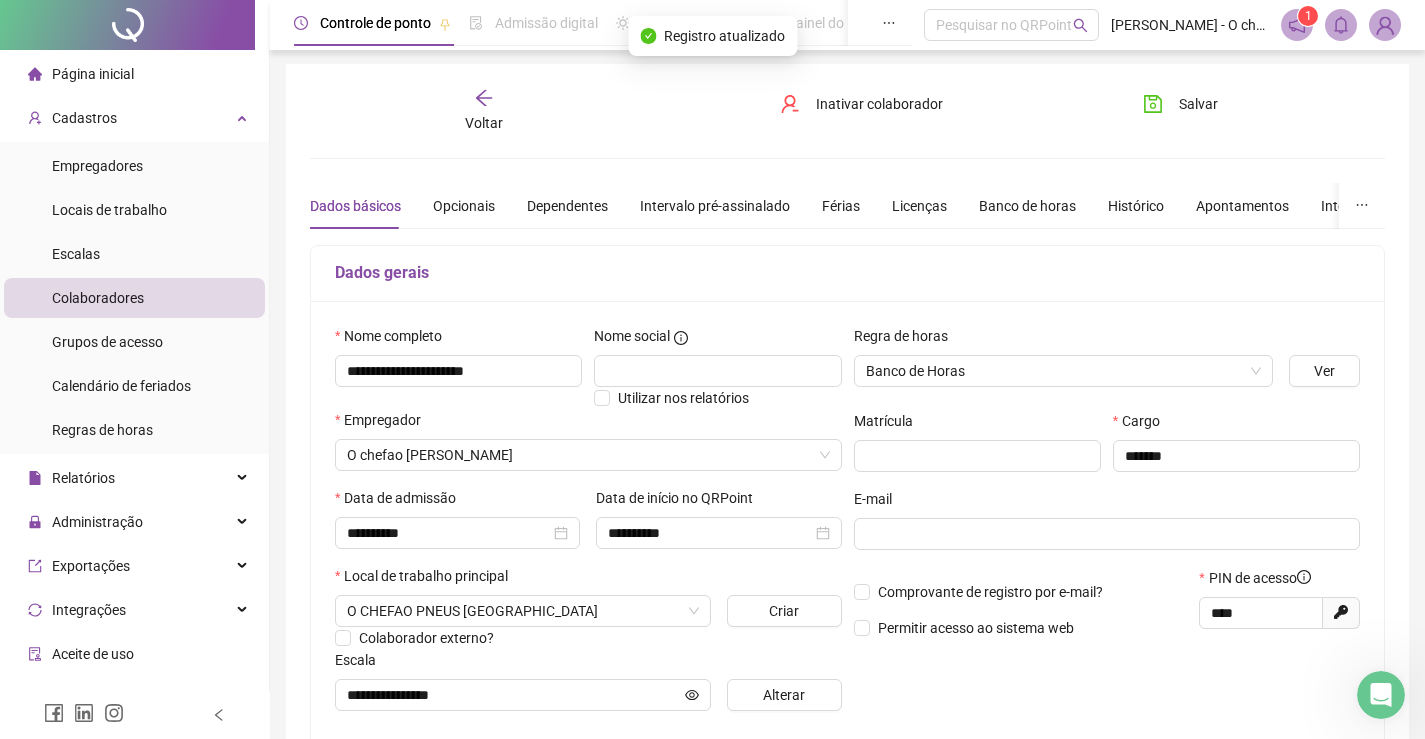 click on "Voltar" at bounding box center [484, 111] 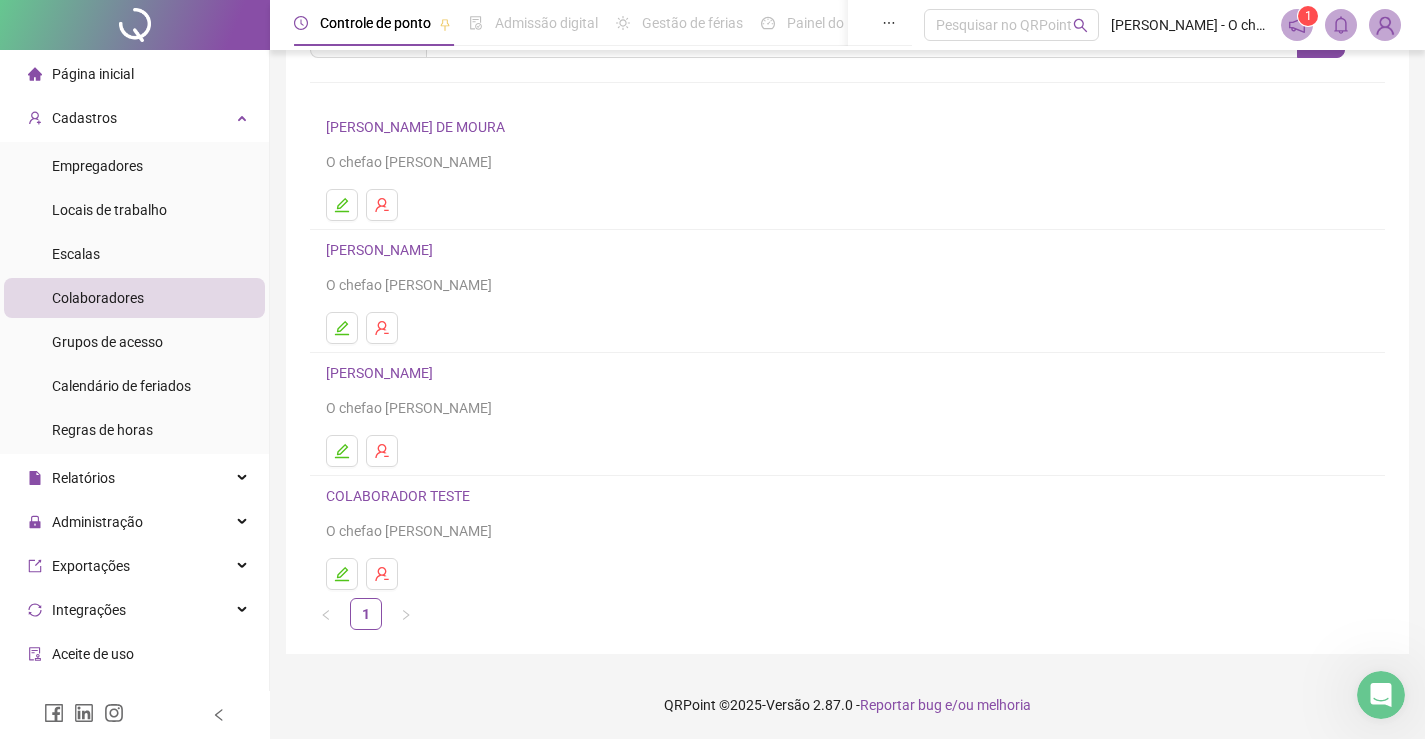 scroll, scrollTop: 105, scrollLeft: 0, axis: vertical 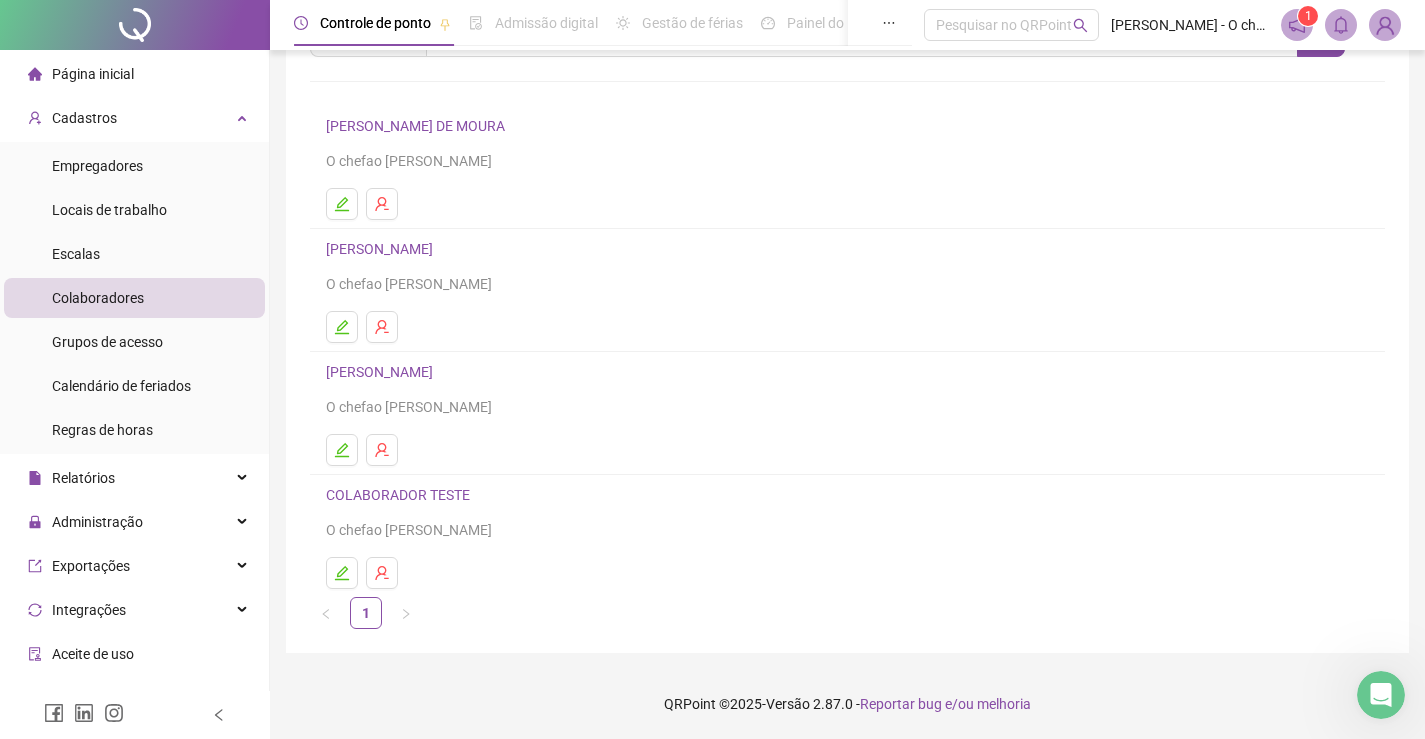 click on "[PERSON_NAME]" at bounding box center [382, 372] 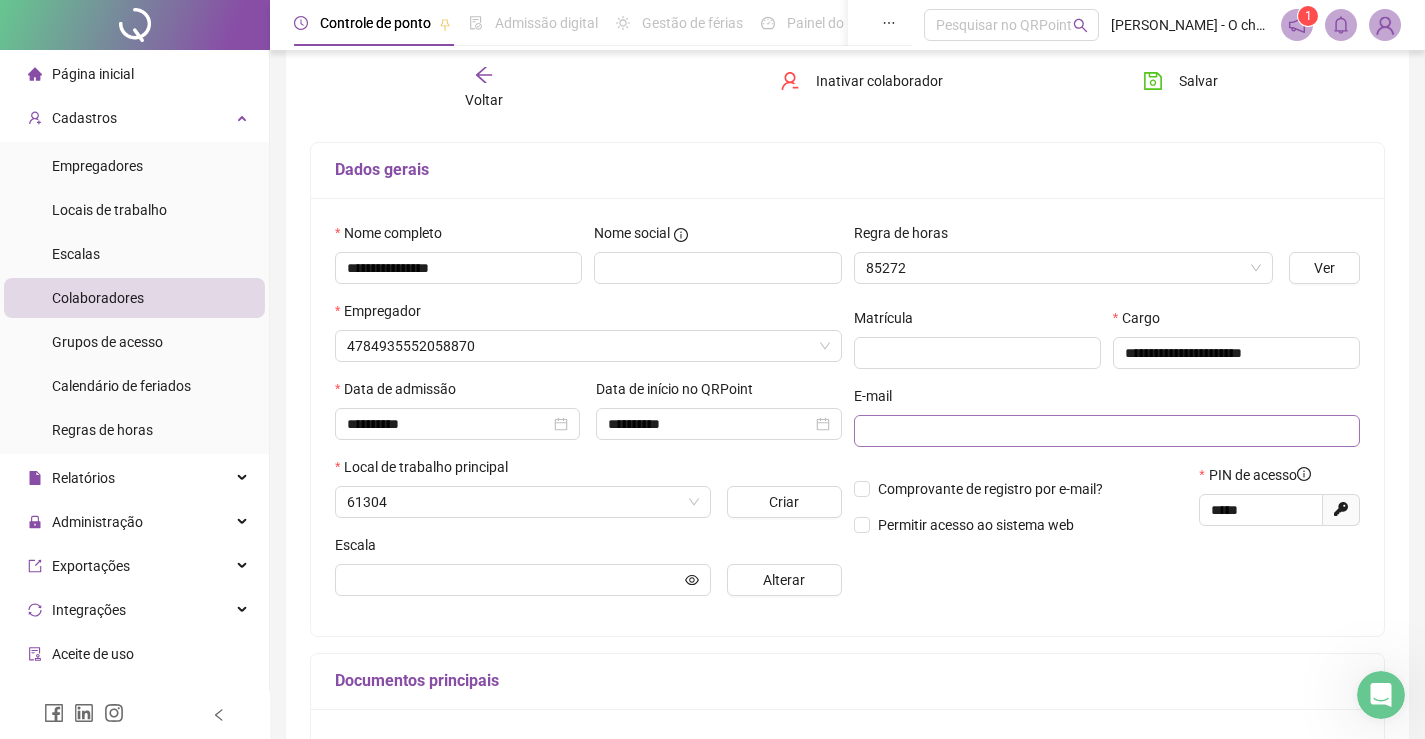 scroll, scrollTop: 115, scrollLeft: 0, axis: vertical 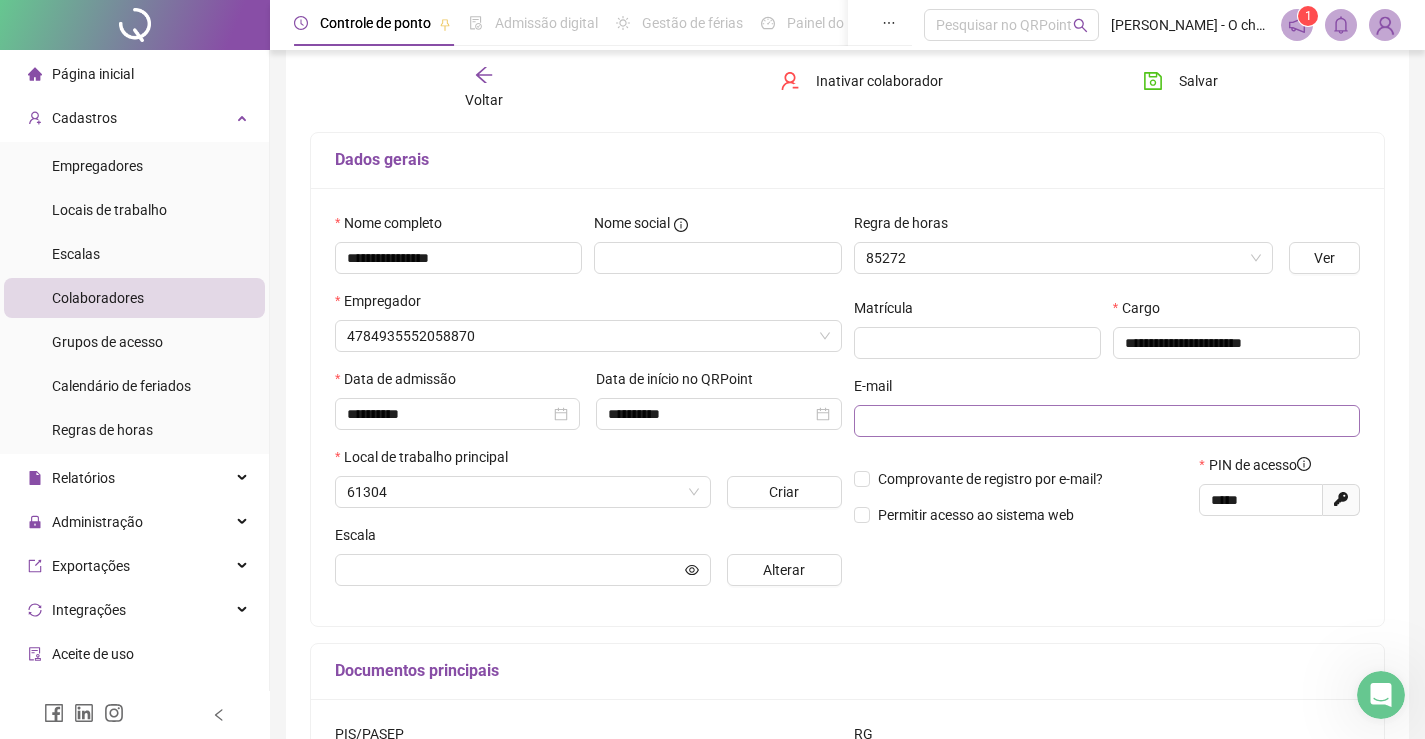 type on "**********" 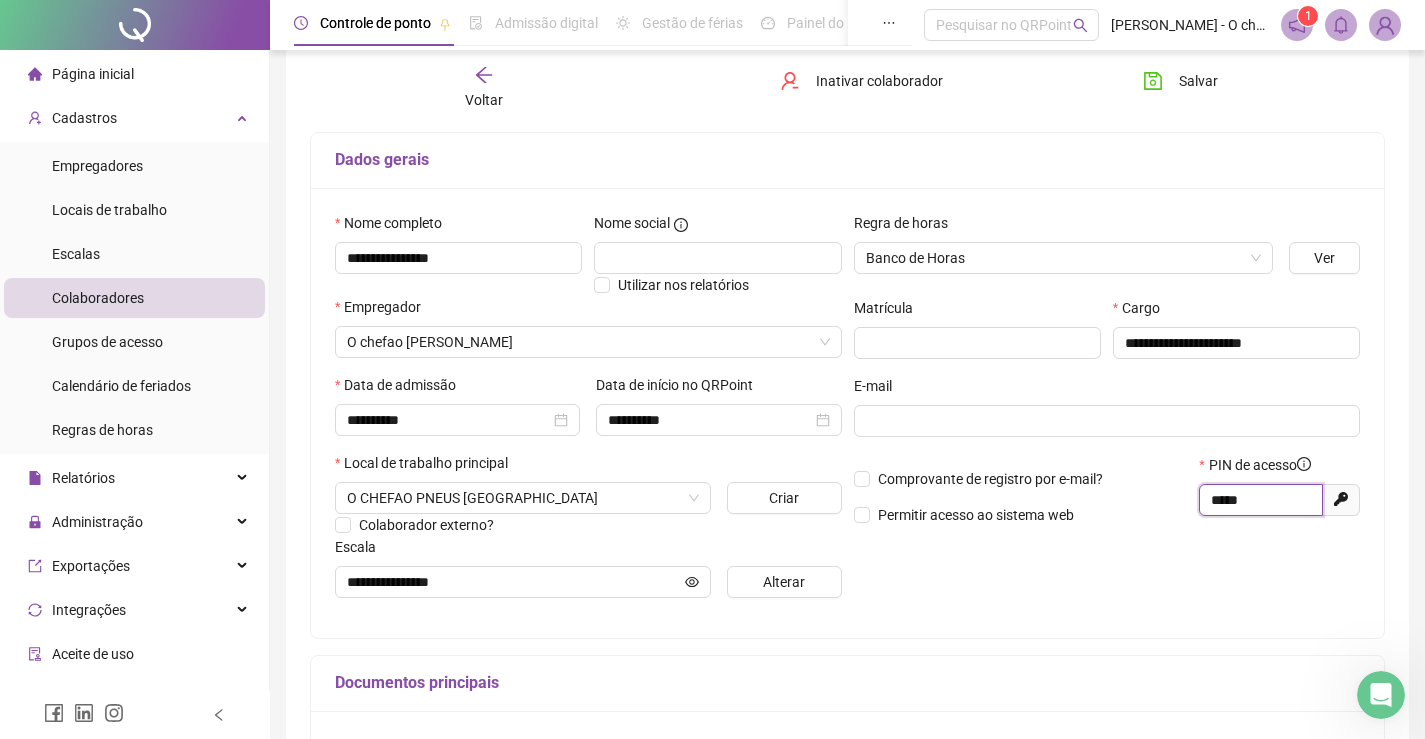 click on "*****" at bounding box center [1259, 500] 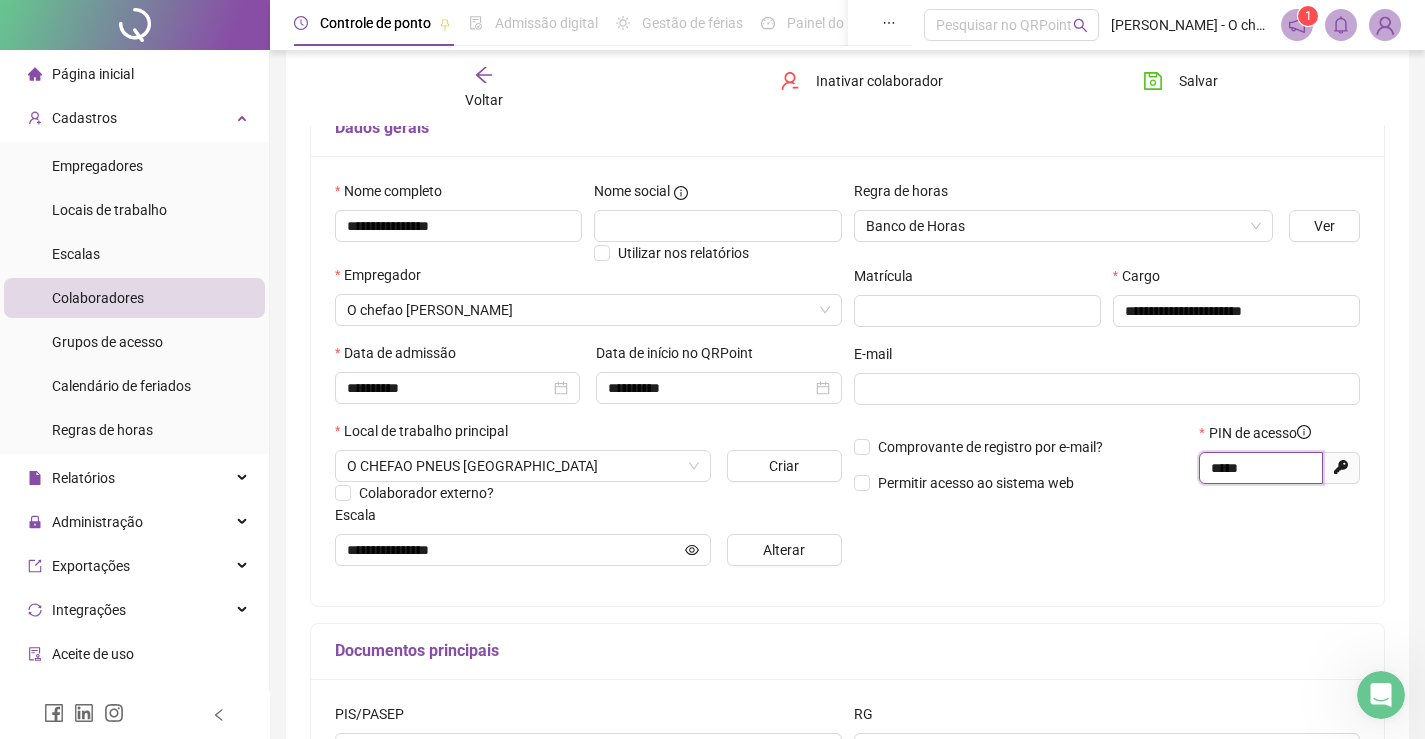 scroll, scrollTop: 2, scrollLeft: 0, axis: vertical 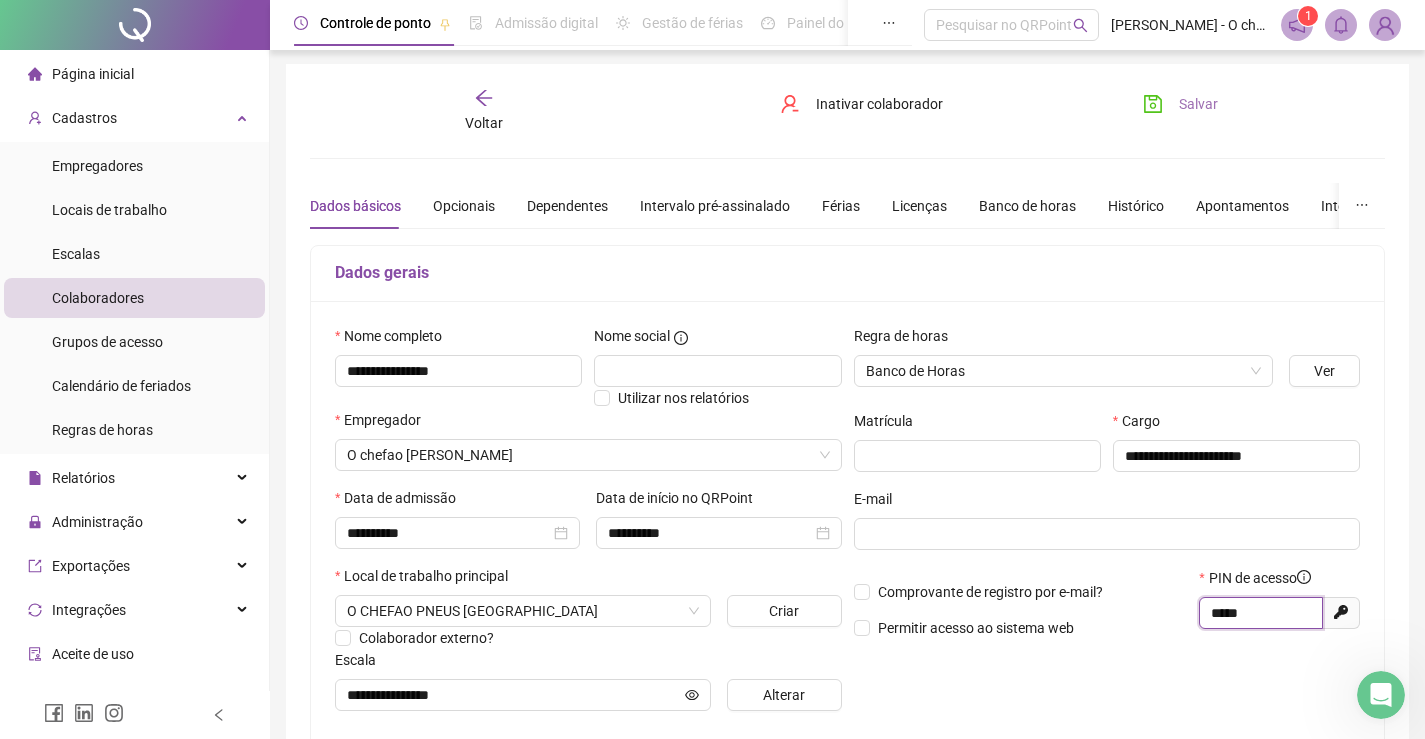 type on "*****" 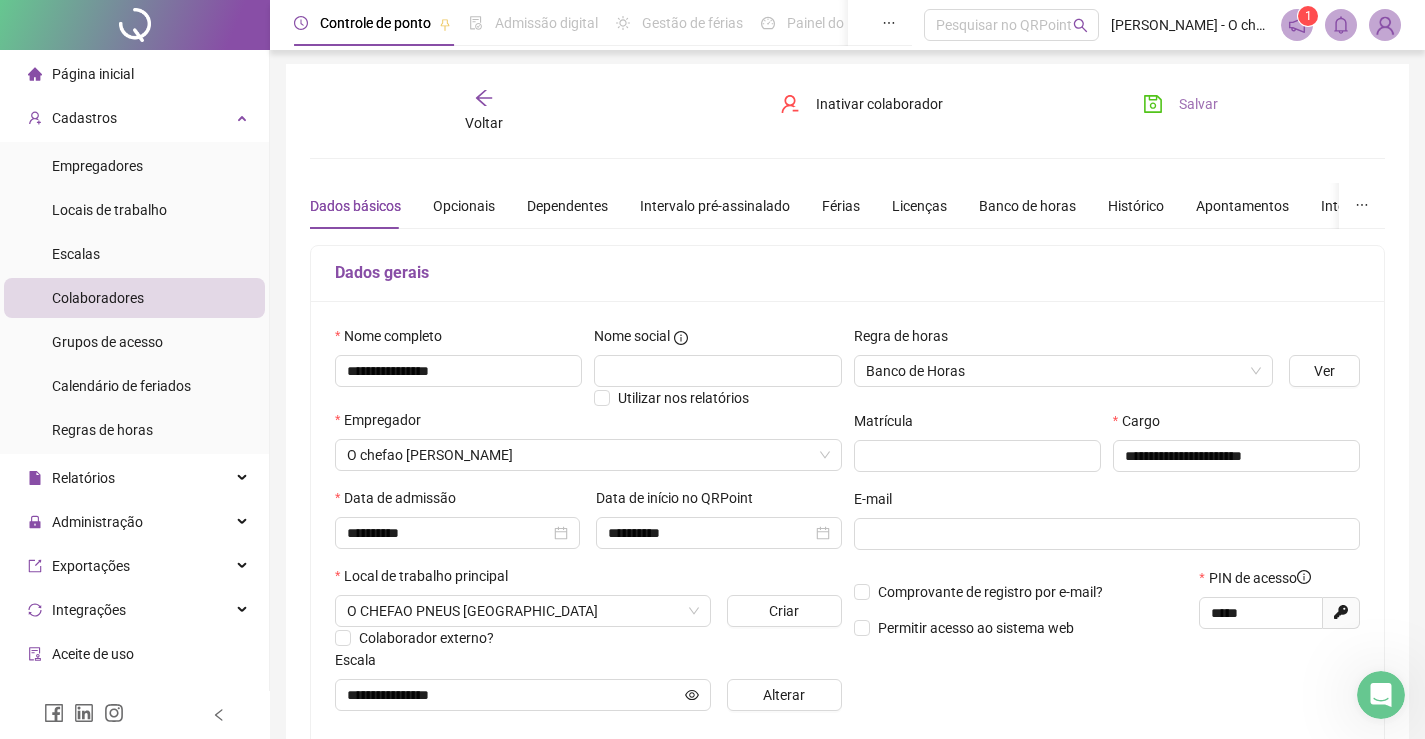 click 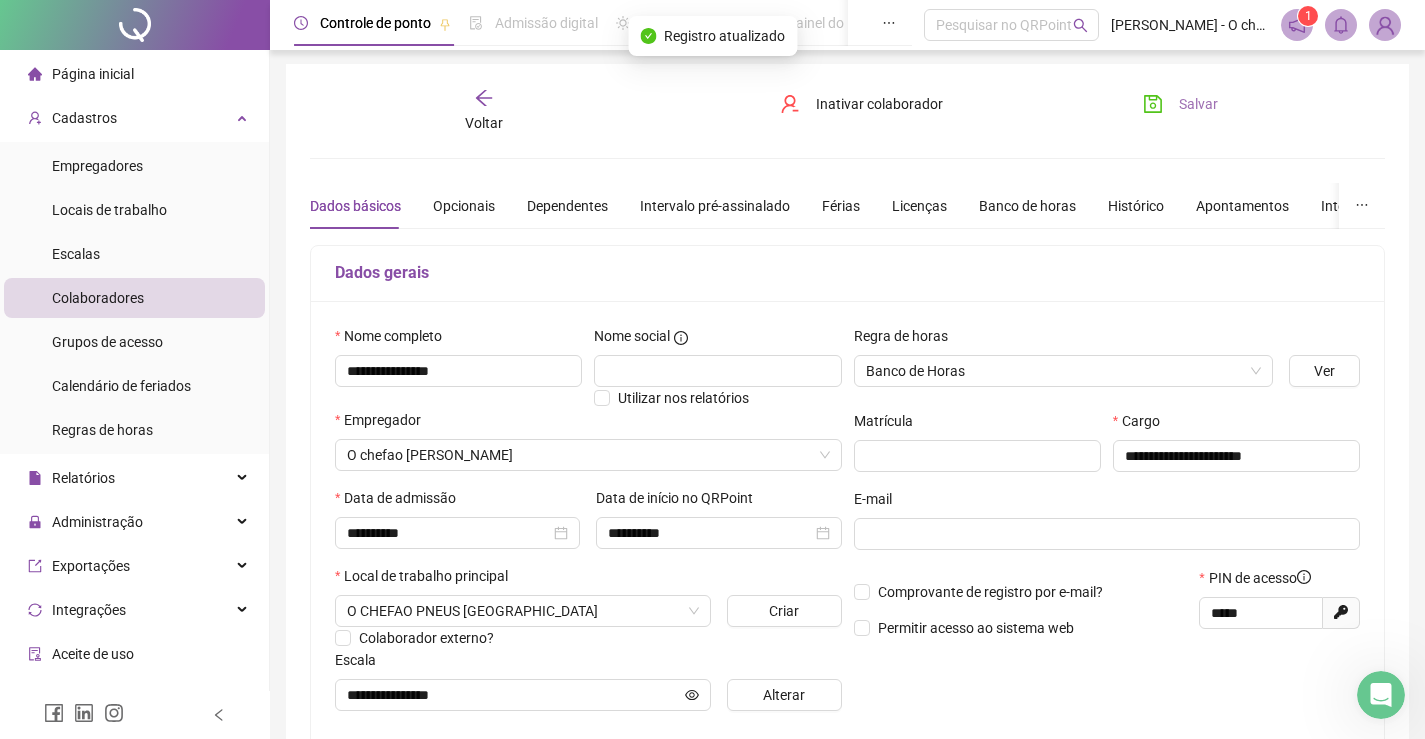 scroll, scrollTop: 0, scrollLeft: 0, axis: both 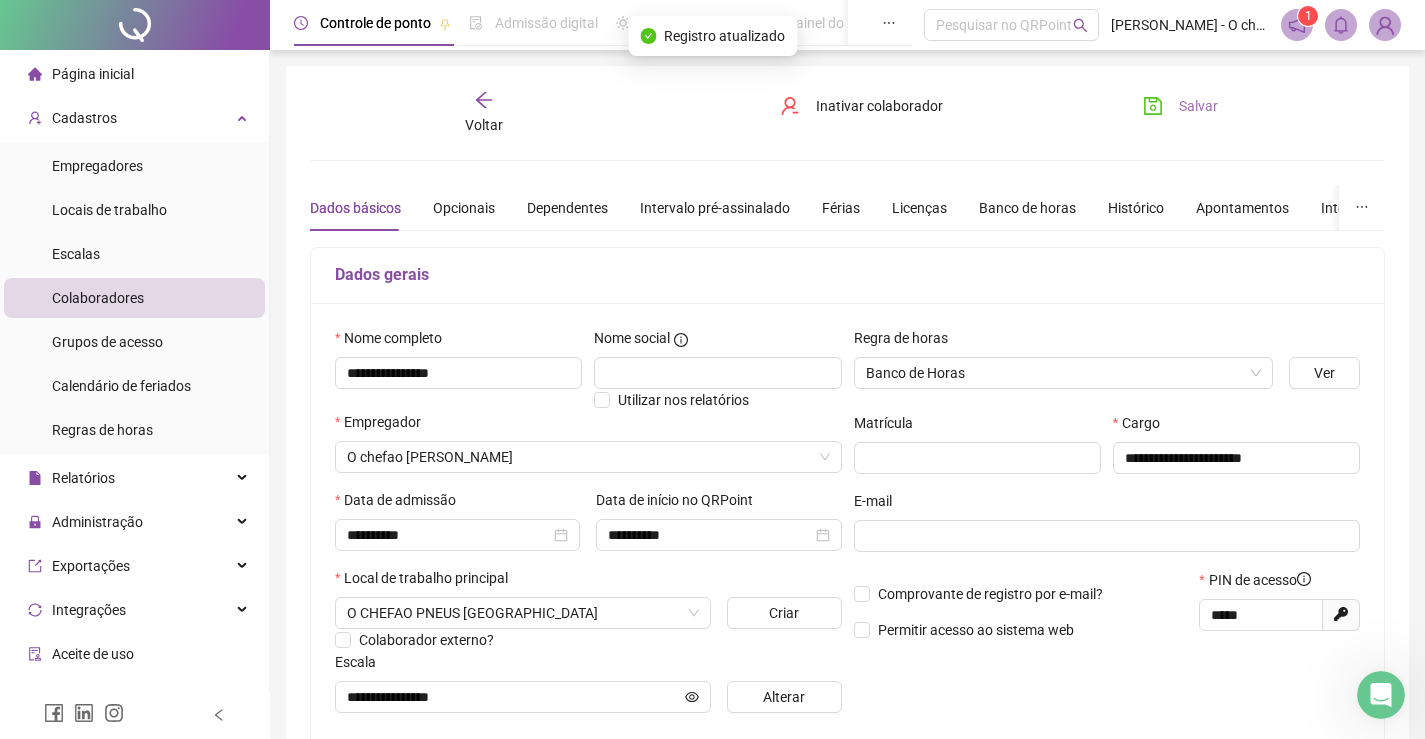 click on "Voltar" at bounding box center [484, 113] 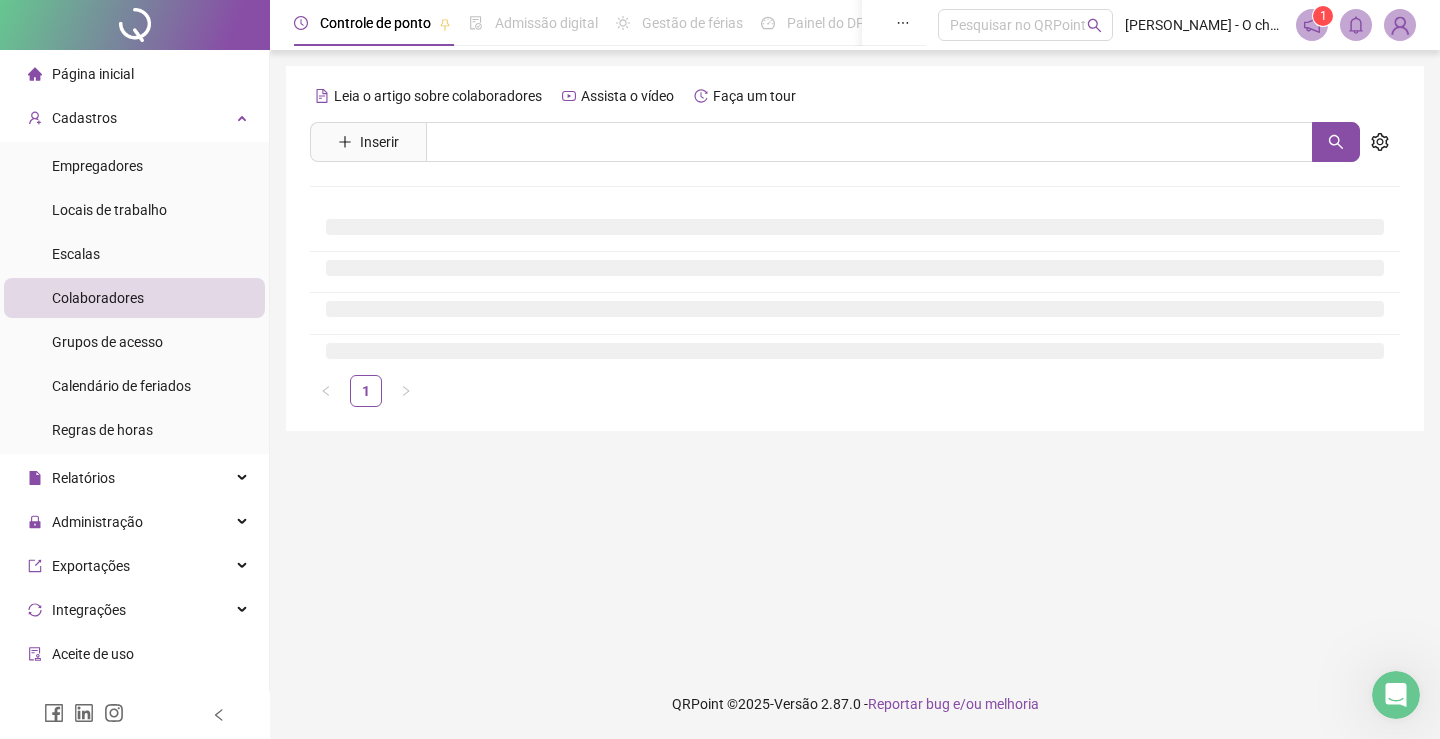 click on "Colaboradores" at bounding box center [98, 298] 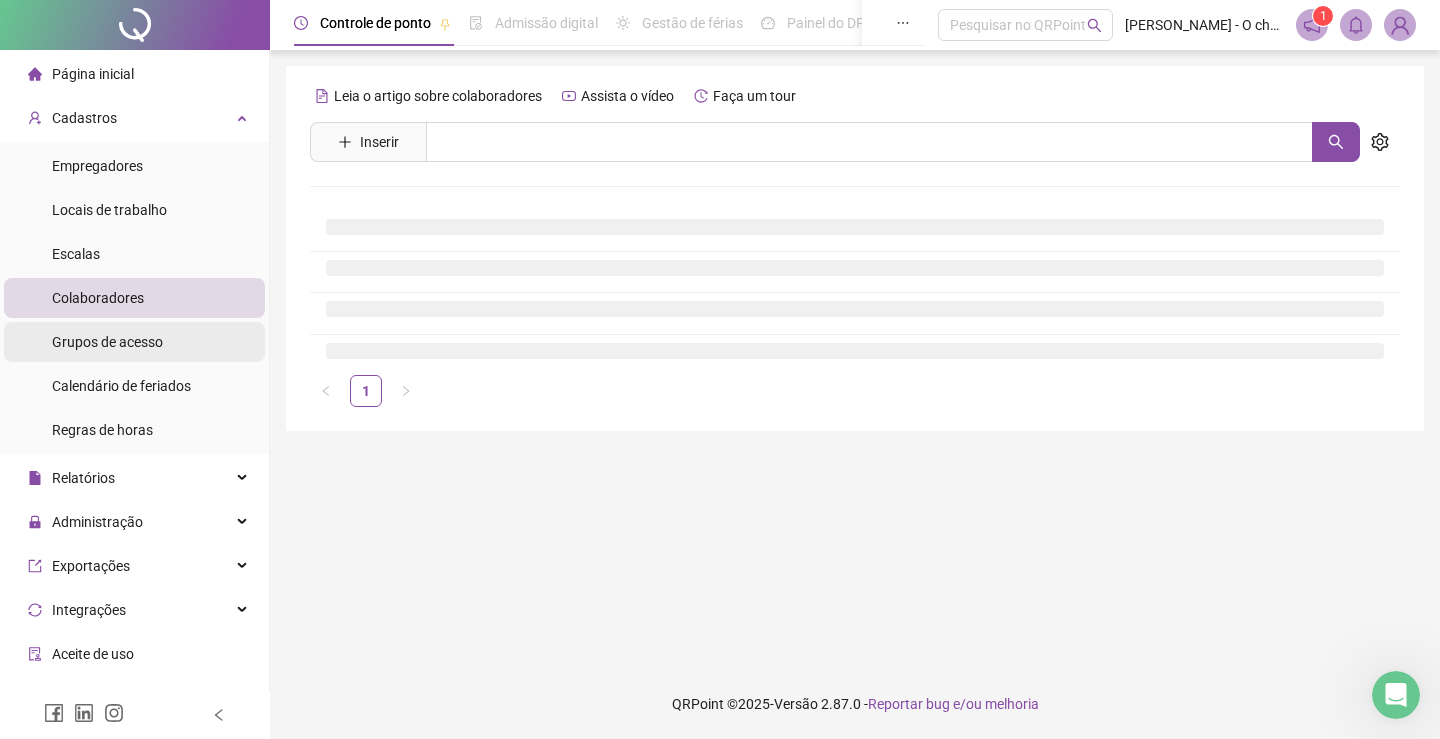 click on "Grupos de acesso" at bounding box center (107, 342) 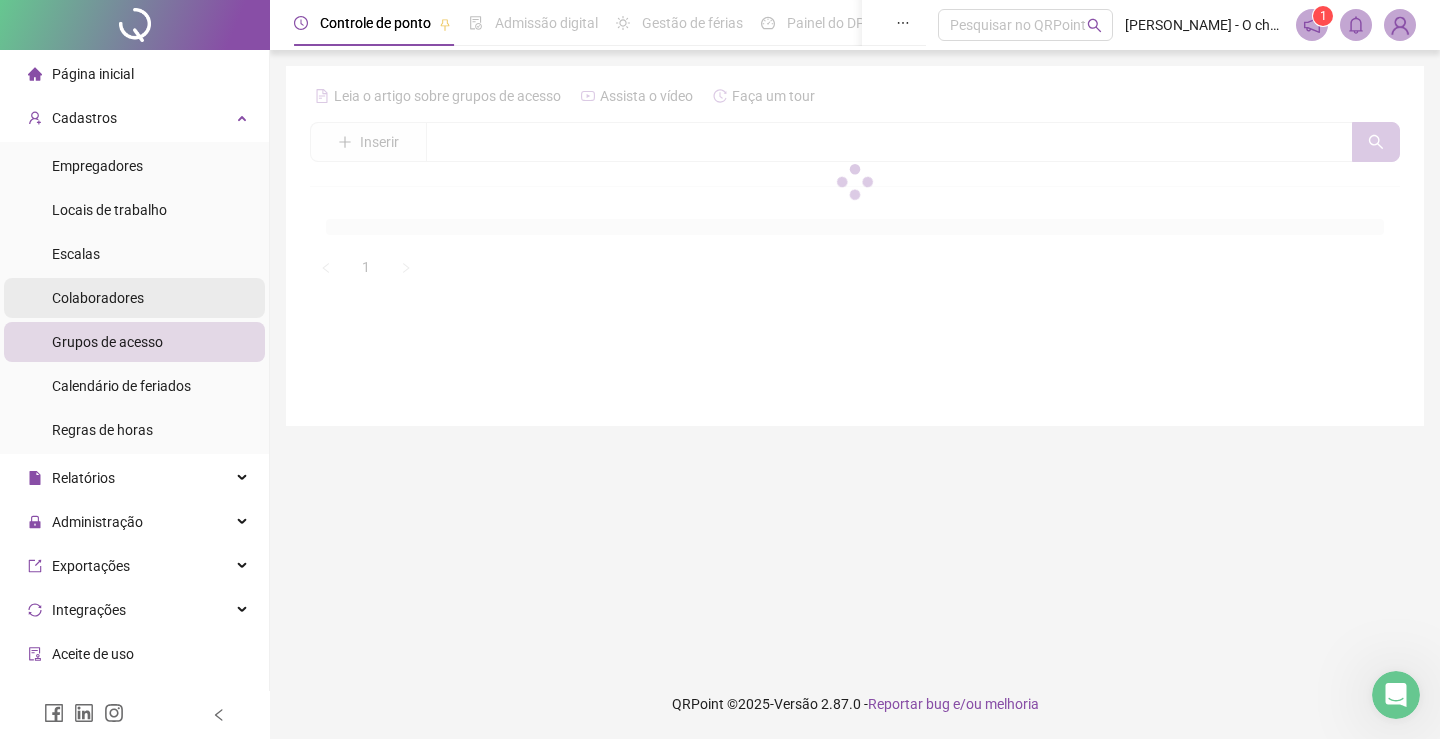 click on "Colaboradores" at bounding box center (98, 298) 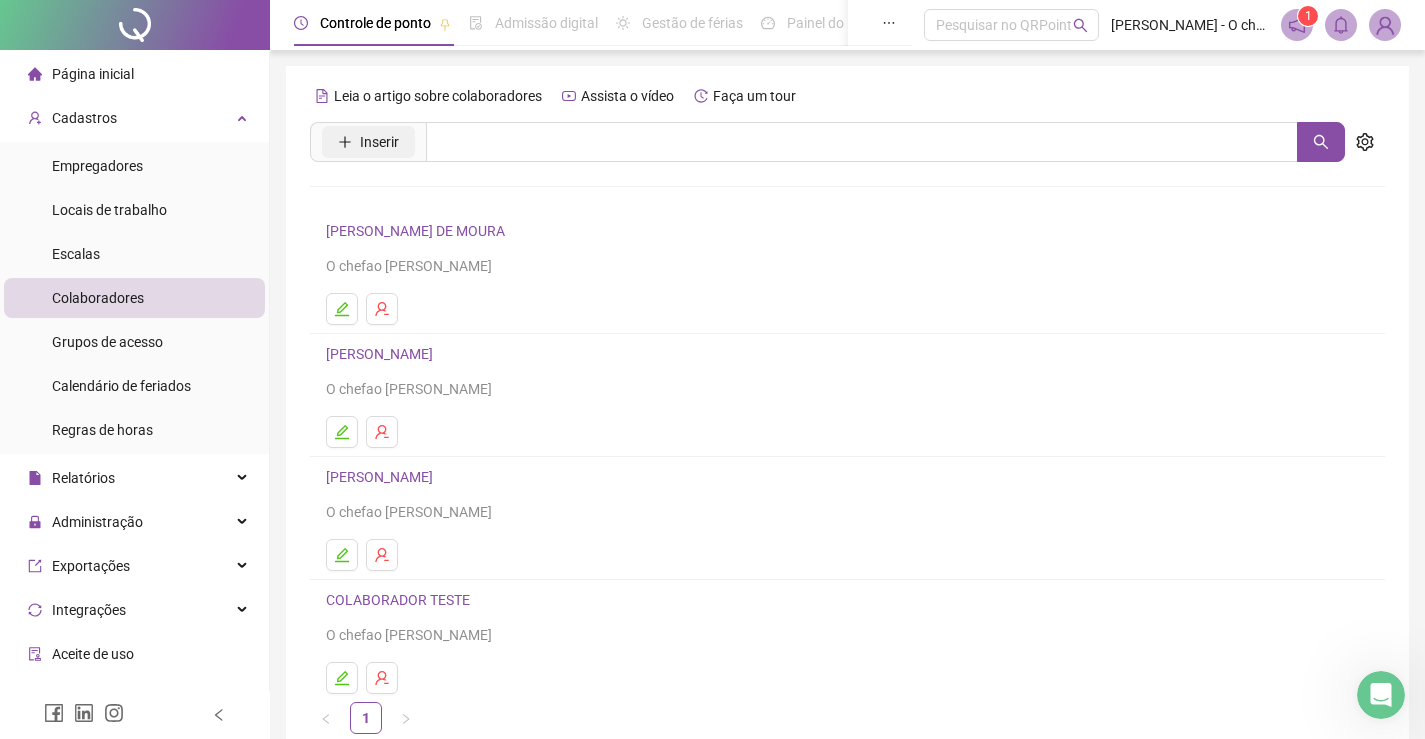 click on "Inserir" at bounding box center (379, 142) 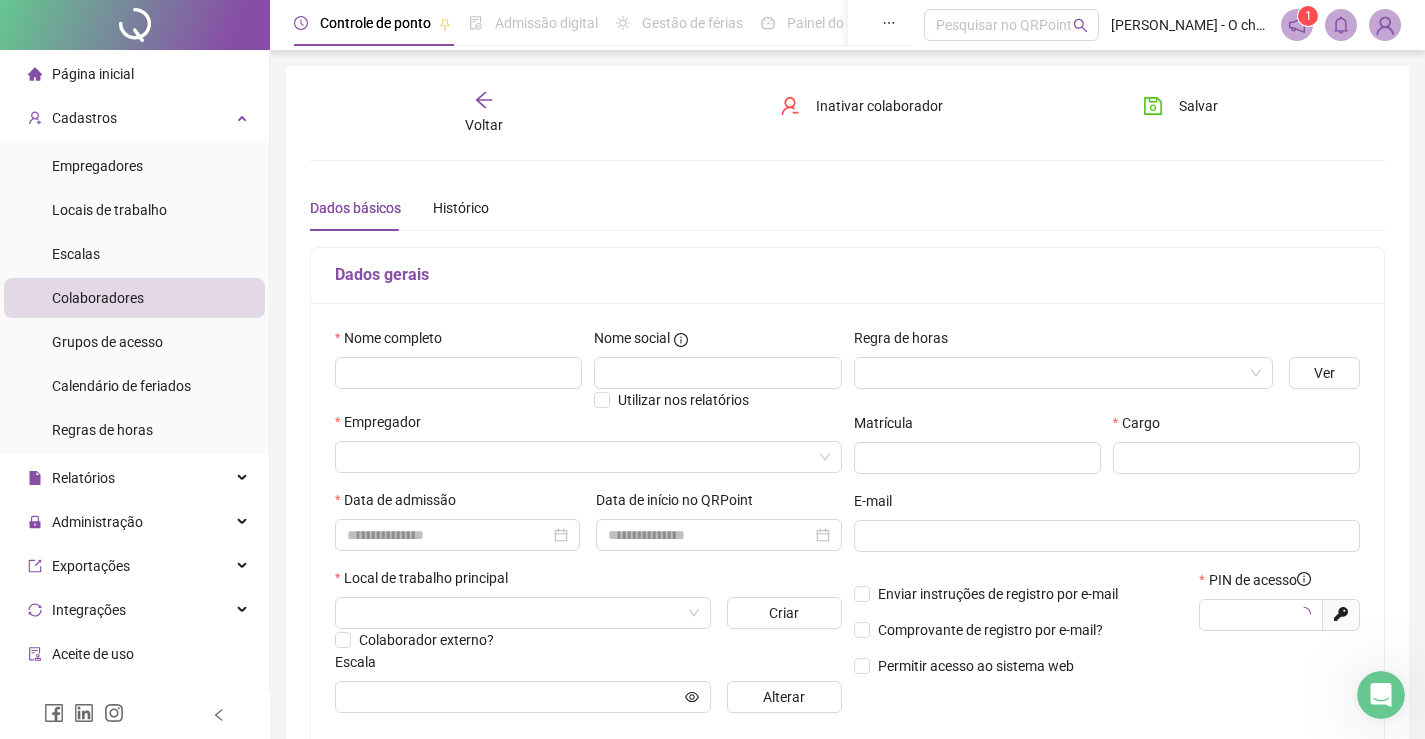 type on "*****" 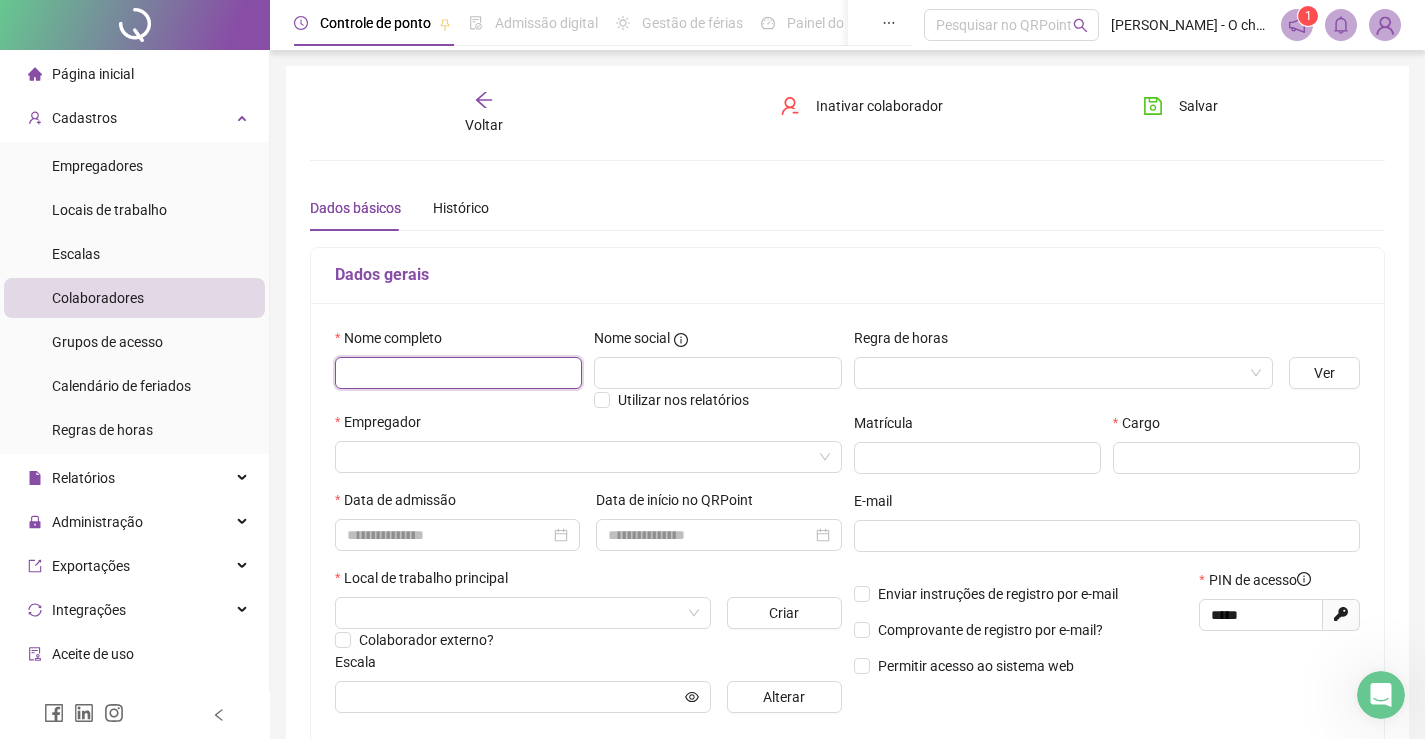 click at bounding box center [458, 373] 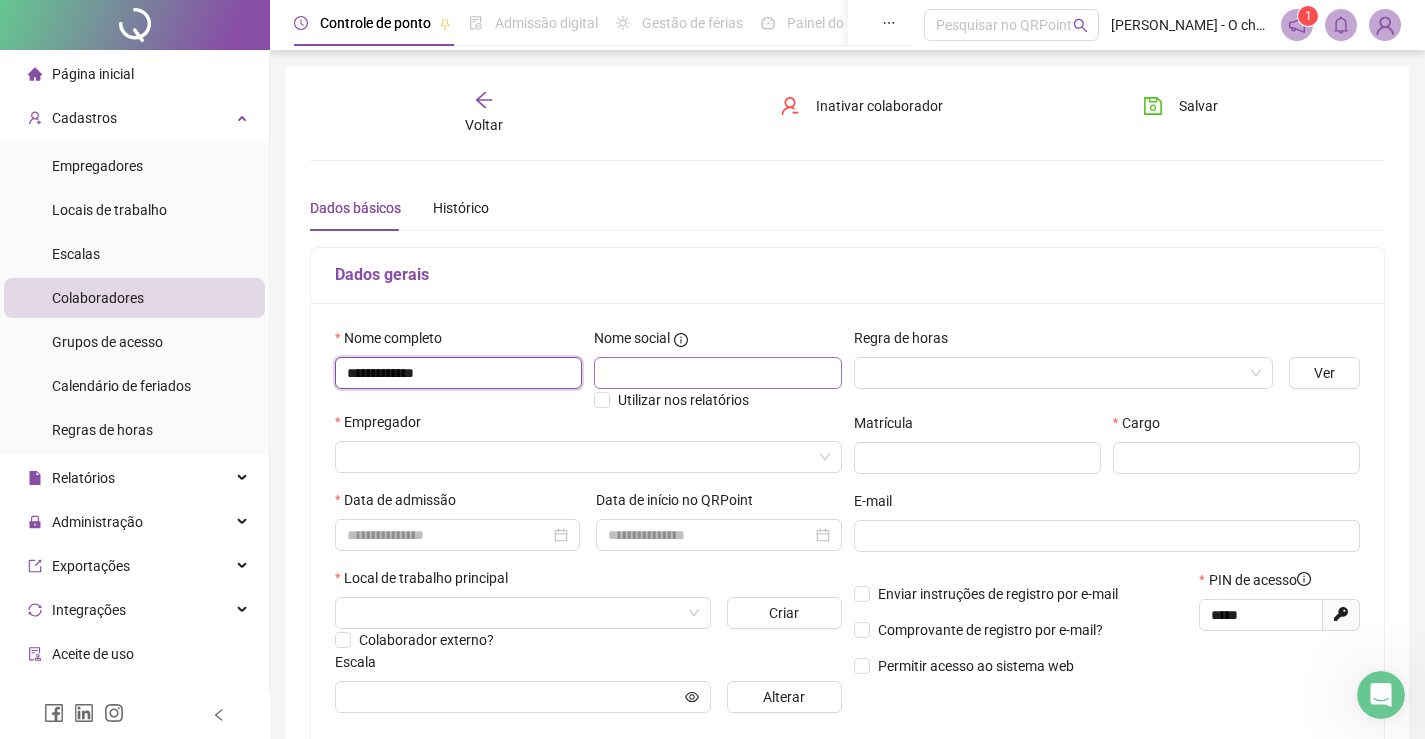 type on "**********" 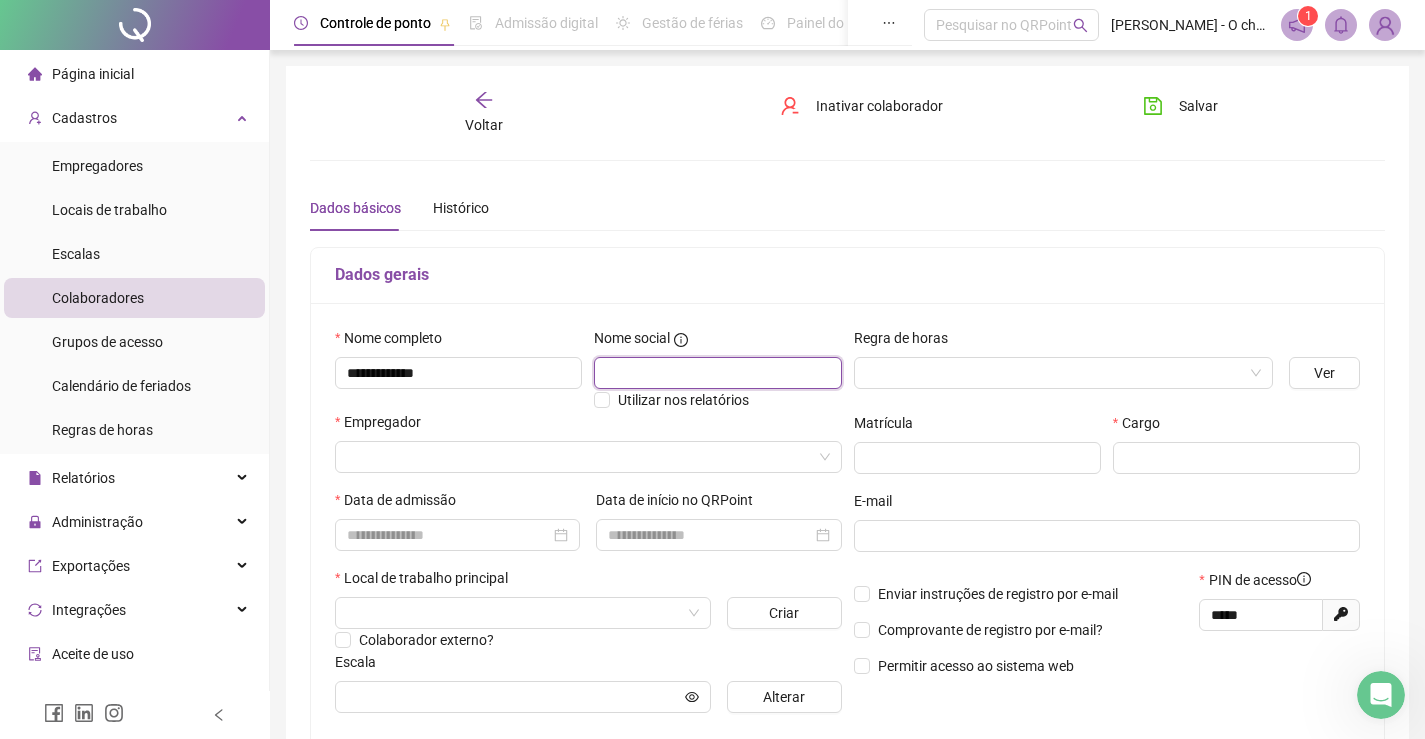 click at bounding box center [717, 373] 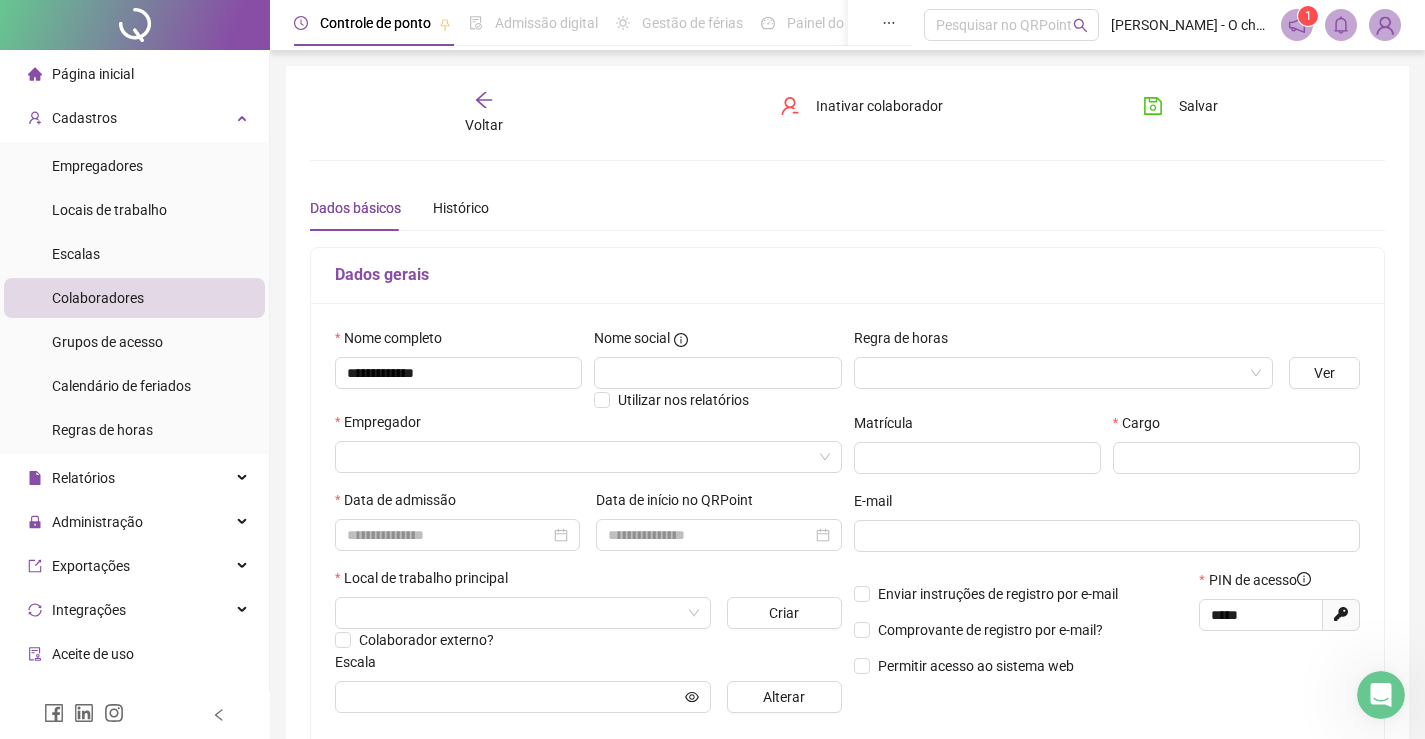 click on "Regra de horas" at bounding box center [1063, 342] 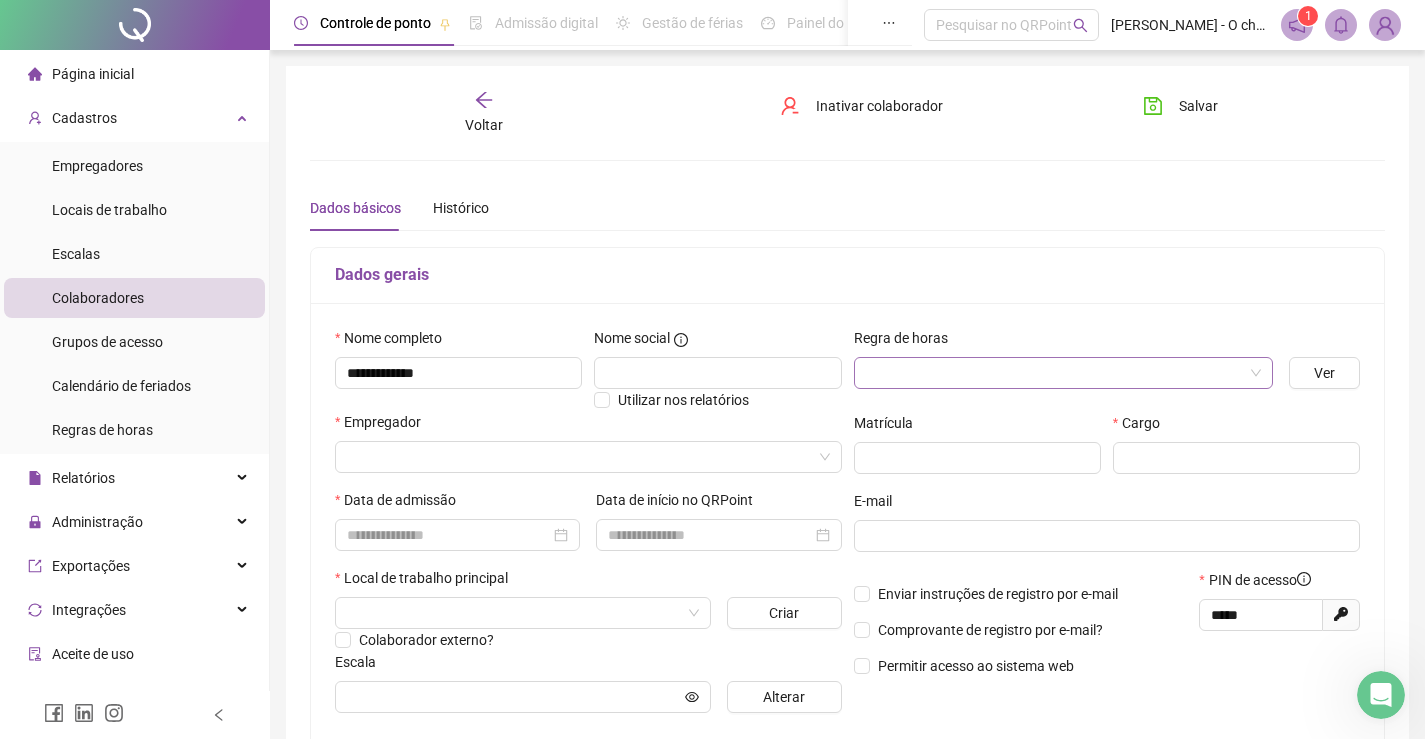 click at bounding box center (1057, 373) 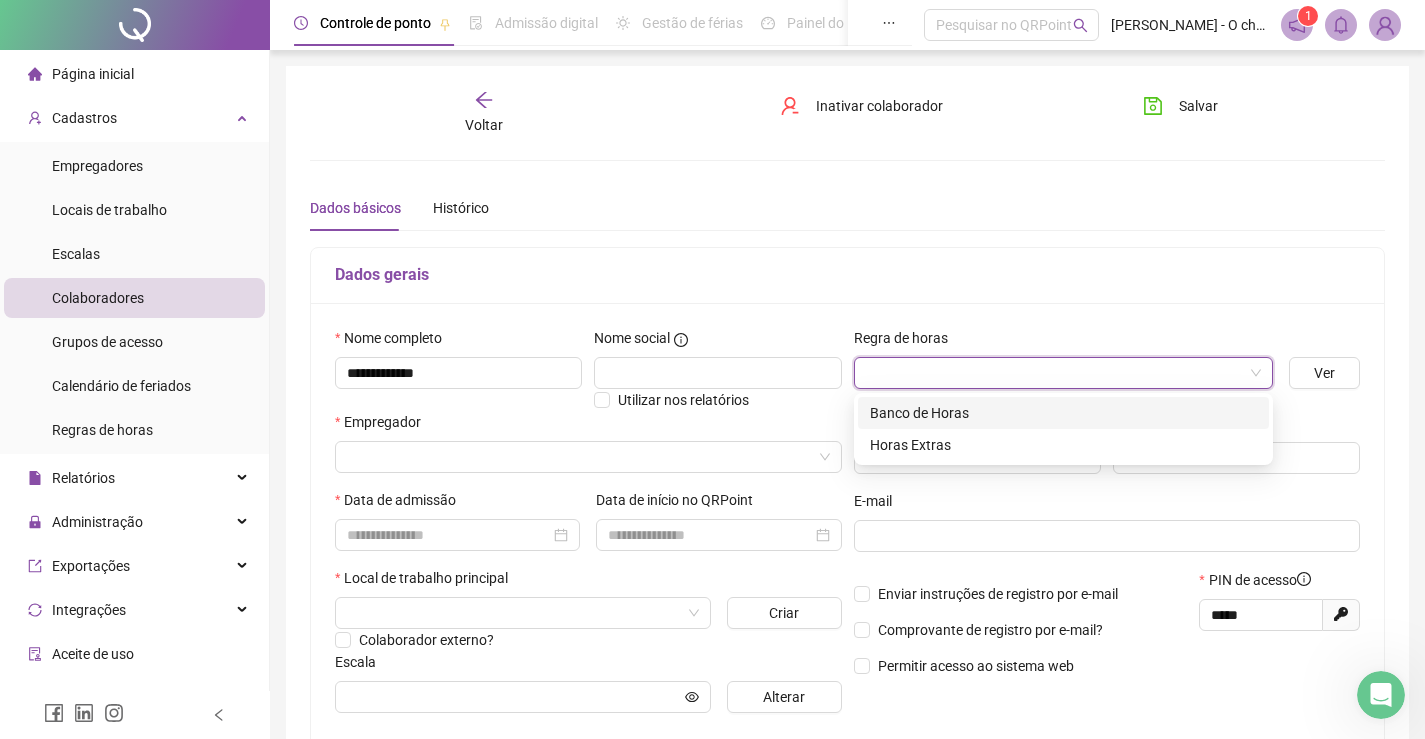 click on "Banco de Horas" at bounding box center (1063, 413) 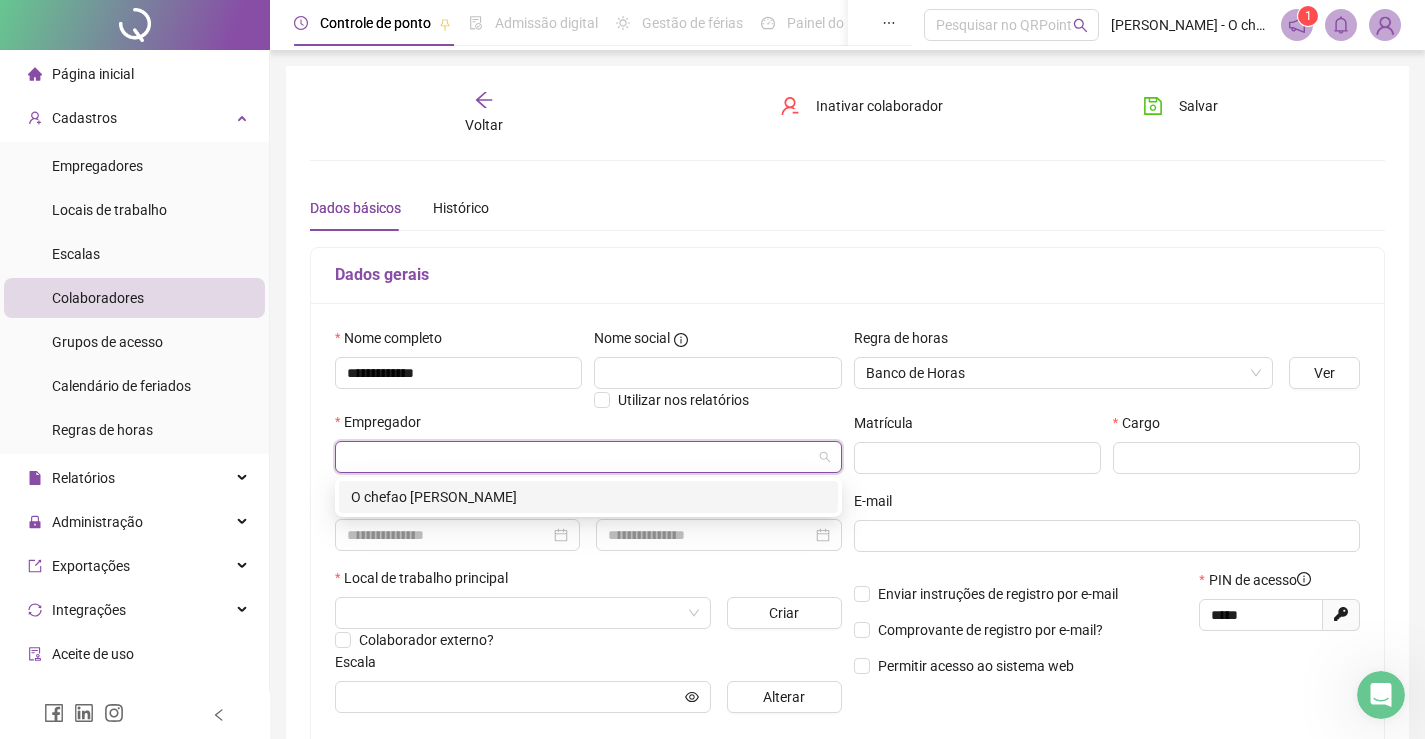 click at bounding box center [582, 457] 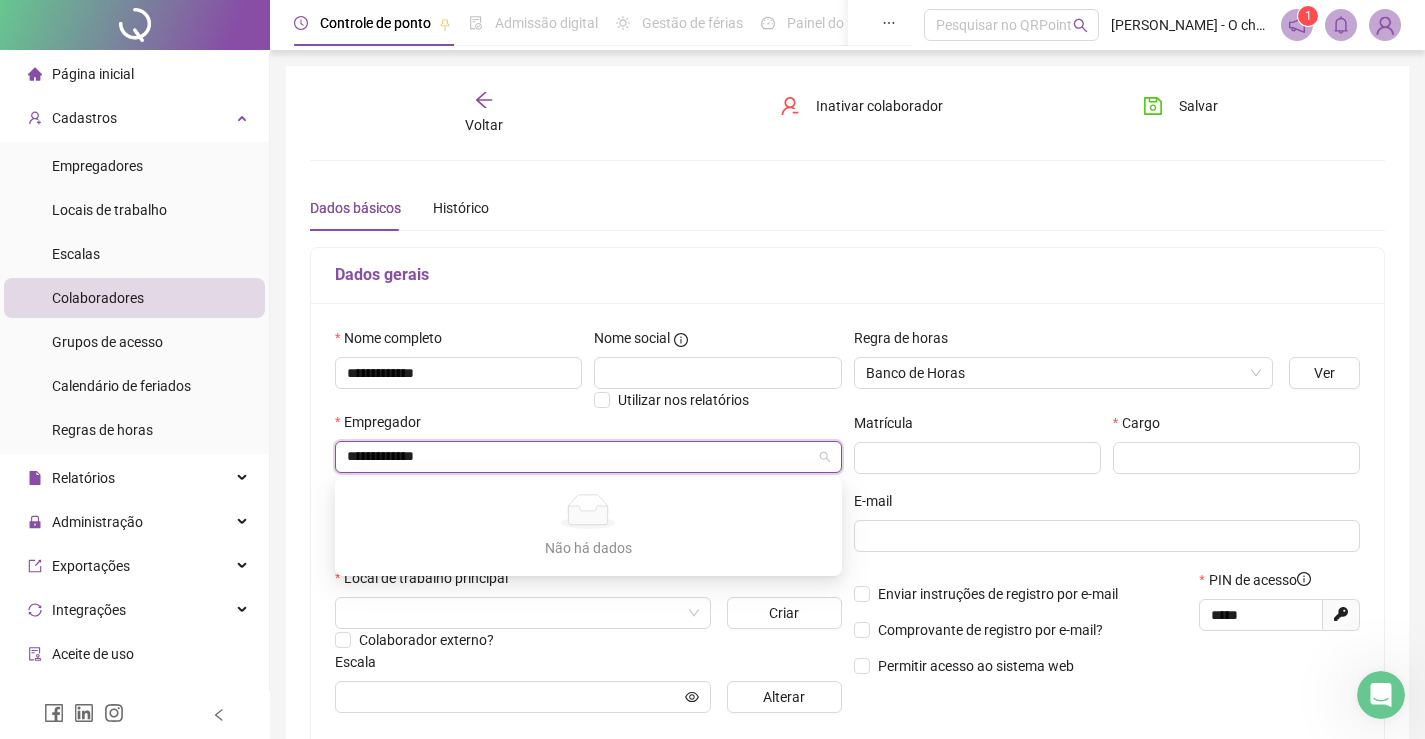 type on "**********" 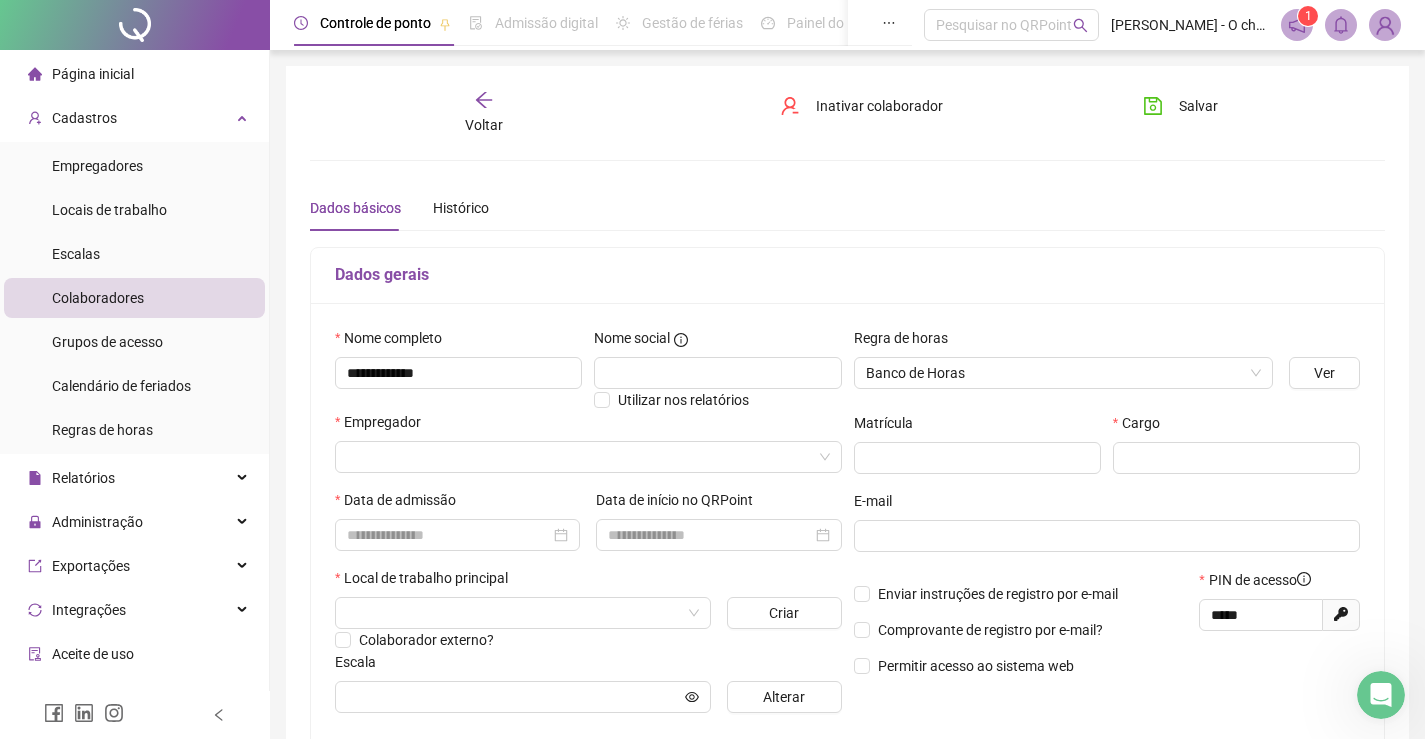 click on "**********" at bounding box center (847, 528) 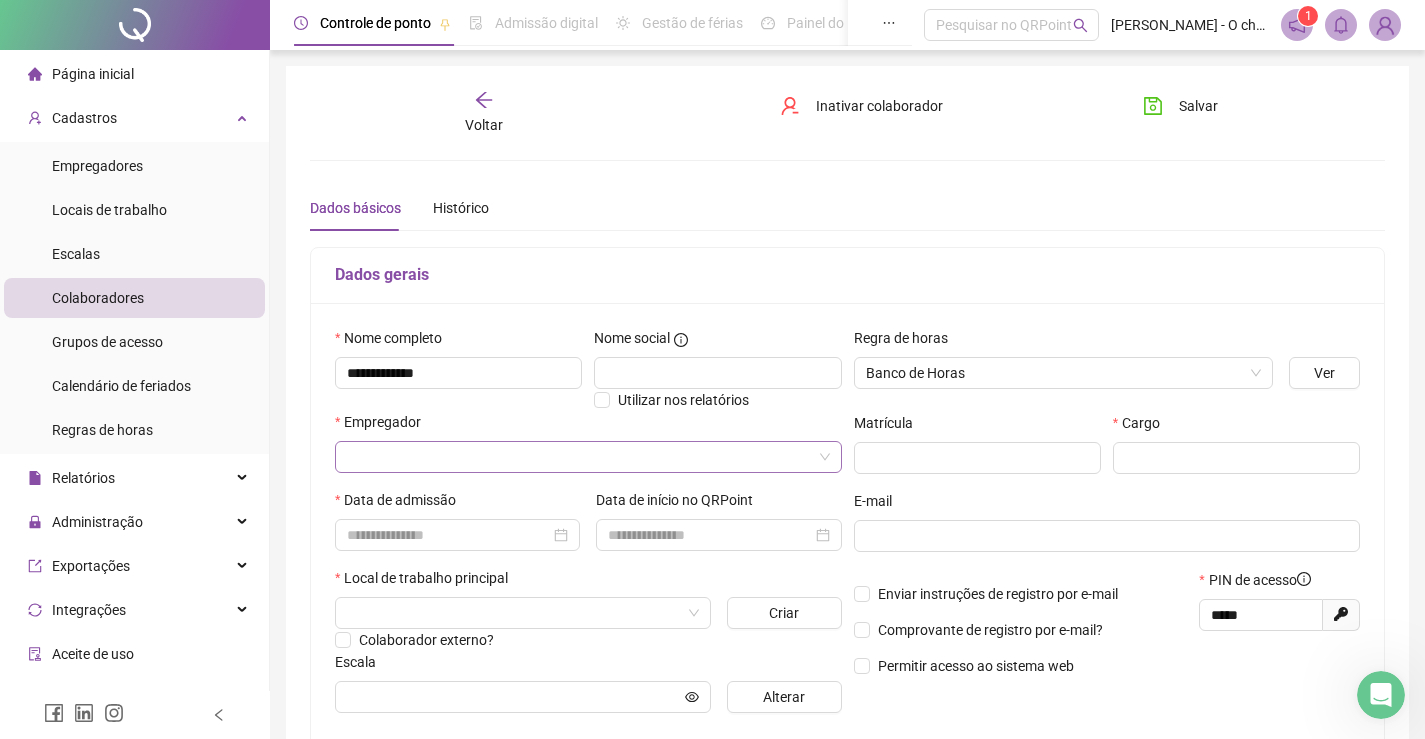 click at bounding box center (582, 457) 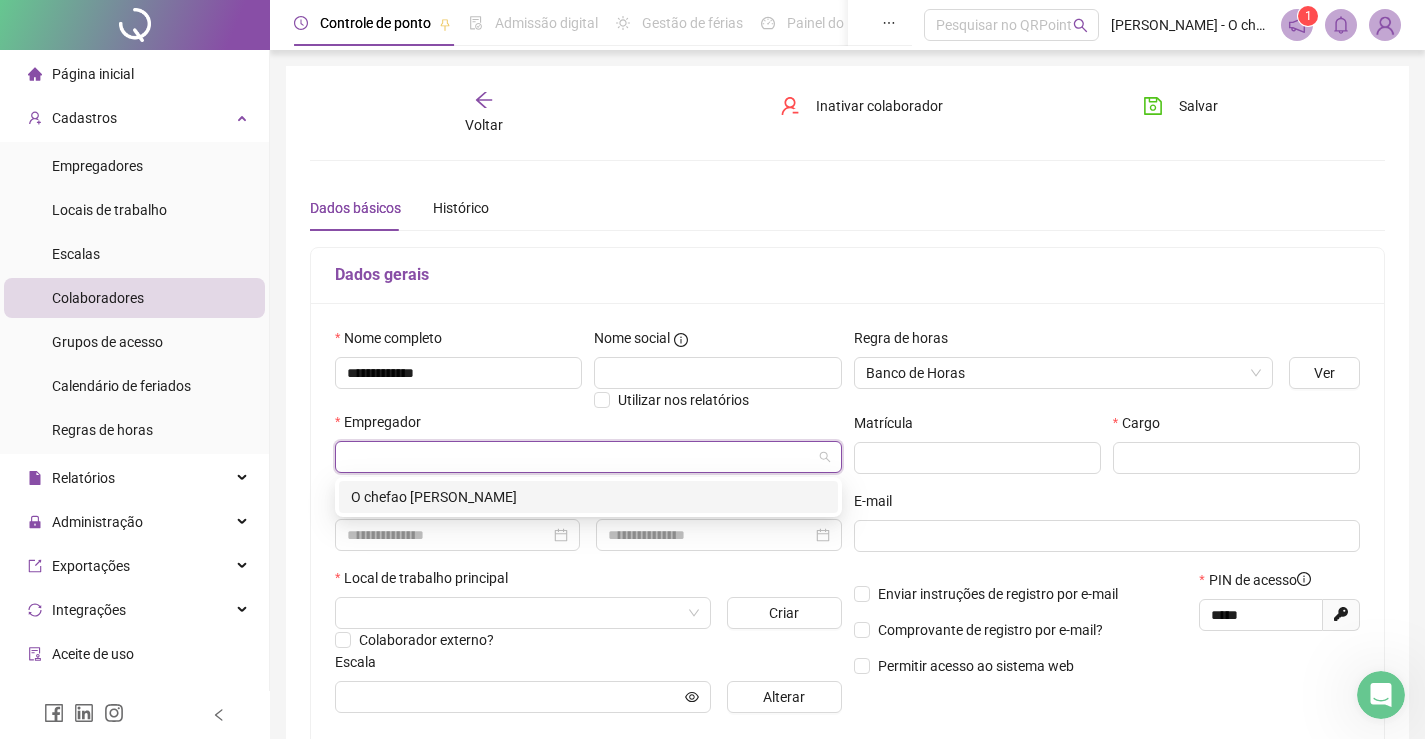 click on "O chefao [PERSON_NAME]" at bounding box center (588, 497) 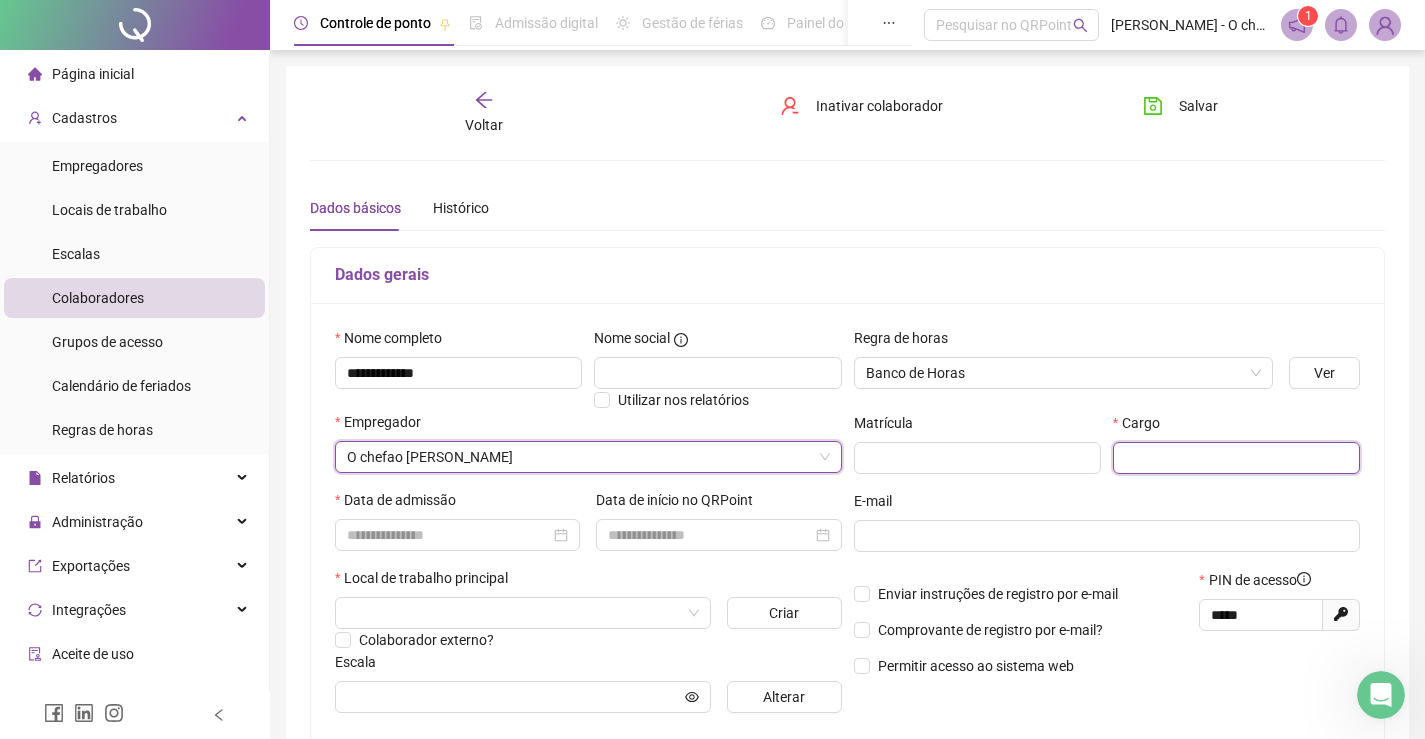click at bounding box center [1236, 458] 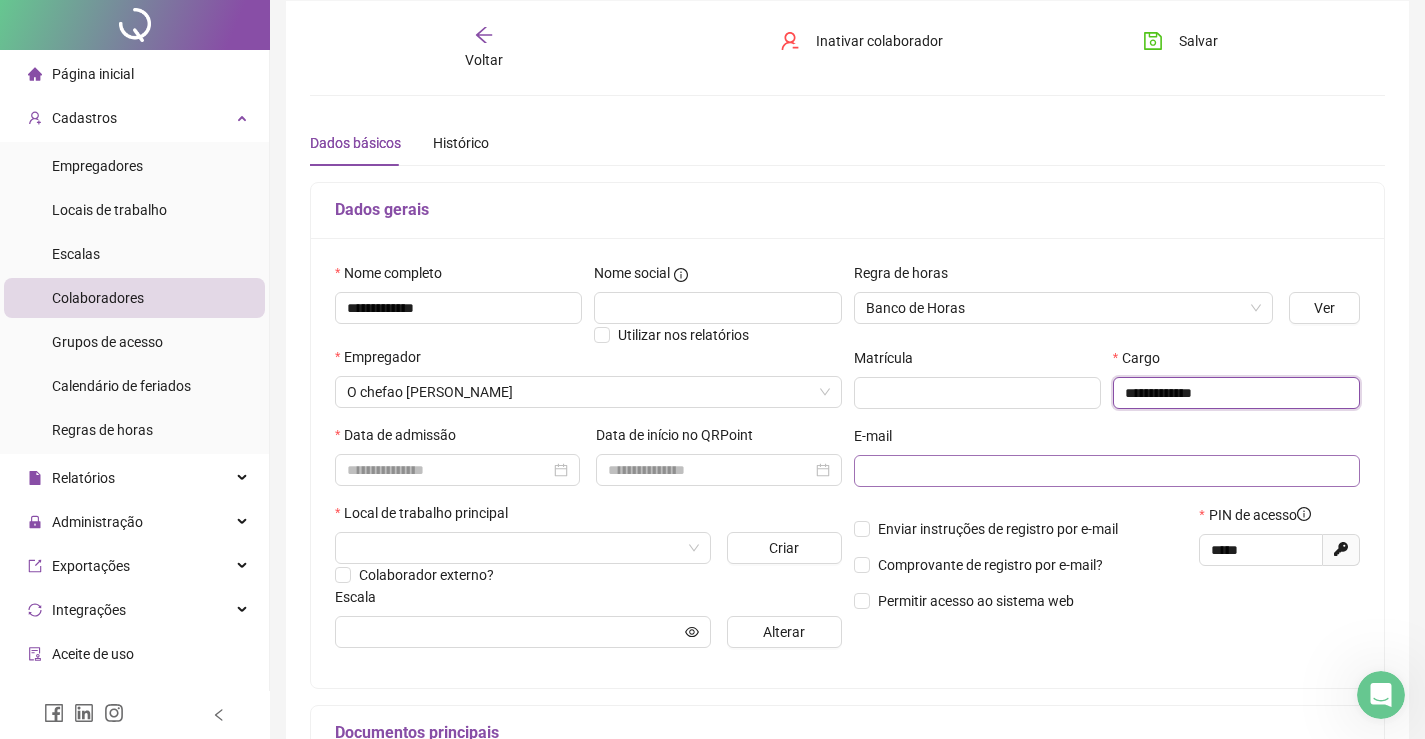 scroll, scrollTop: 100, scrollLeft: 0, axis: vertical 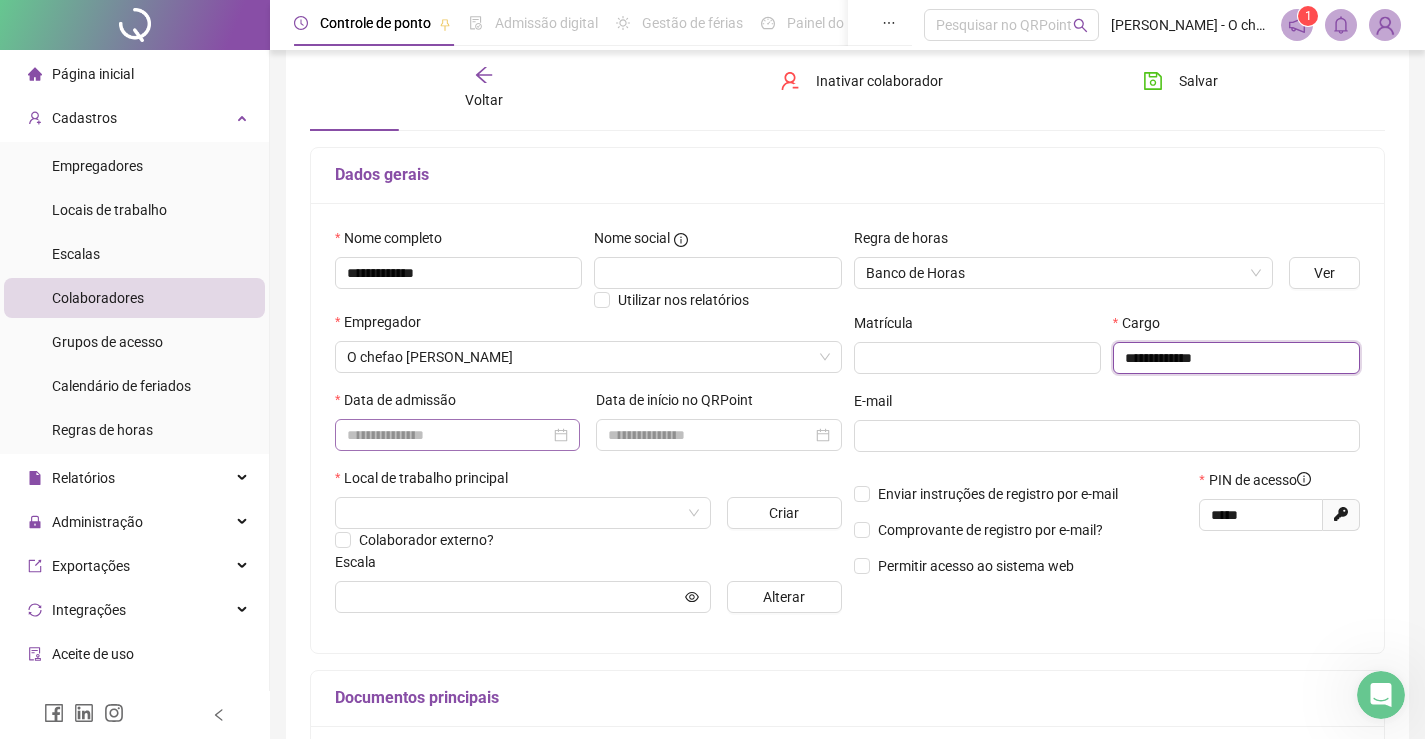 type on "**********" 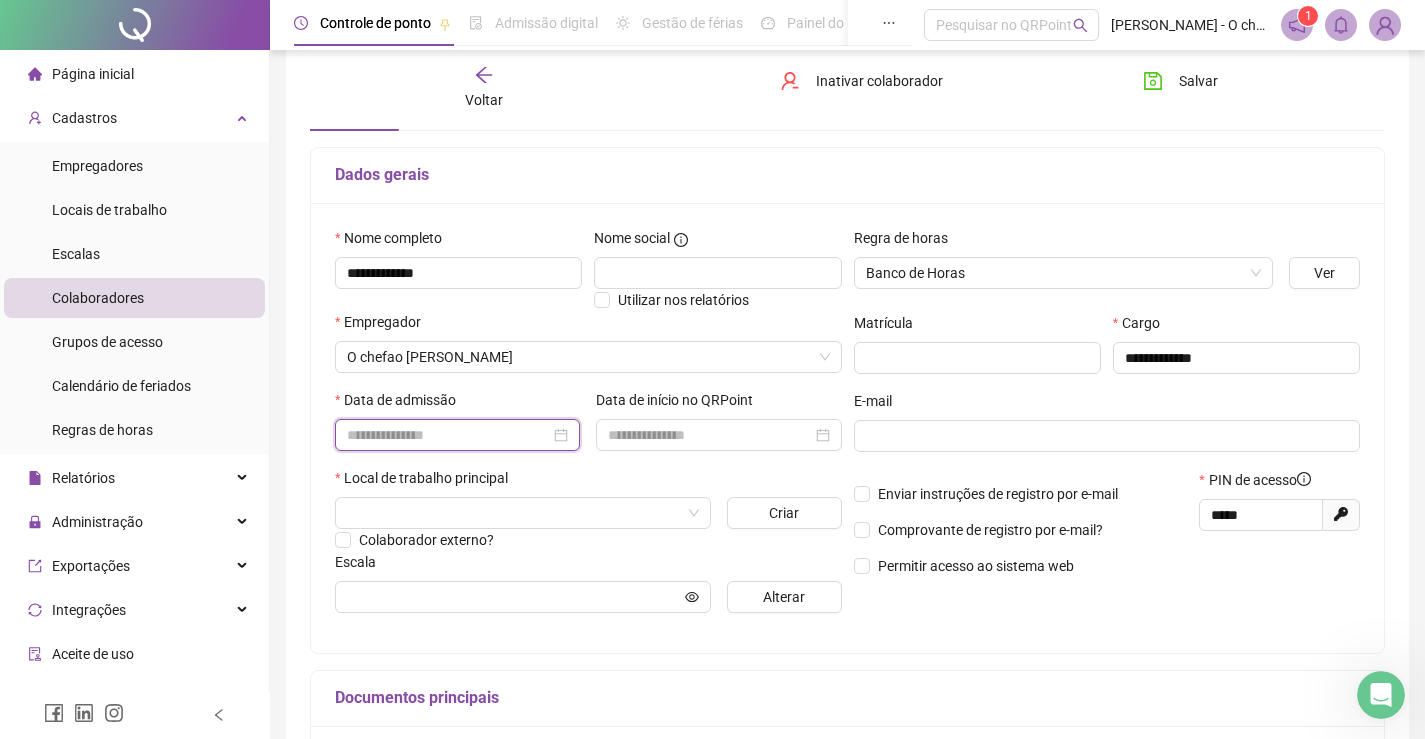 click at bounding box center [448, 435] 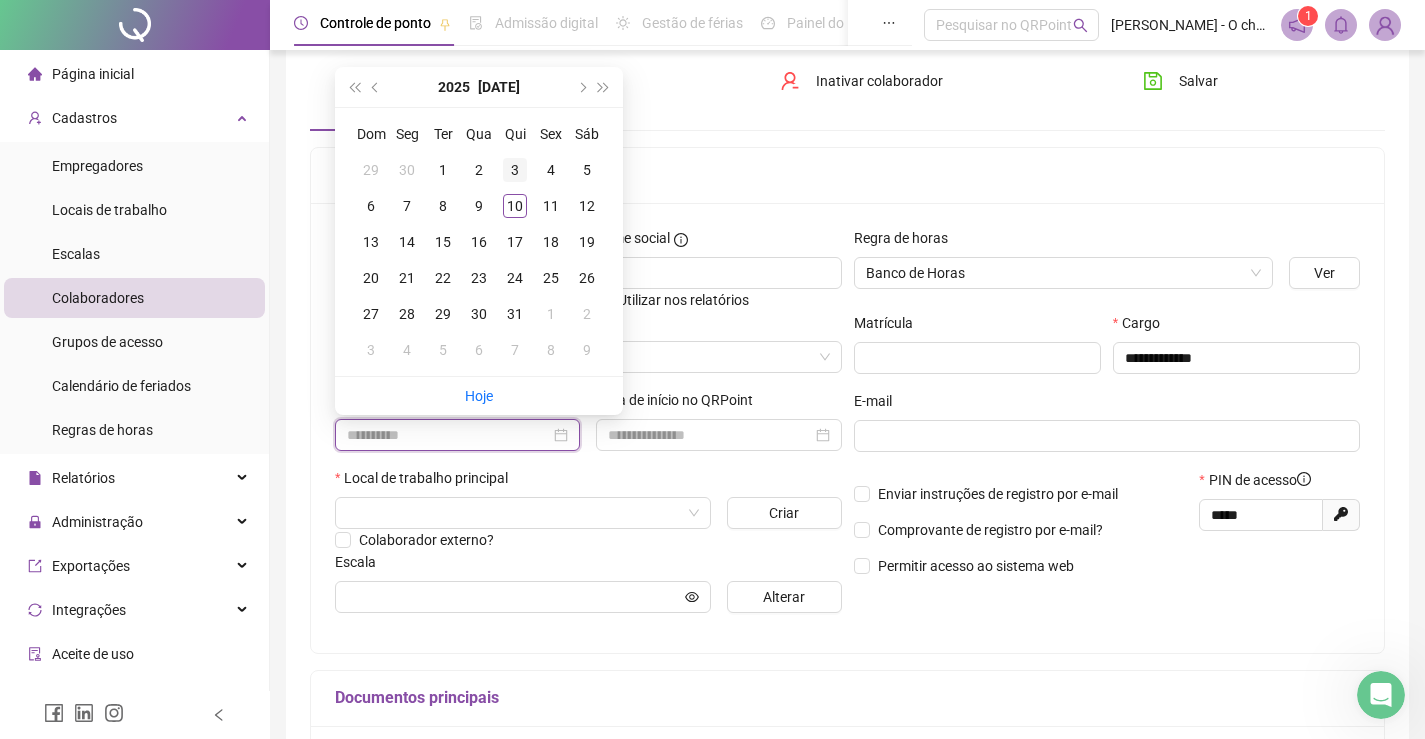 type on "**********" 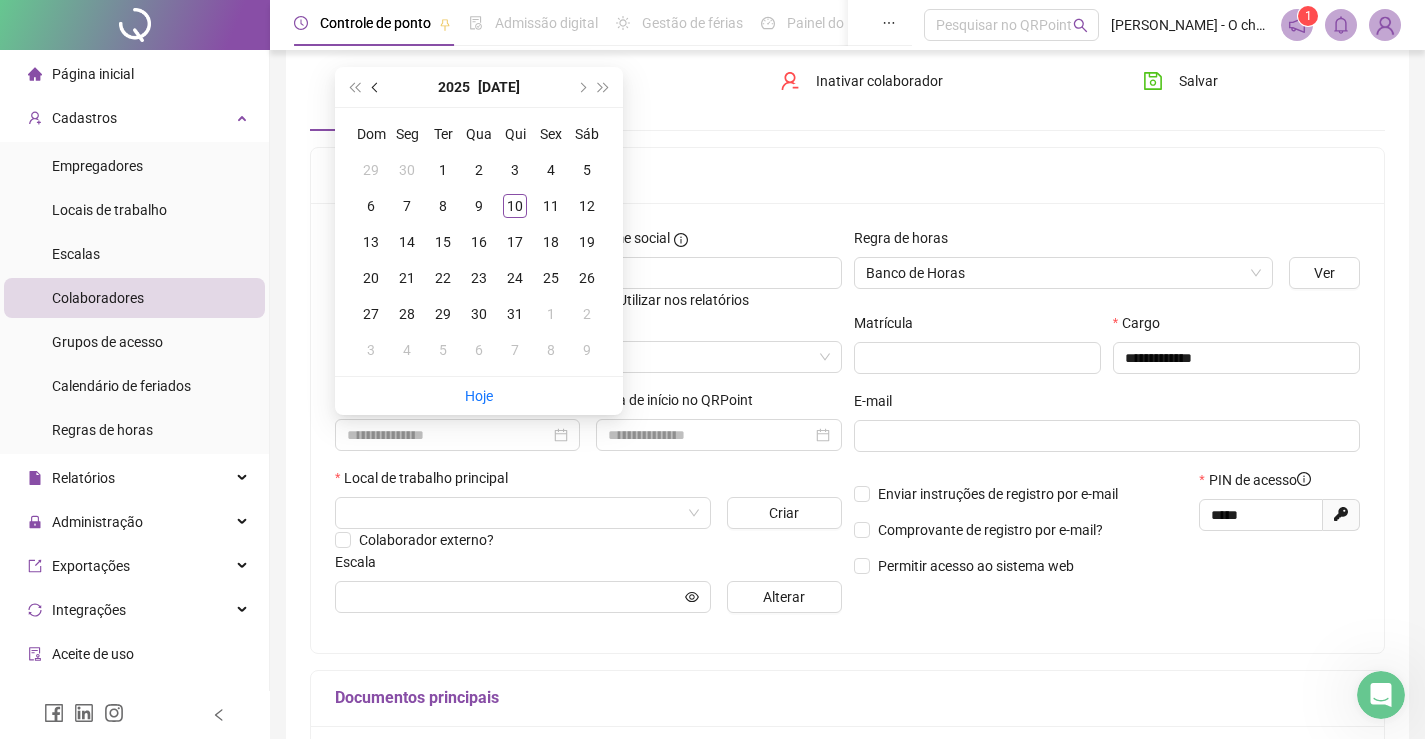click at bounding box center (376, 87) 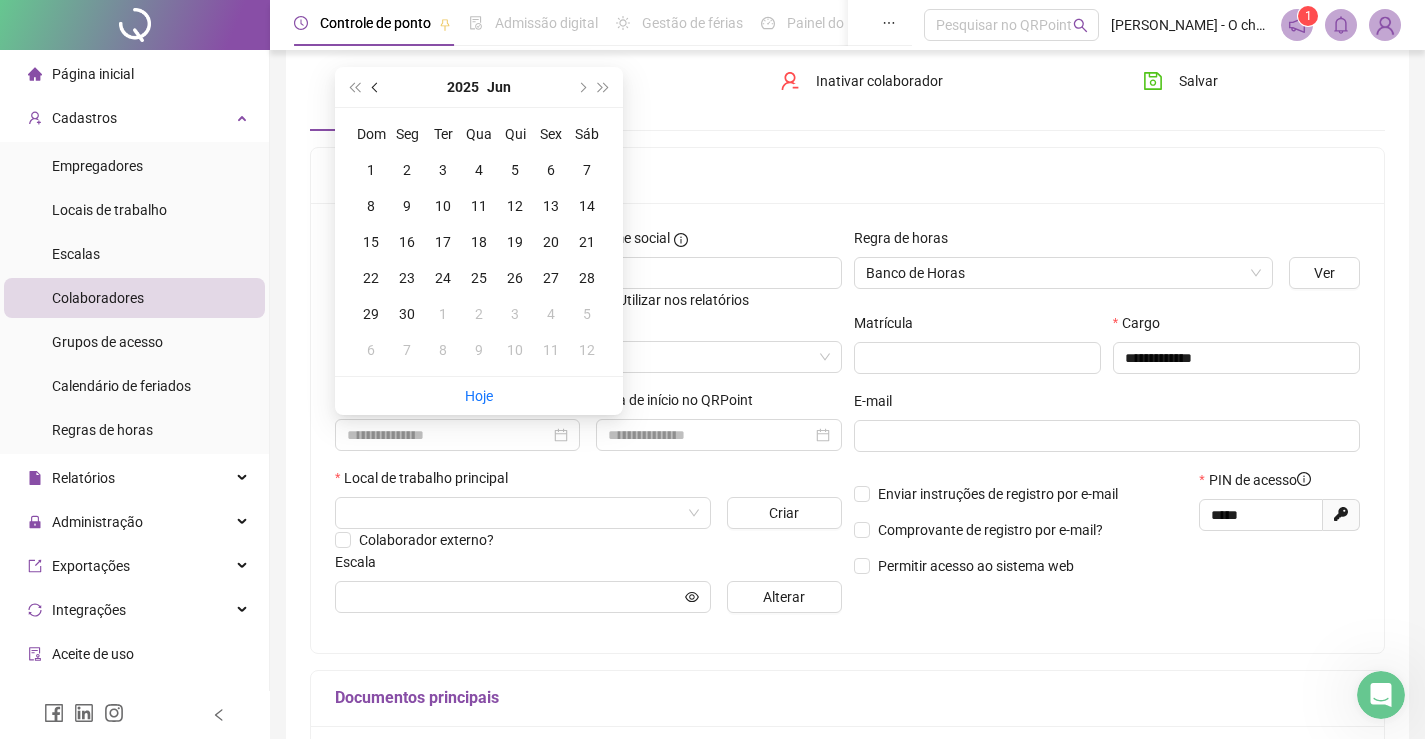 click at bounding box center [376, 87] 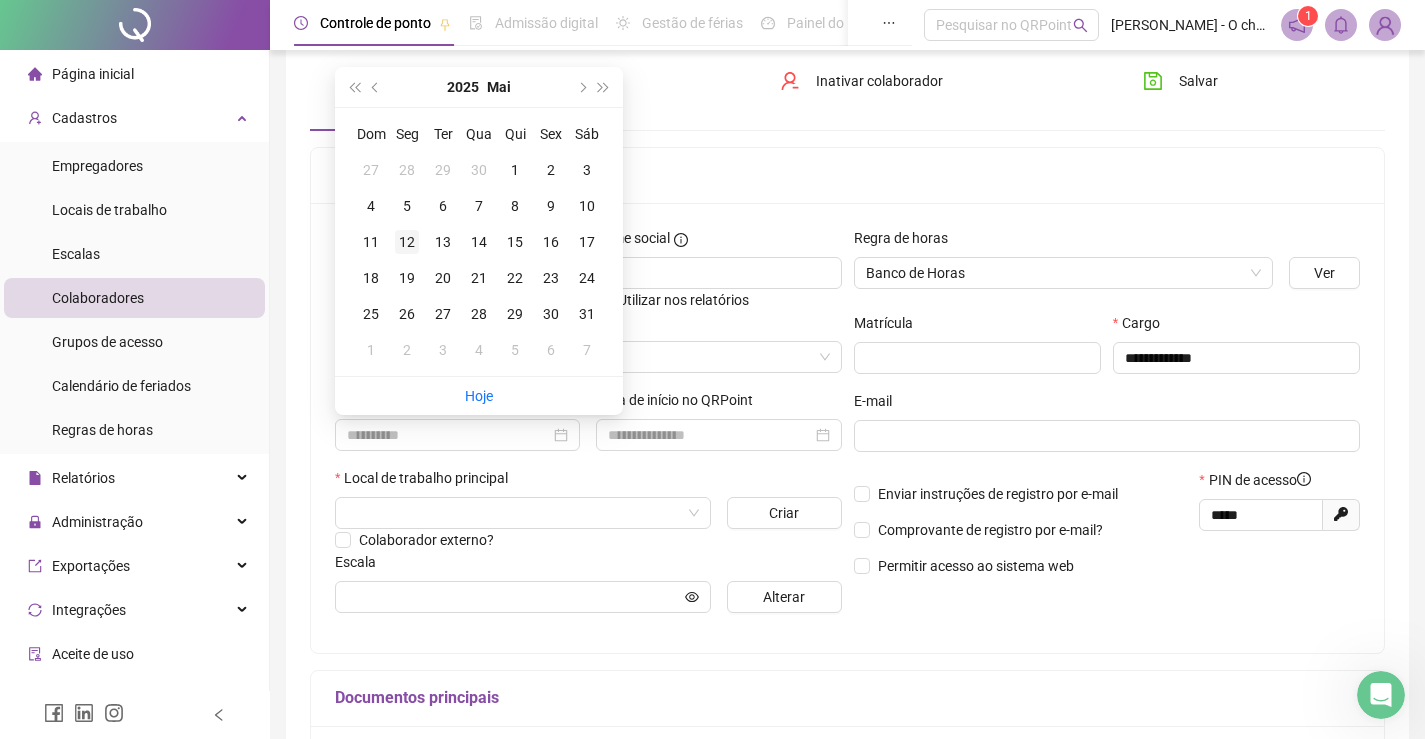 type on "**********" 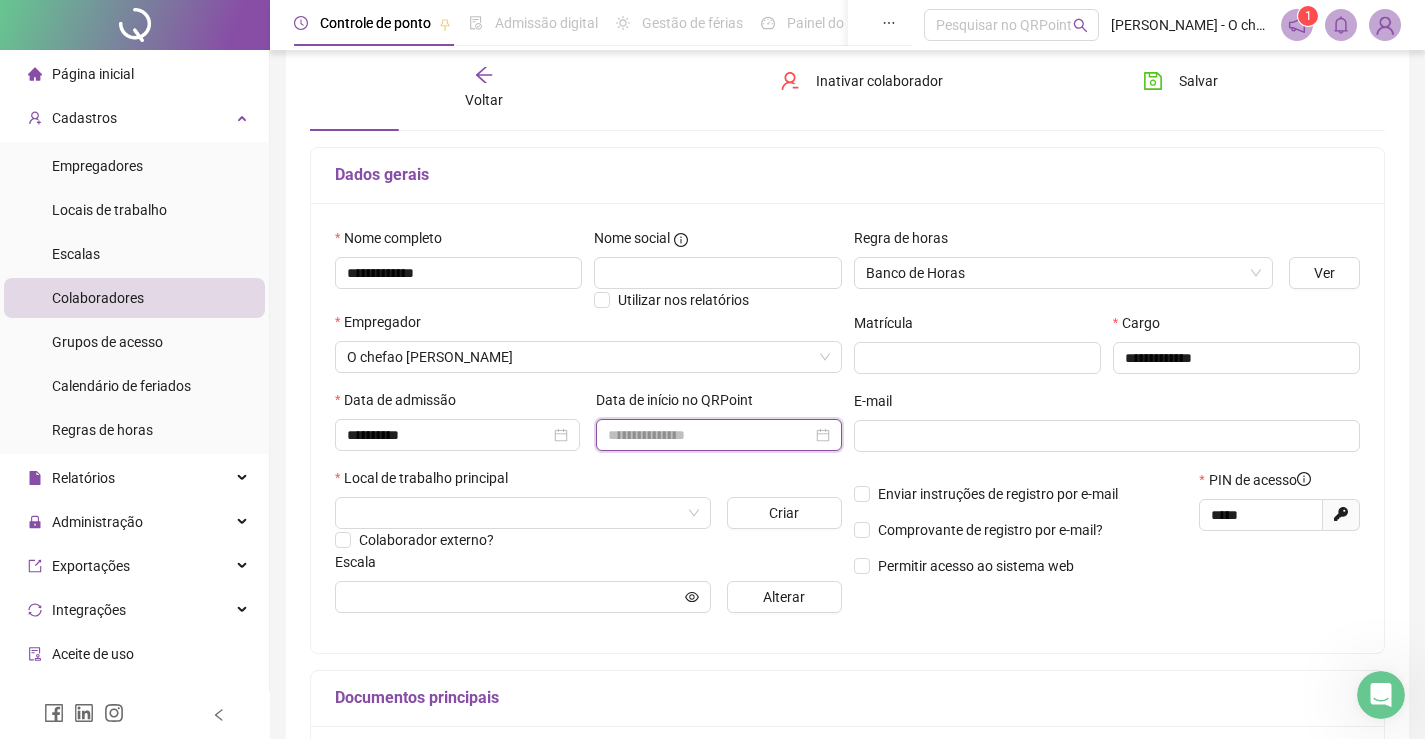 click at bounding box center (709, 435) 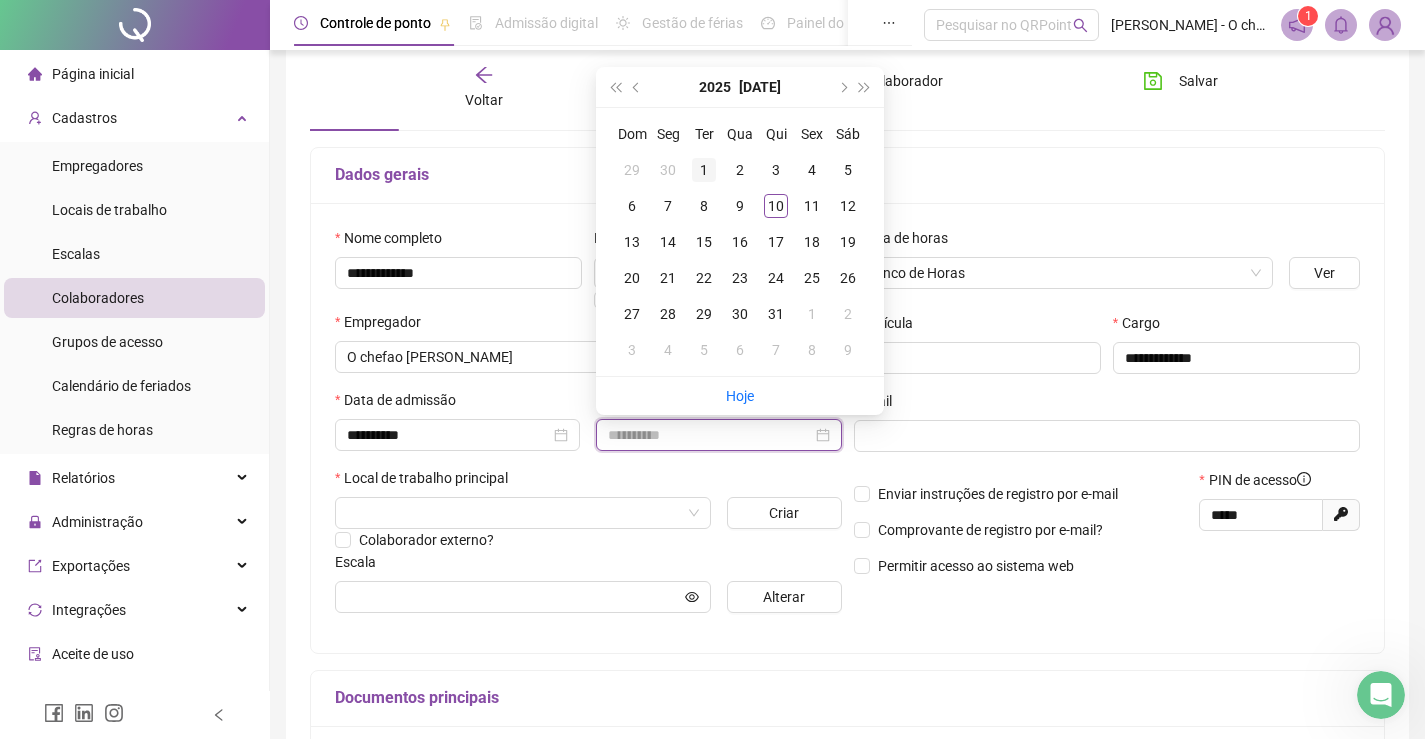 type on "**********" 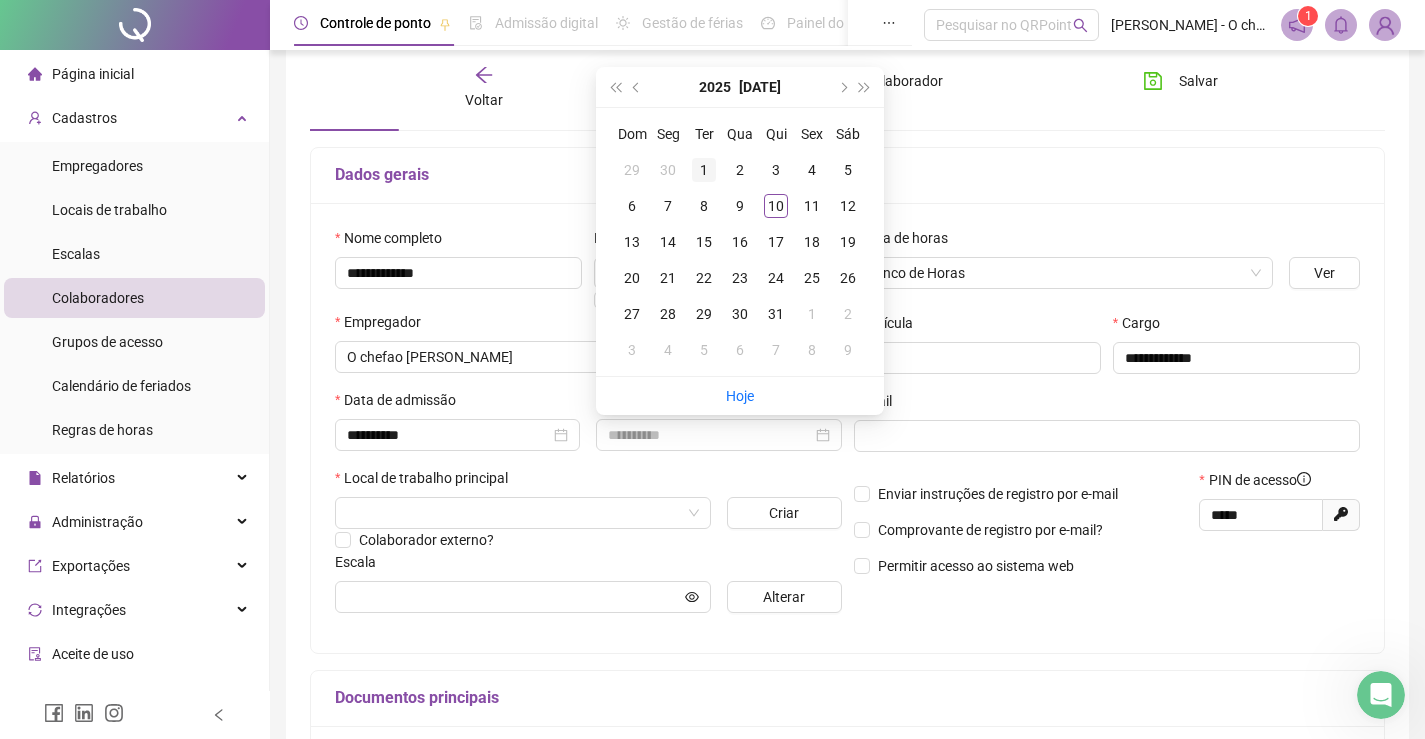 click on "1" at bounding box center (704, 170) 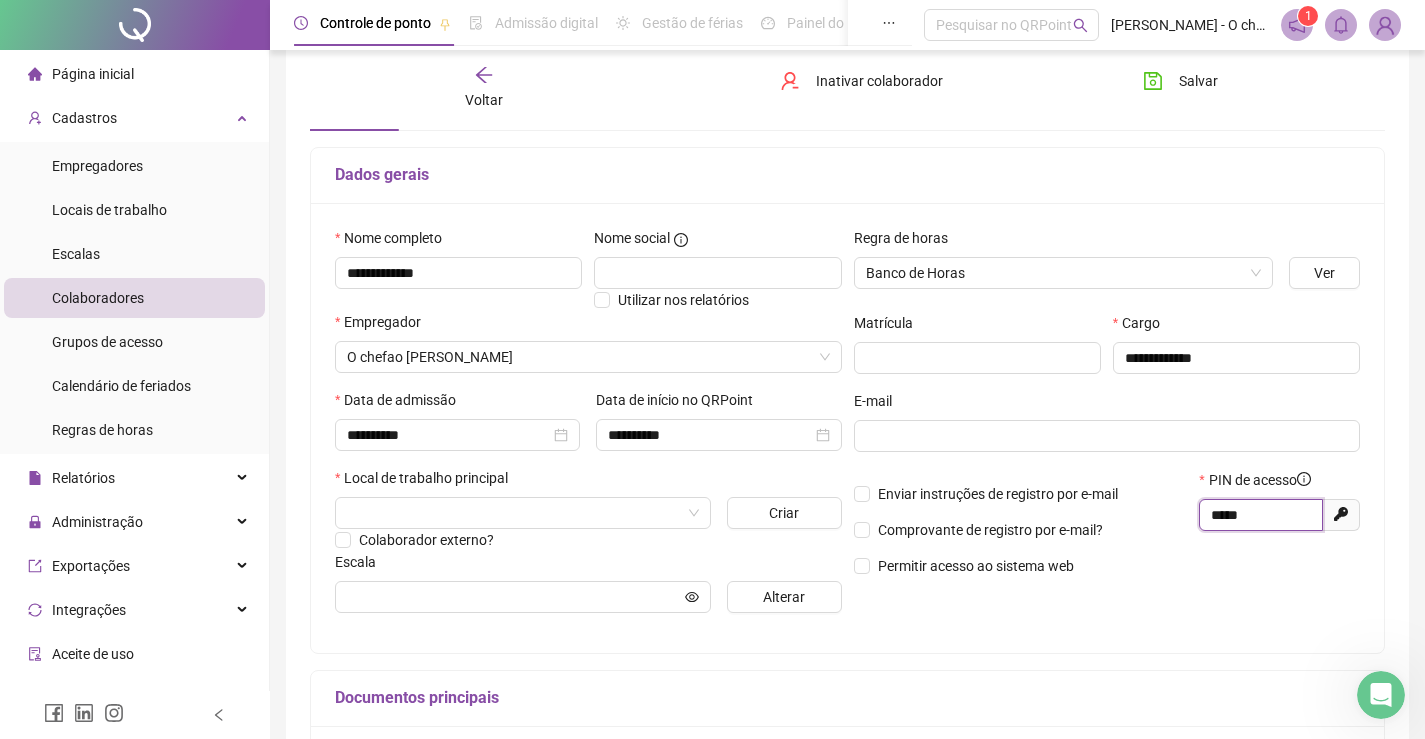 click on "*****" at bounding box center (1259, 515) 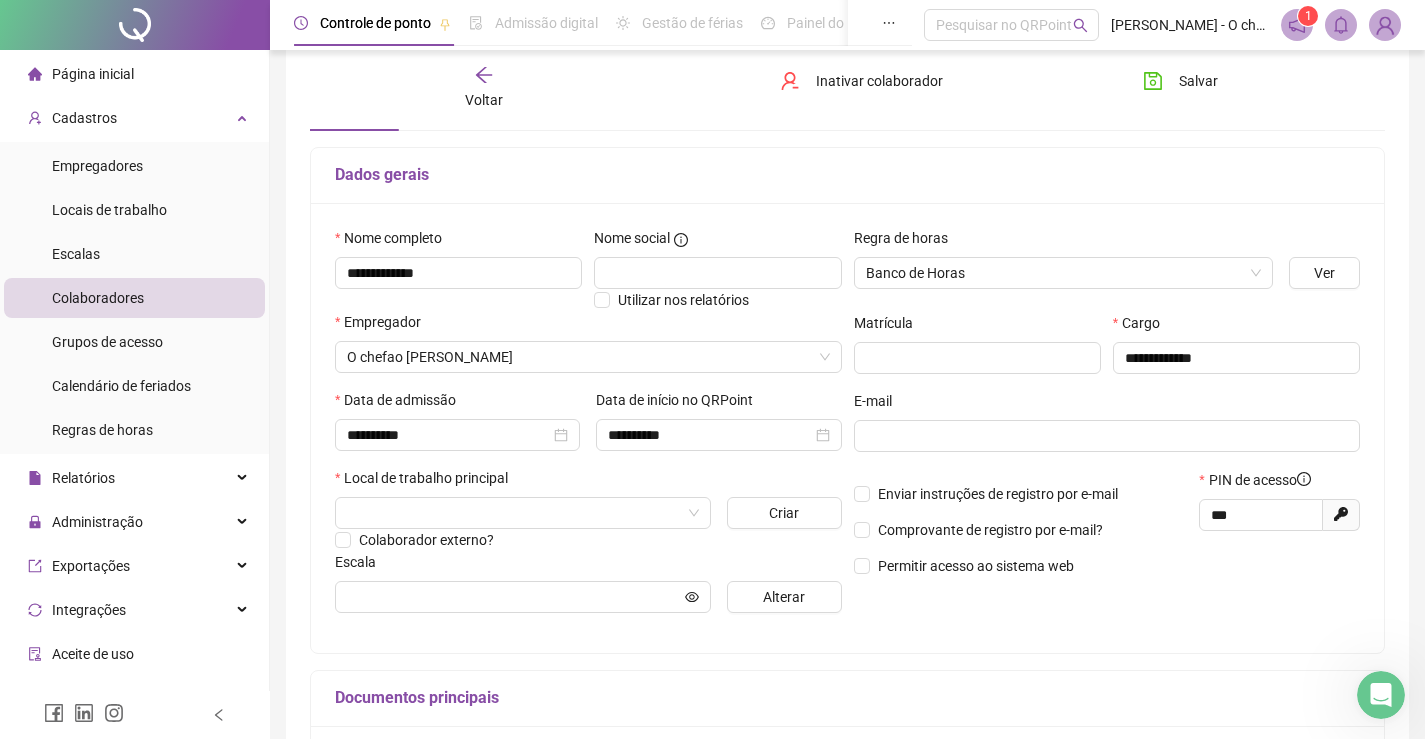 click on "Enviar instruções de registro por e-mail" at bounding box center [1021, 494] 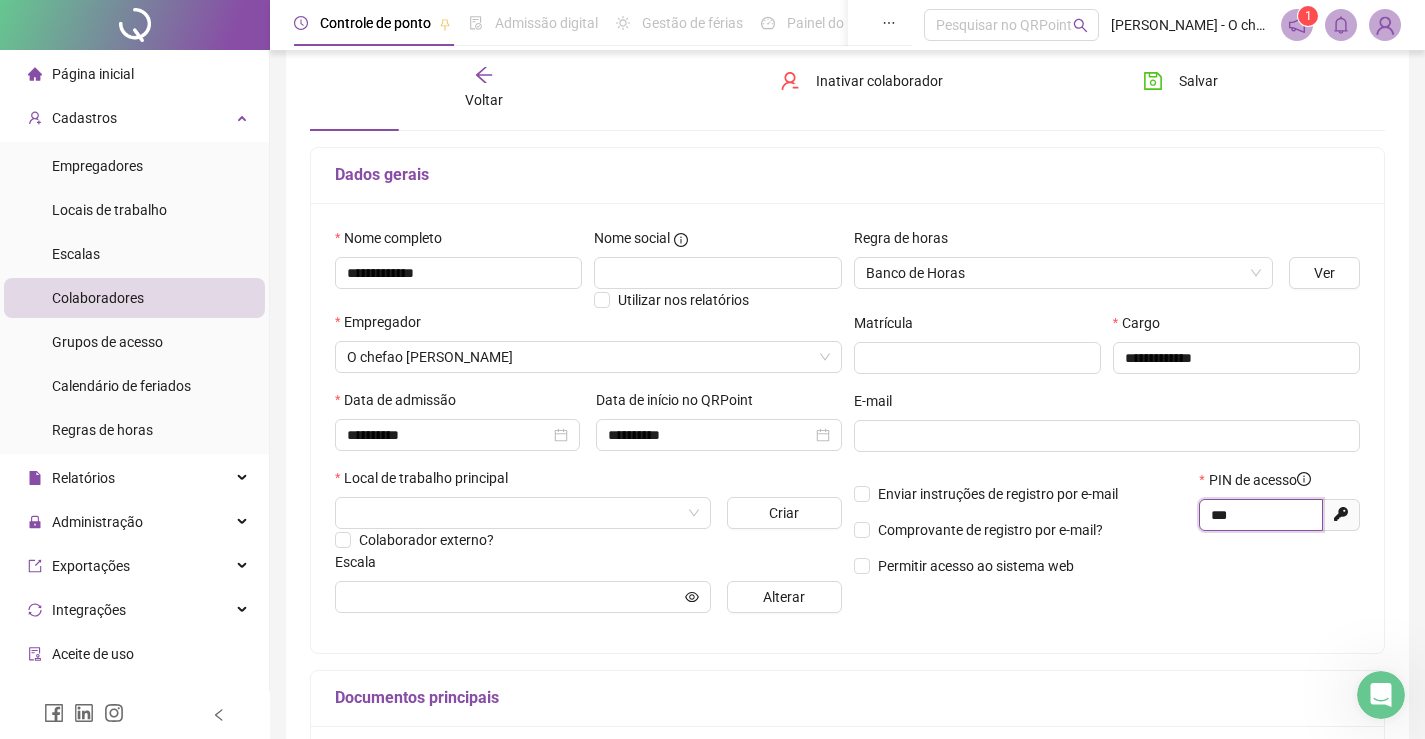 click on "***" at bounding box center [1259, 515] 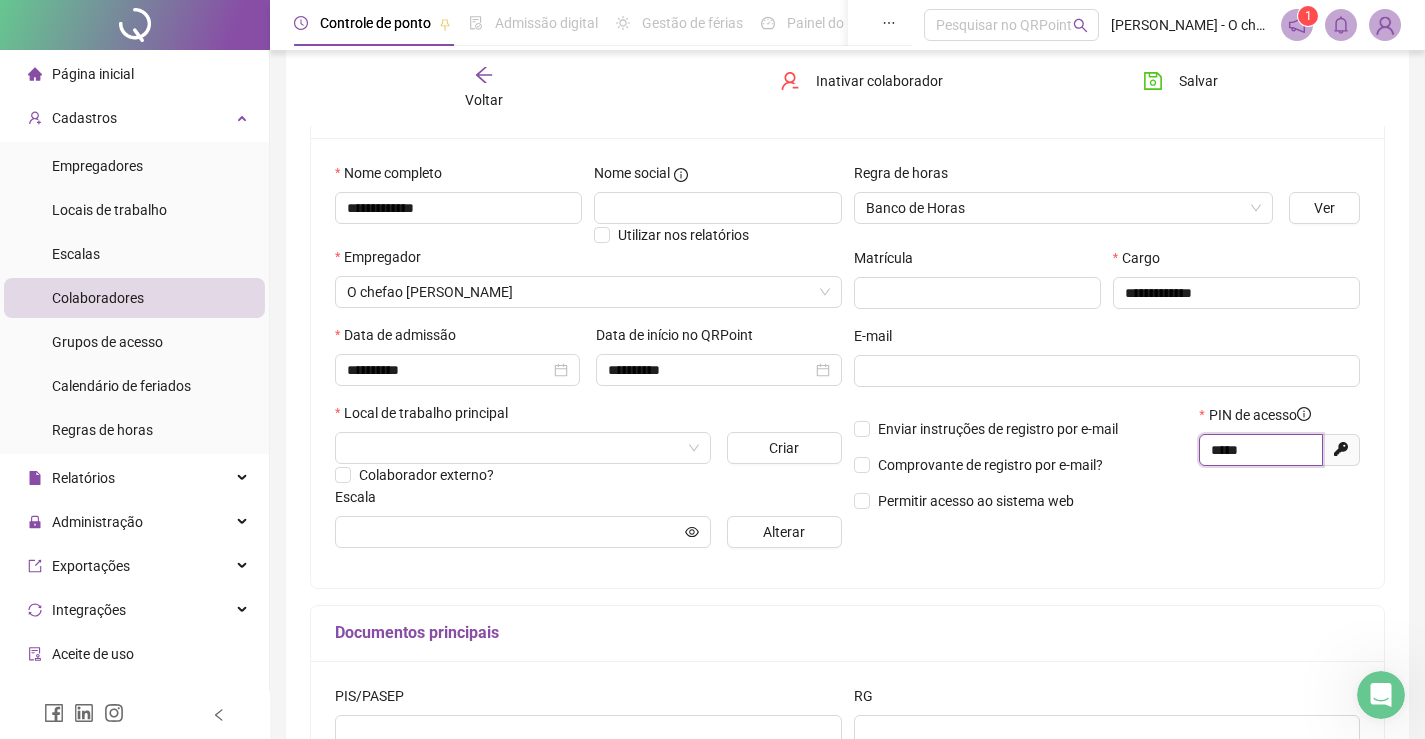 scroll, scrollTop: 200, scrollLeft: 0, axis: vertical 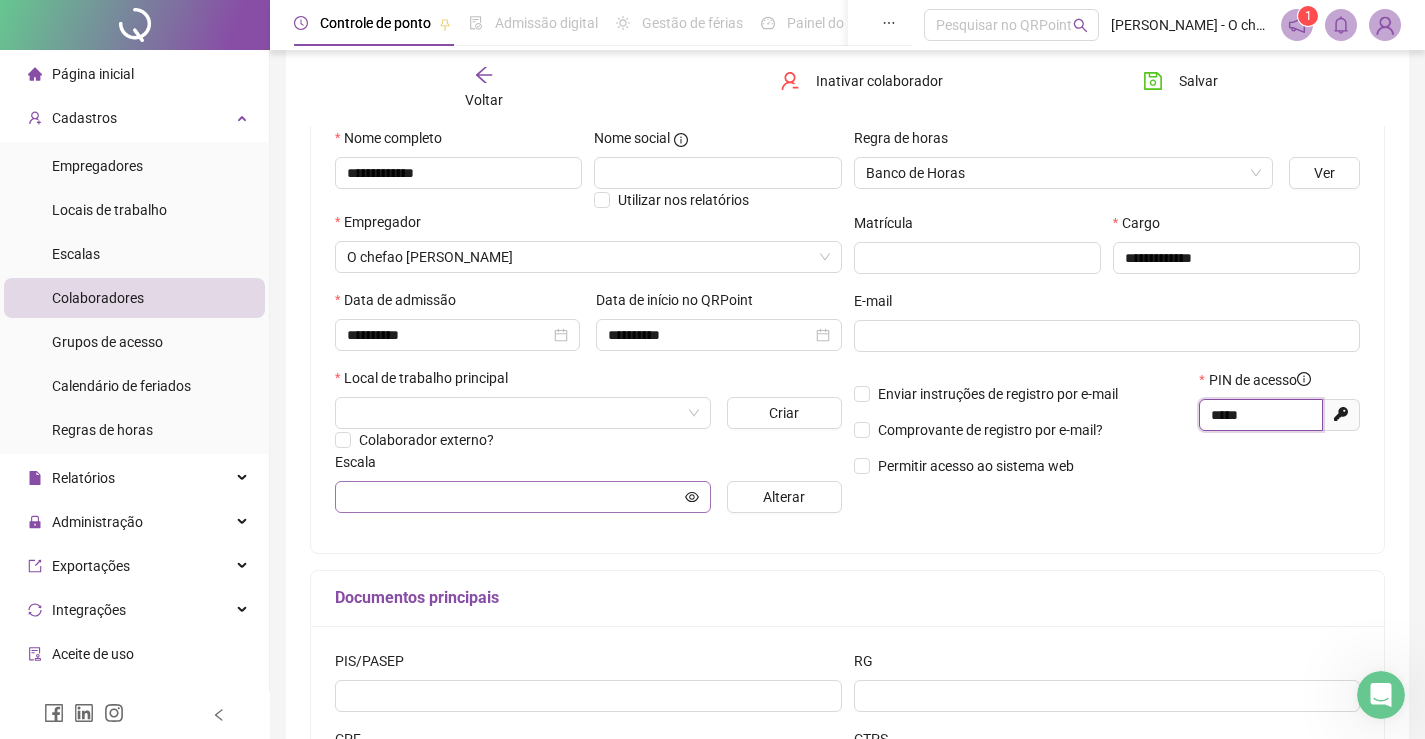 type on "*****" 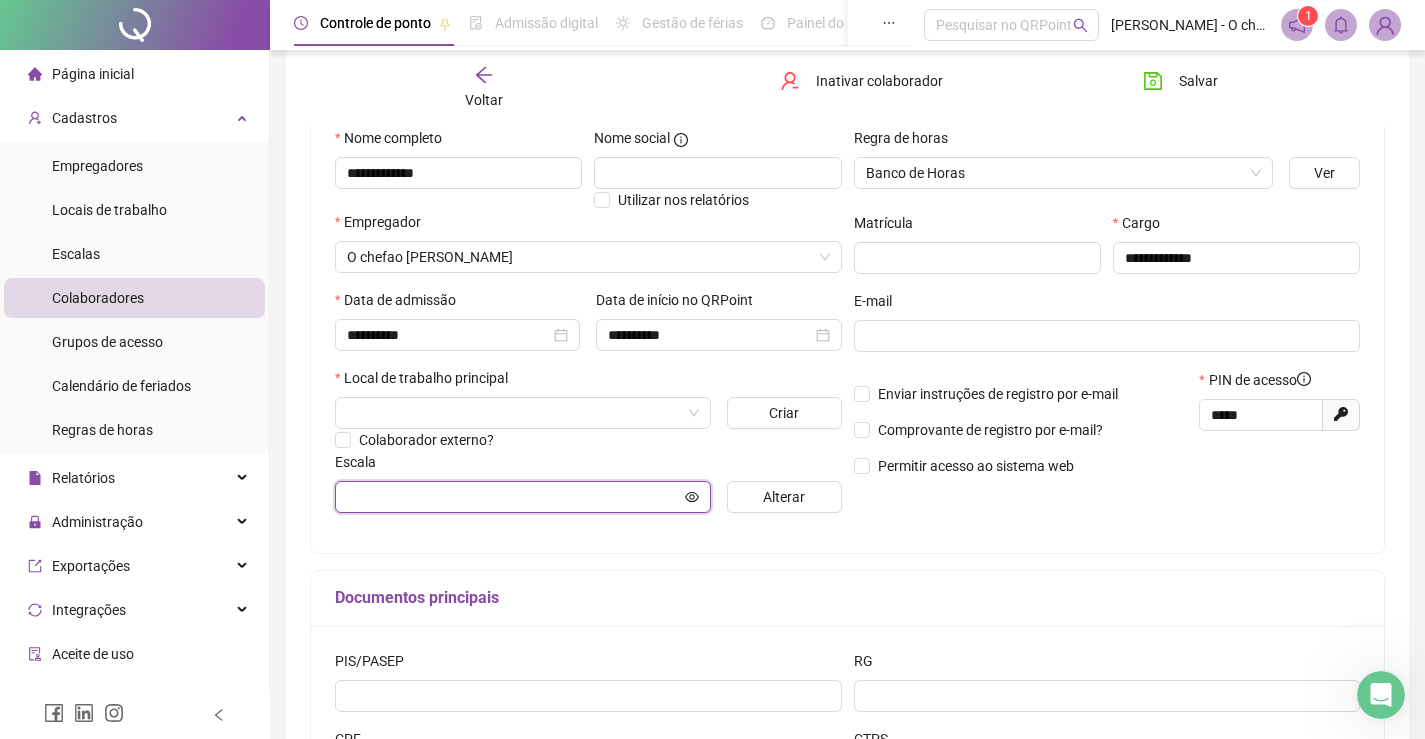 click at bounding box center (514, 497) 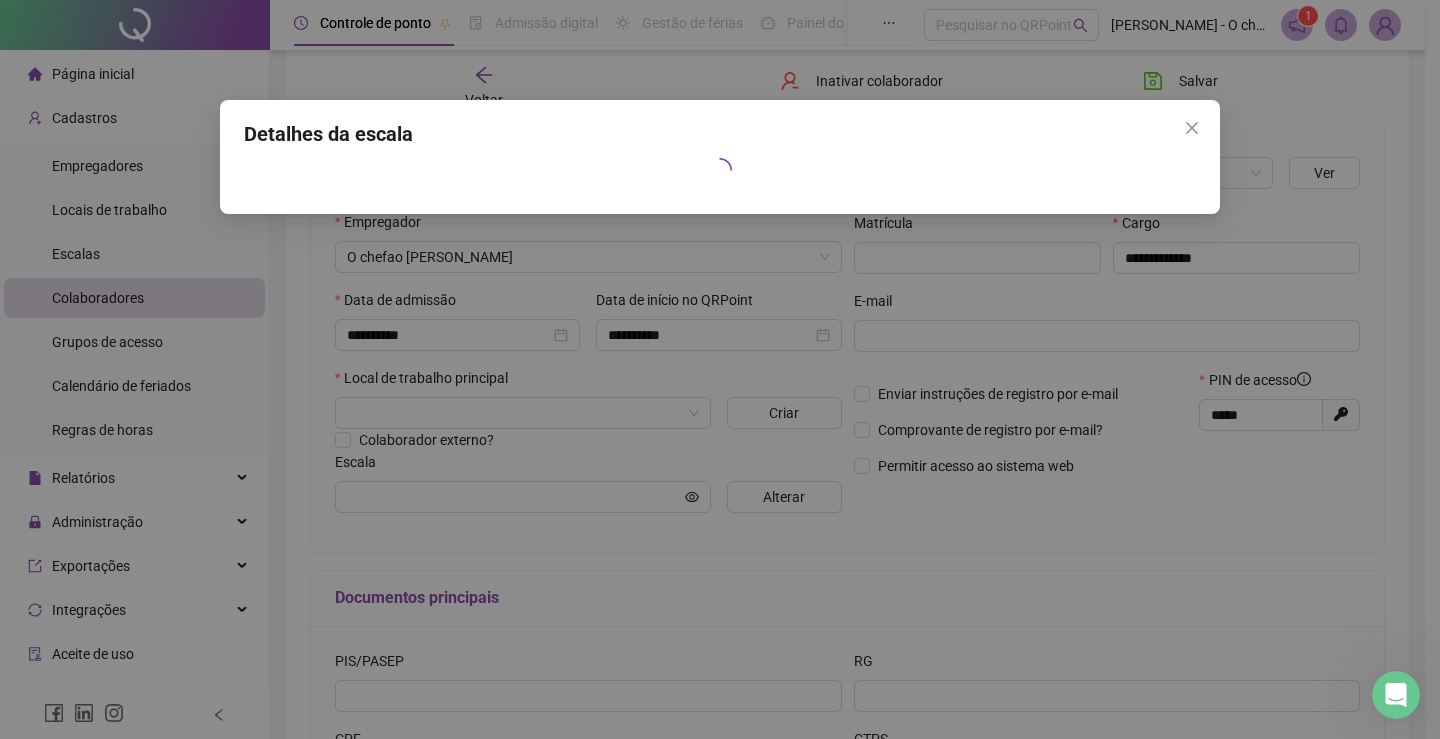 click on "Detalhes da escala" at bounding box center (720, 369) 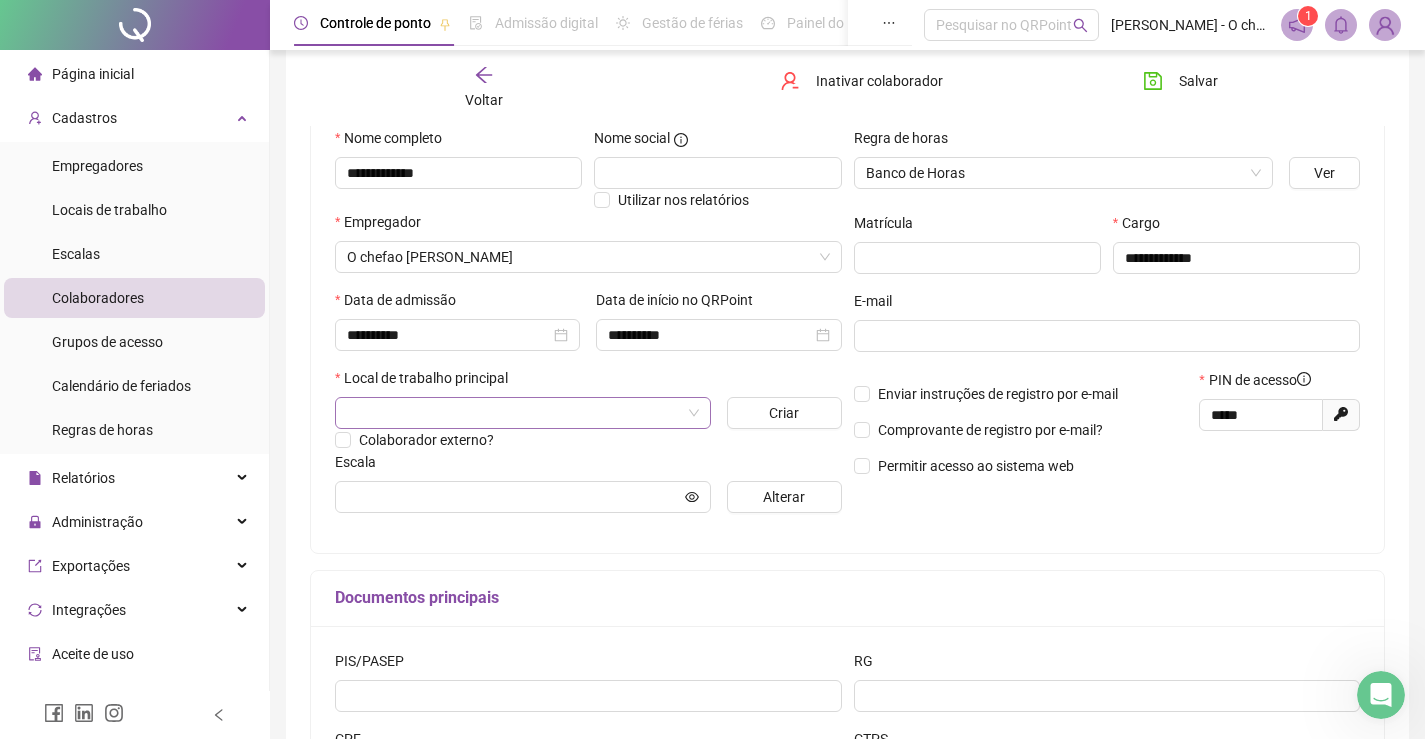 click at bounding box center (517, 413) 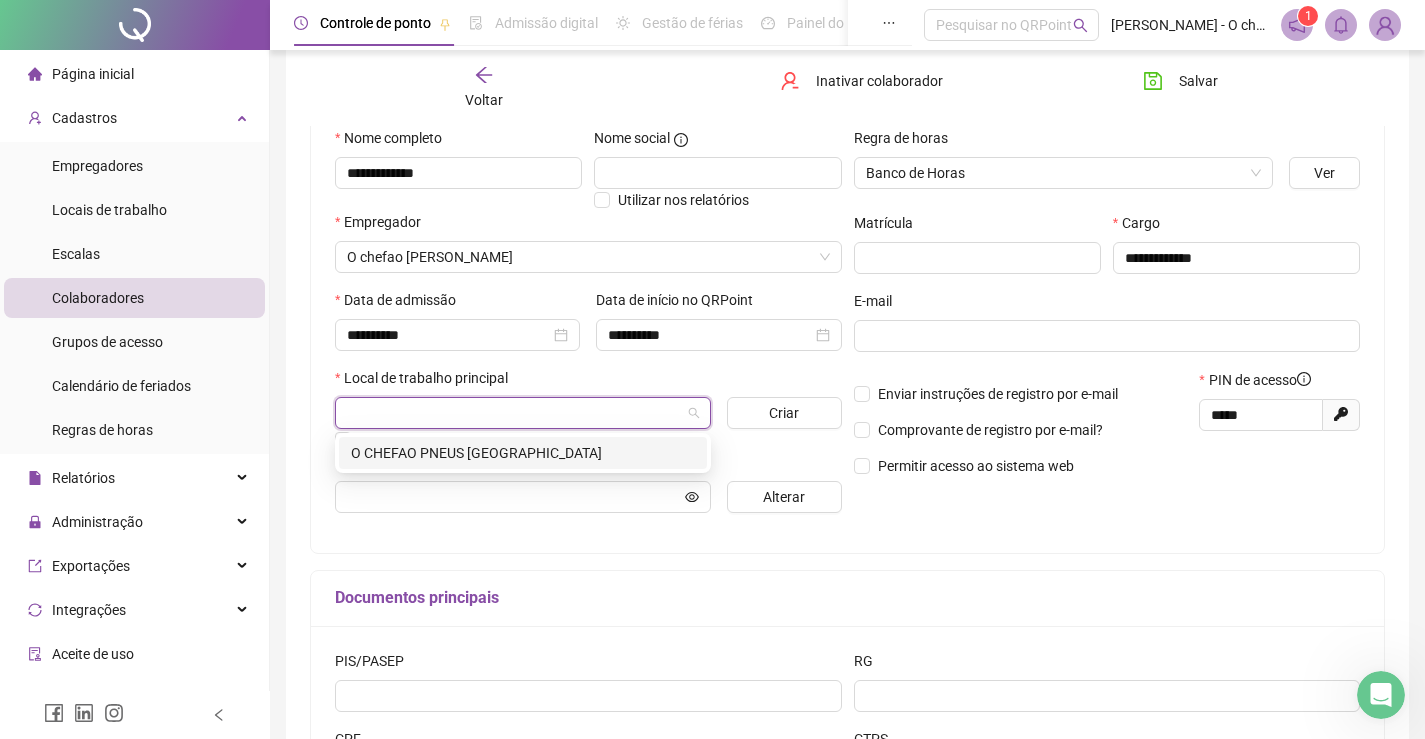 click on "O CHEFAO PNEUS [GEOGRAPHIC_DATA]" at bounding box center (523, 453) 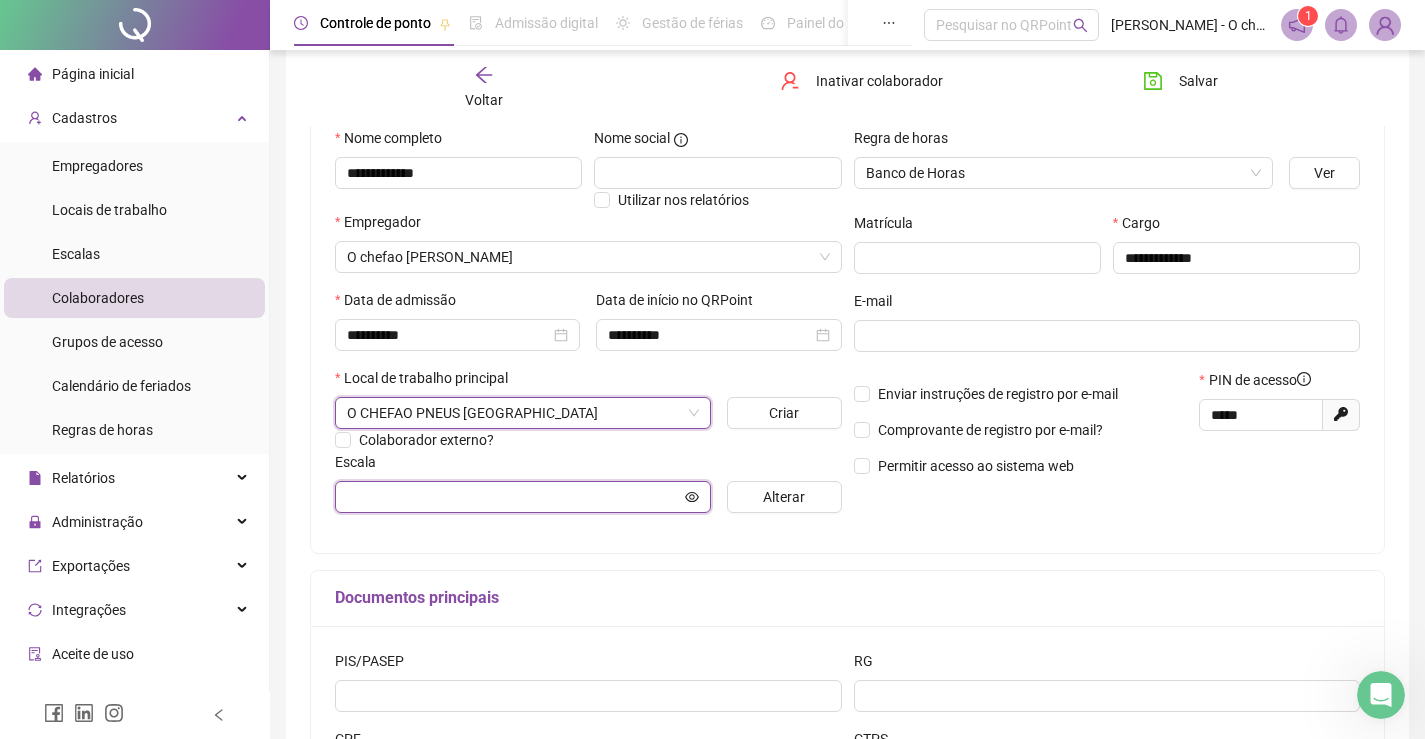 click at bounding box center [514, 497] 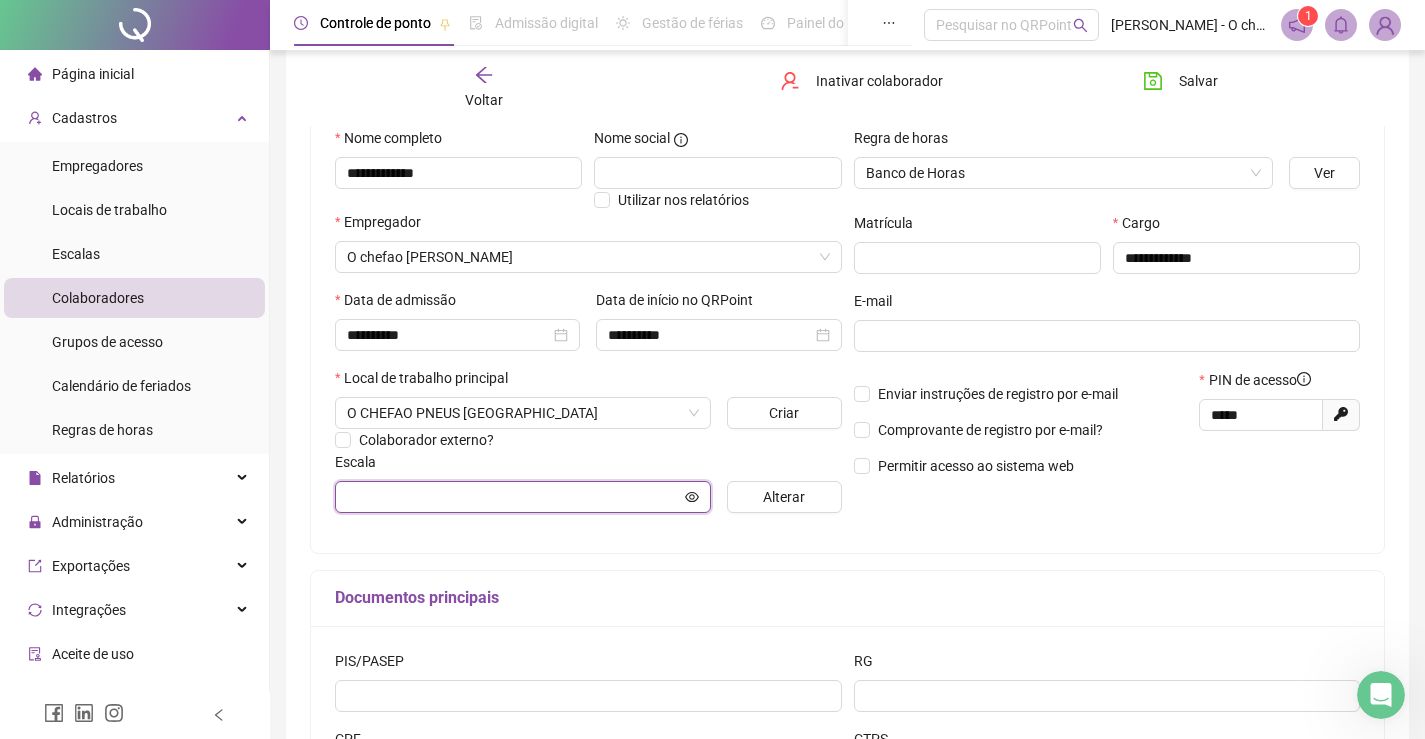 click at bounding box center (514, 497) 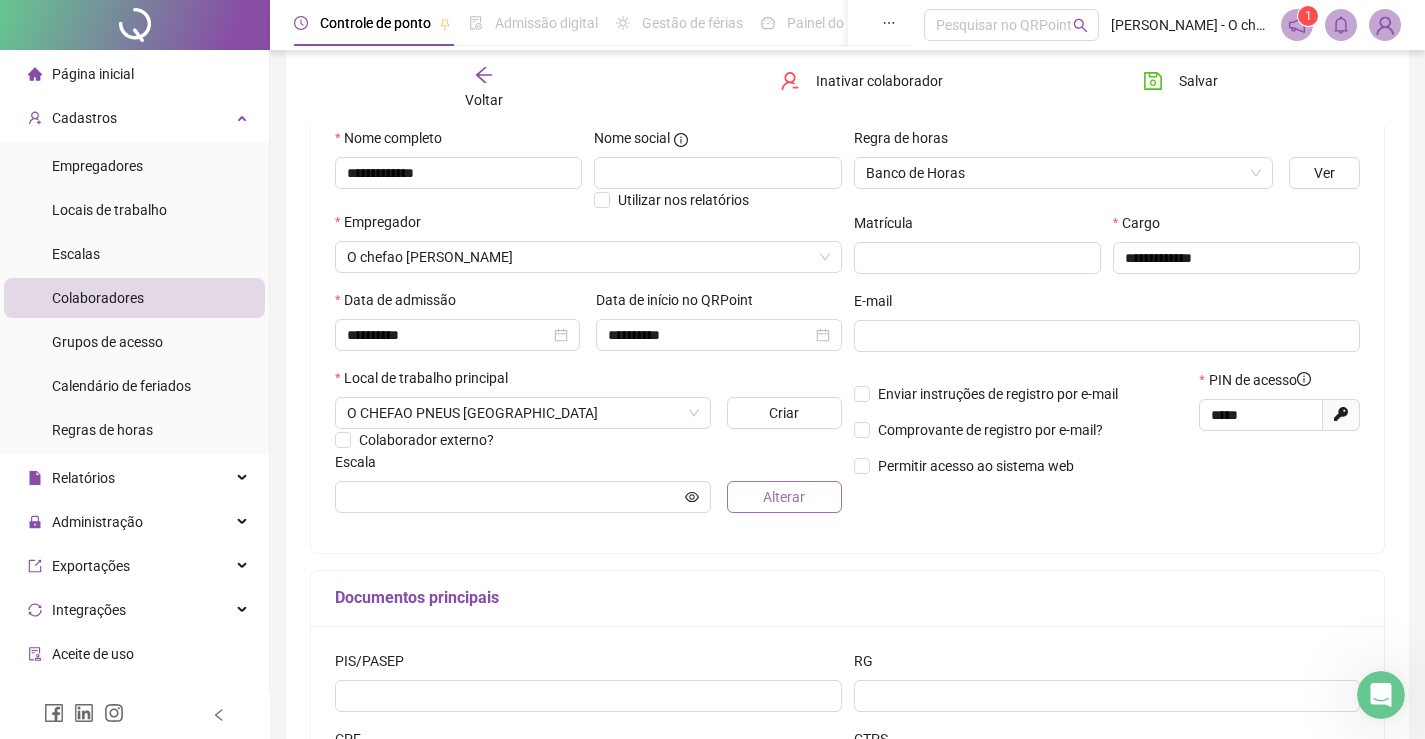 click on "Alterar" at bounding box center (784, 497) 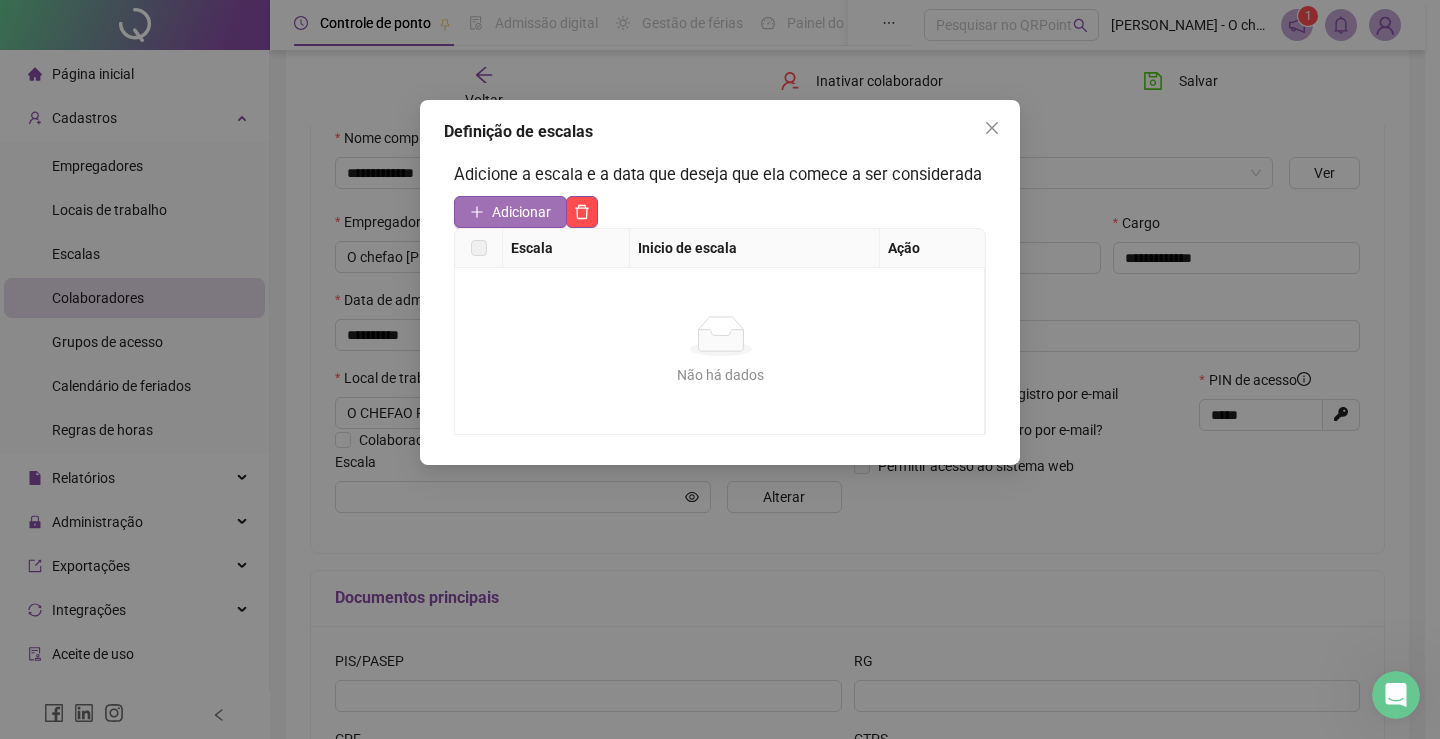 click on "Adicionar" at bounding box center [510, 212] 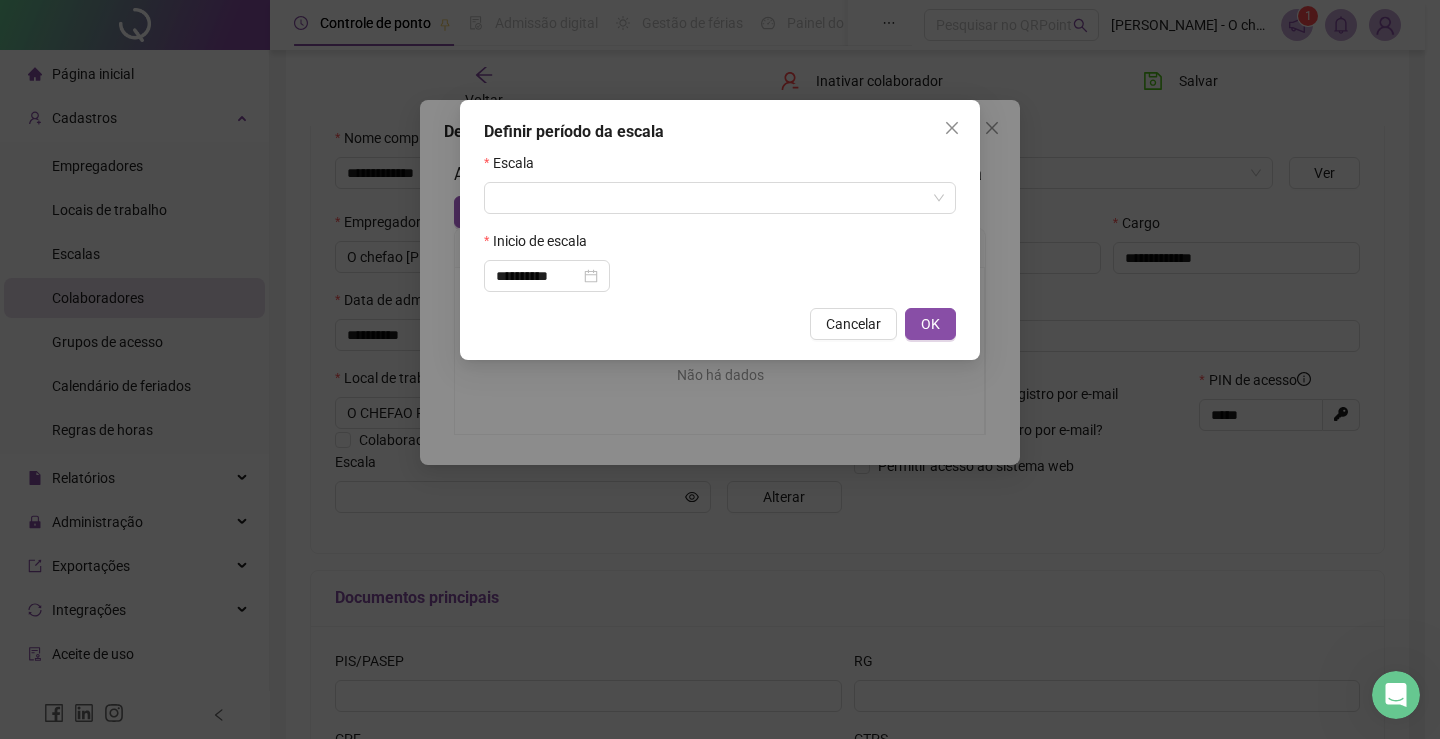 click on "**********" at bounding box center (720, 222) 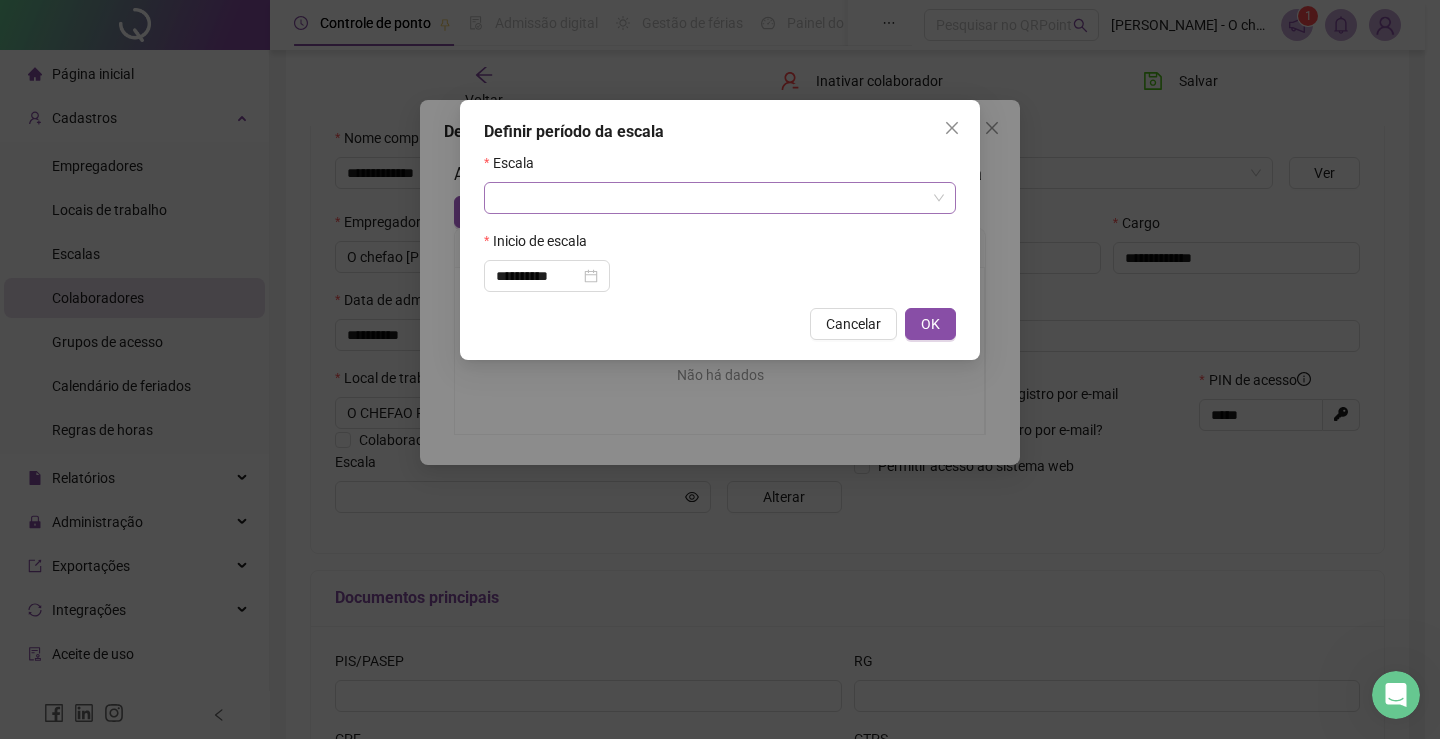 click at bounding box center (714, 198) 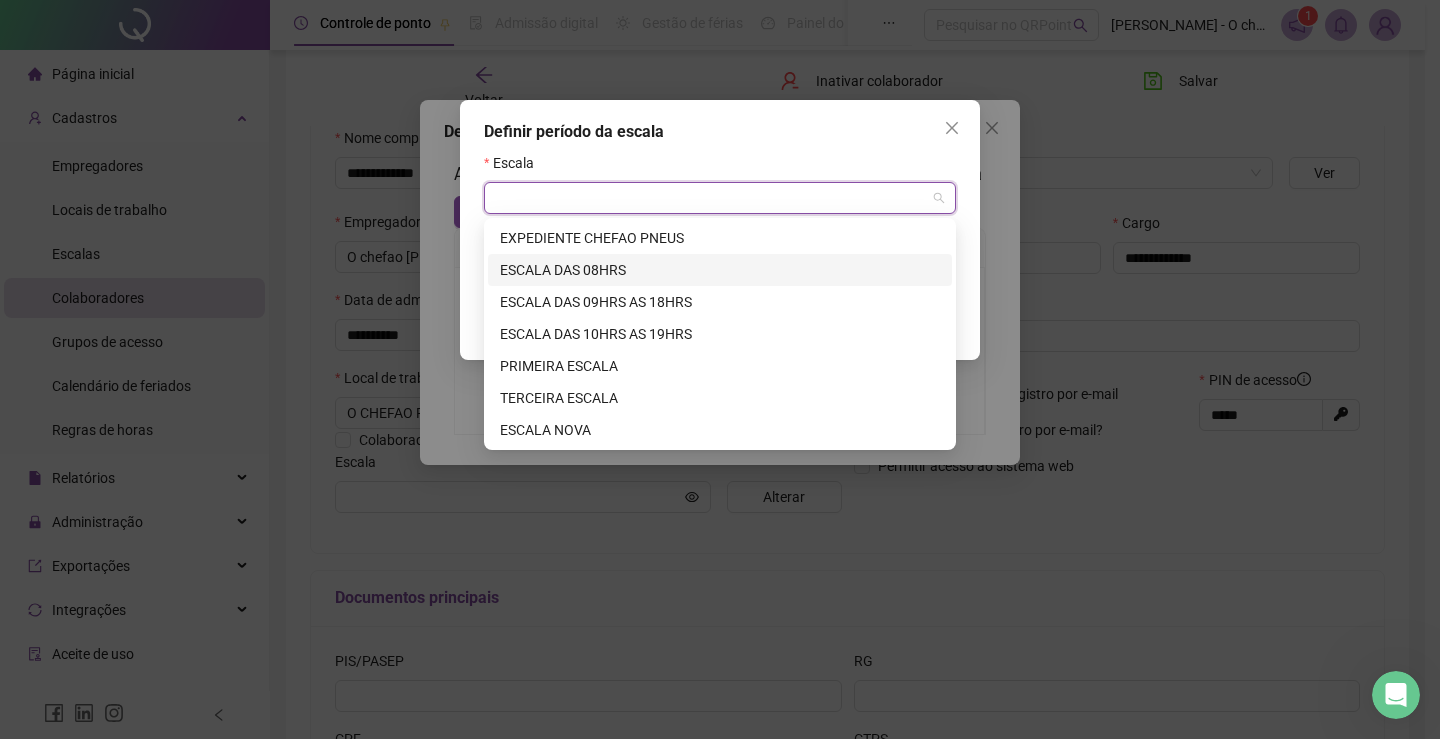click on "ESCALA DAS 08HRS" at bounding box center (720, 270) 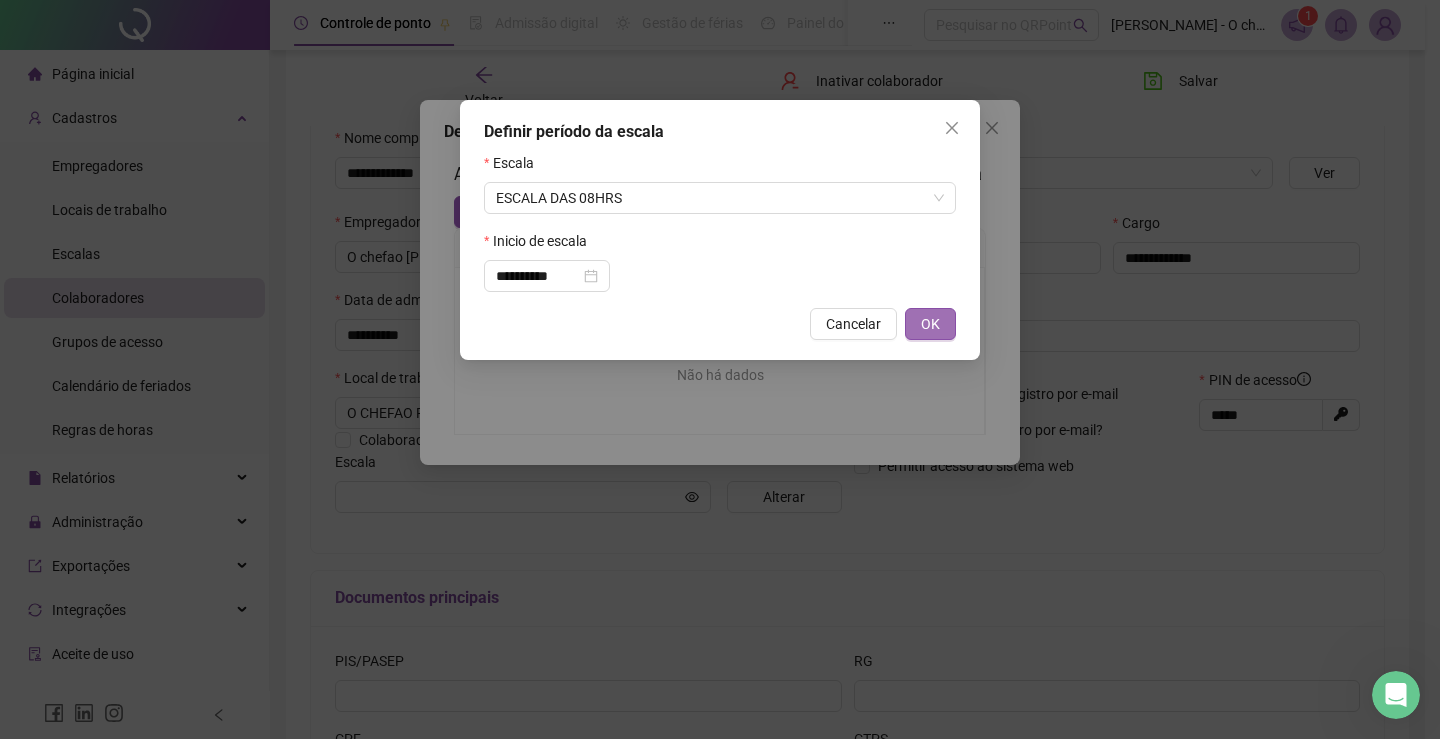 click on "OK" at bounding box center (930, 324) 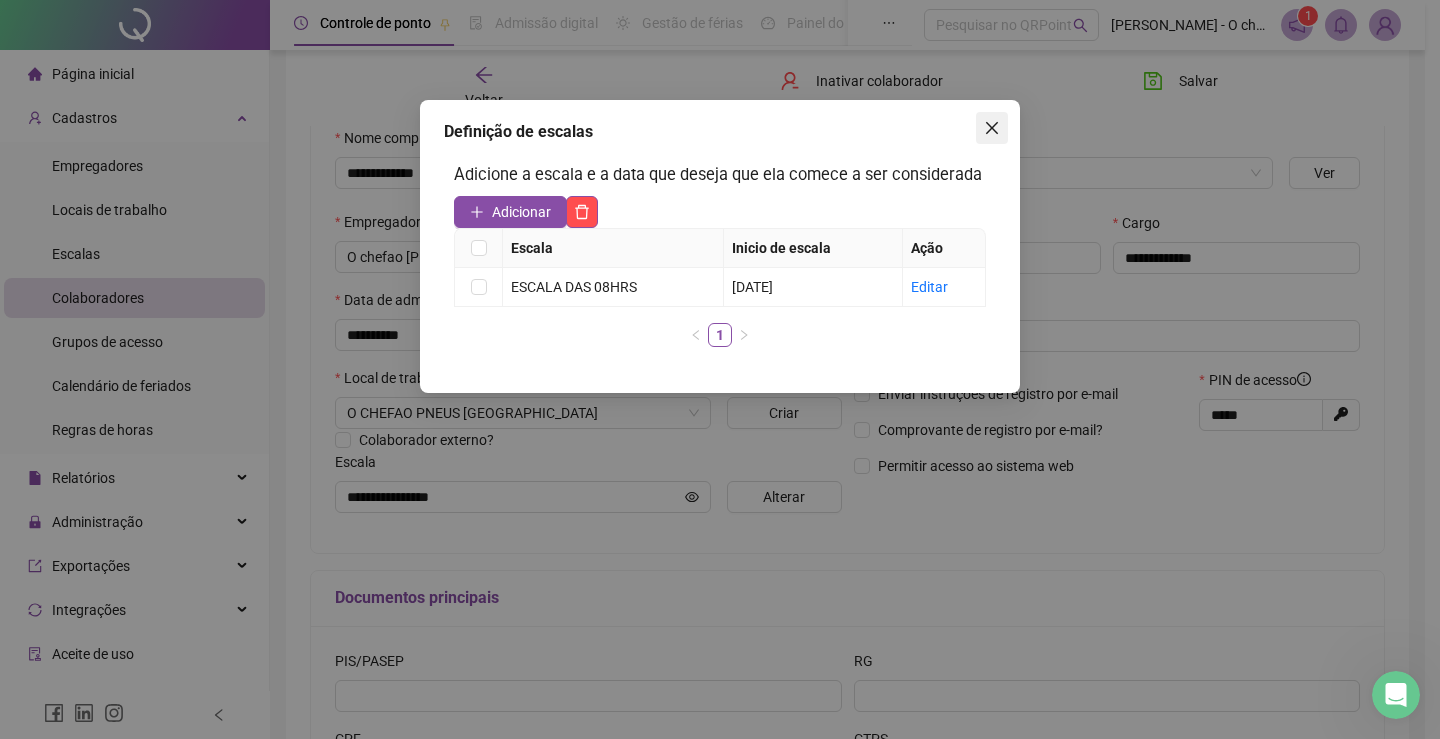 click at bounding box center [992, 128] 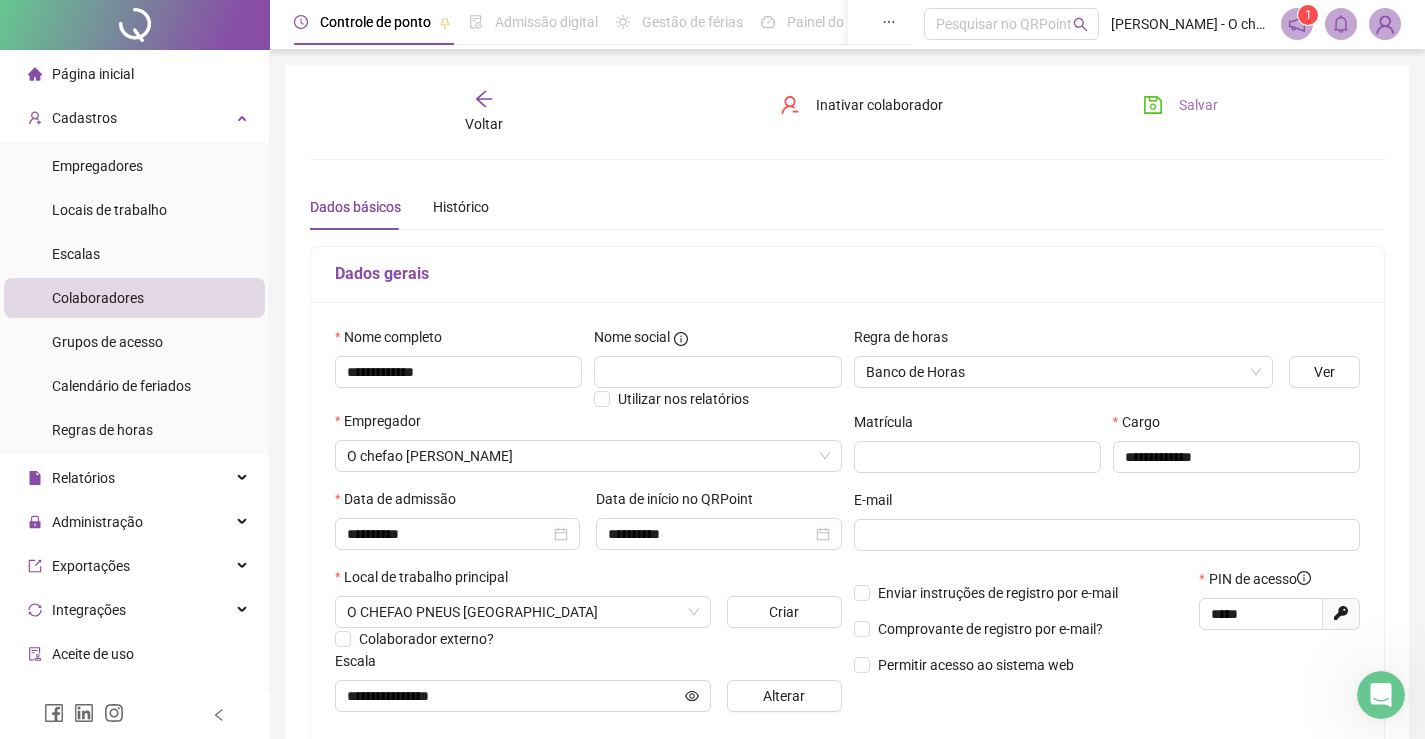 scroll, scrollTop: 0, scrollLeft: 0, axis: both 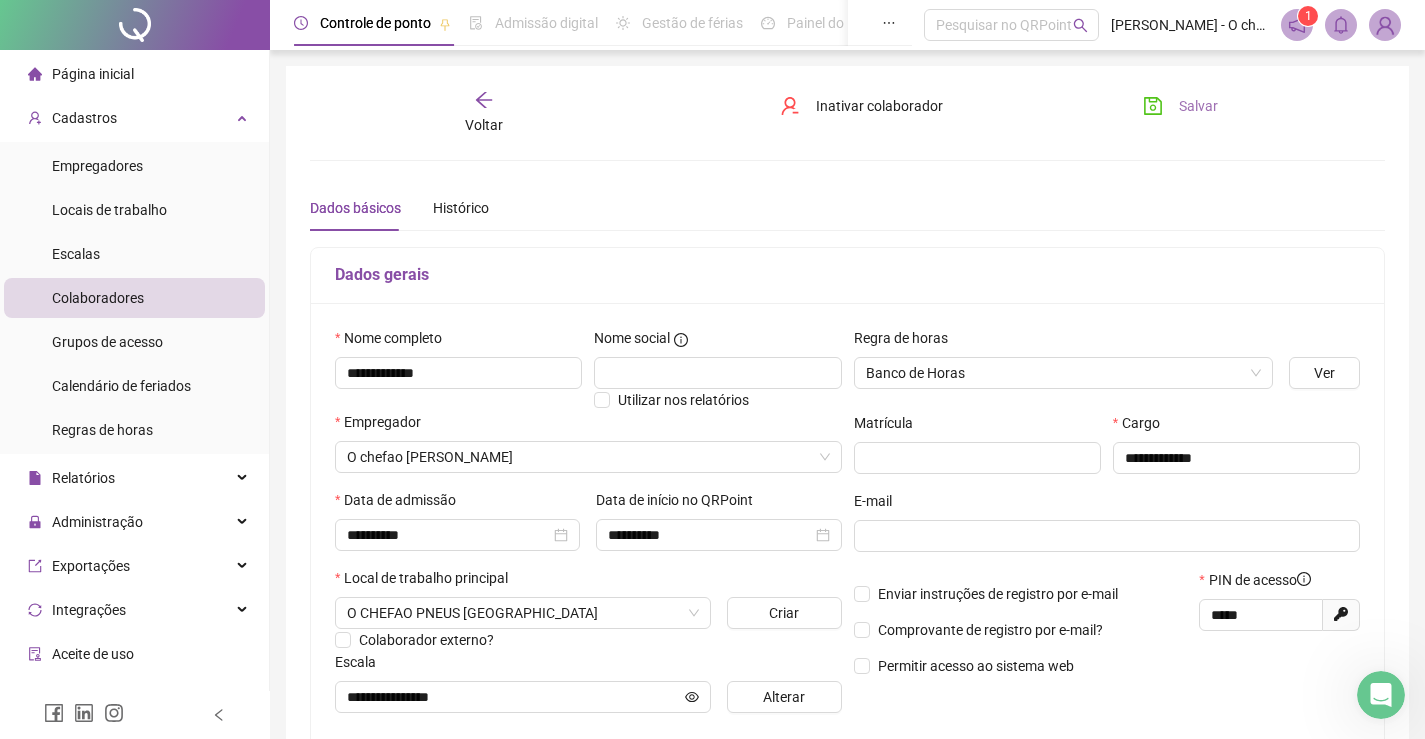 click on "Salvar" at bounding box center (1180, 106) 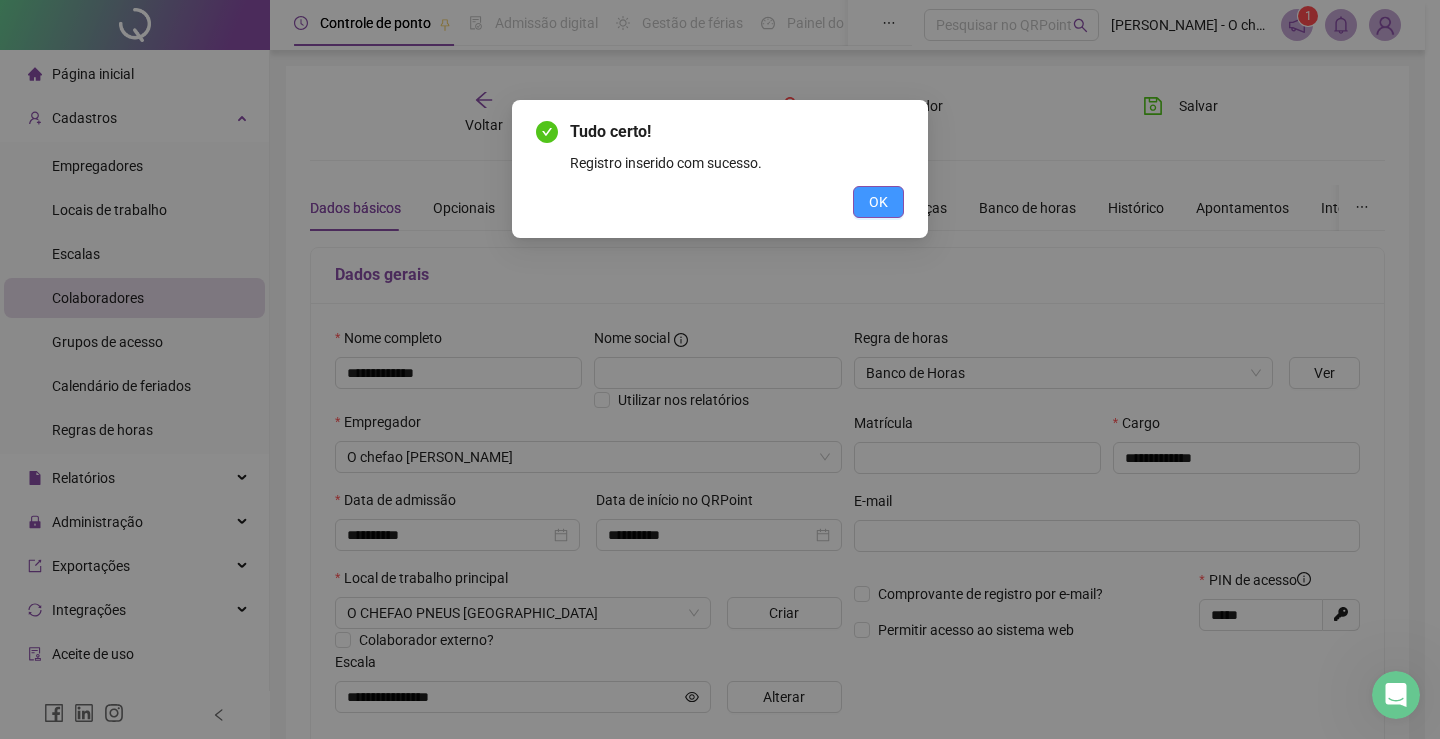 click on "OK" at bounding box center (878, 202) 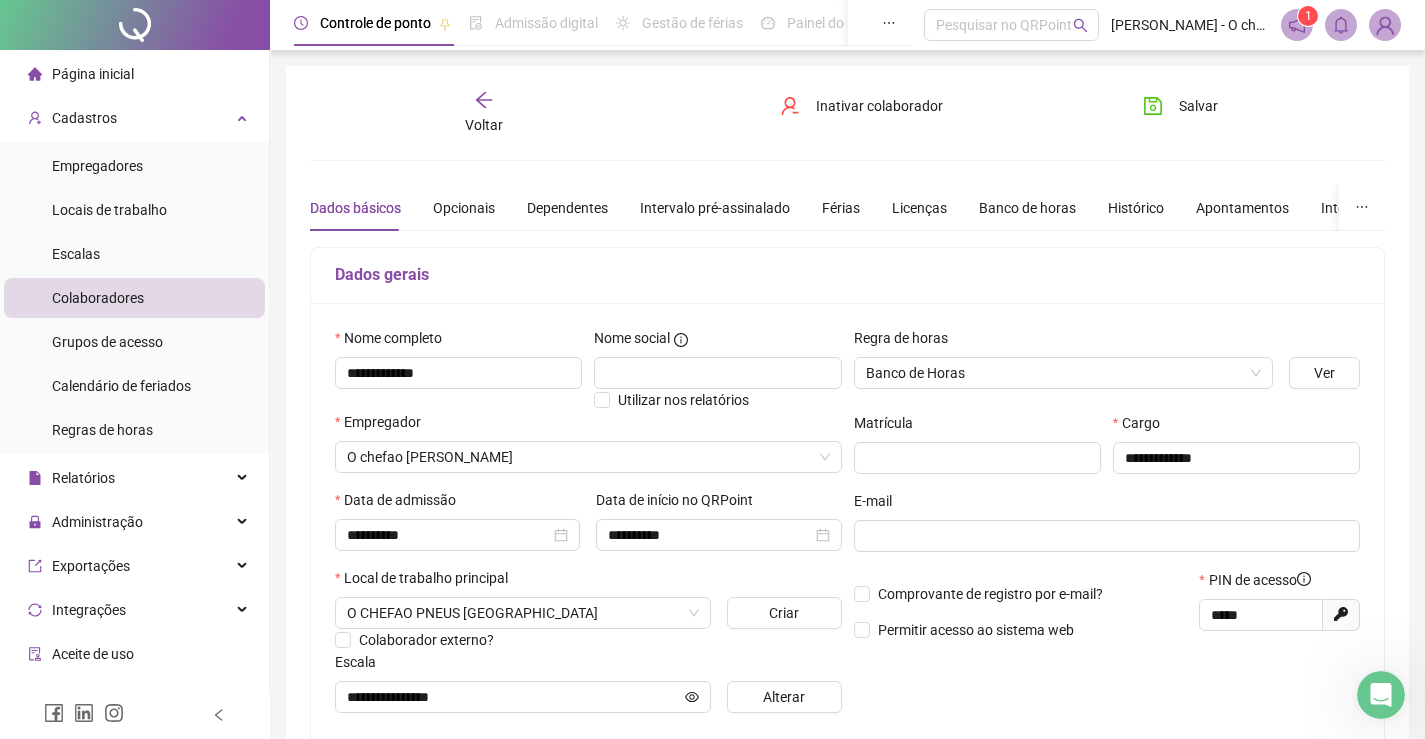 click 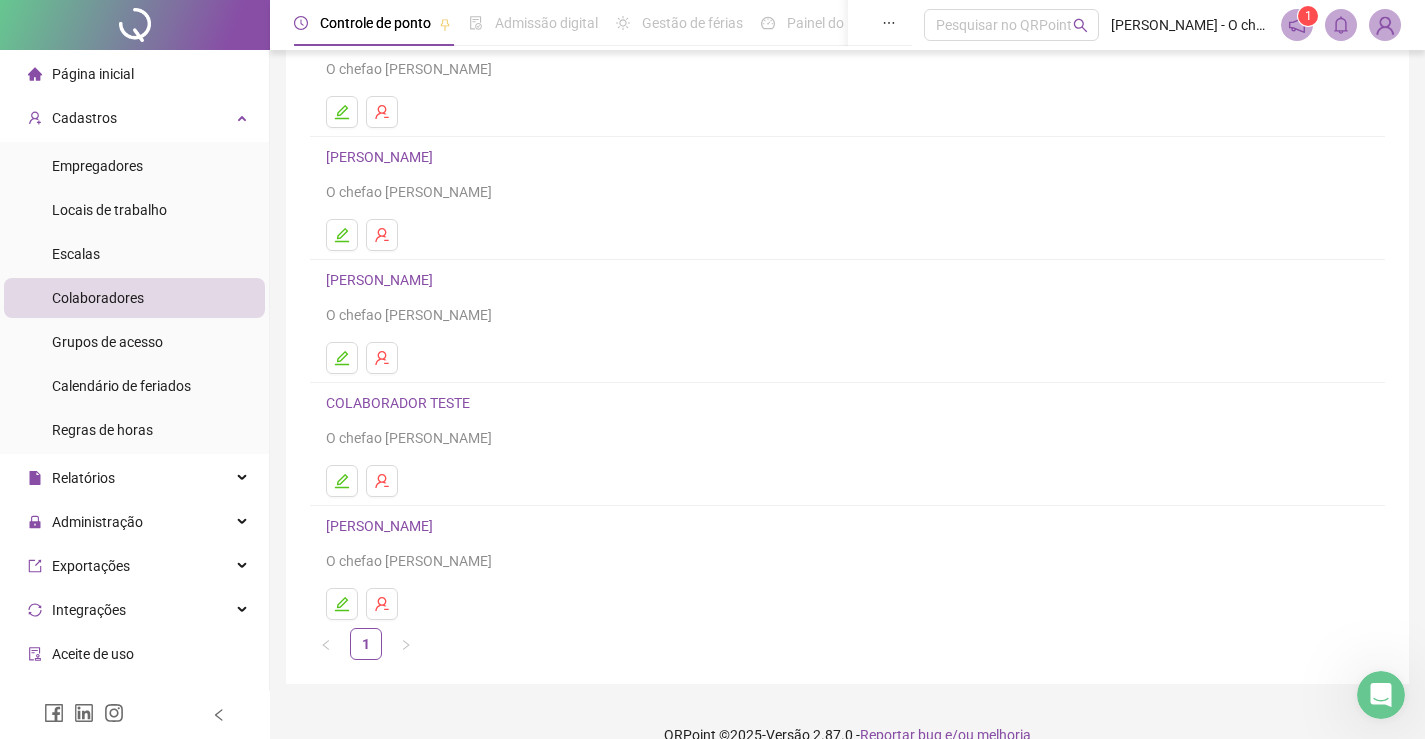scroll, scrollTop: 200, scrollLeft: 0, axis: vertical 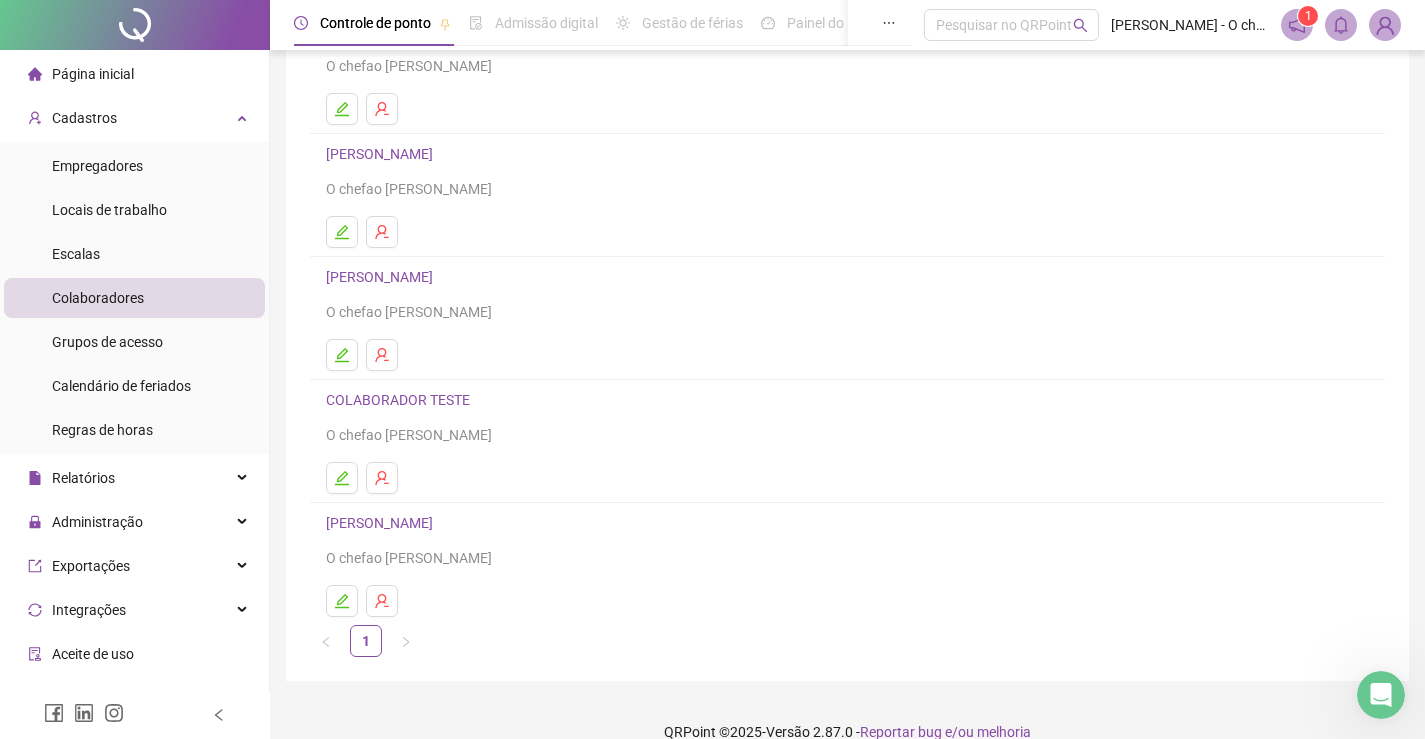 click on "[PERSON_NAME]" at bounding box center (382, 154) 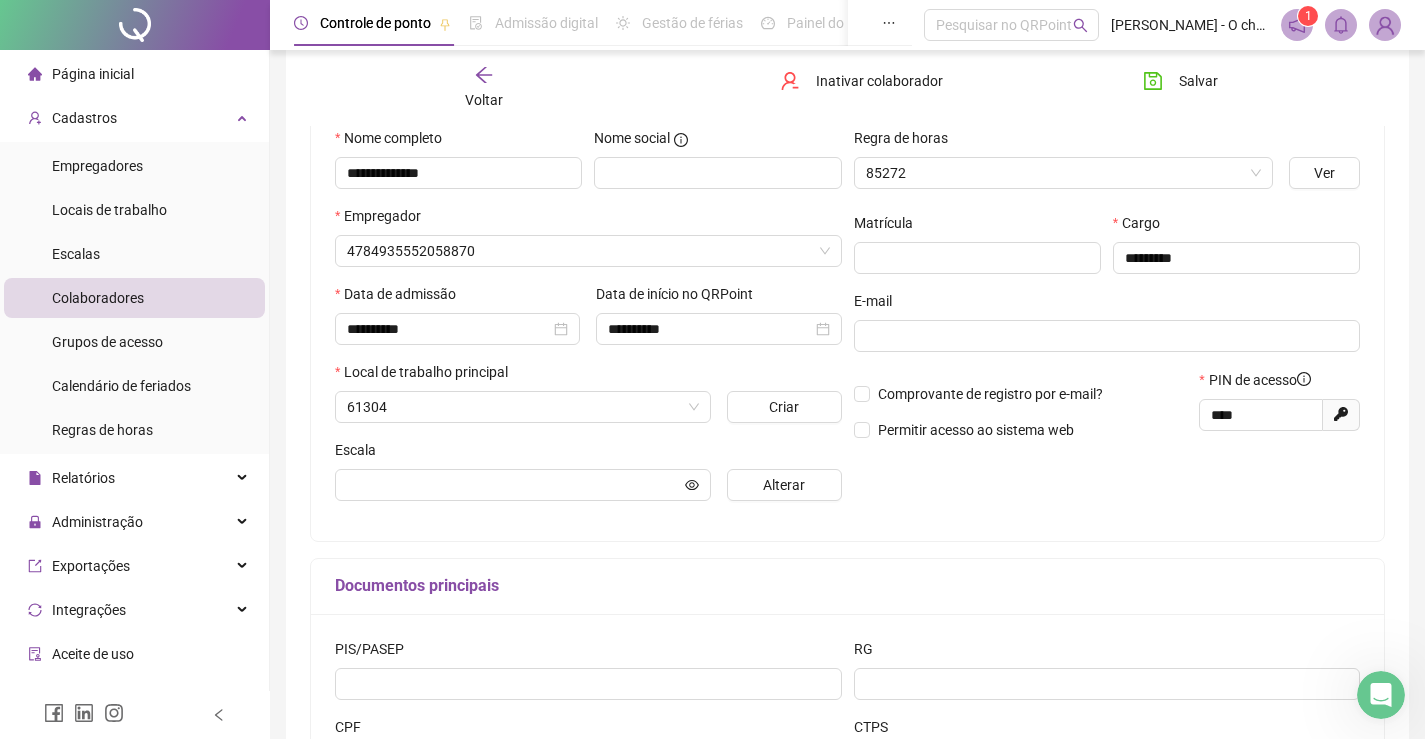 scroll, scrollTop: 210, scrollLeft: 0, axis: vertical 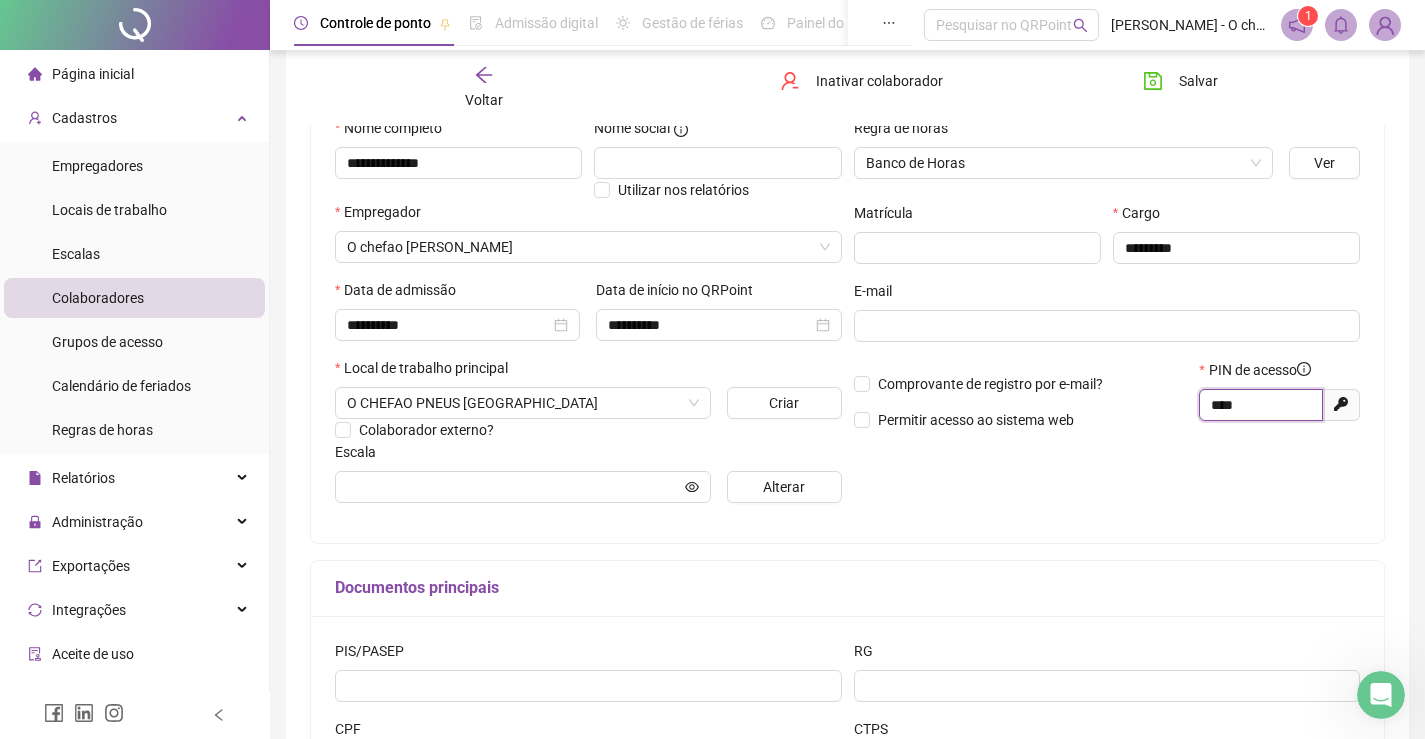 click on "****" at bounding box center [1259, 405] 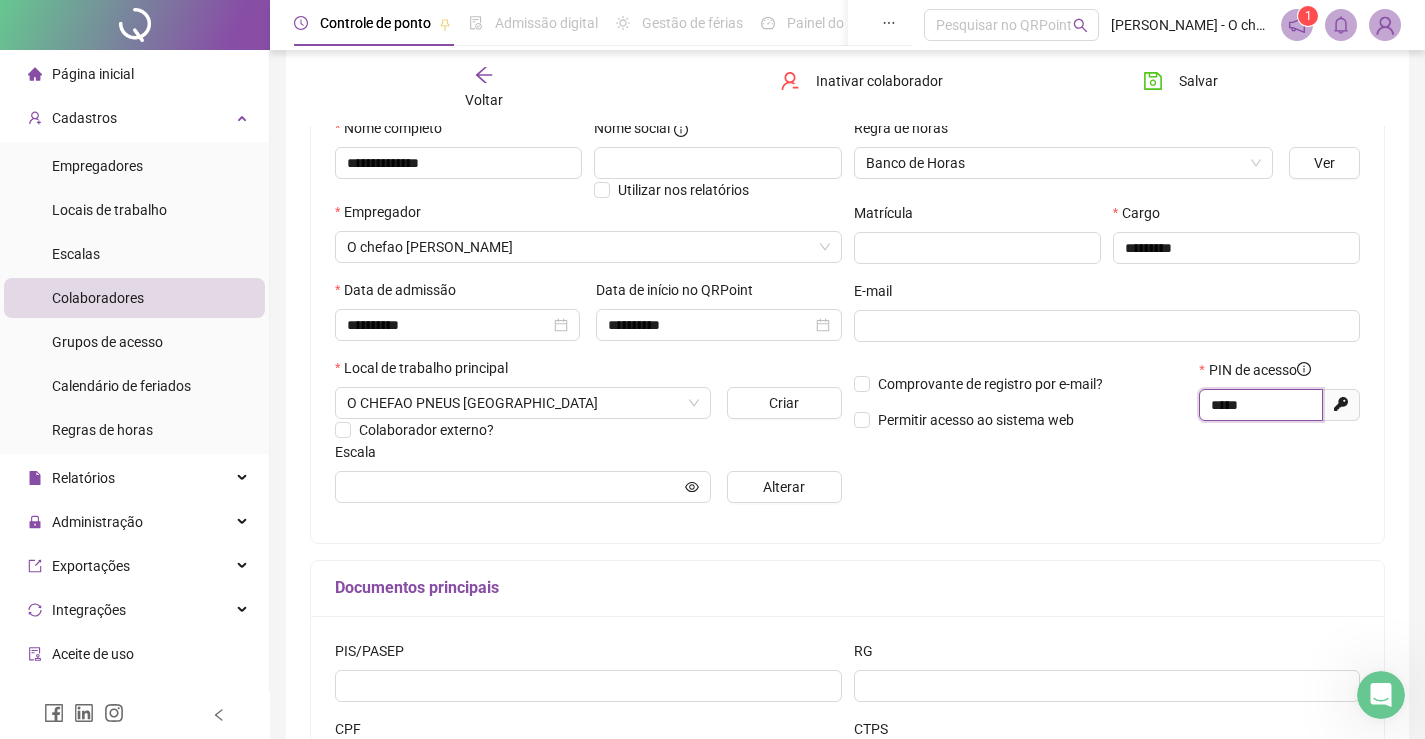 type on "*****" 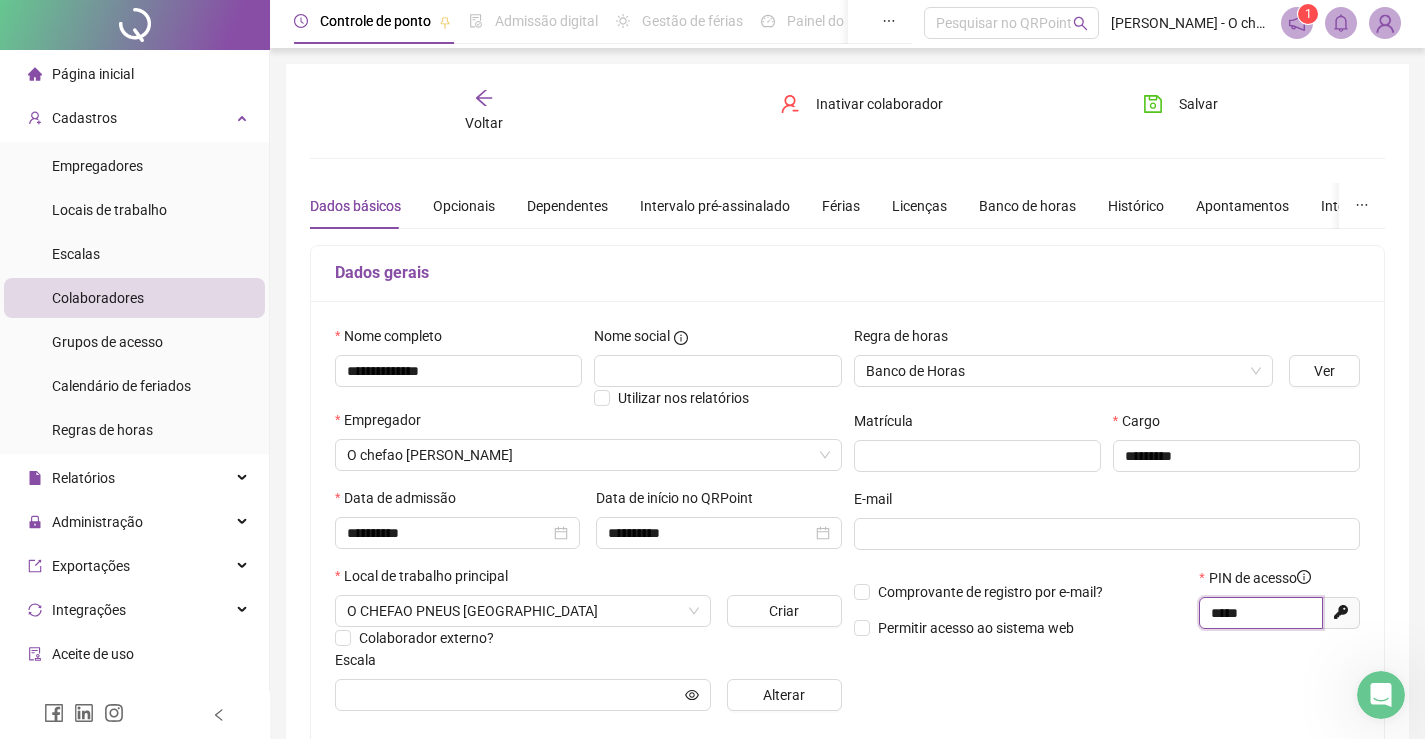 scroll, scrollTop: 0, scrollLeft: 0, axis: both 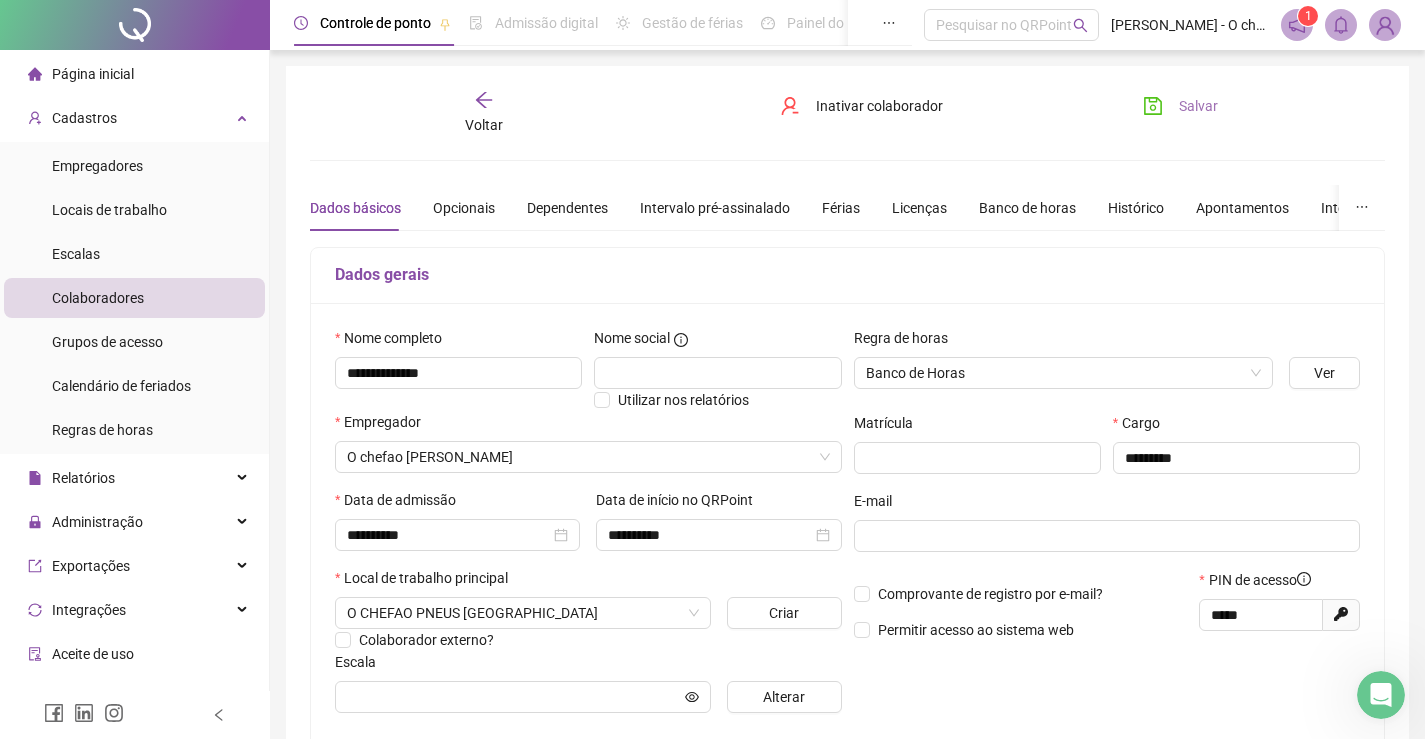 click on "Salvar" at bounding box center [1180, 106] 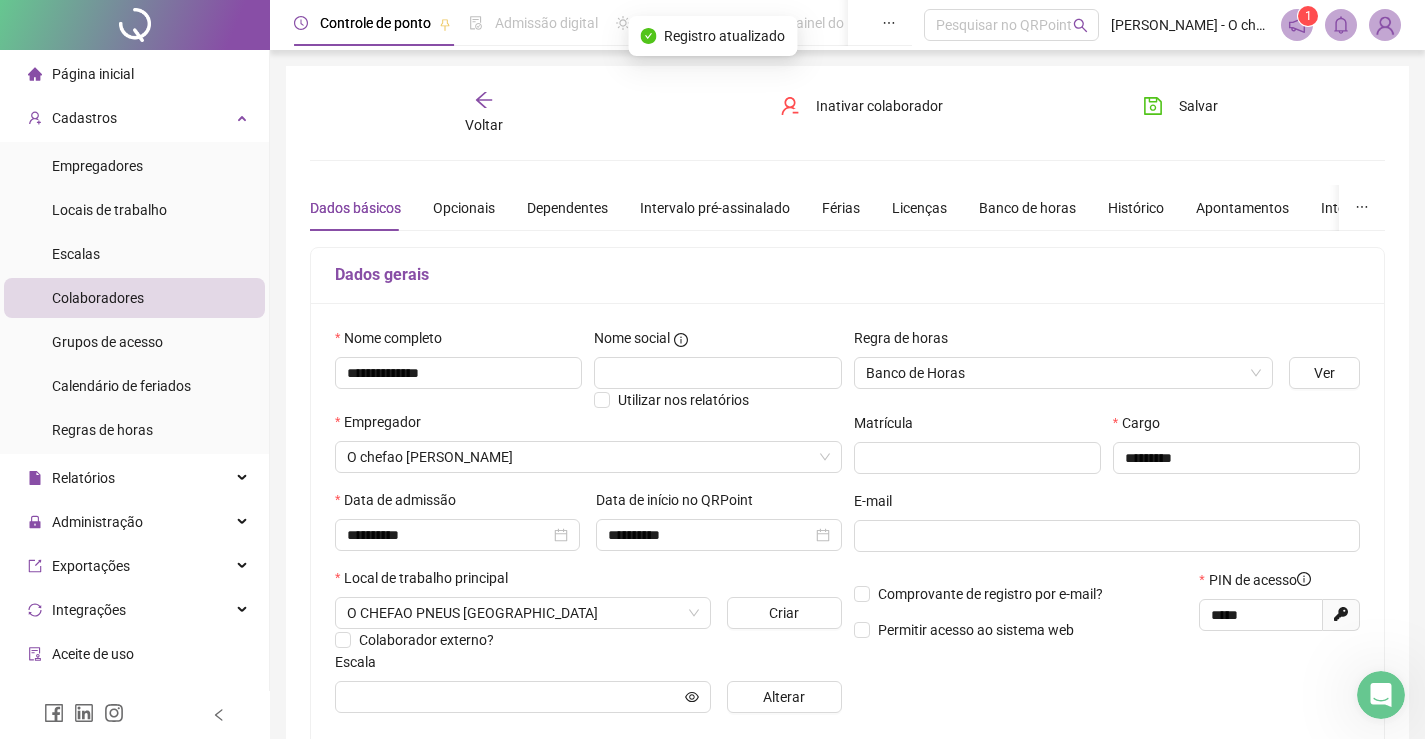 click on "Voltar" at bounding box center (484, 125) 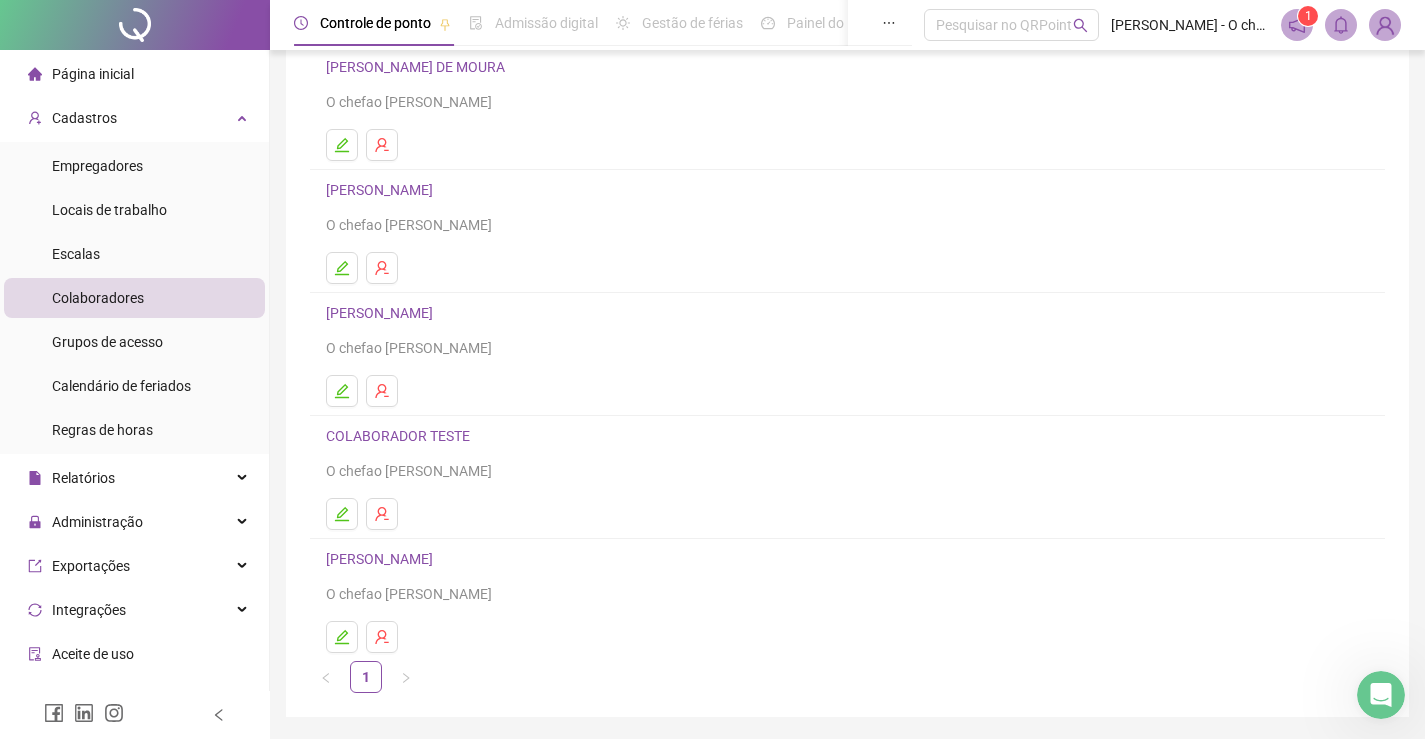 scroll, scrollTop: 100, scrollLeft: 0, axis: vertical 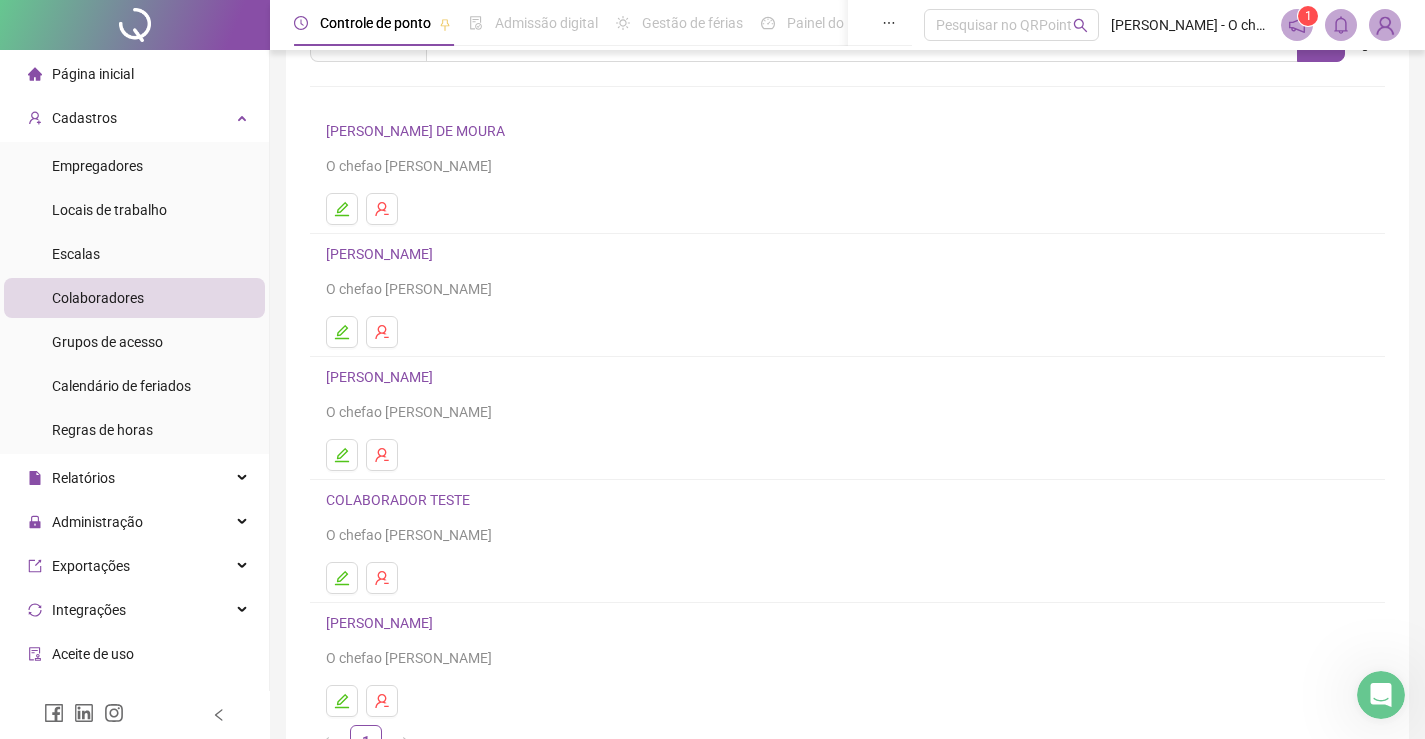 click on "[PERSON_NAME] DE MOURA" at bounding box center (418, 131) 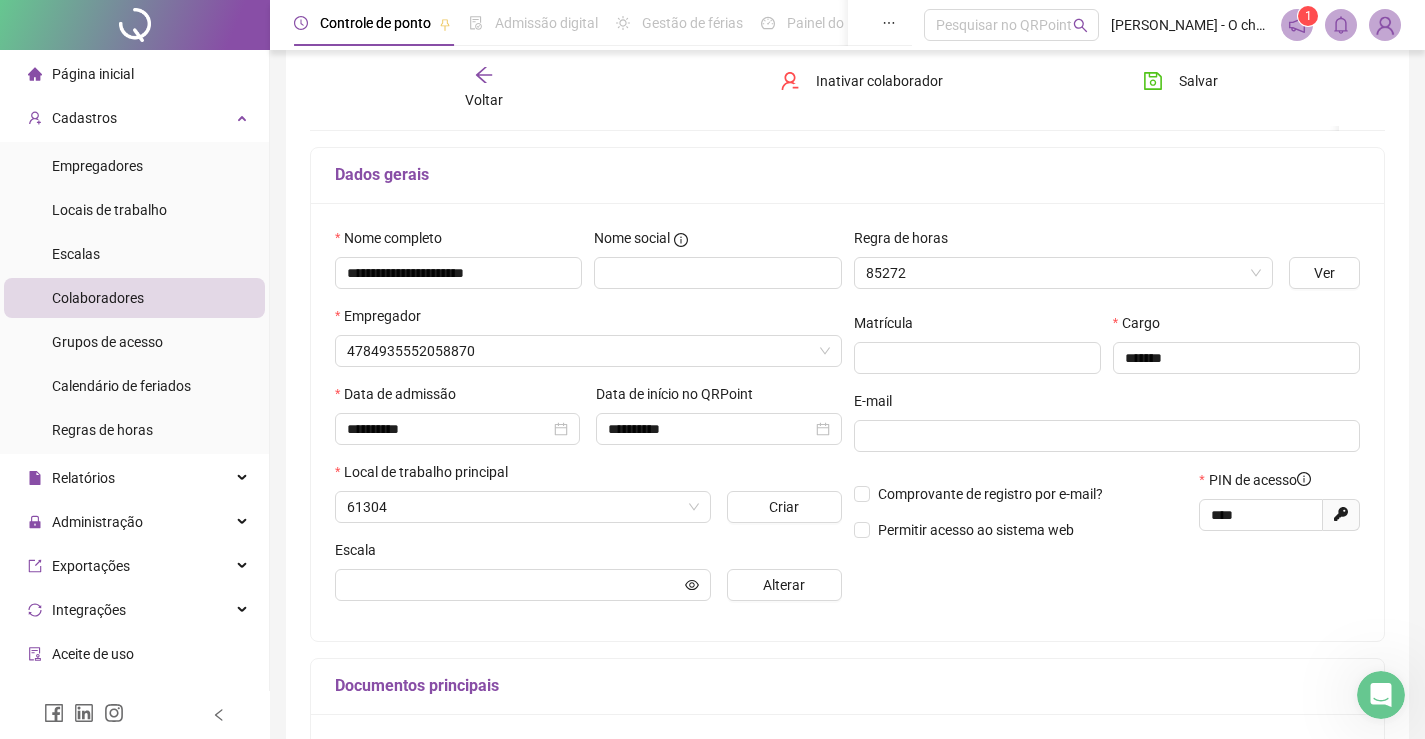 scroll, scrollTop: 110, scrollLeft: 0, axis: vertical 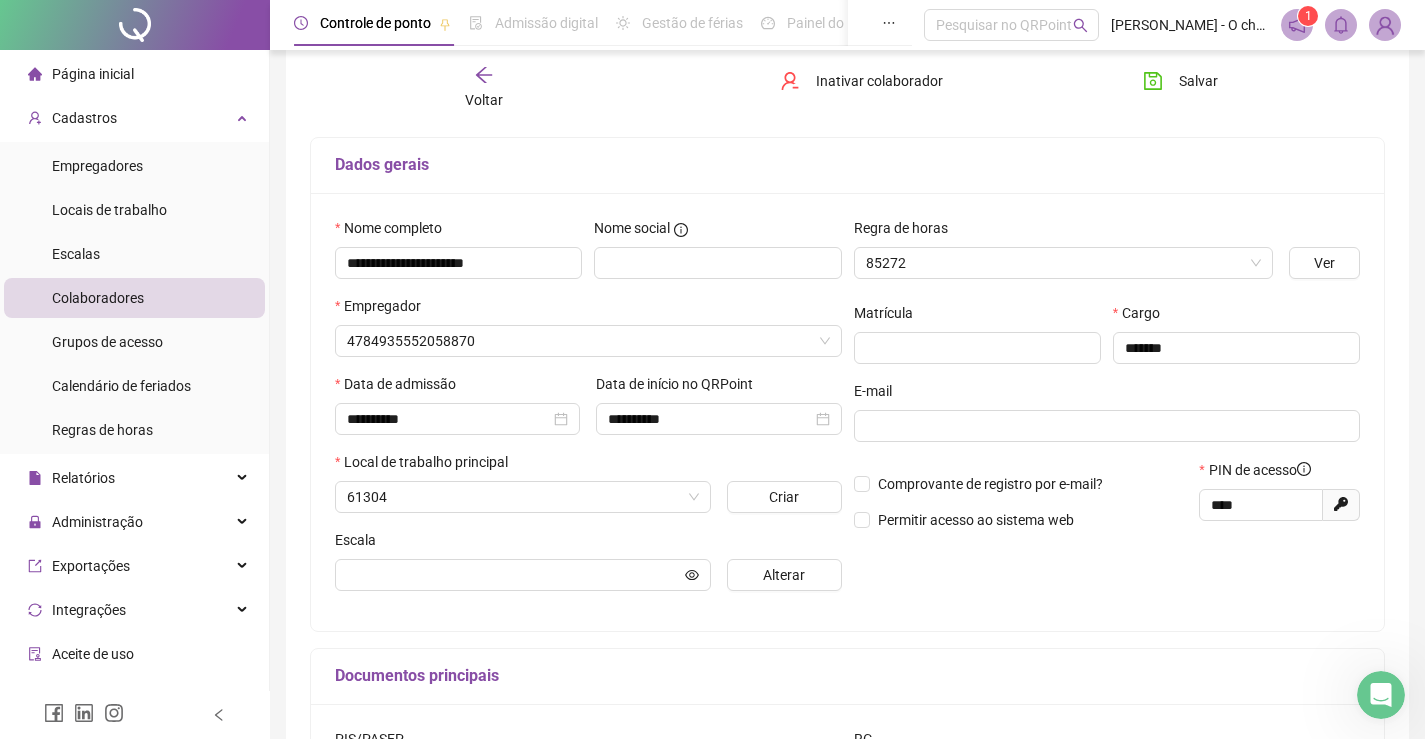 type on "**********" 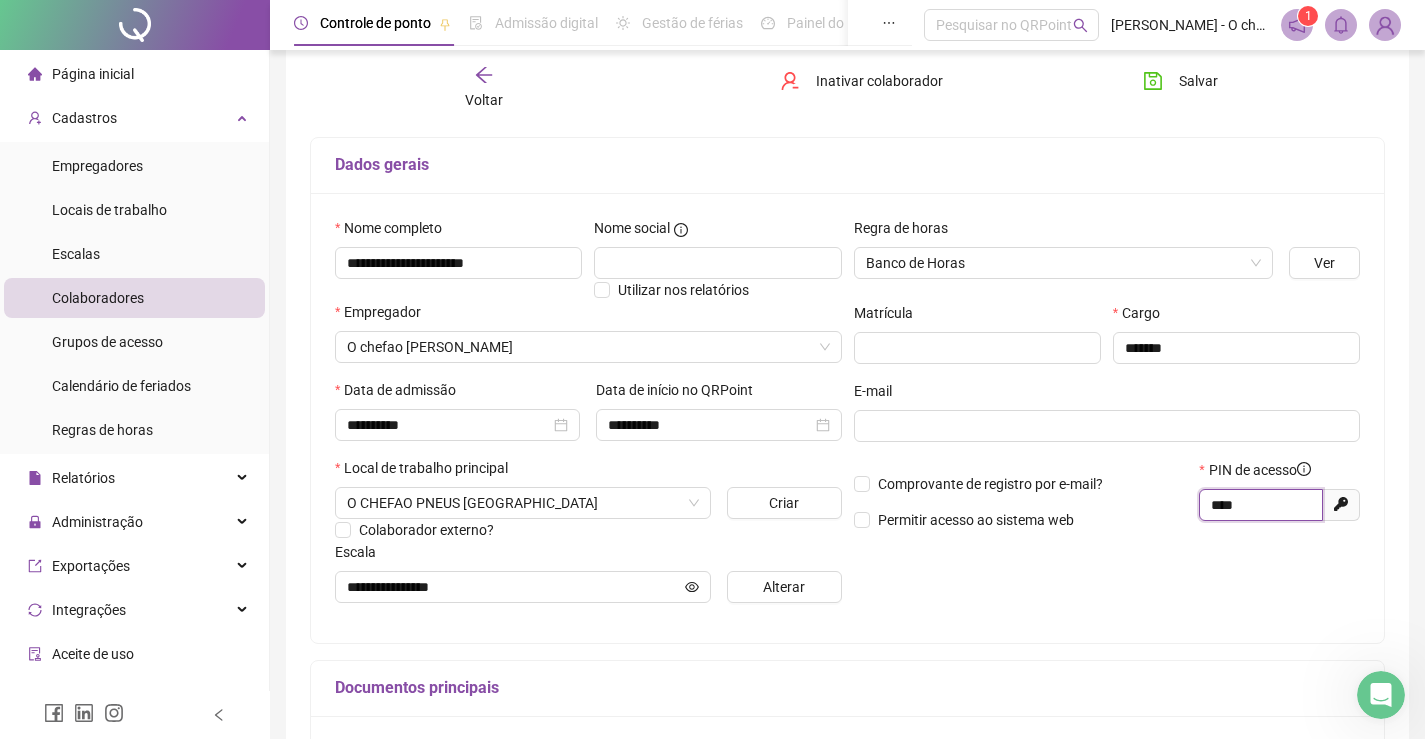 click on "****" at bounding box center (1259, 505) 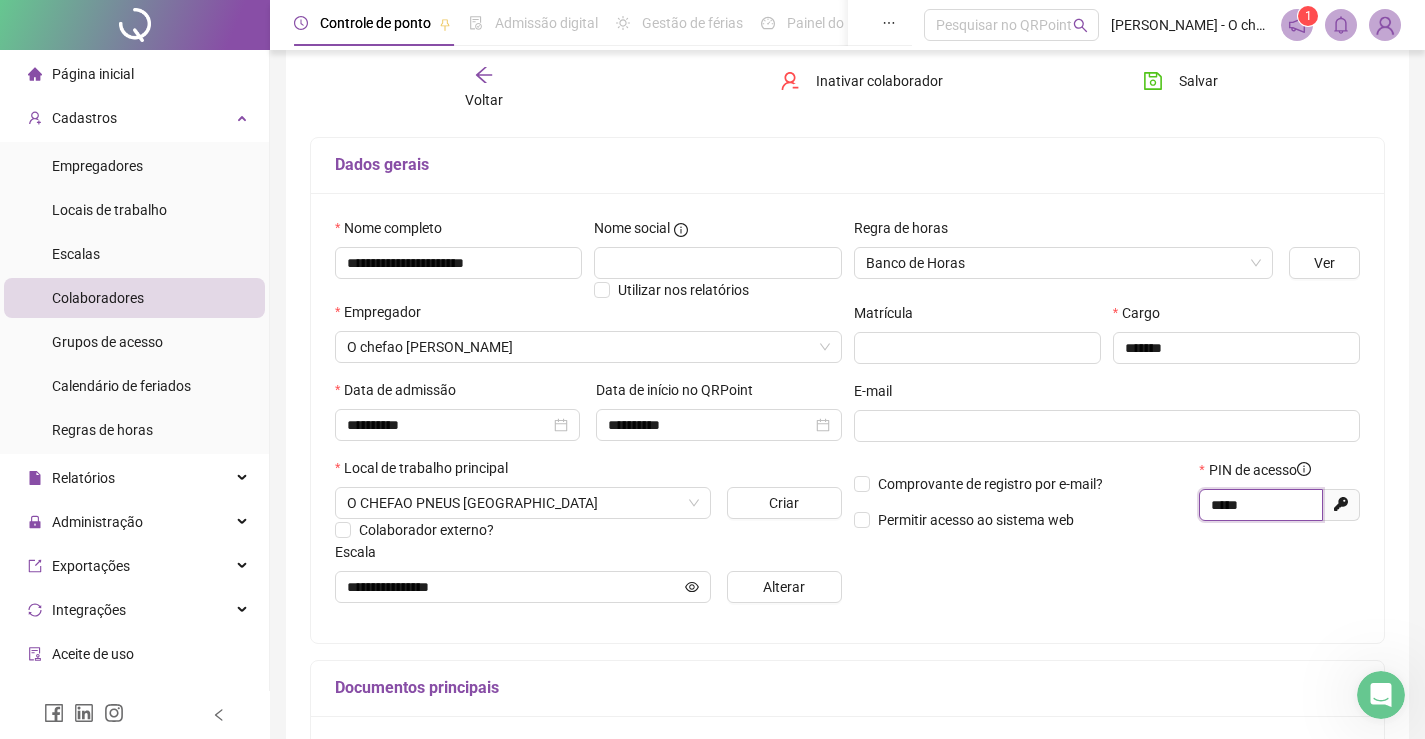 type on "*****" 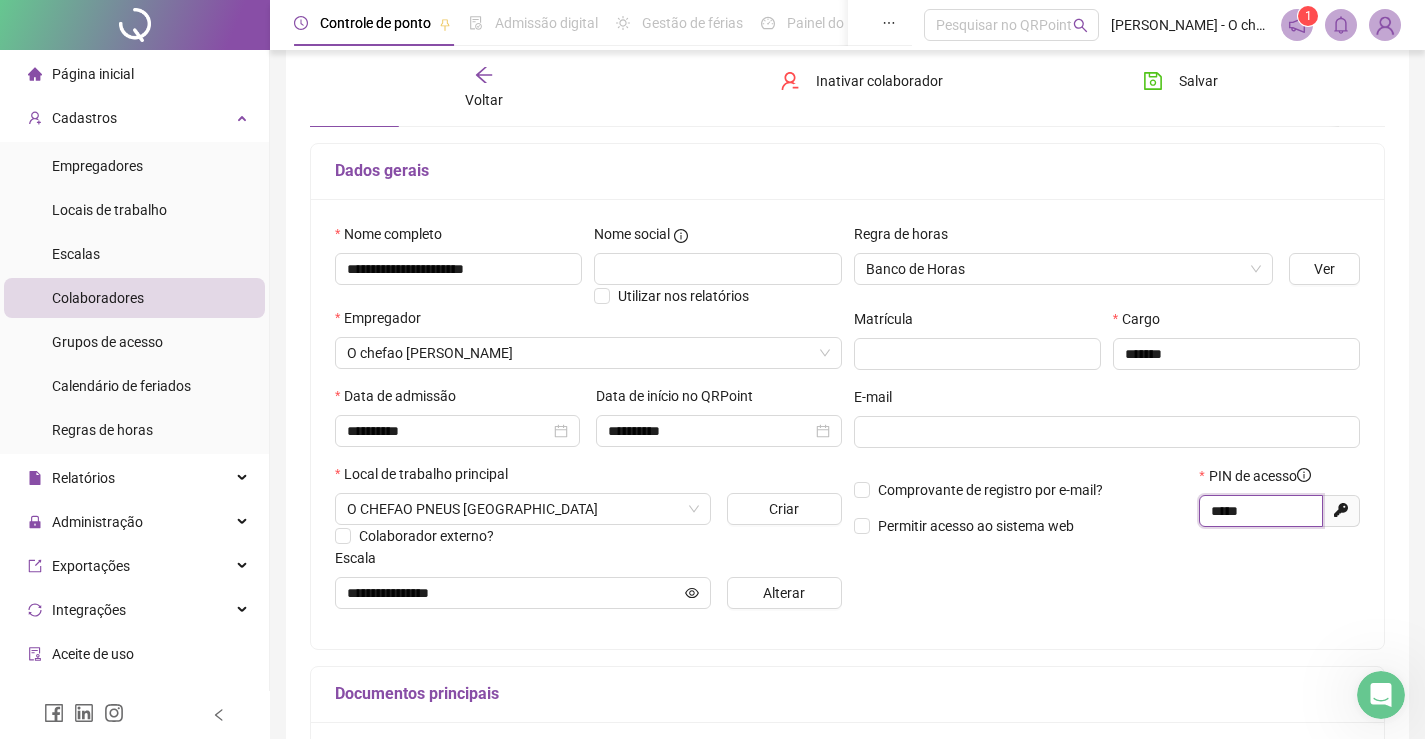 scroll, scrollTop: 102, scrollLeft: 0, axis: vertical 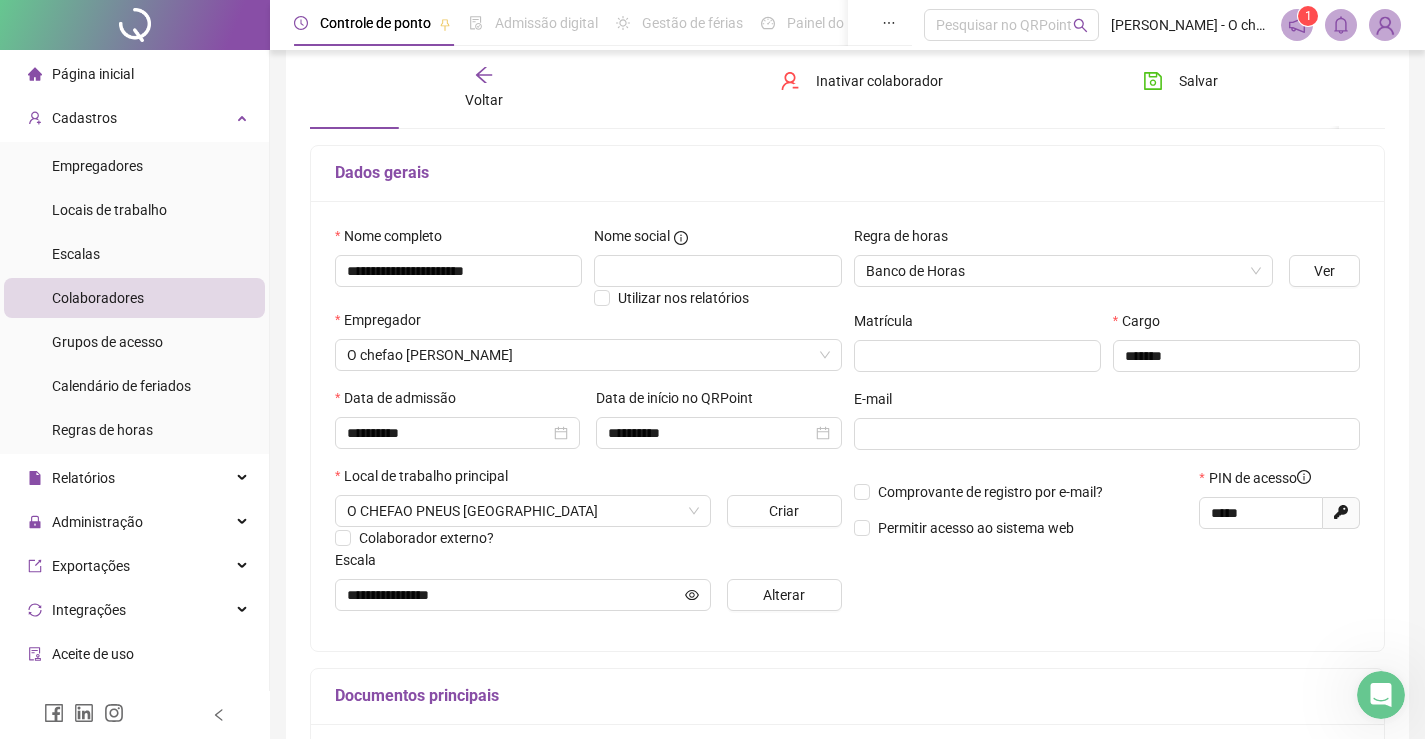 click on "Salvar" at bounding box center (1211, 88) 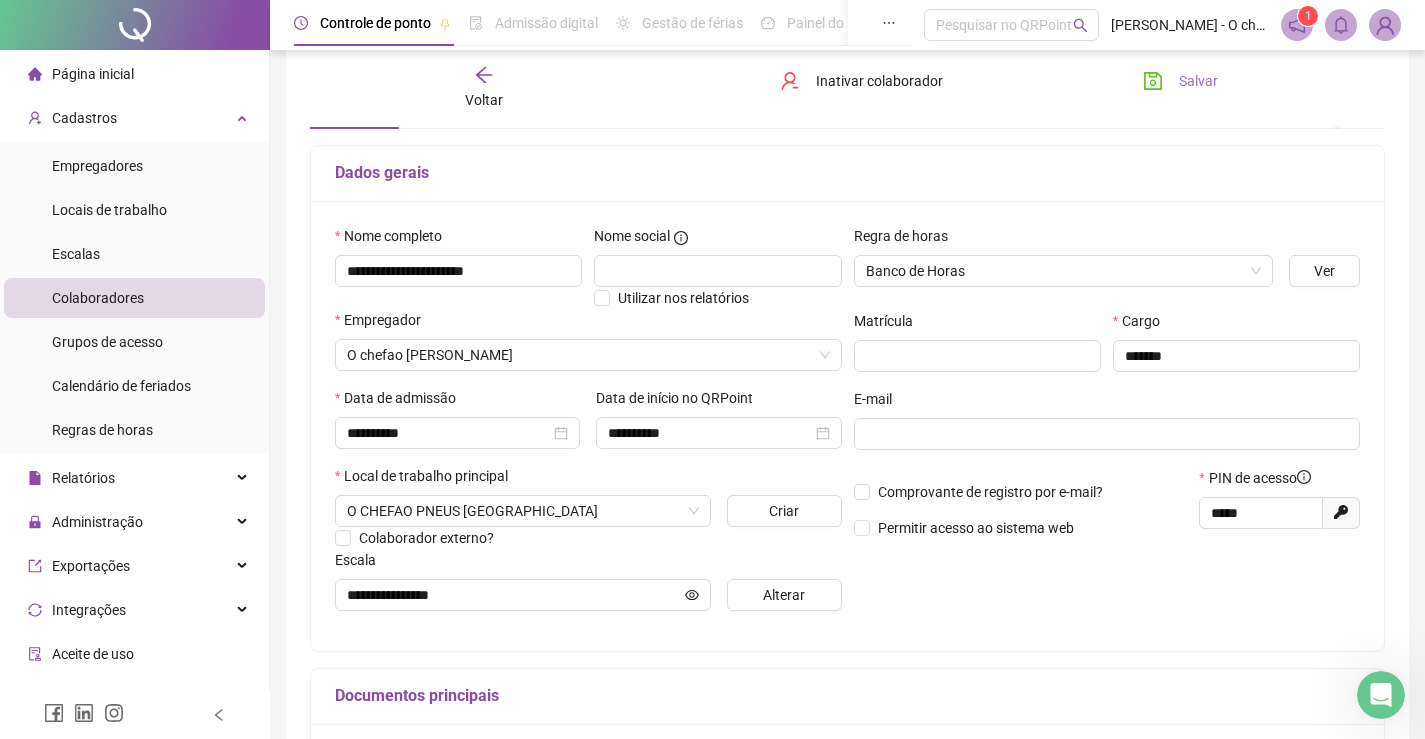 click on "Salvar" at bounding box center [1198, 81] 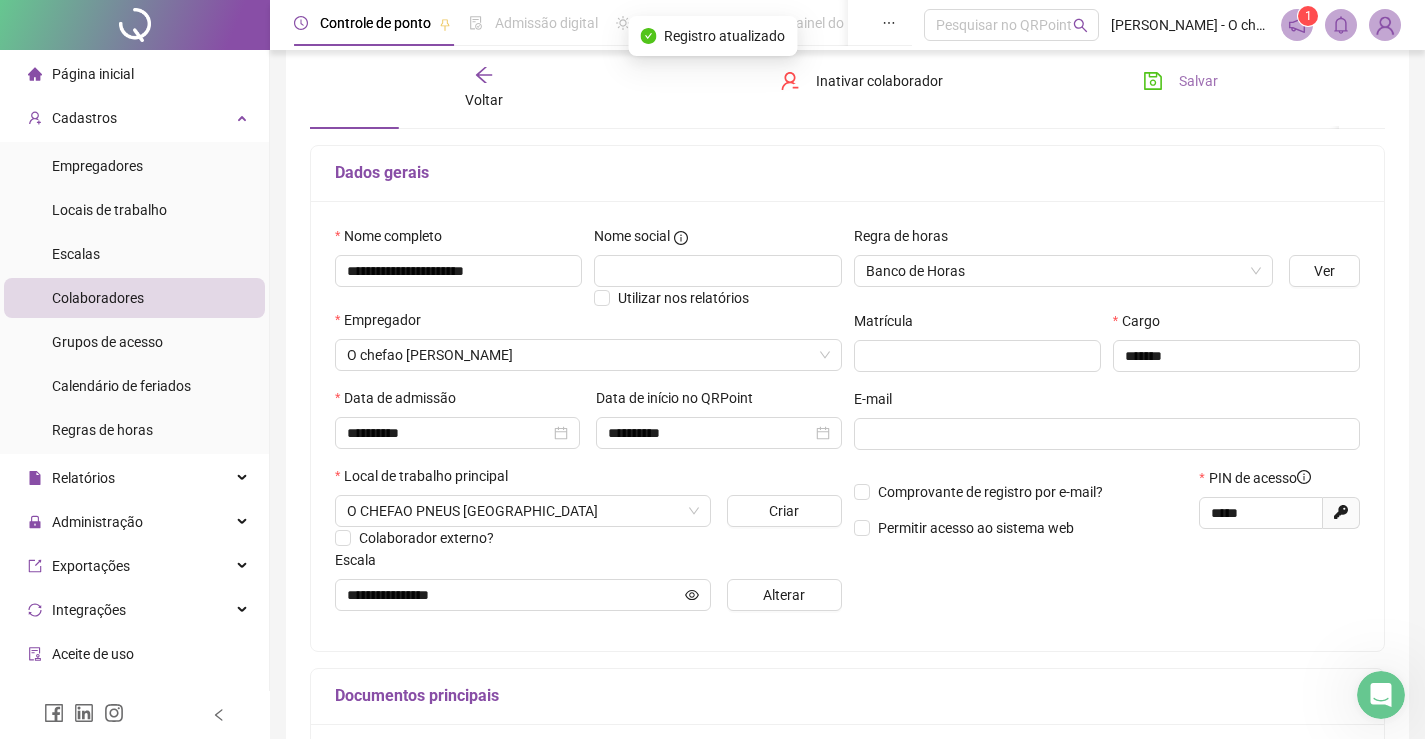 click on "Salvar" at bounding box center [1198, 81] 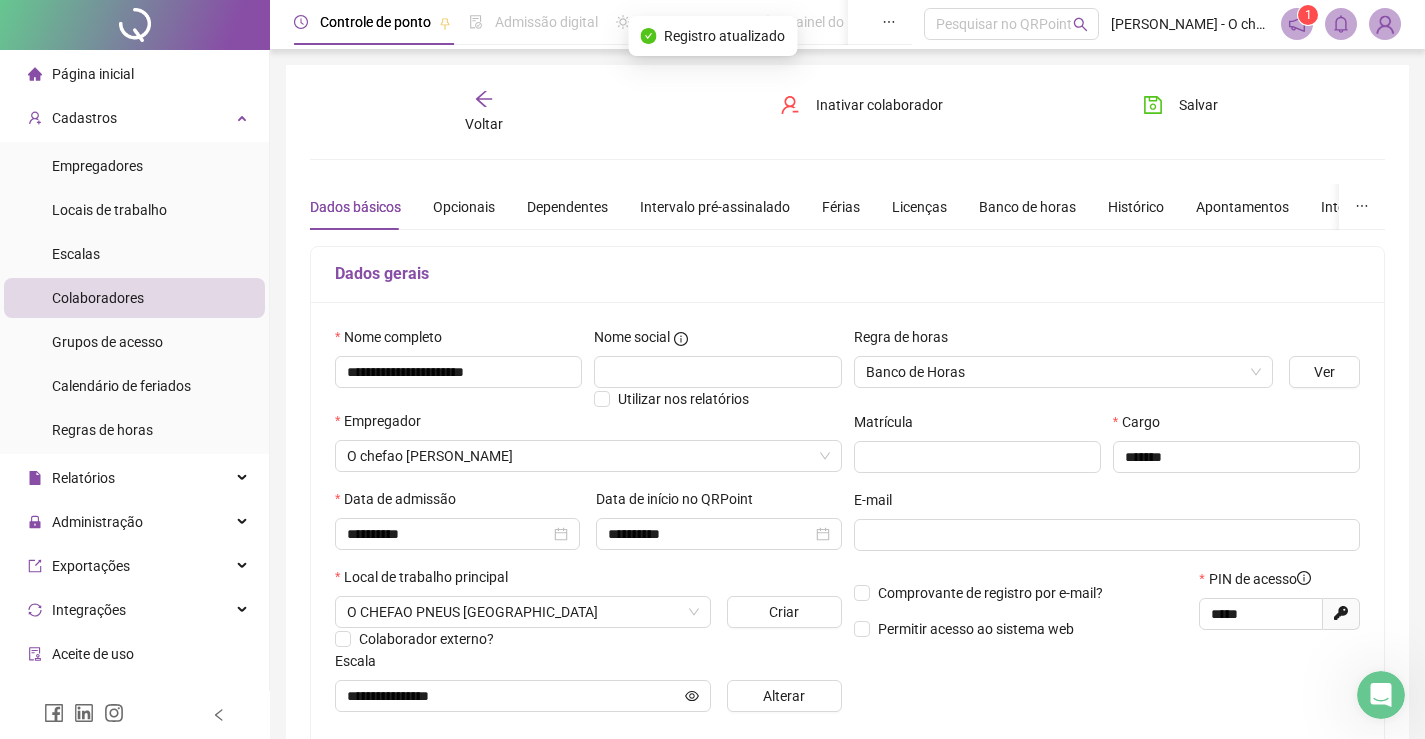 scroll, scrollTop: 0, scrollLeft: 0, axis: both 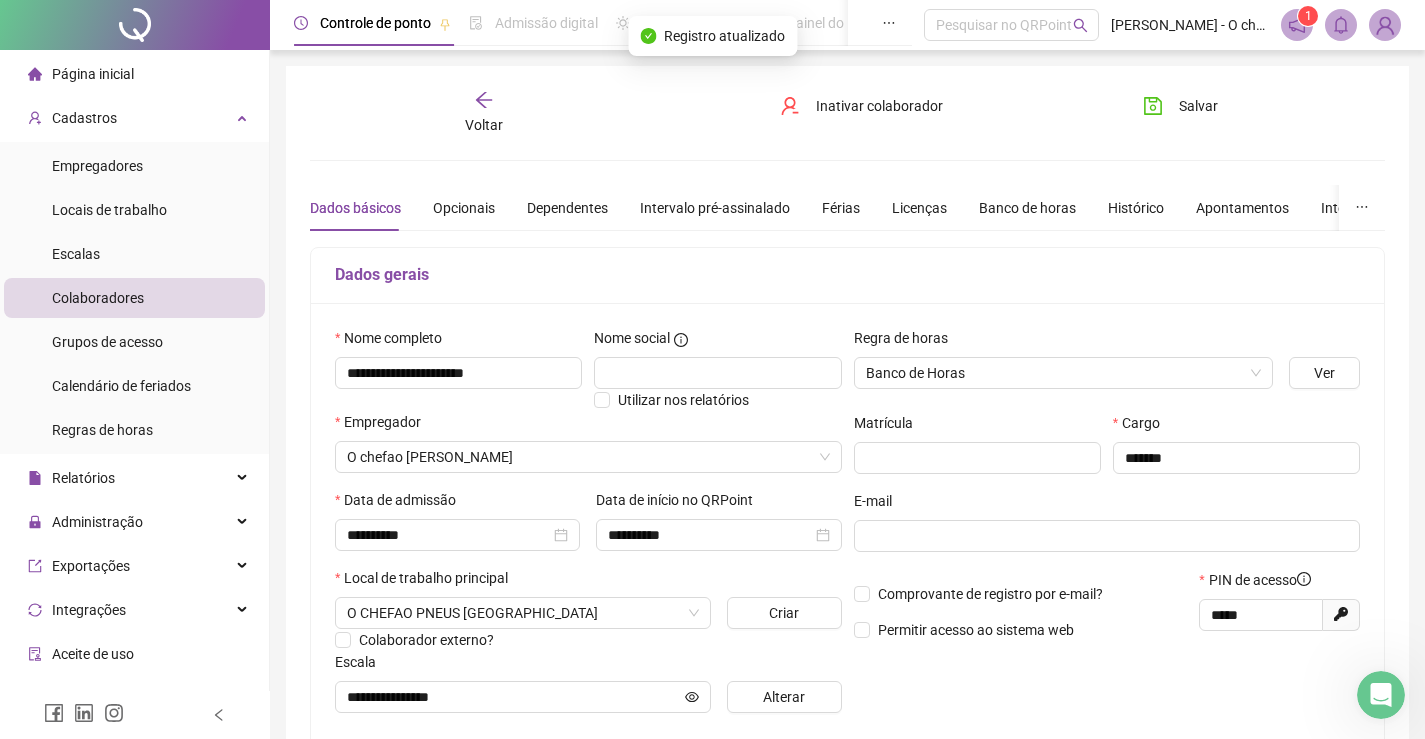 click on "Voltar" at bounding box center [484, 113] 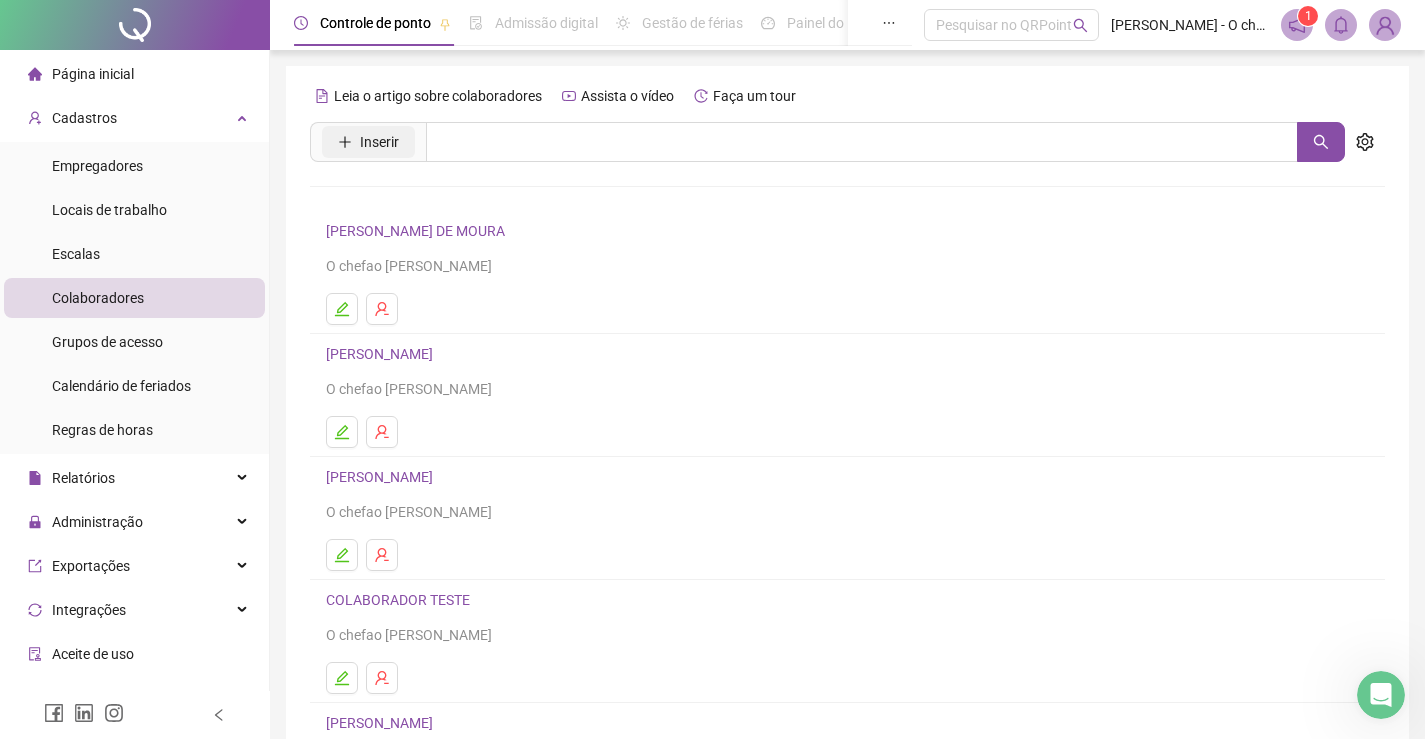 click on "Inserir" at bounding box center (379, 142) 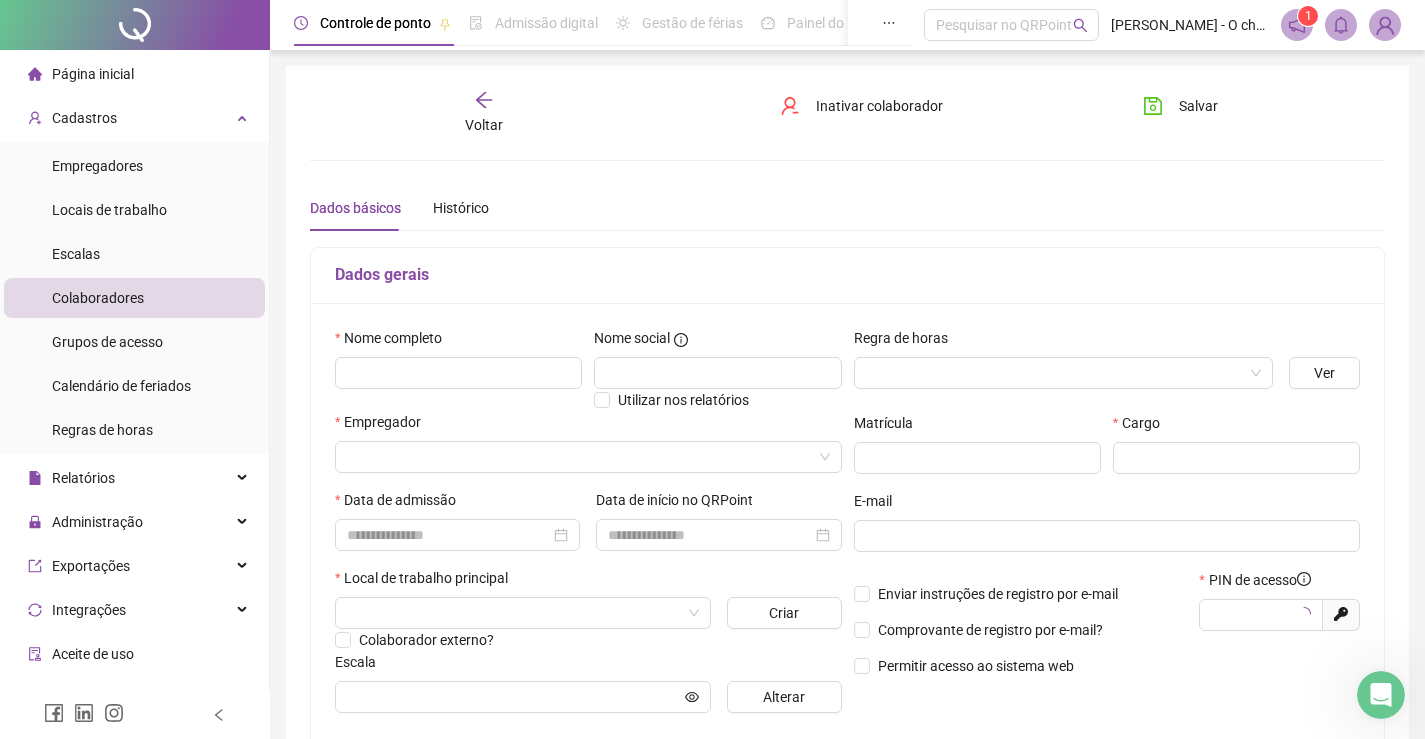 type on "*****" 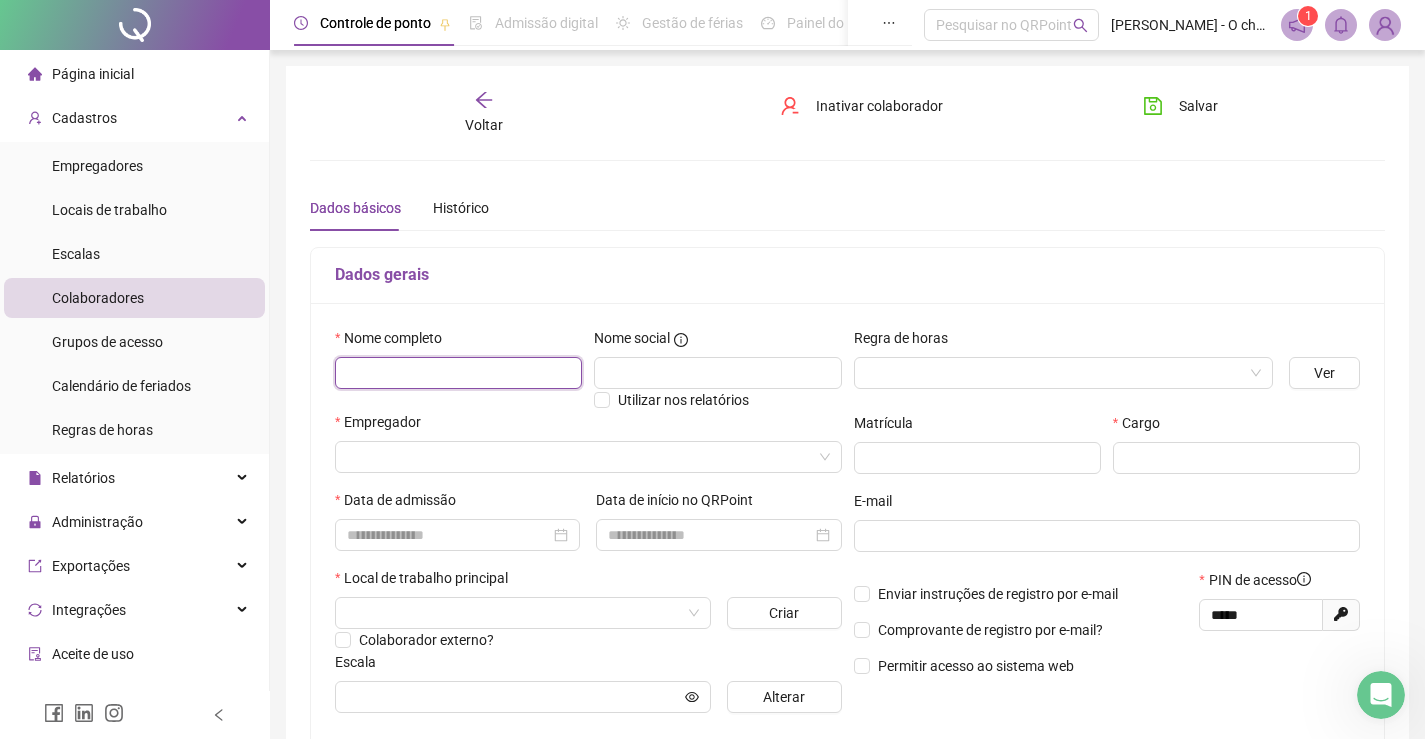 click at bounding box center (458, 373) 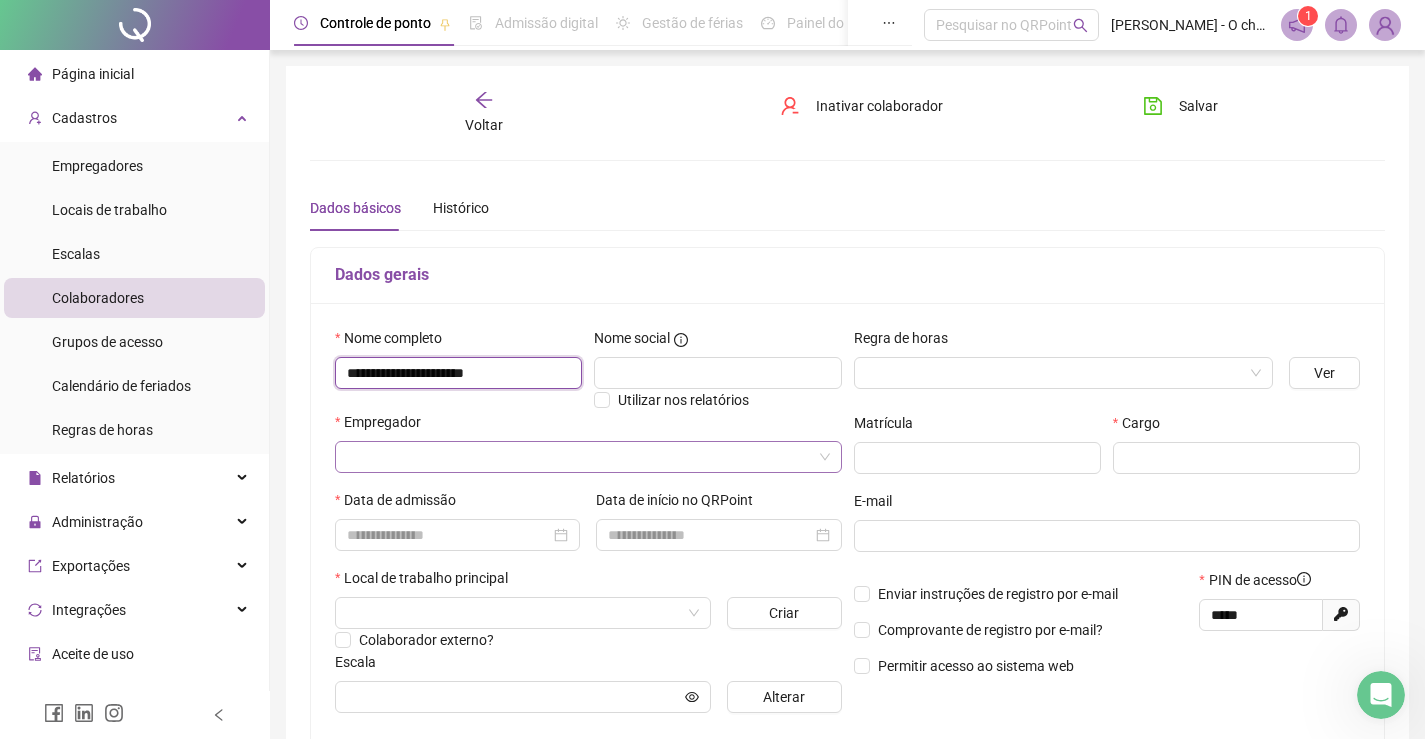 type on "**********" 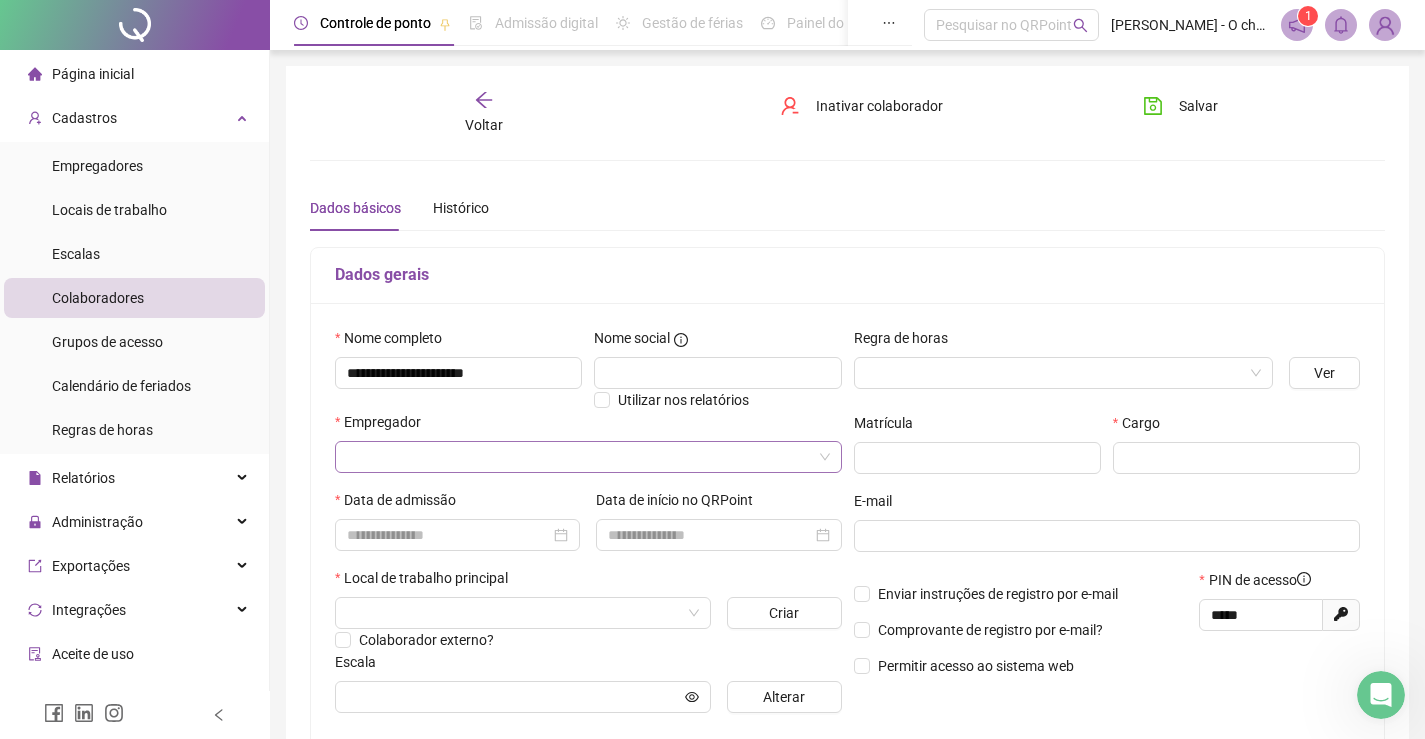 click at bounding box center [582, 457] 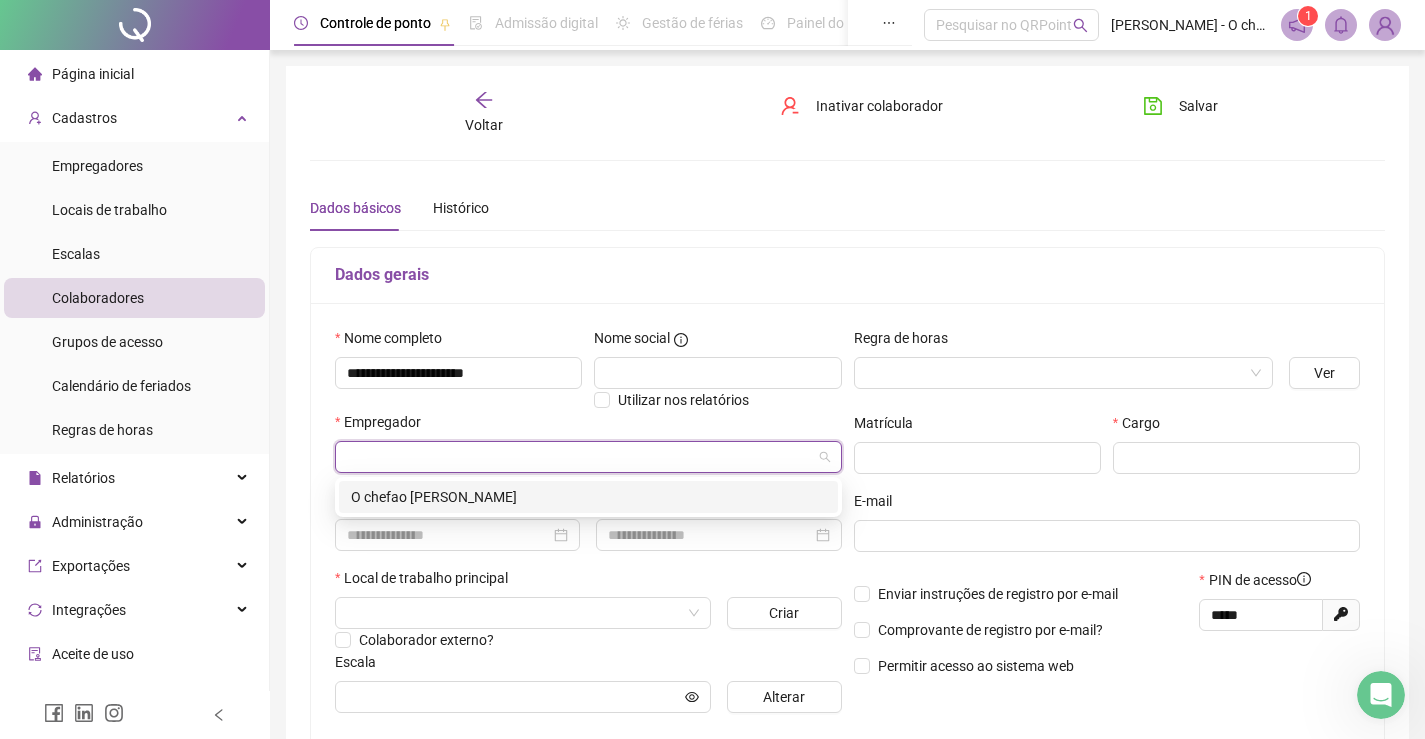 click at bounding box center (582, 457) 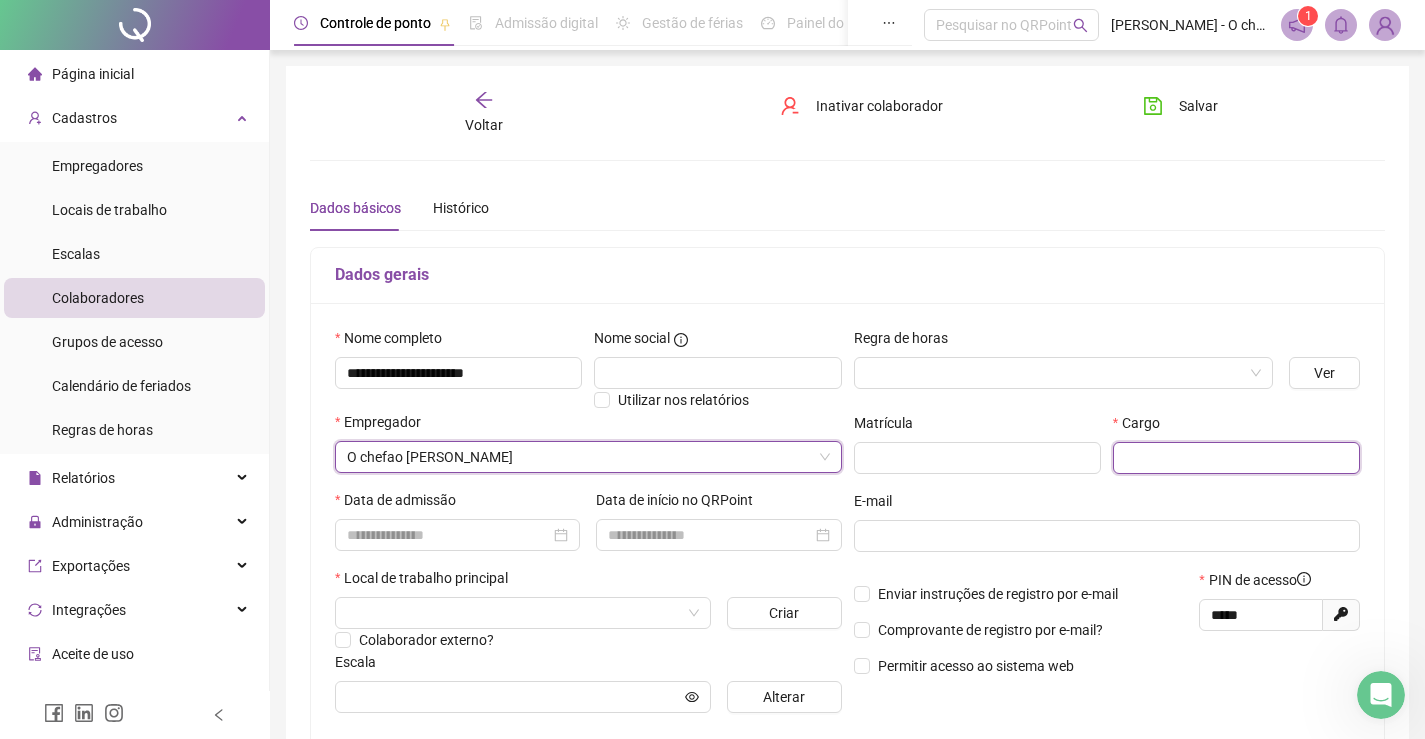click at bounding box center [1236, 458] 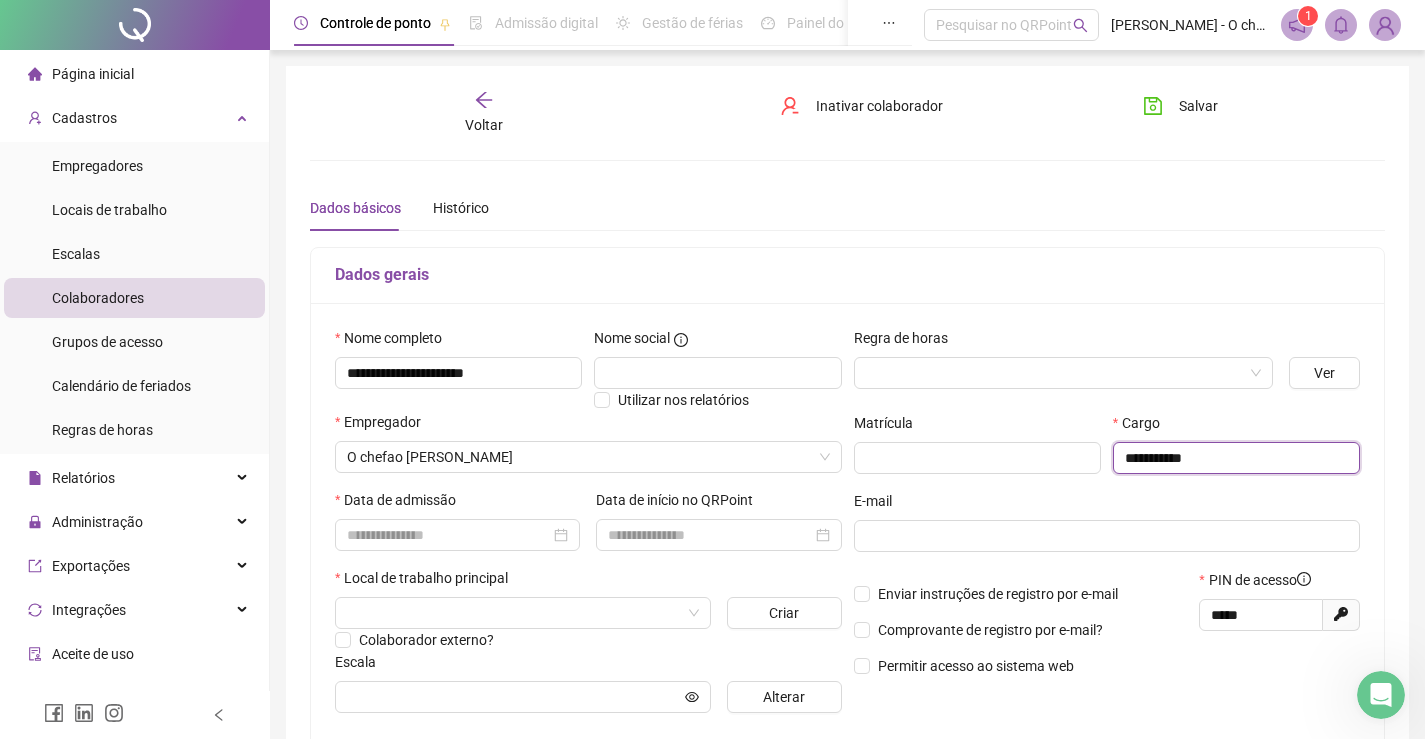 type on "**********" 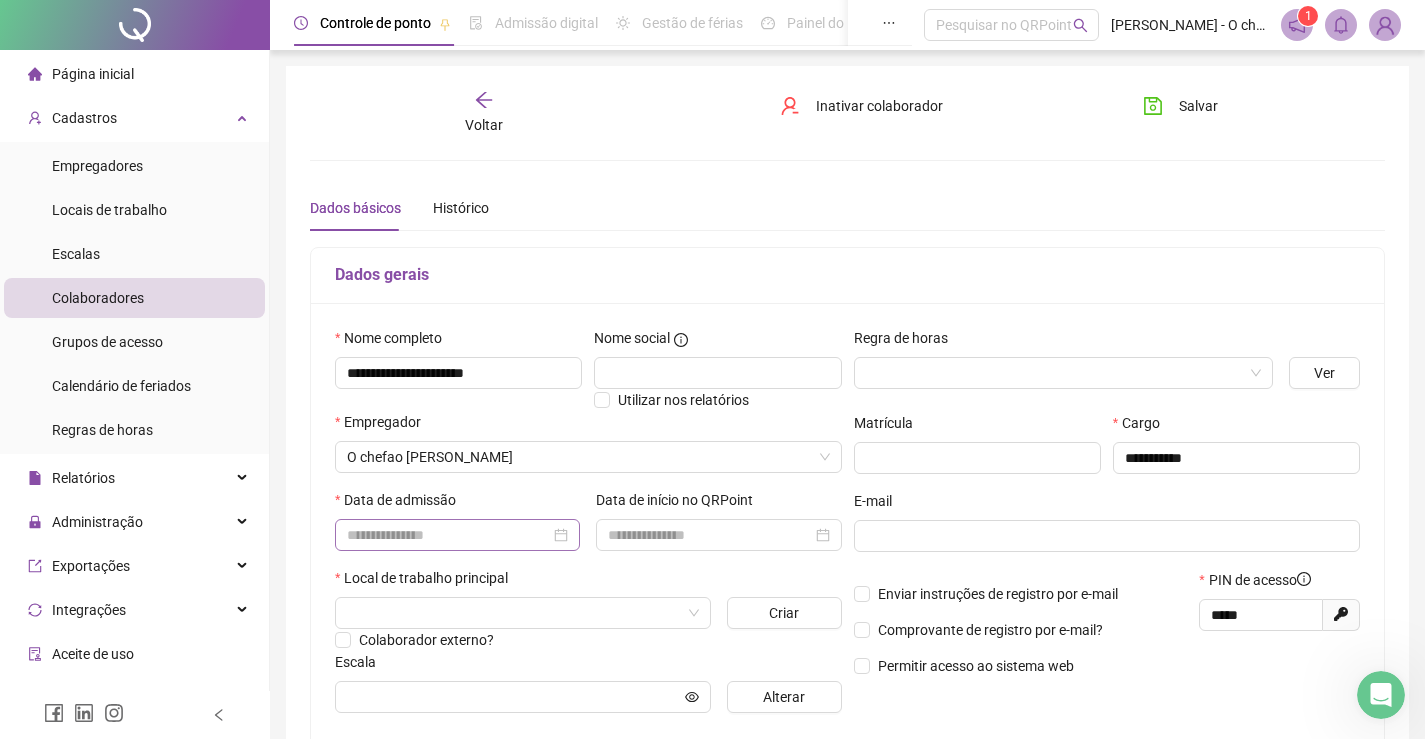 drag, startPoint x: 488, startPoint y: 515, endPoint x: 489, endPoint y: 526, distance: 11.045361 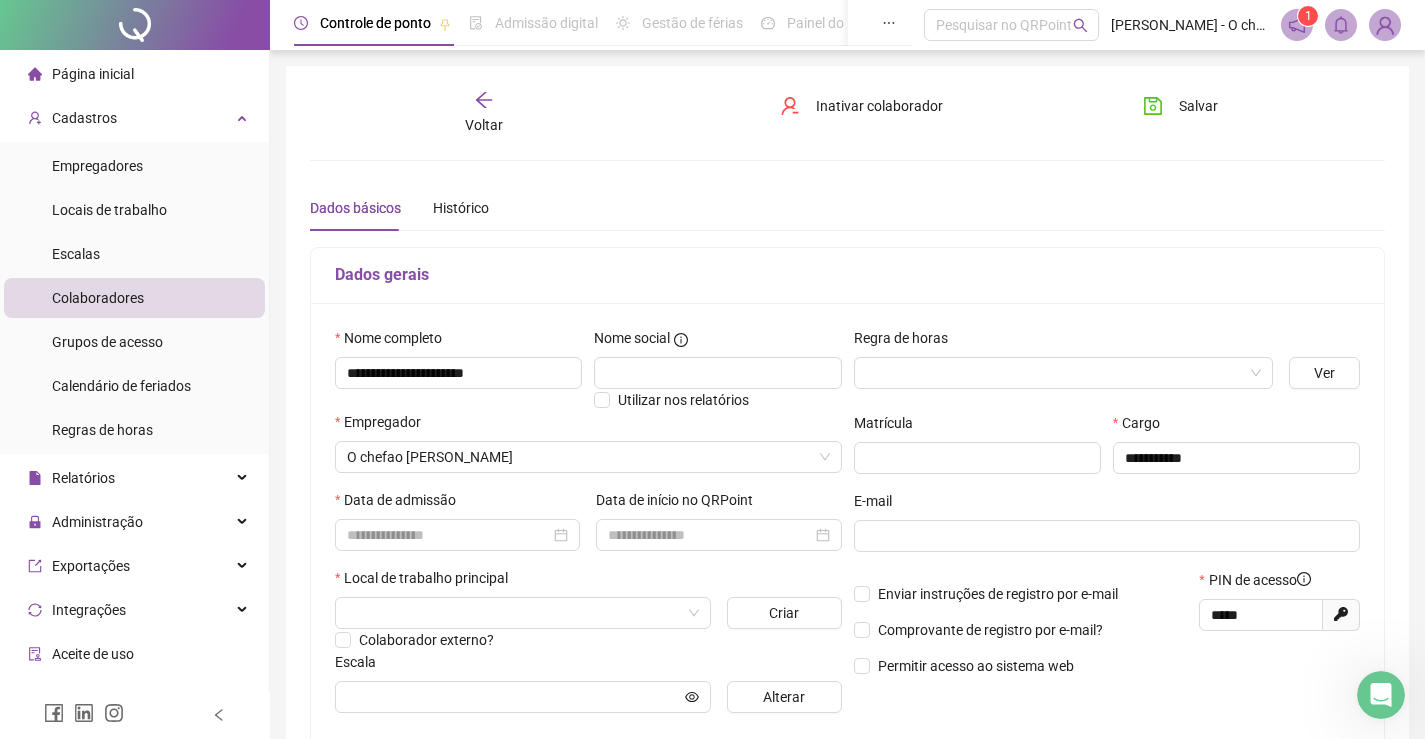 click on "Data de admissão" at bounding box center (457, 528) 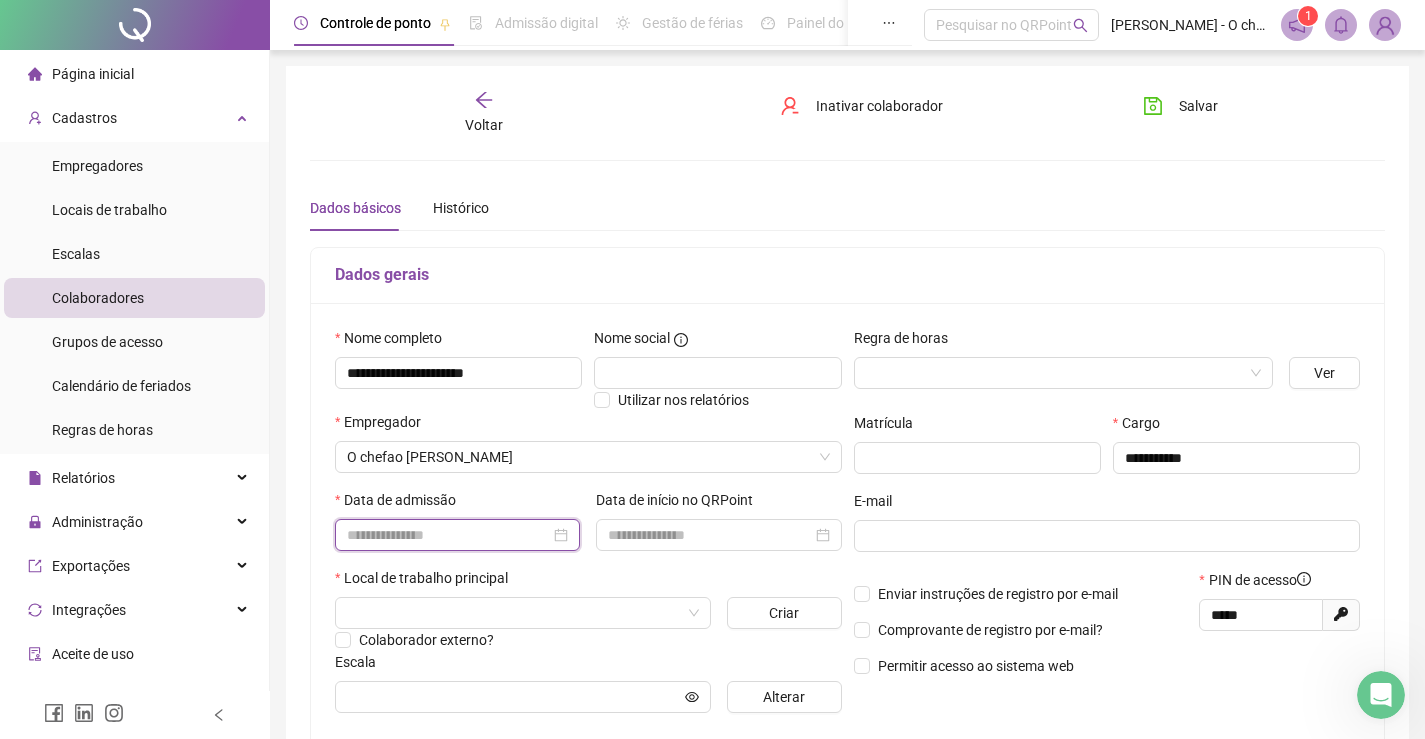 click at bounding box center (448, 535) 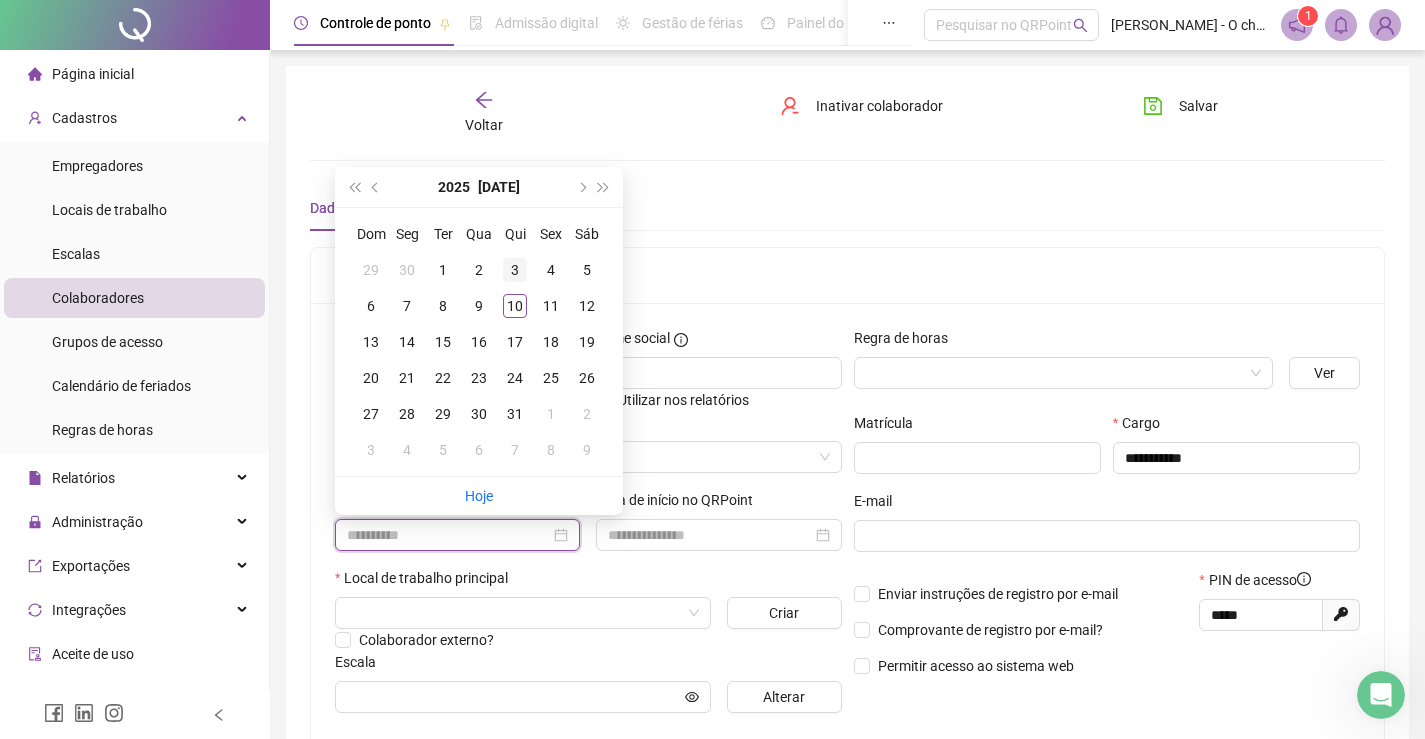 type on "**********" 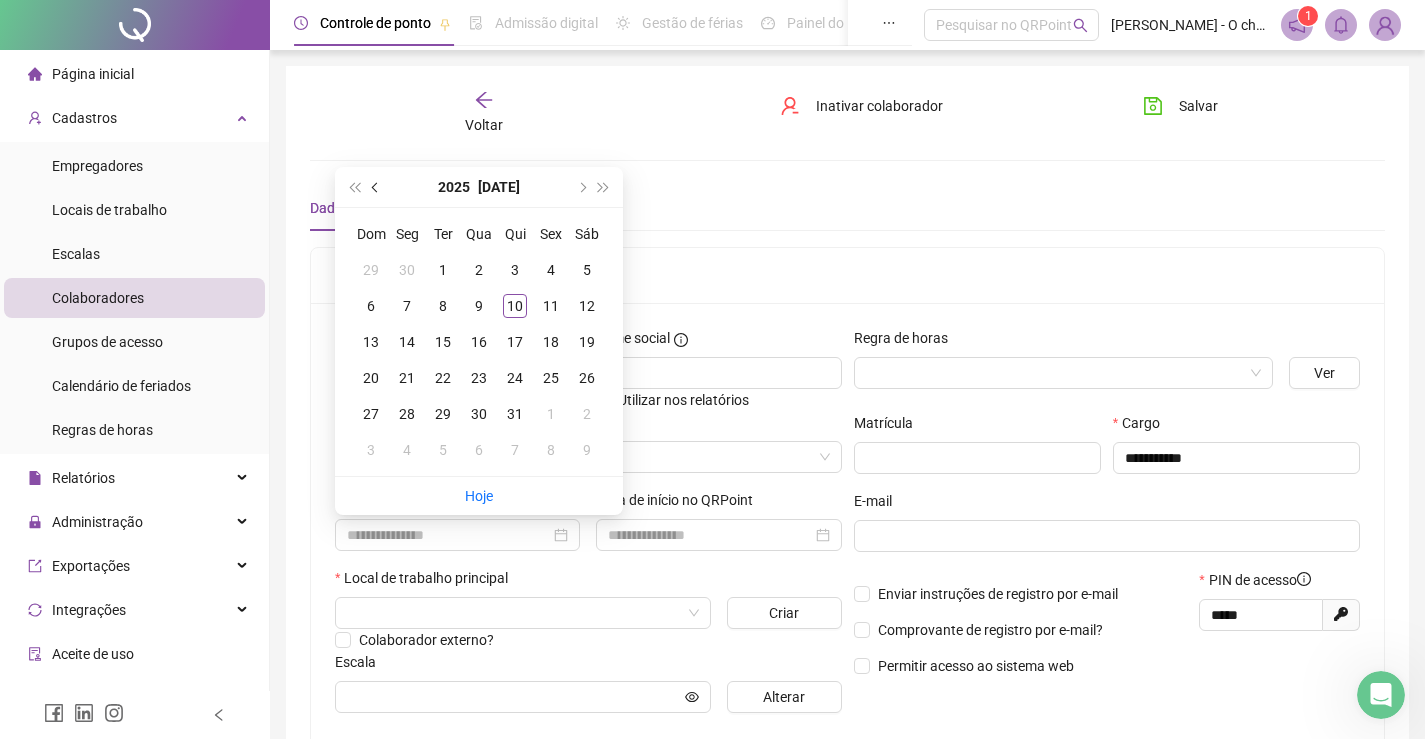 click at bounding box center (377, 187) 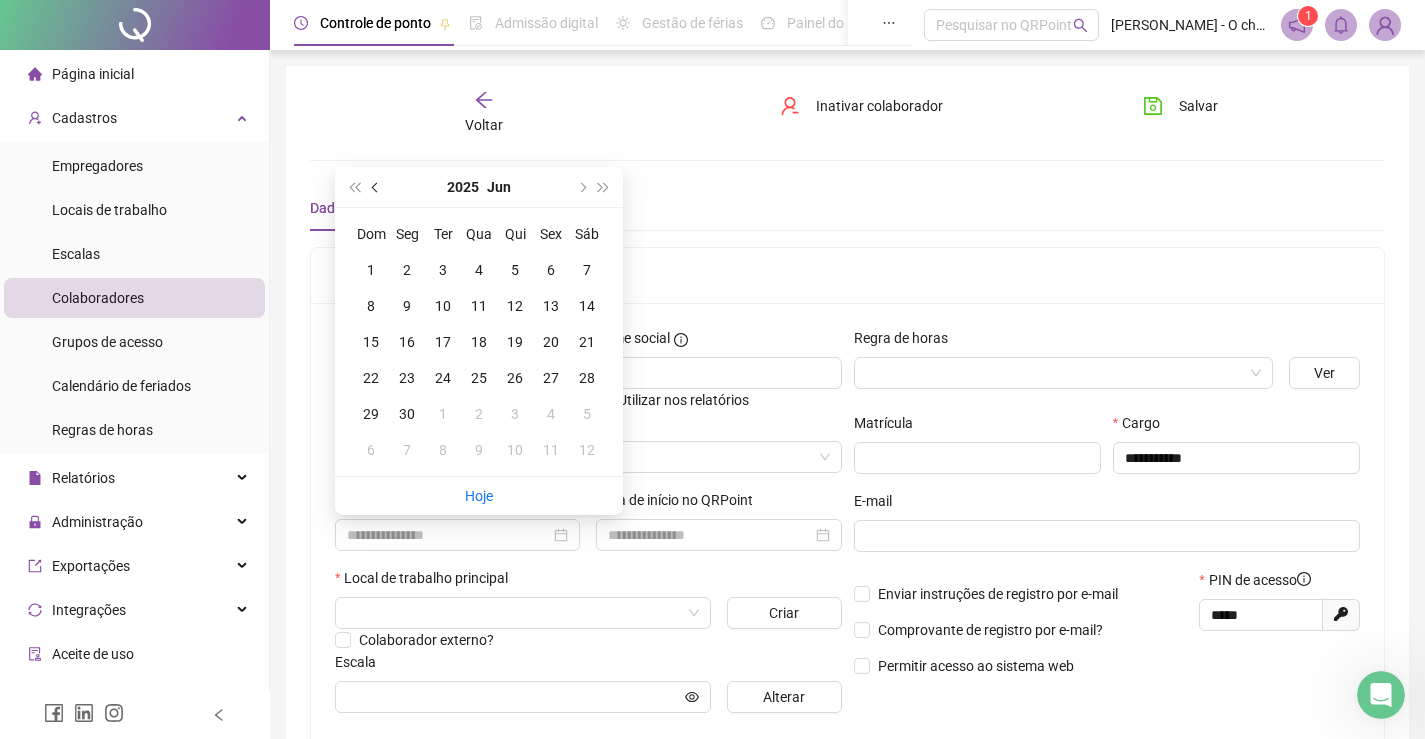 click at bounding box center (377, 187) 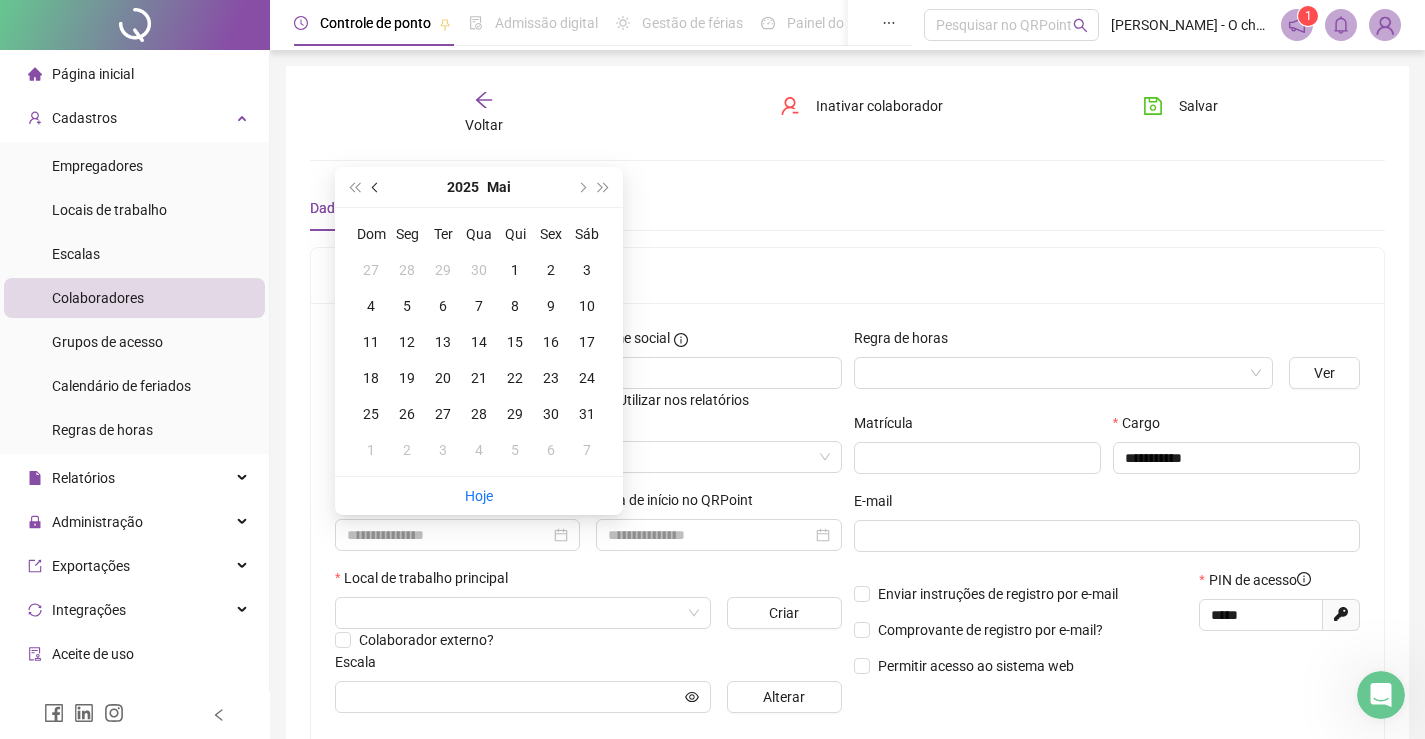 click at bounding box center (377, 187) 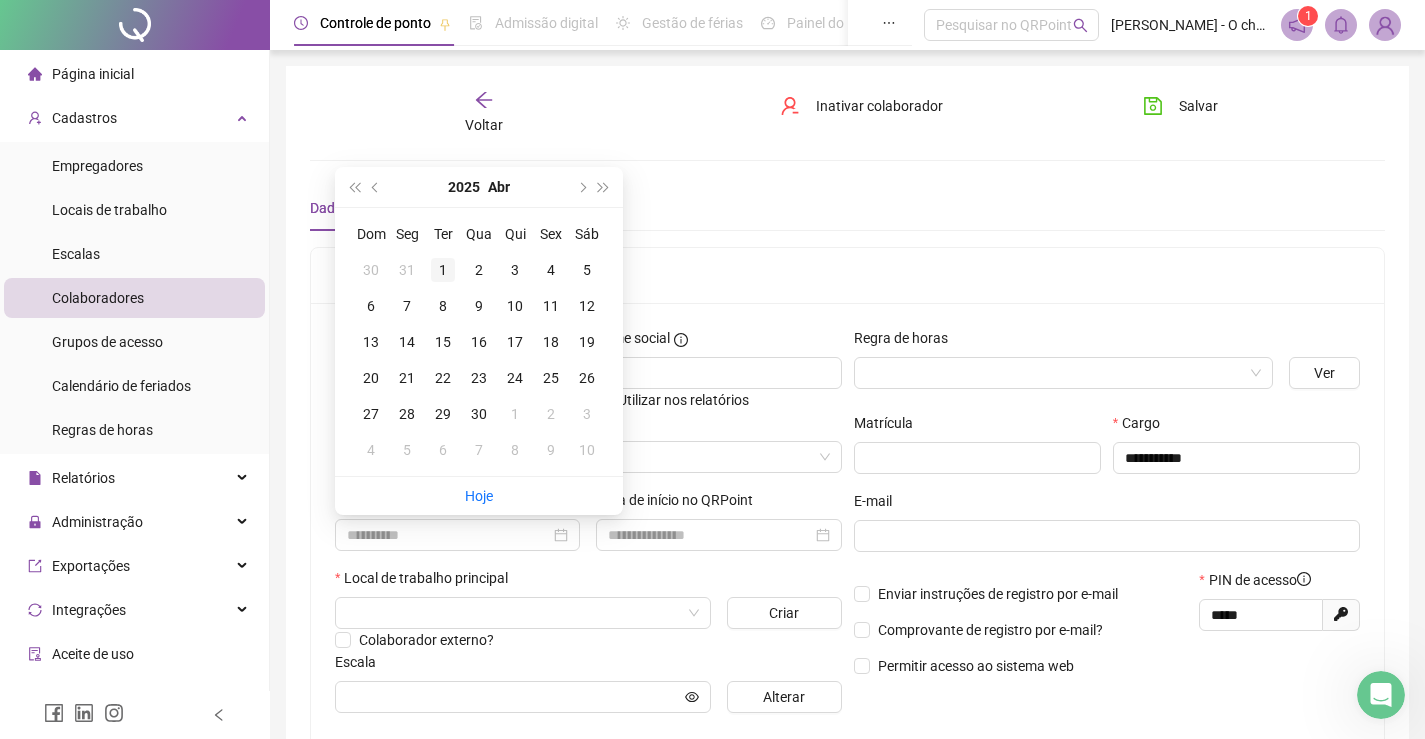 type on "**********" 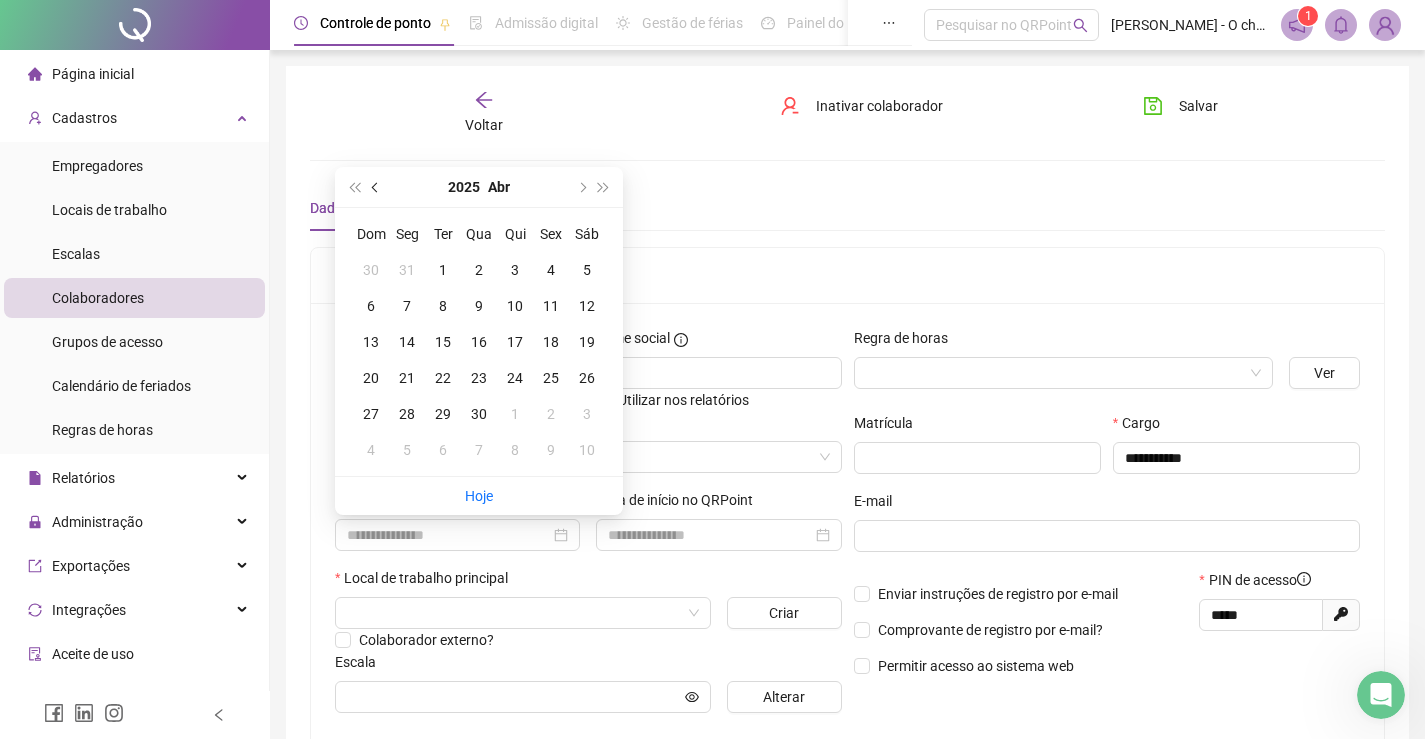 click at bounding box center (376, 187) 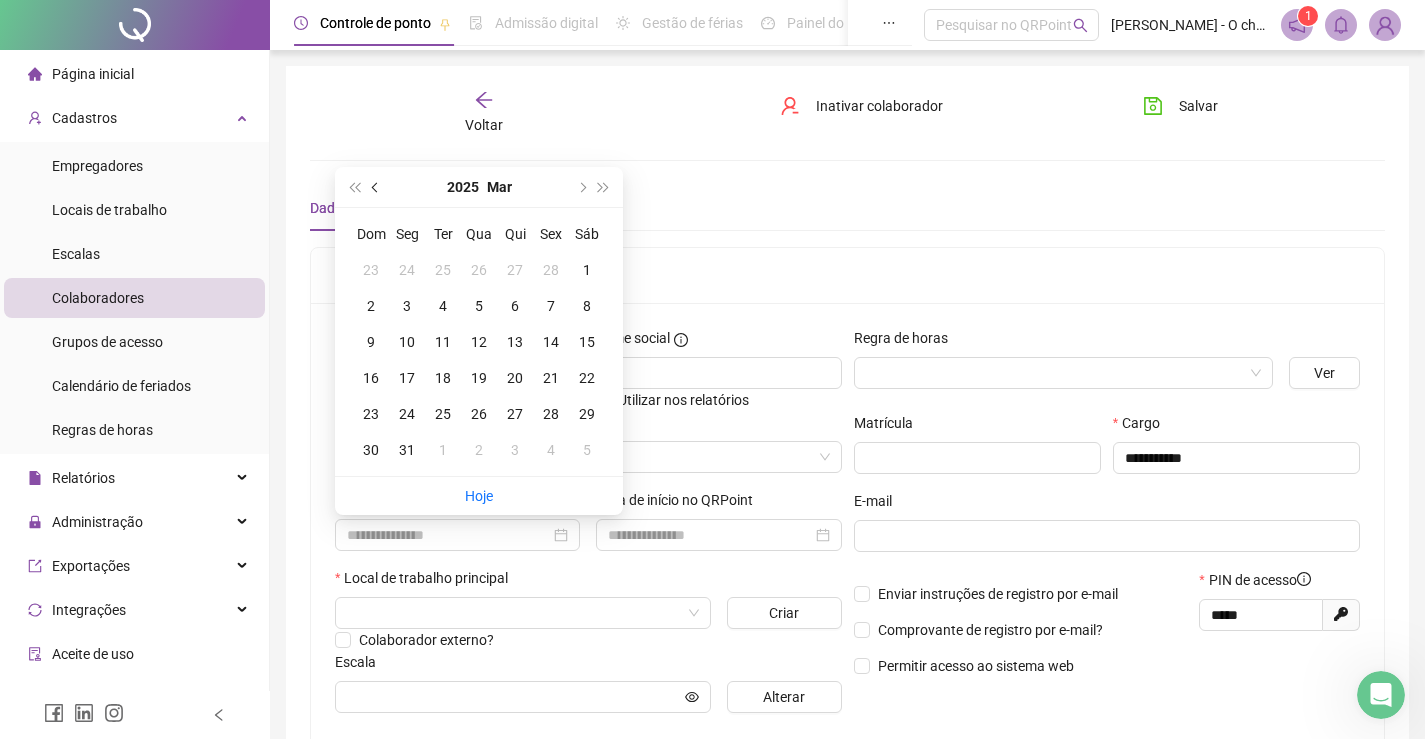 click at bounding box center [376, 187] 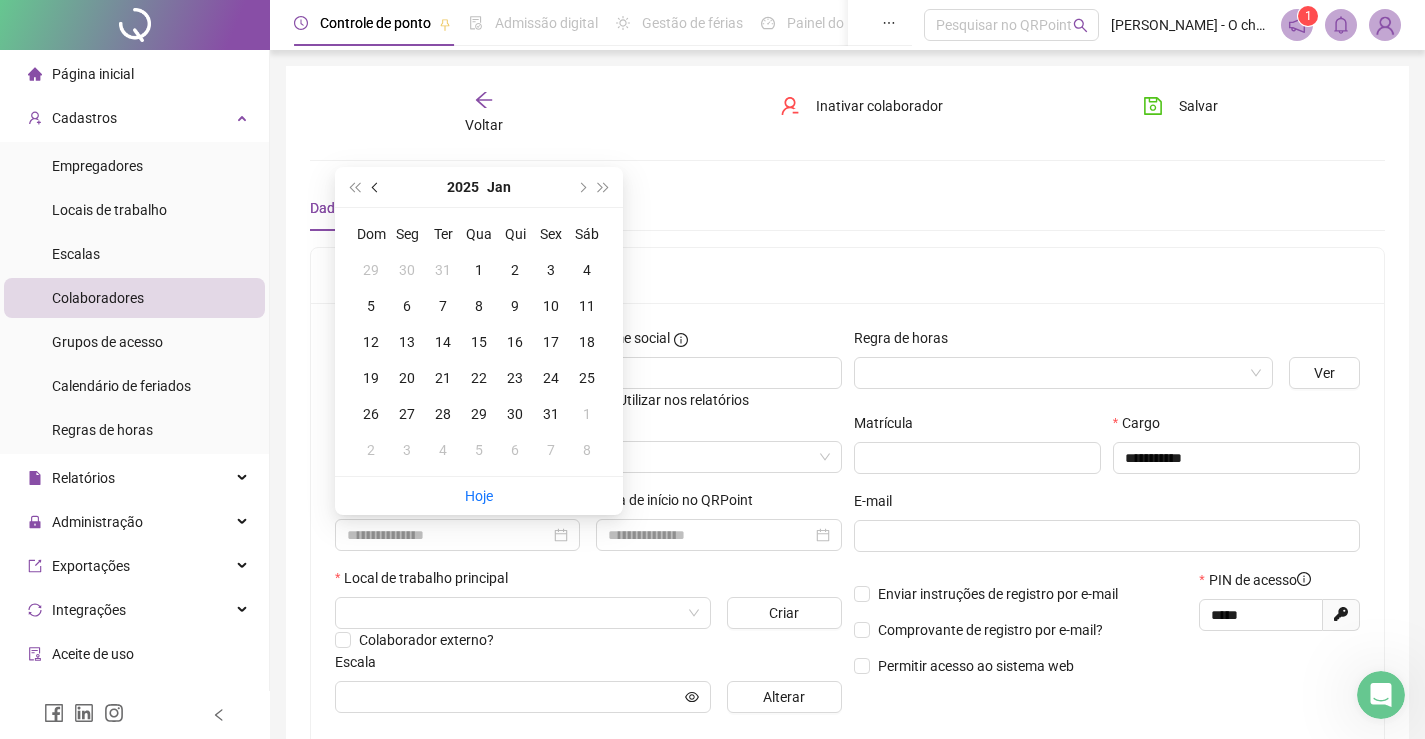 click at bounding box center [376, 187] 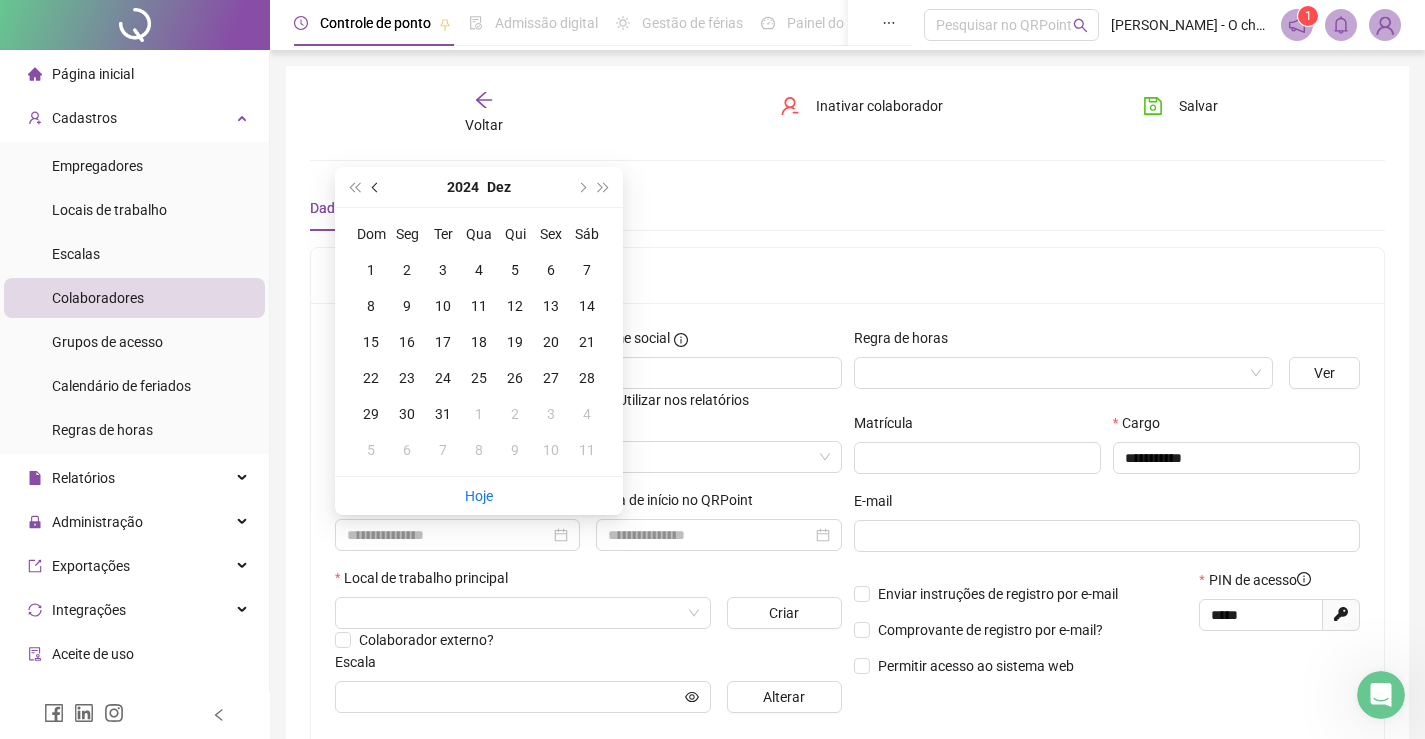 click at bounding box center [376, 187] 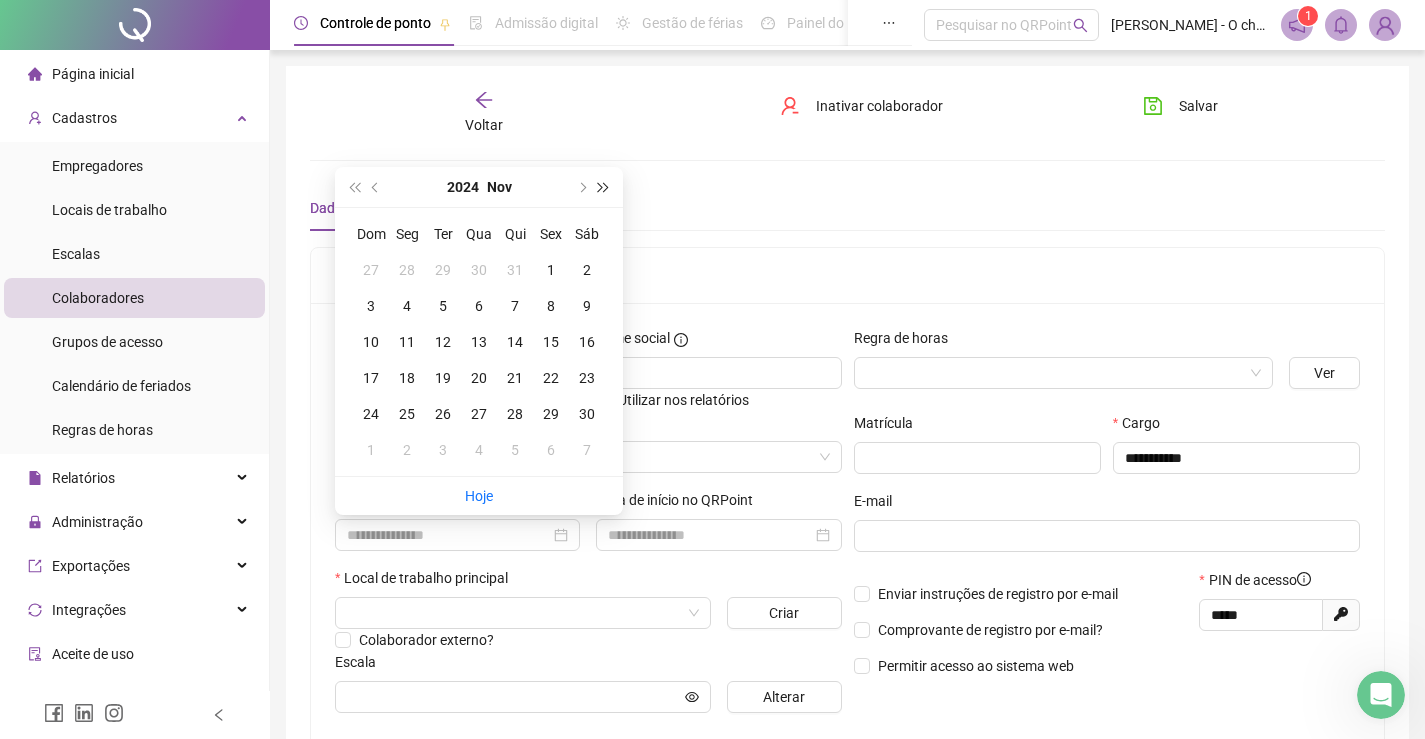 click at bounding box center (604, 187) 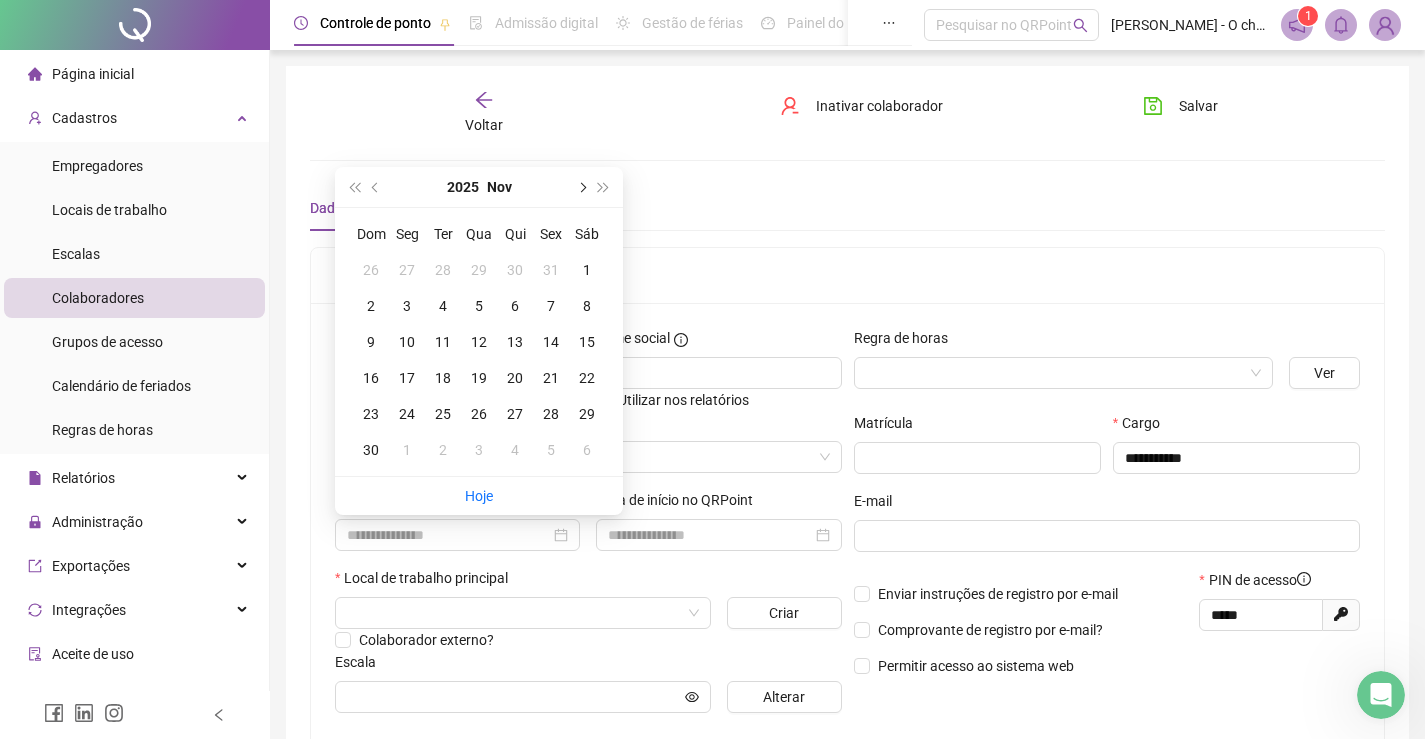 click at bounding box center (581, 187) 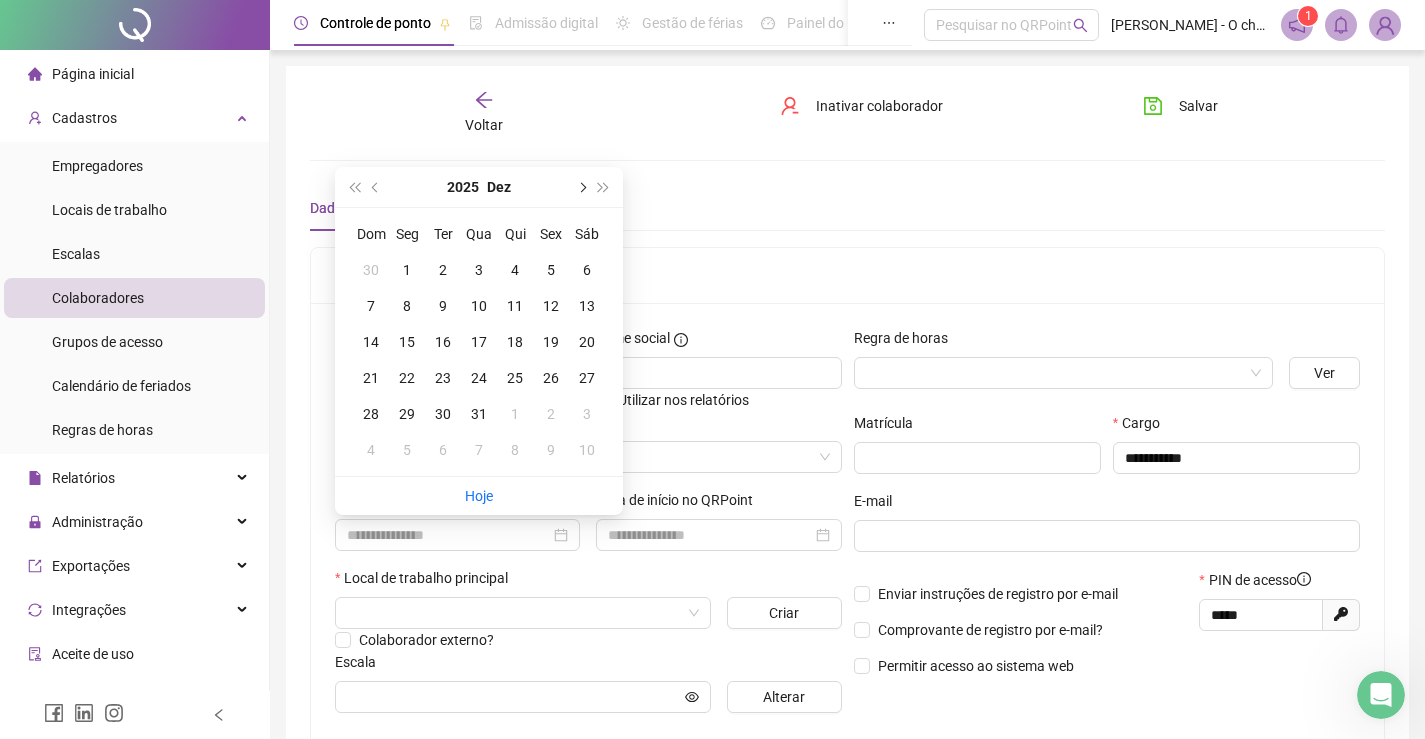 click at bounding box center [581, 187] 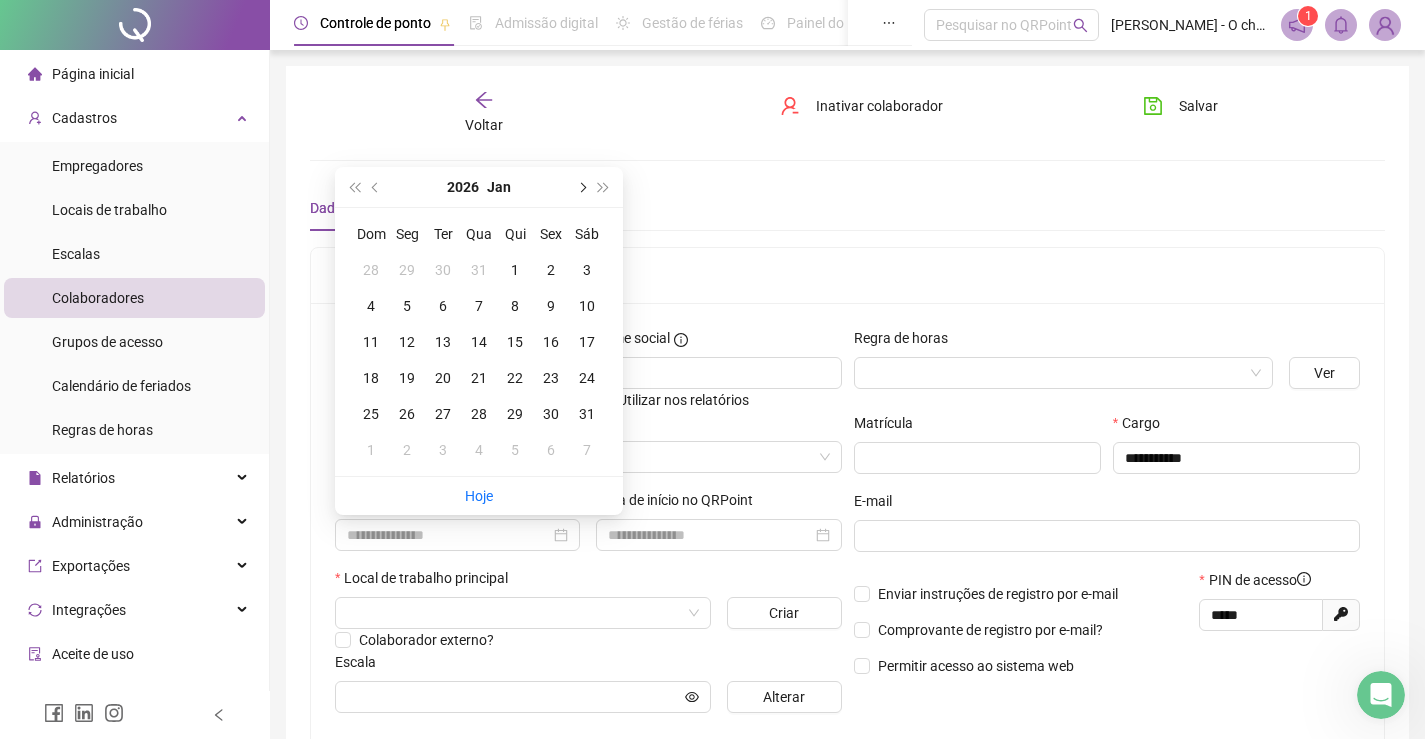 click at bounding box center [581, 187] 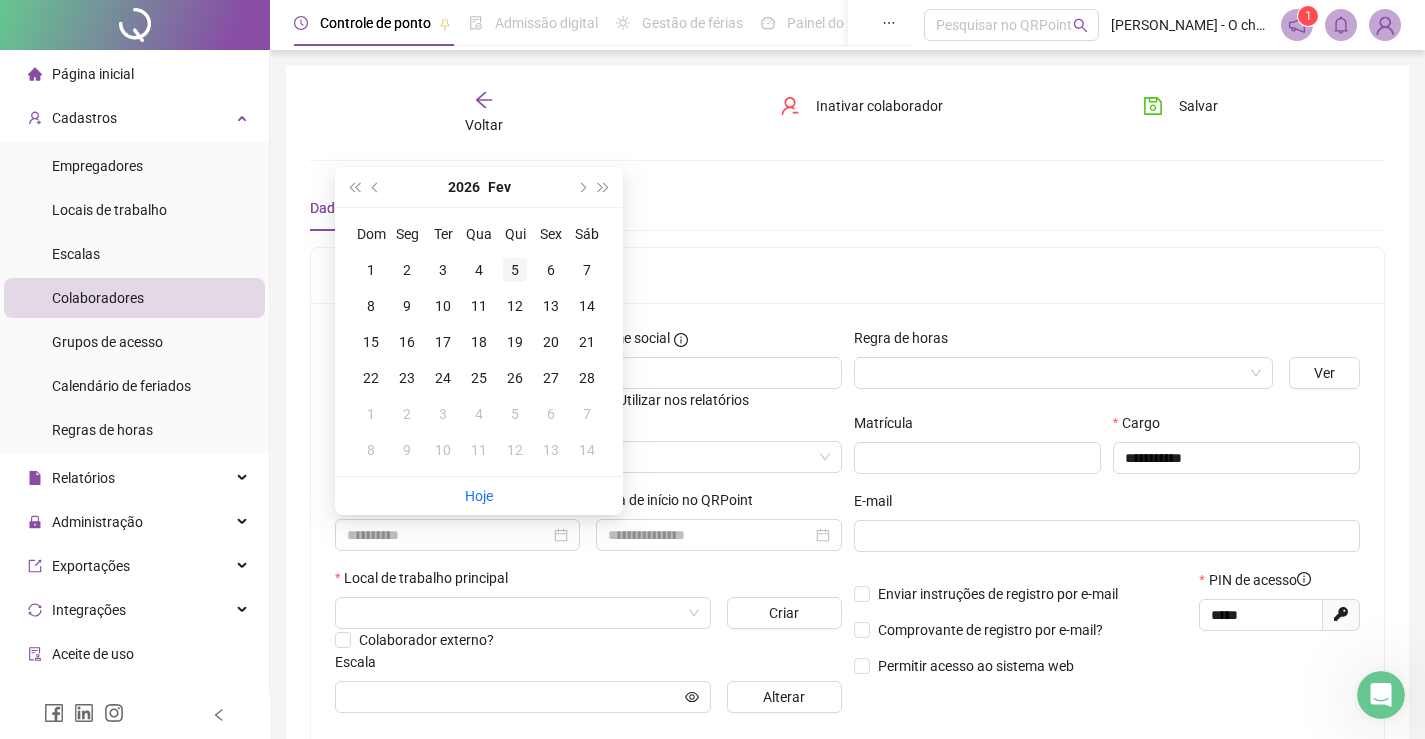 type on "**********" 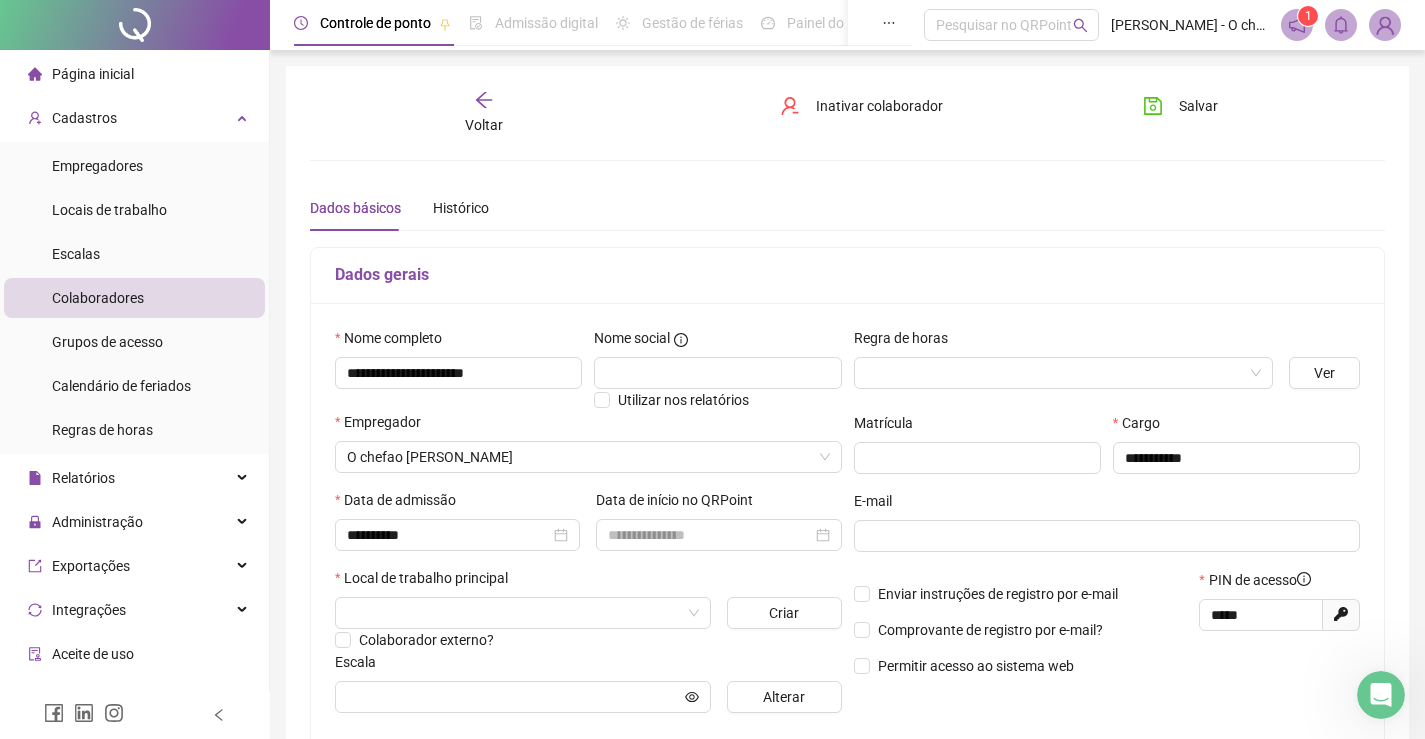 click on "Data de início no QRPoint" at bounding box center [718, 528] 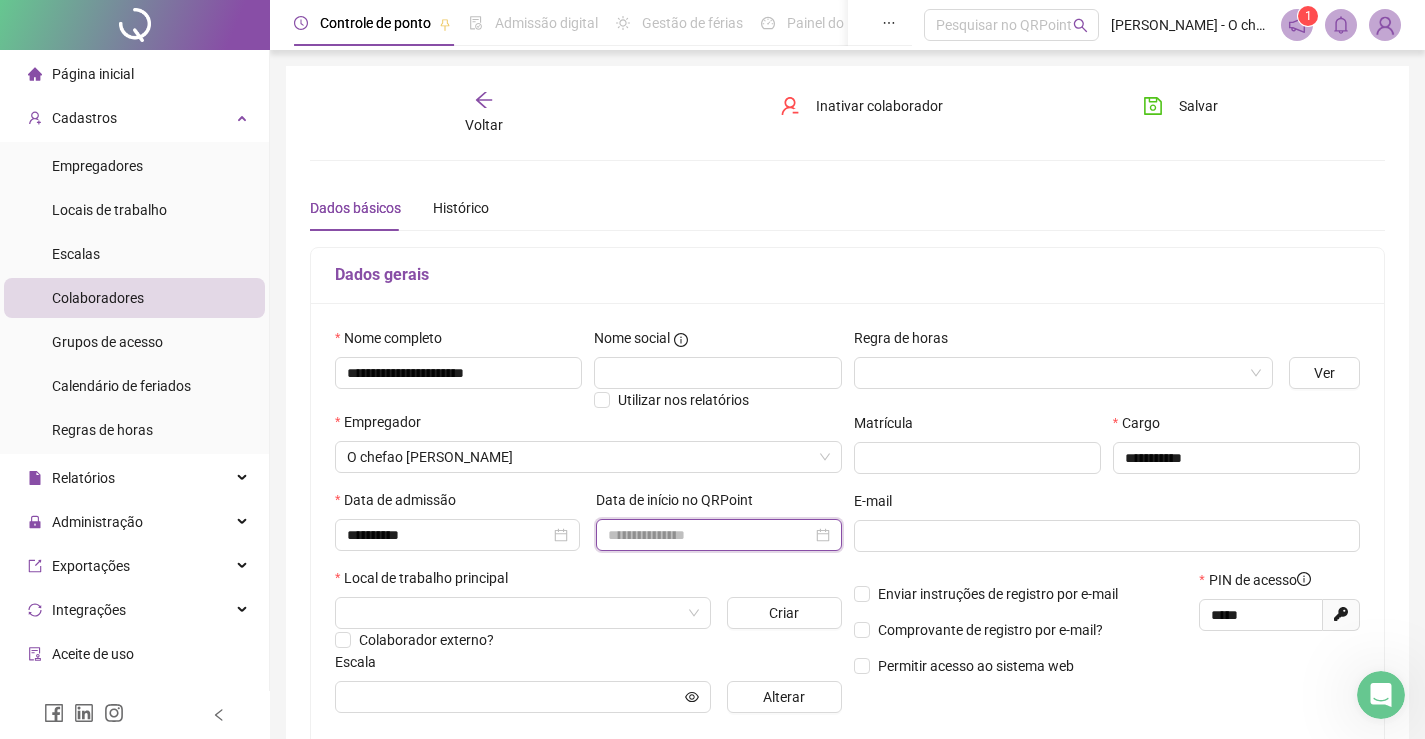 click at bounding box center (709, 535) 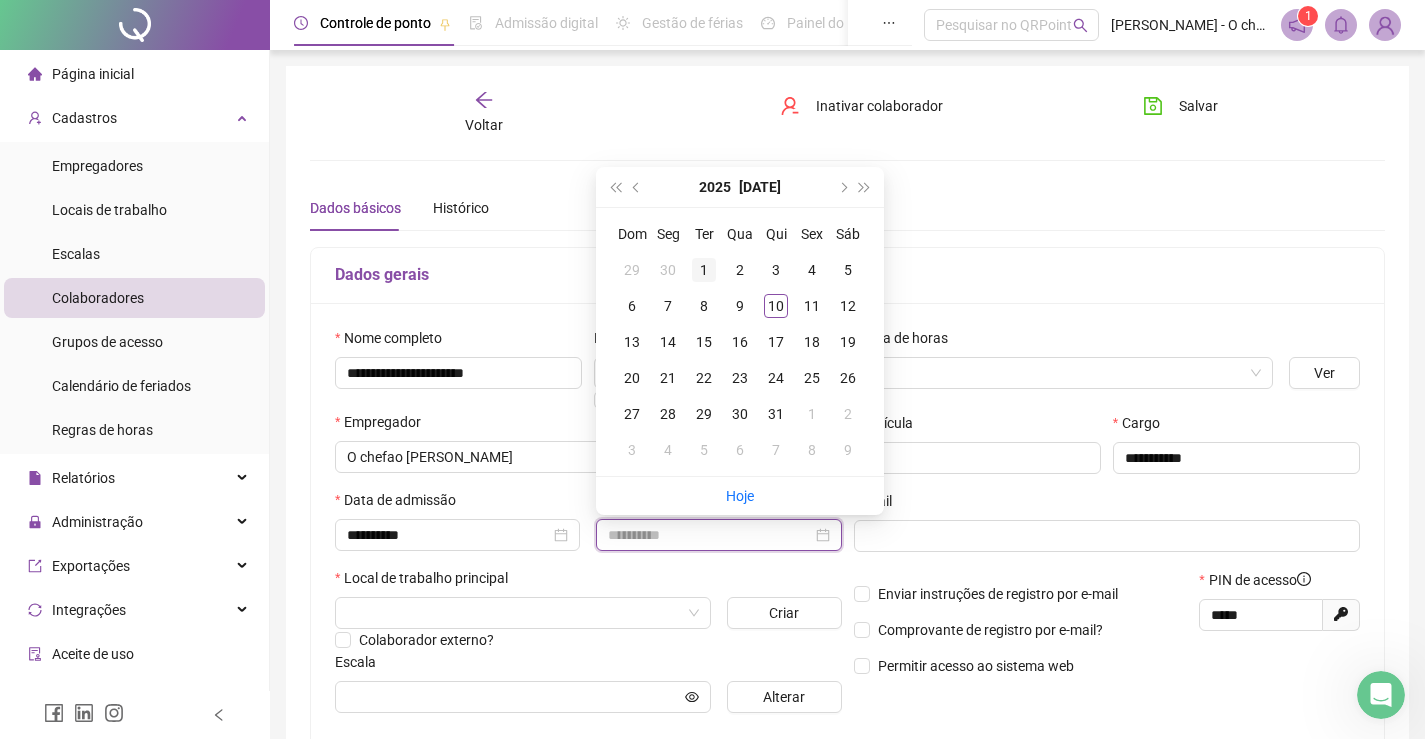type on "**********" 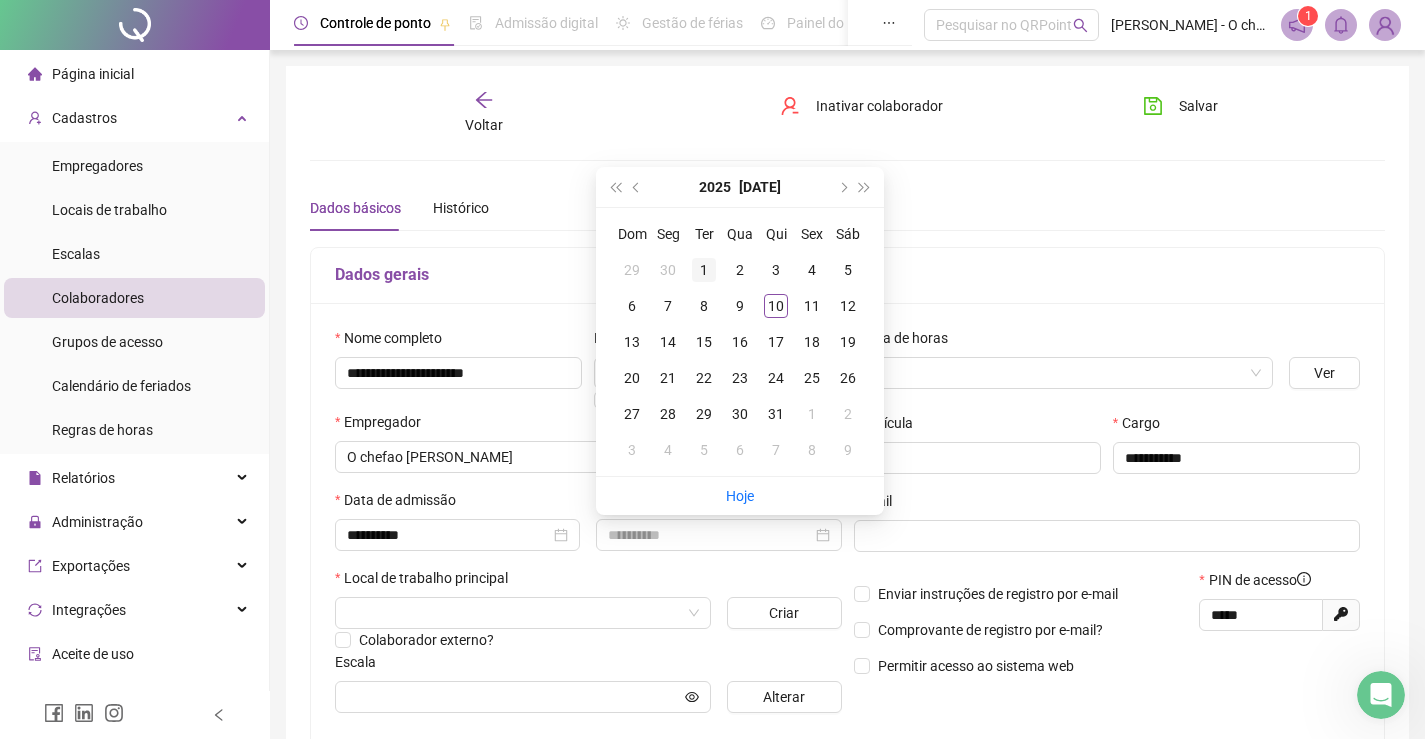 click on "1" at bounding box center (704, 270) 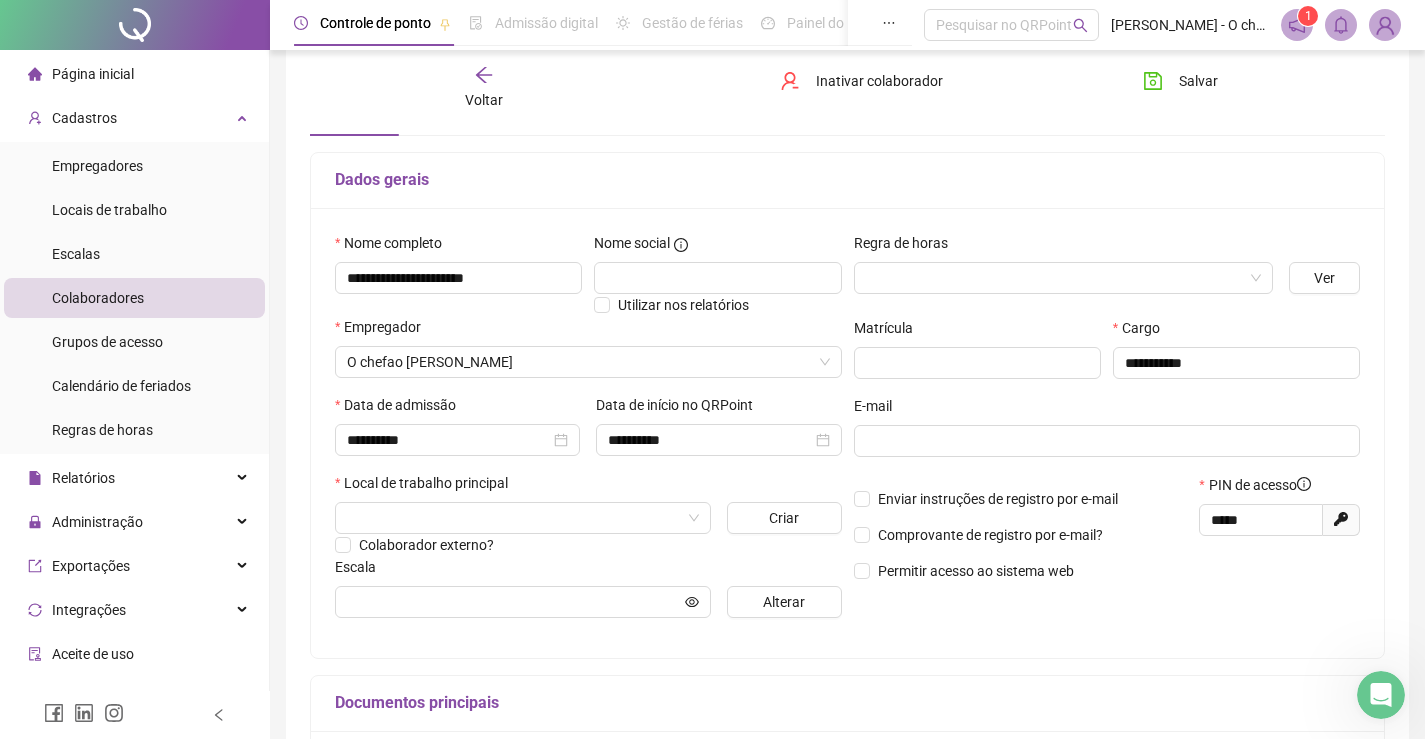 scroll, scrollTop: 100, scrollLeft: 0, axis: vertical 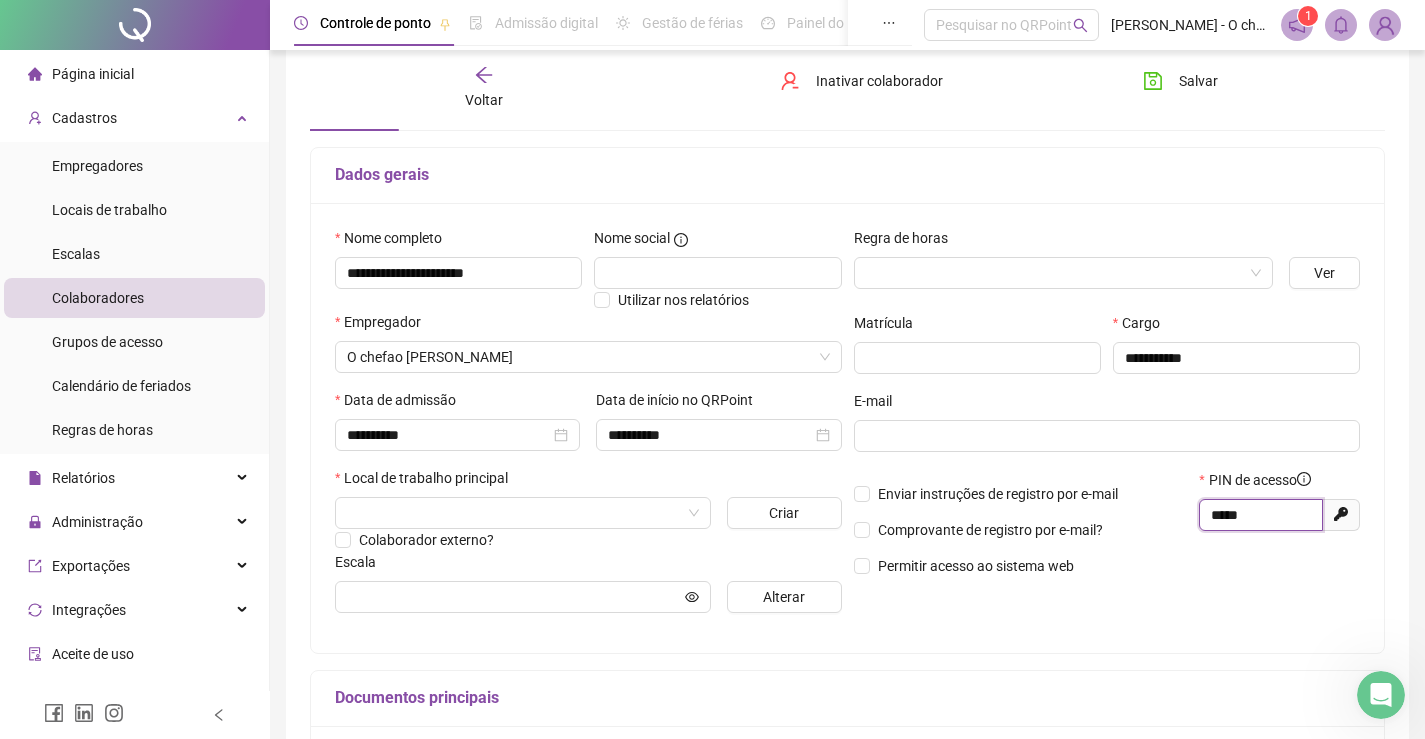 click on "*****" at bounding box center [1259, 515] 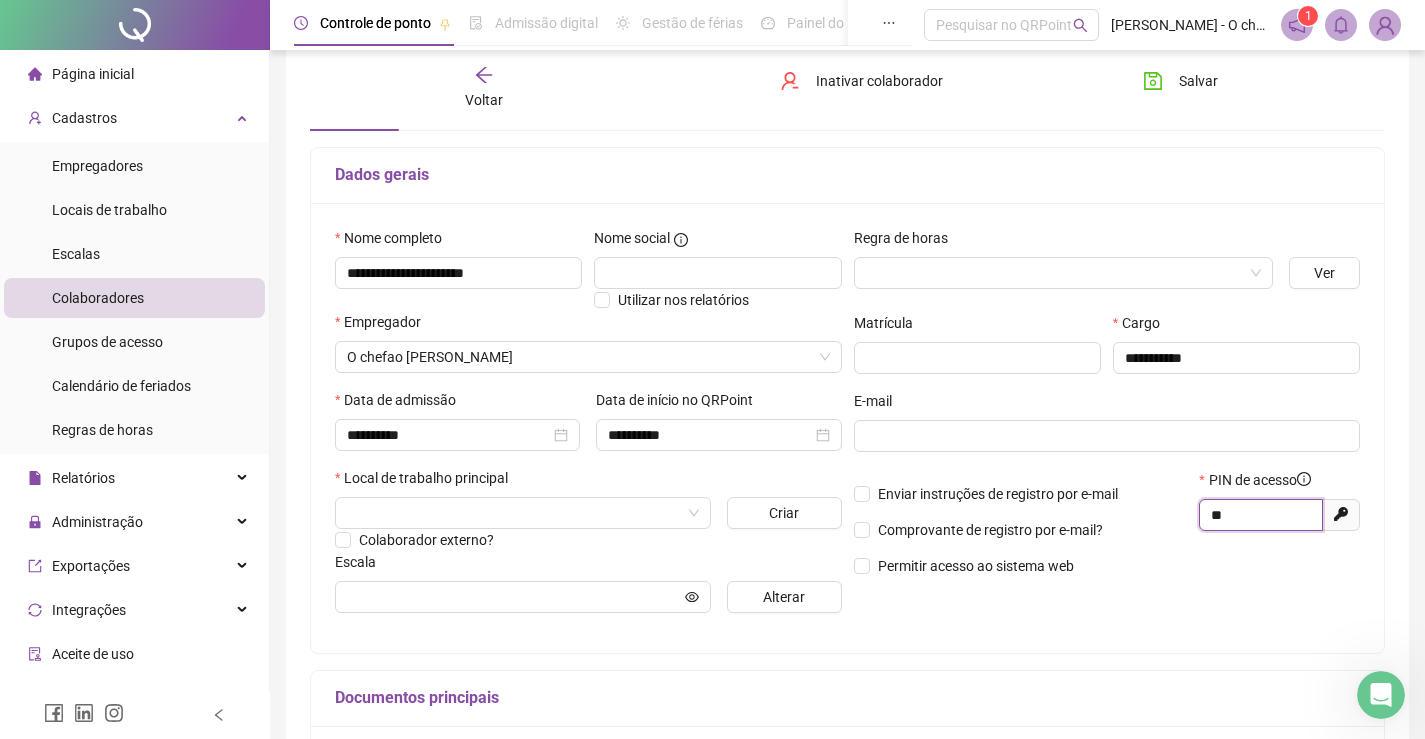 type on "*" 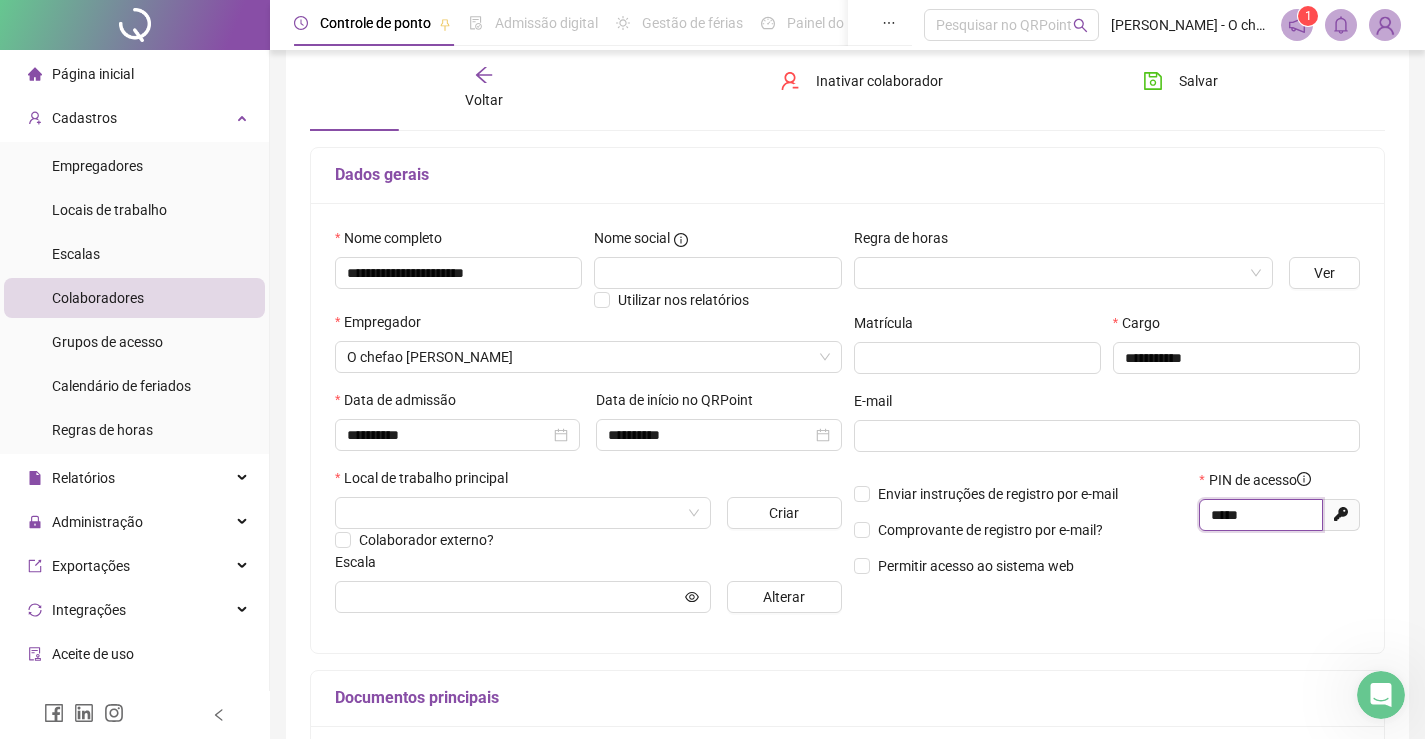 type on "*****" 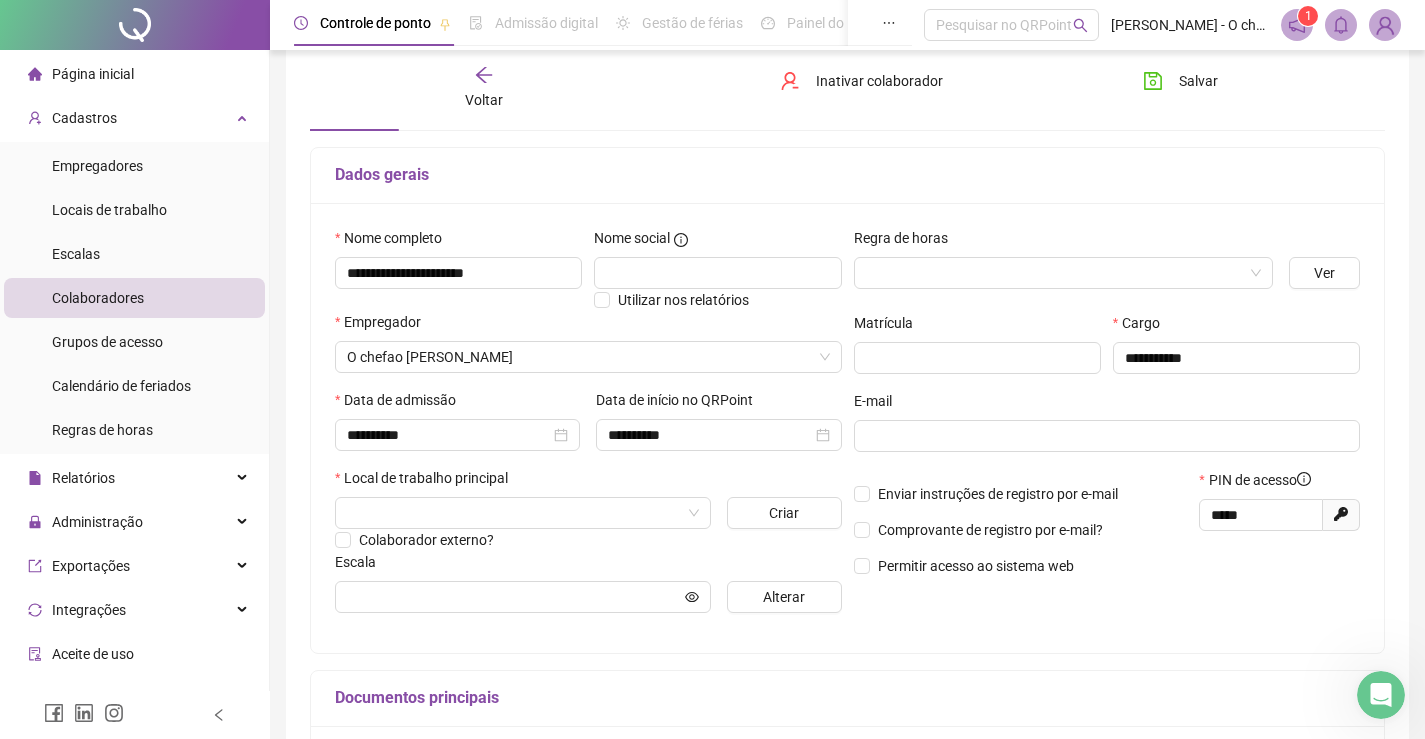 click on "Enviar instruções de registro por e-mail Comprovante de registro por e-mail? Permitir acesso ao sistema web" at bounding box center (1021, 530) 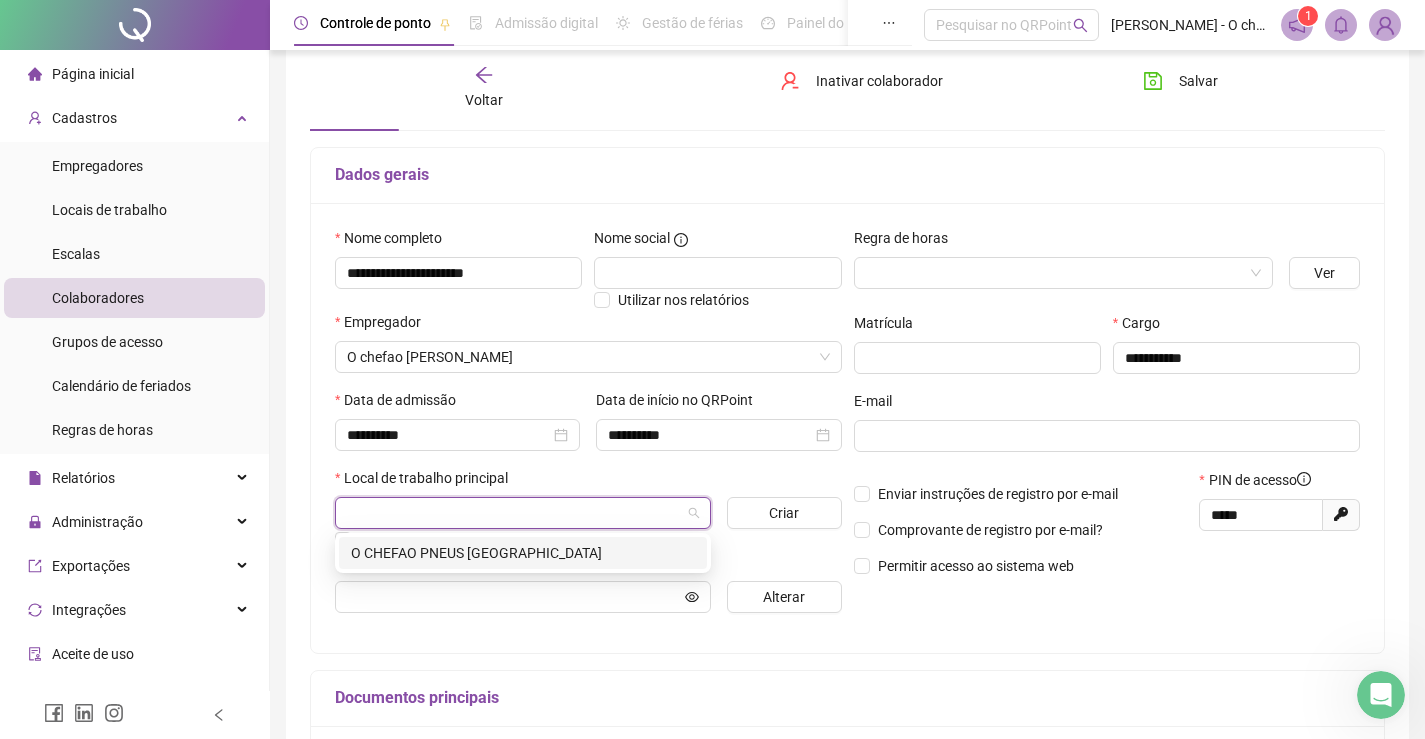click at bounding box center [517, 513] 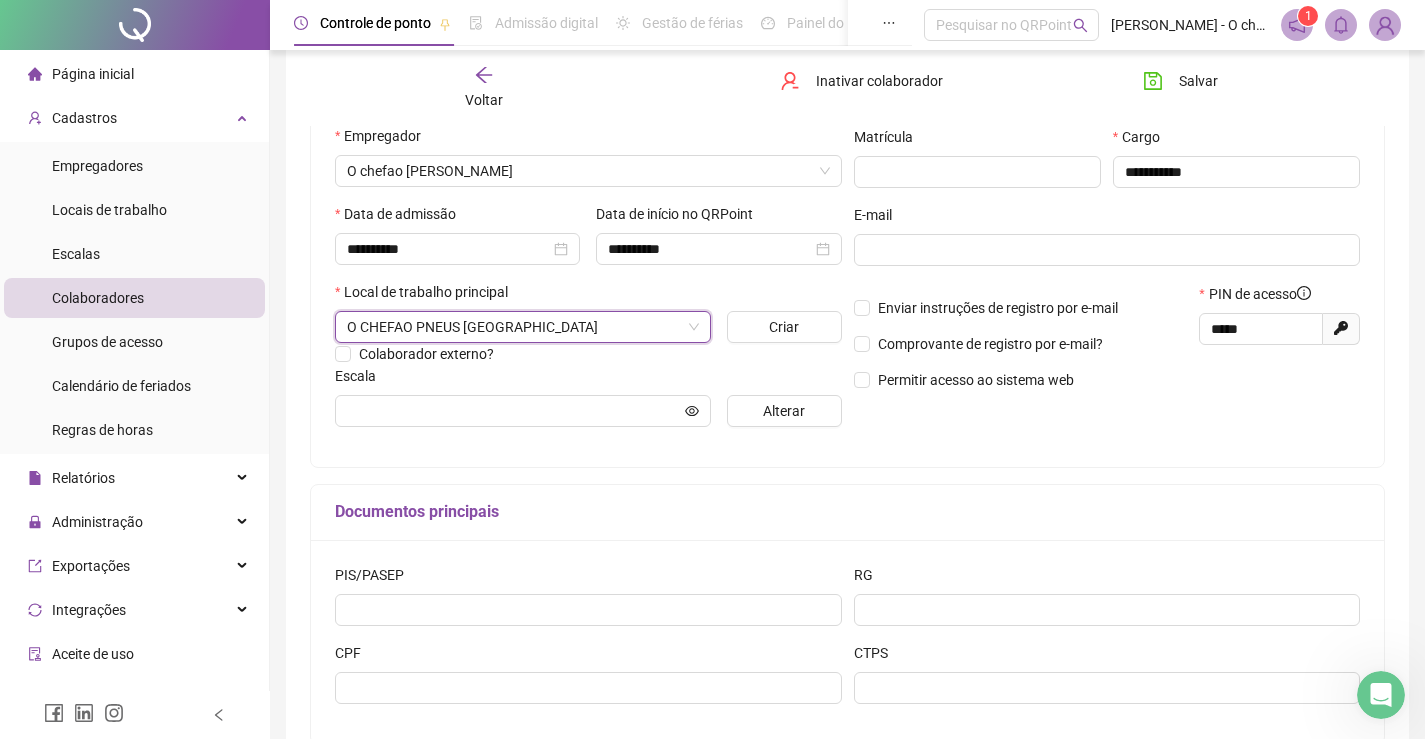 scroll, scrollTop: 300, scrollLeft: 0, axis: vertical 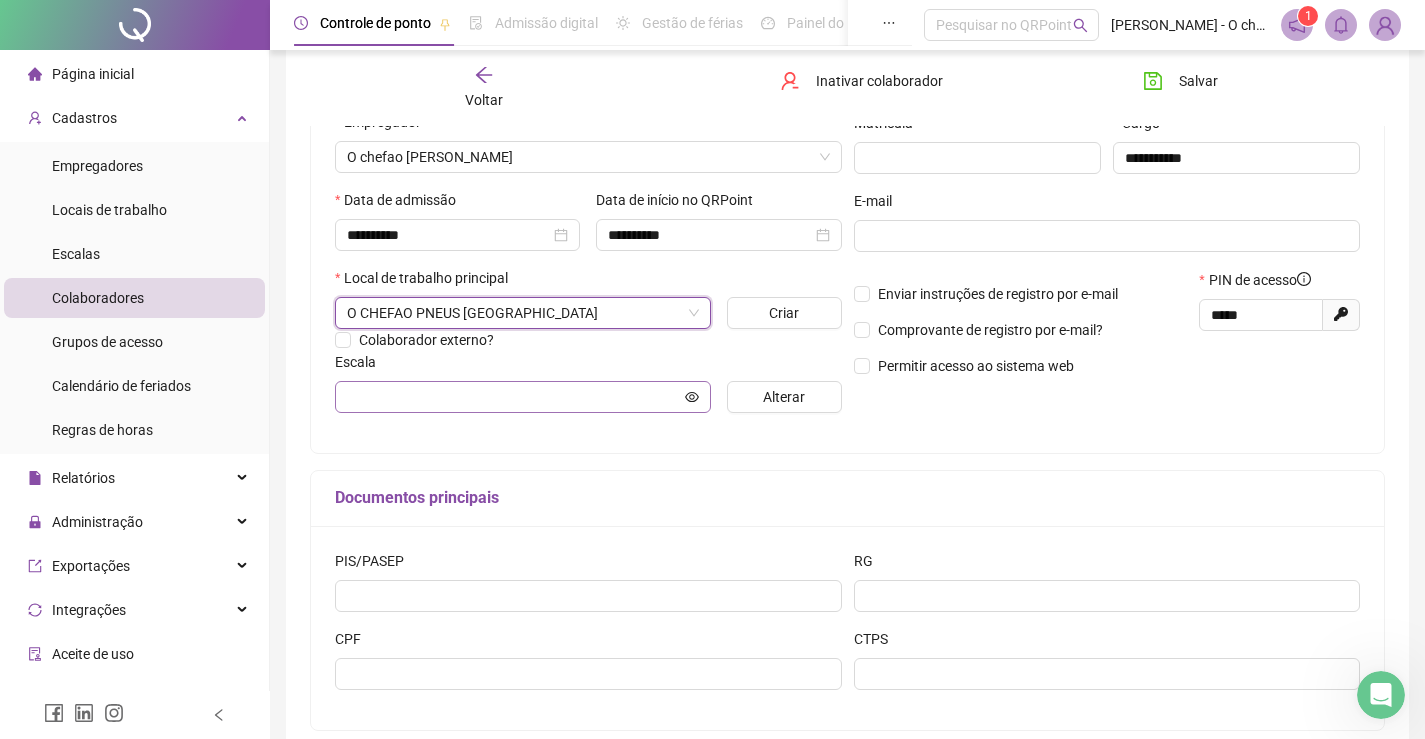 click at bounding box center (523, 397) 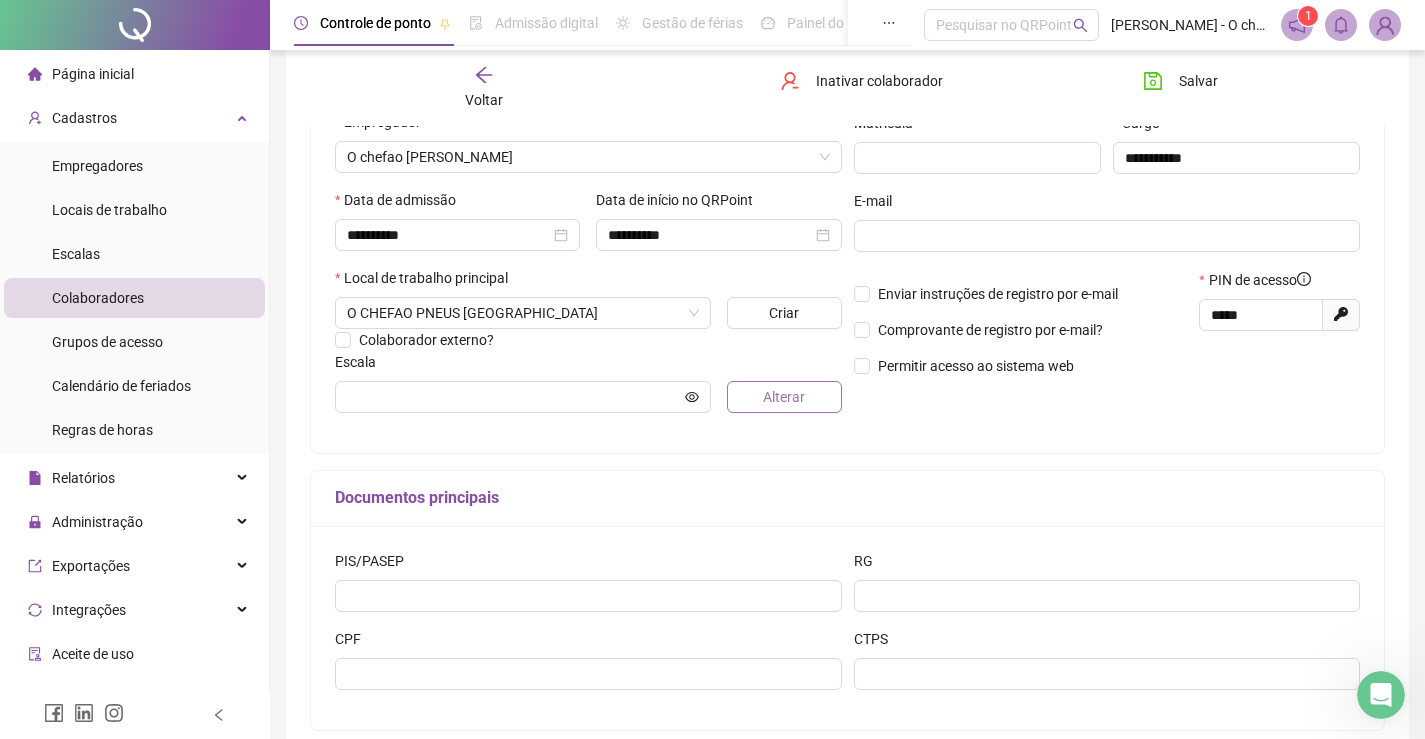 click on "Alterar" at bounding box center [784, 397] 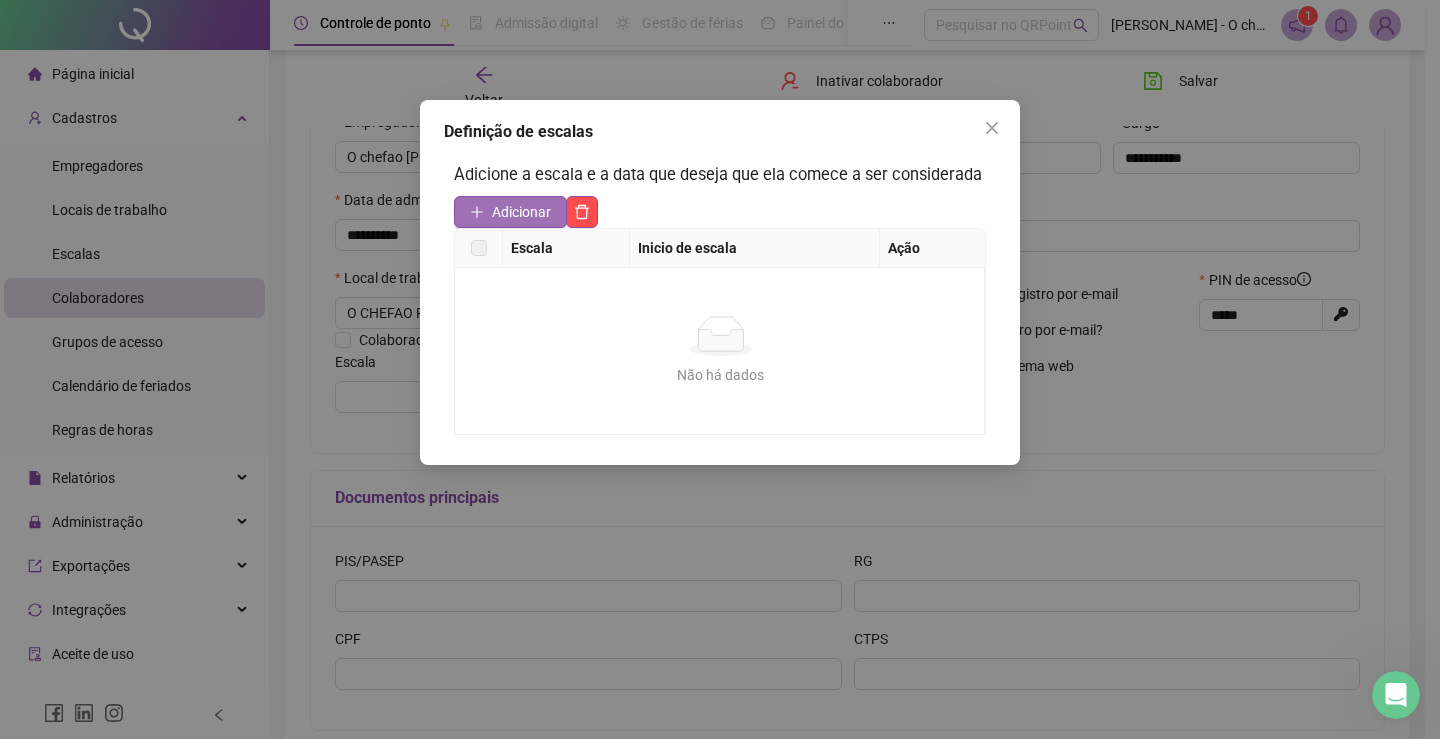 click on "Adicionar" at bounding box center [510, 212] 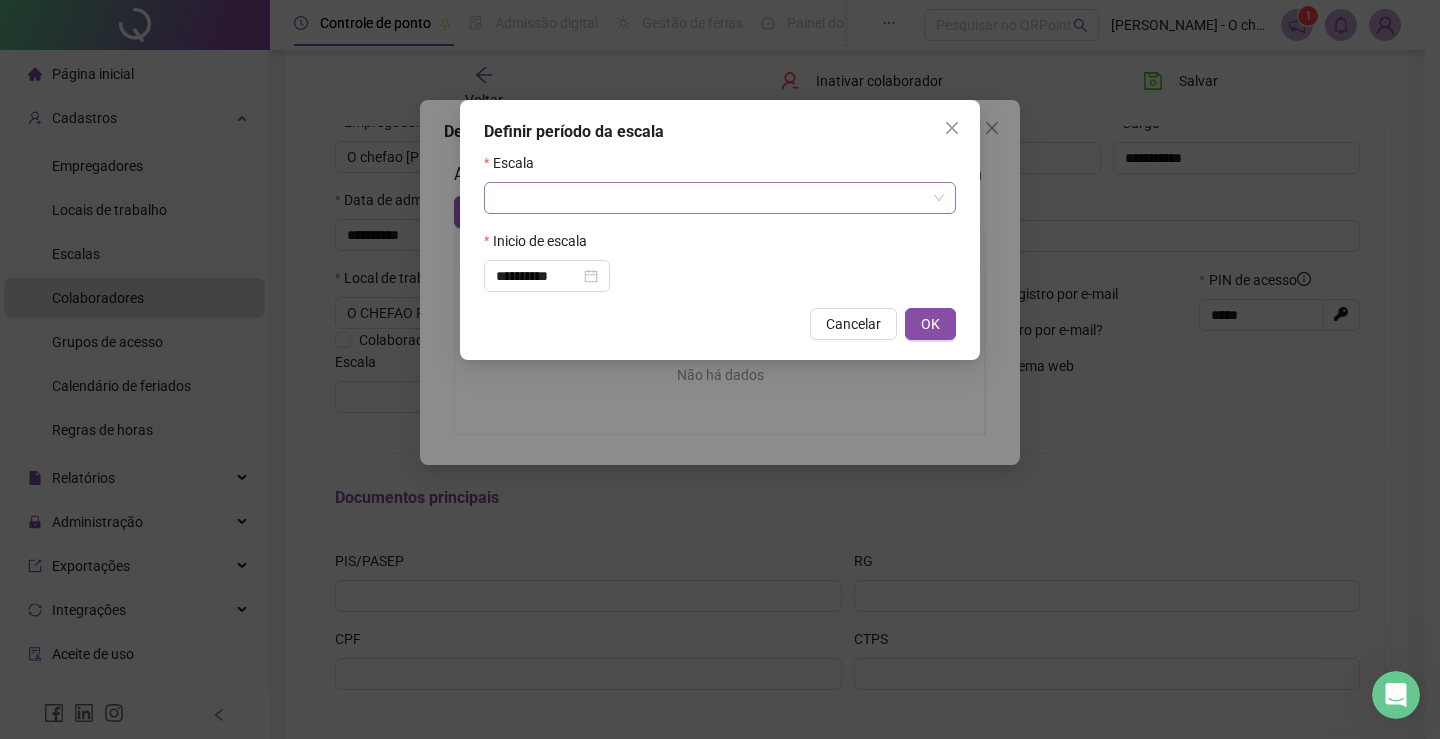 drag, startPoint x: 625, startPoint y: 225, endPoint x: 630, endPoint y: 205, distance: 20.615528 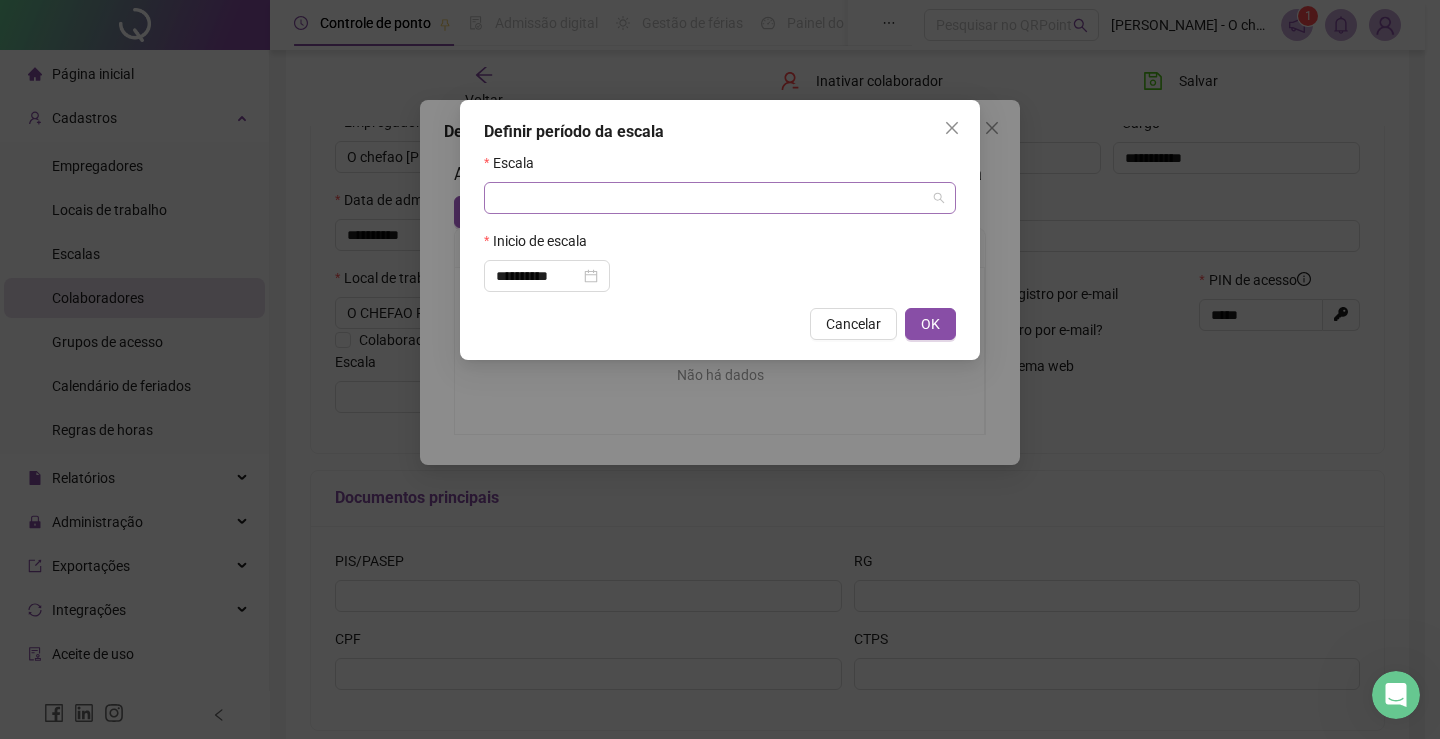 click at bounding box center [714, 198] 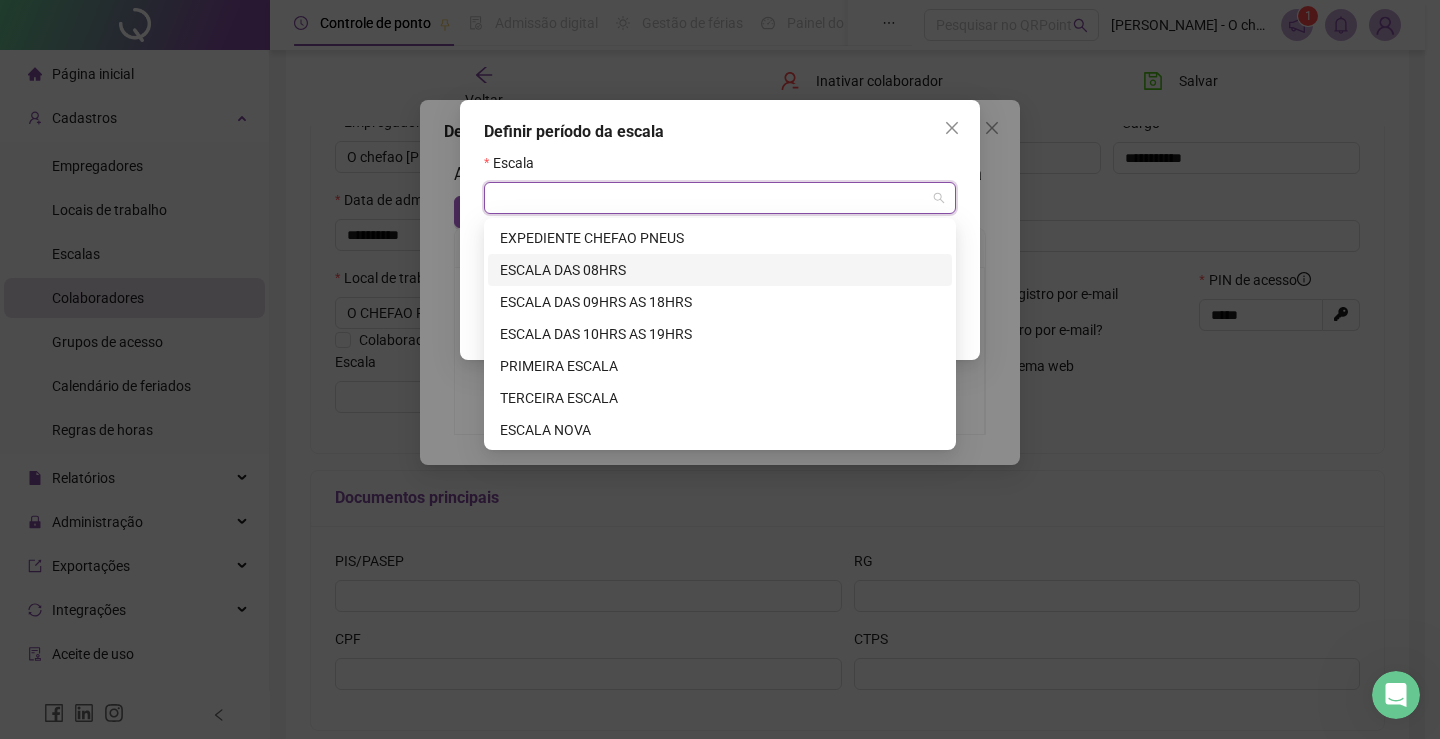 click on "ESCALA DAS 08HRS" at bounding box center (720, 270) 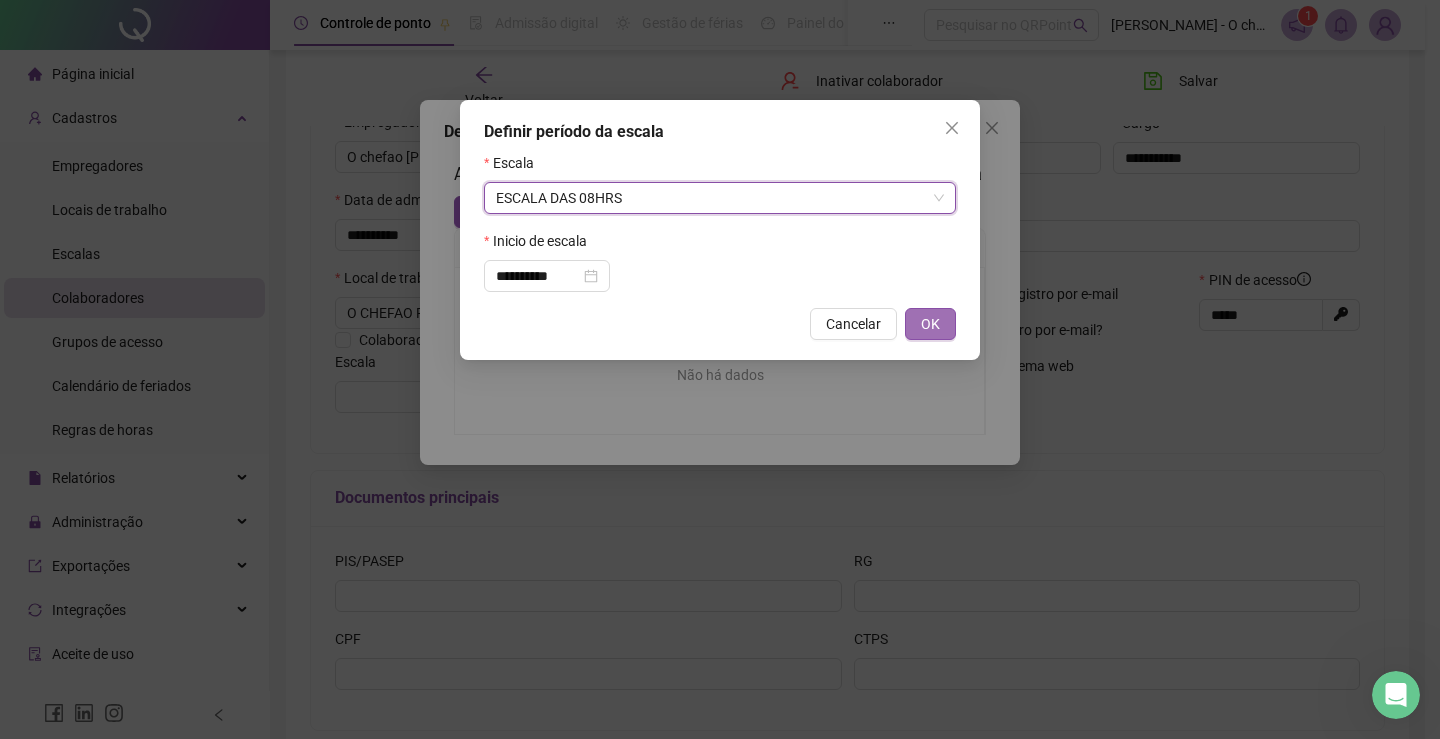 click on "OK" at bounding box center [930, 324] 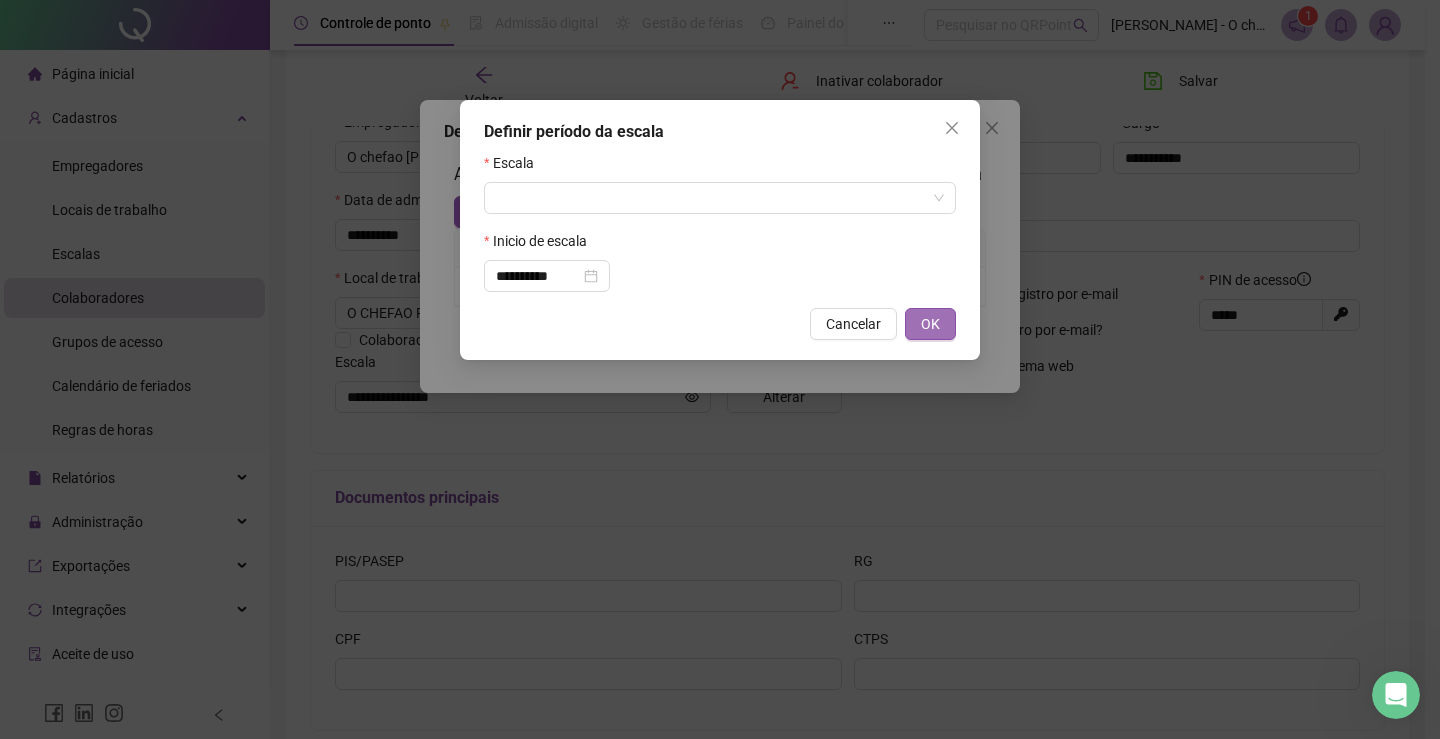 type on "**********" 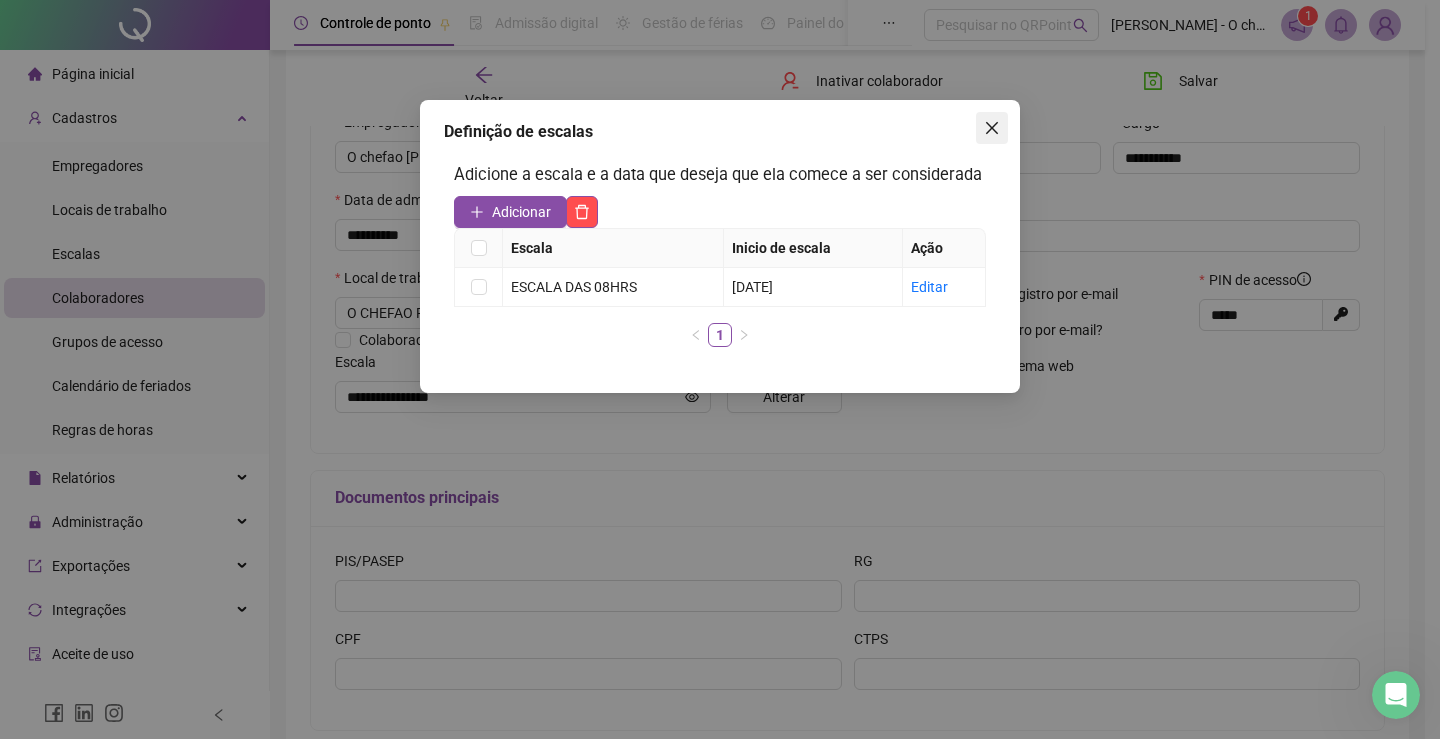 click at bounding box center (992, 128) 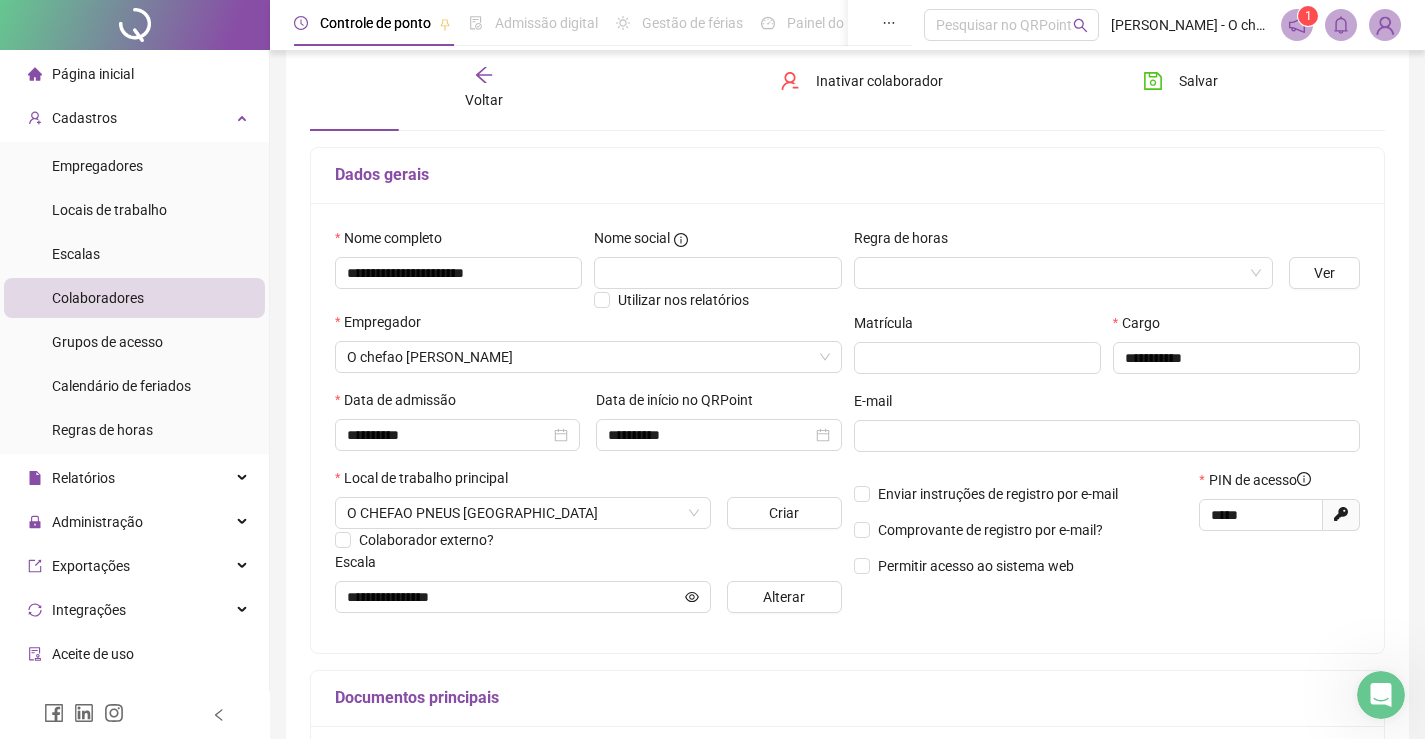 scroll, scrollTop: 0, scrollLeft: 0, axis: both 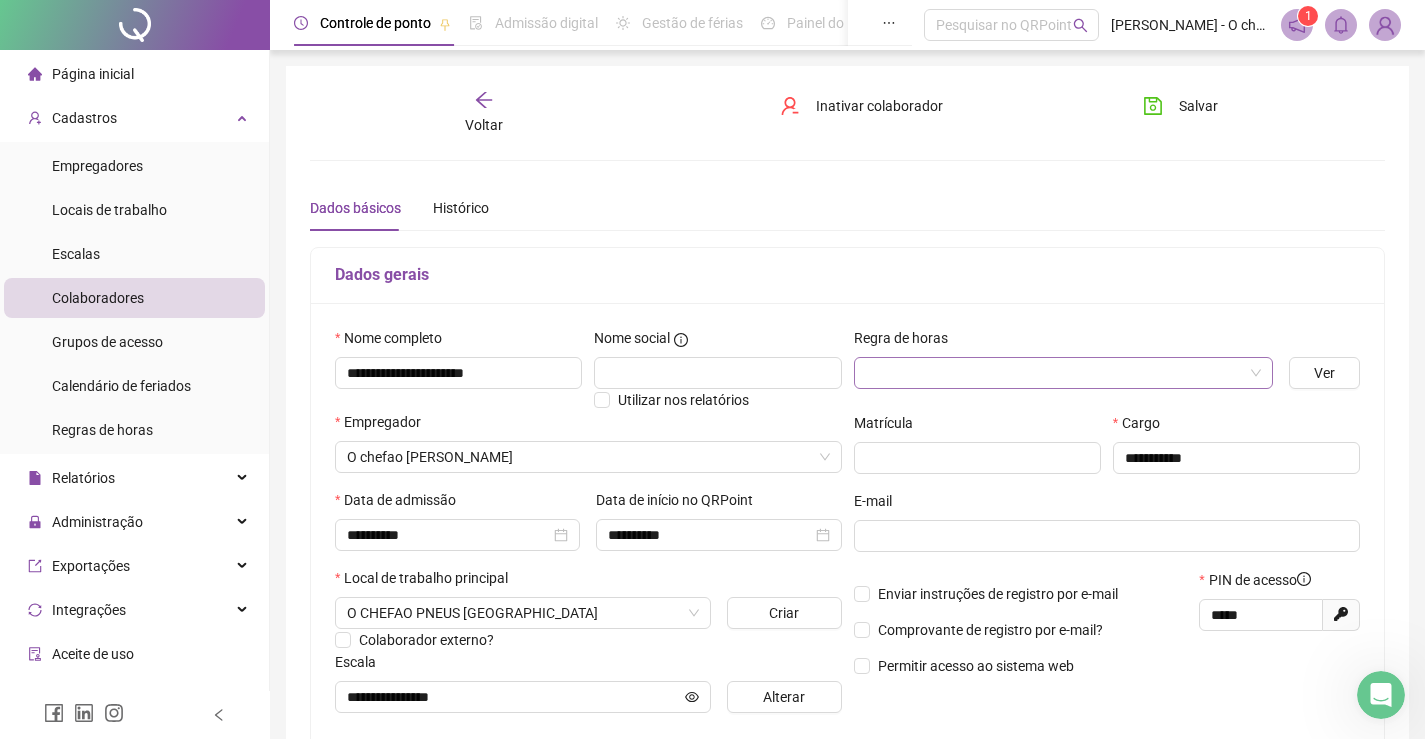 click at bounding box center (1057, 373) 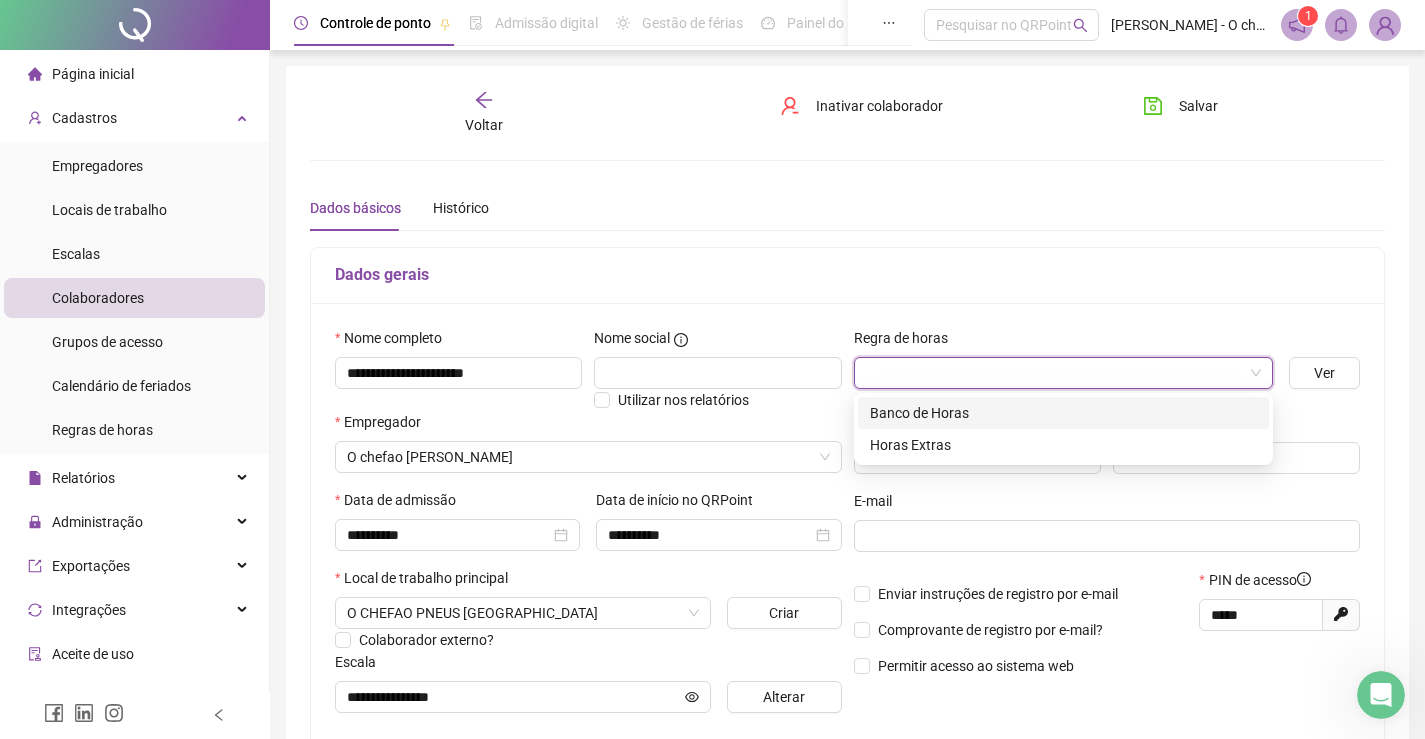 click on "Banco de Horas" at bounding box center (1063, 413) 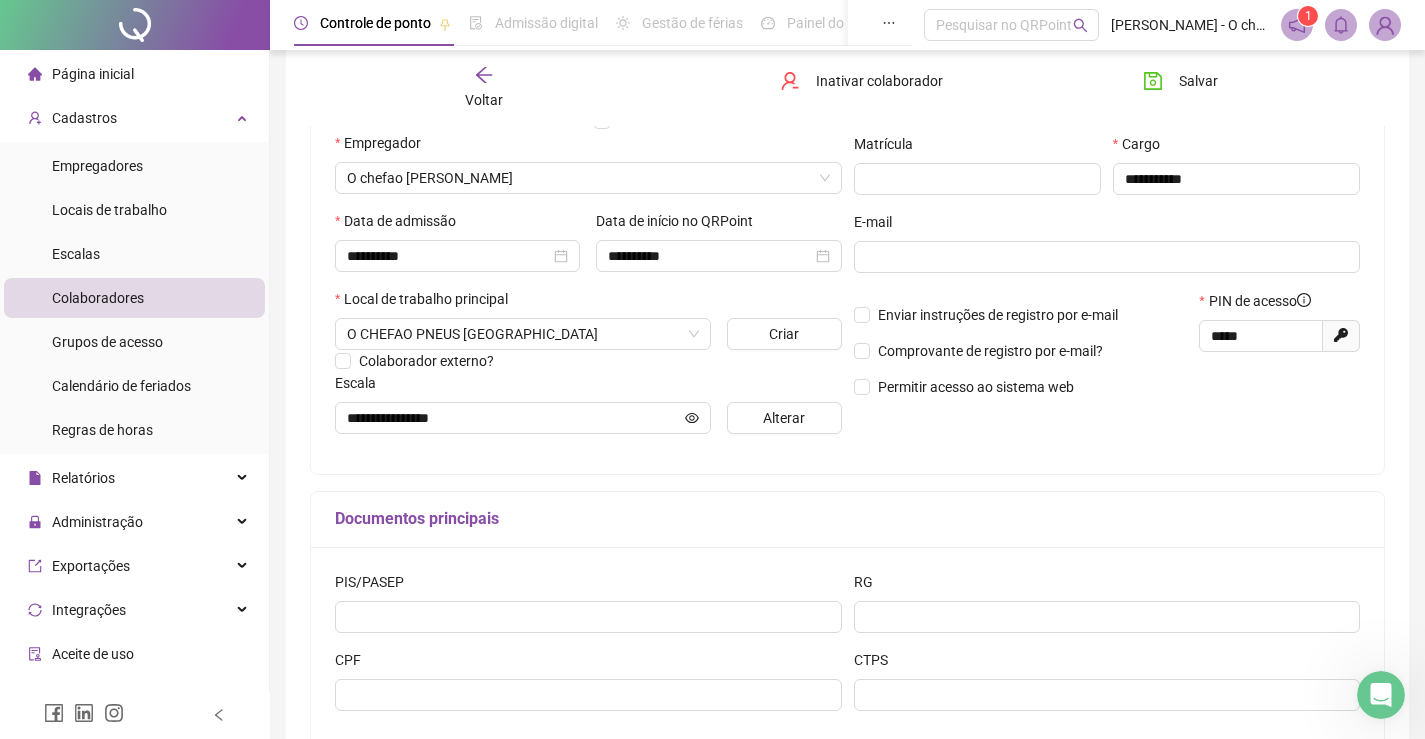 scroll, scrollTop: 2, scrollLeft: 0, axis: vertical 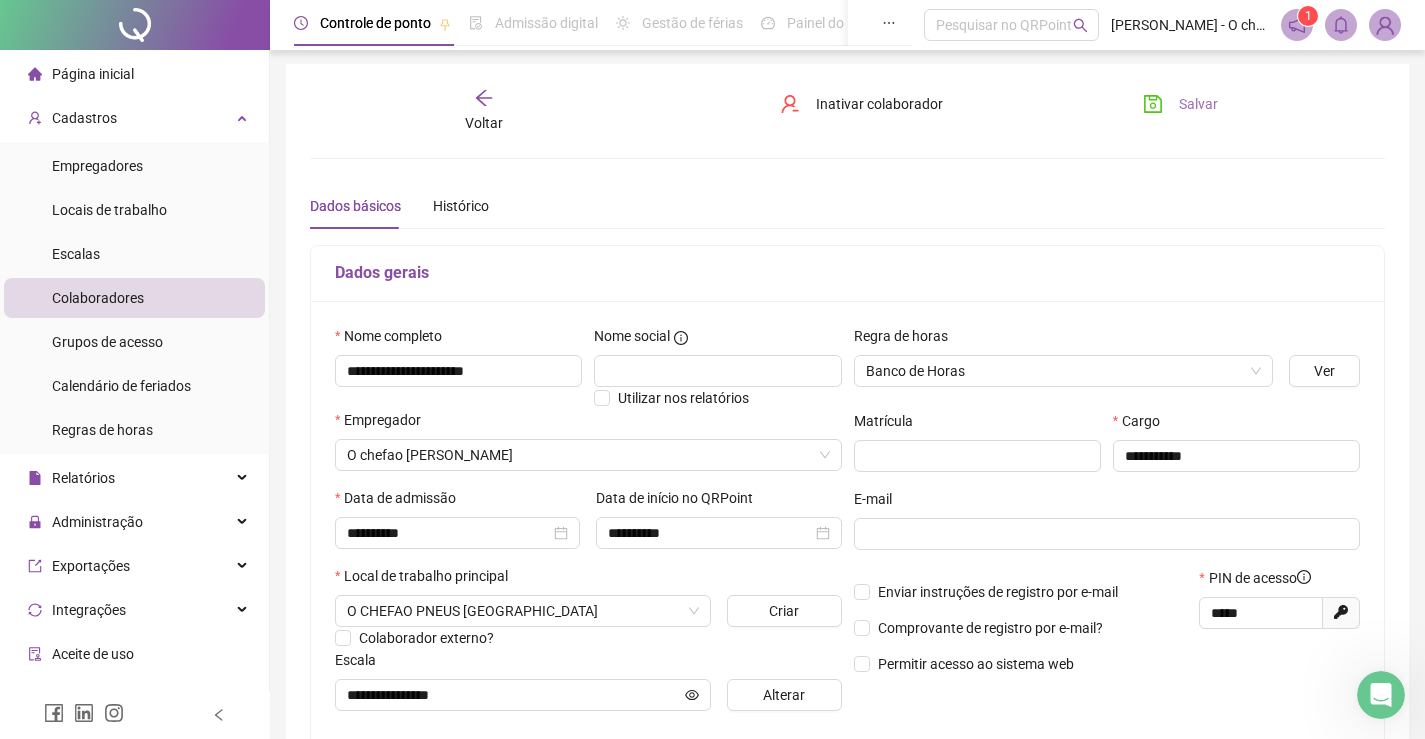 click 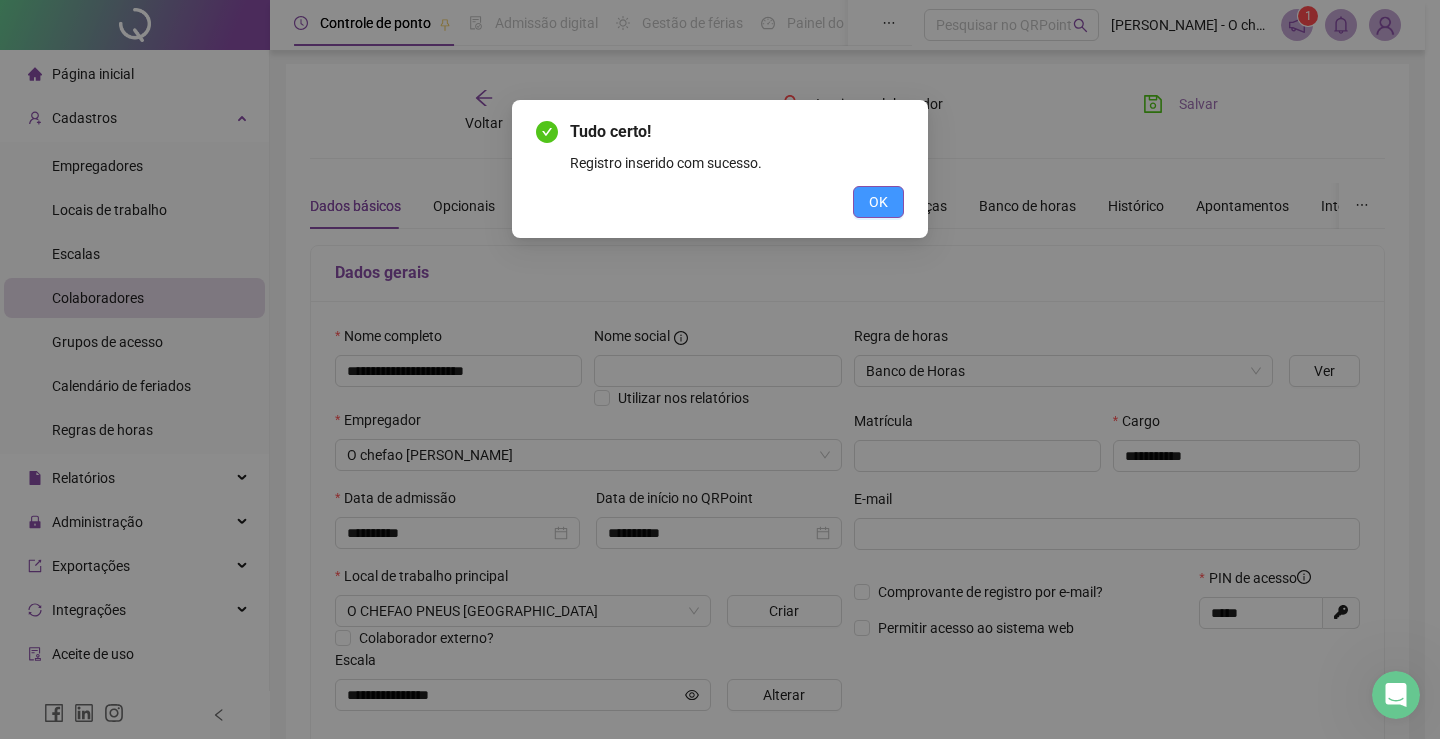 click on "OK" at bounding box center (878, 202) 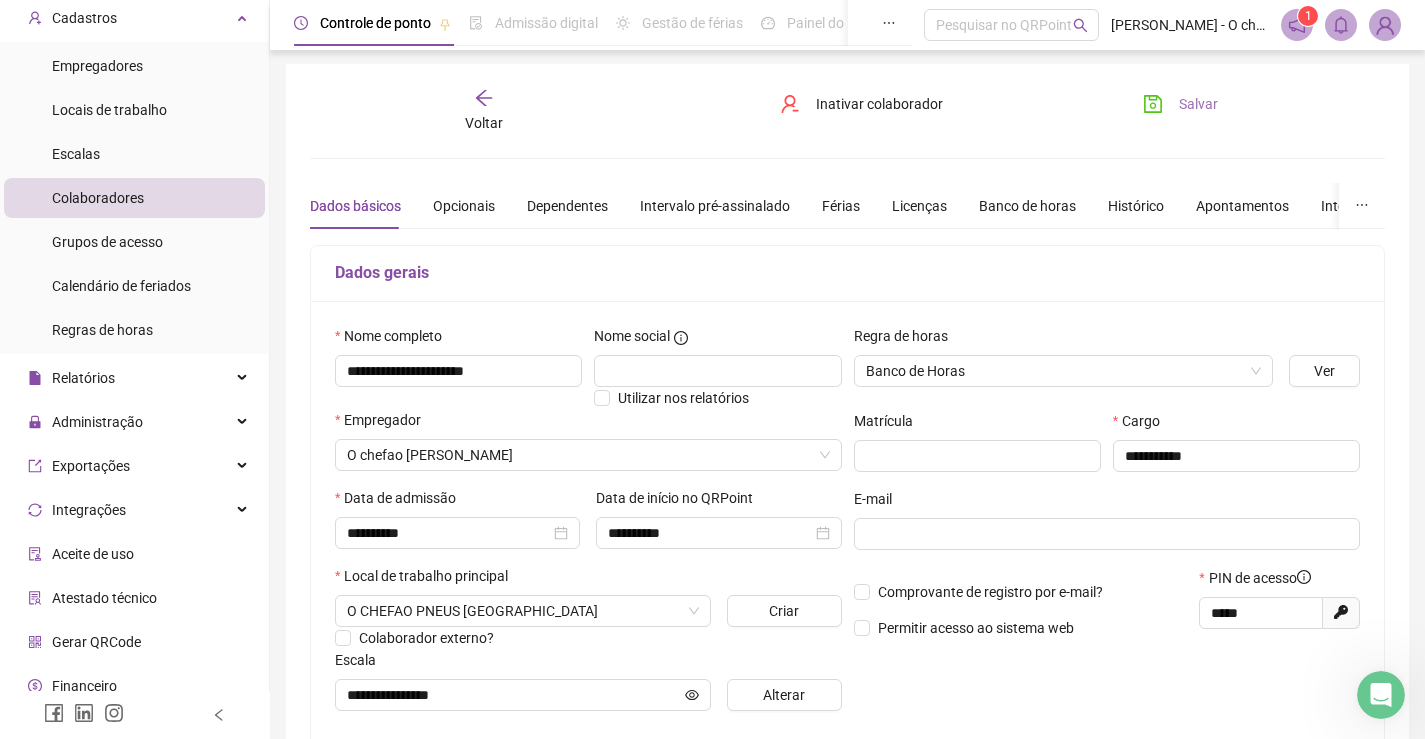 scroll, scrollTop: 159, scrollLeft: 0, axis: vertical 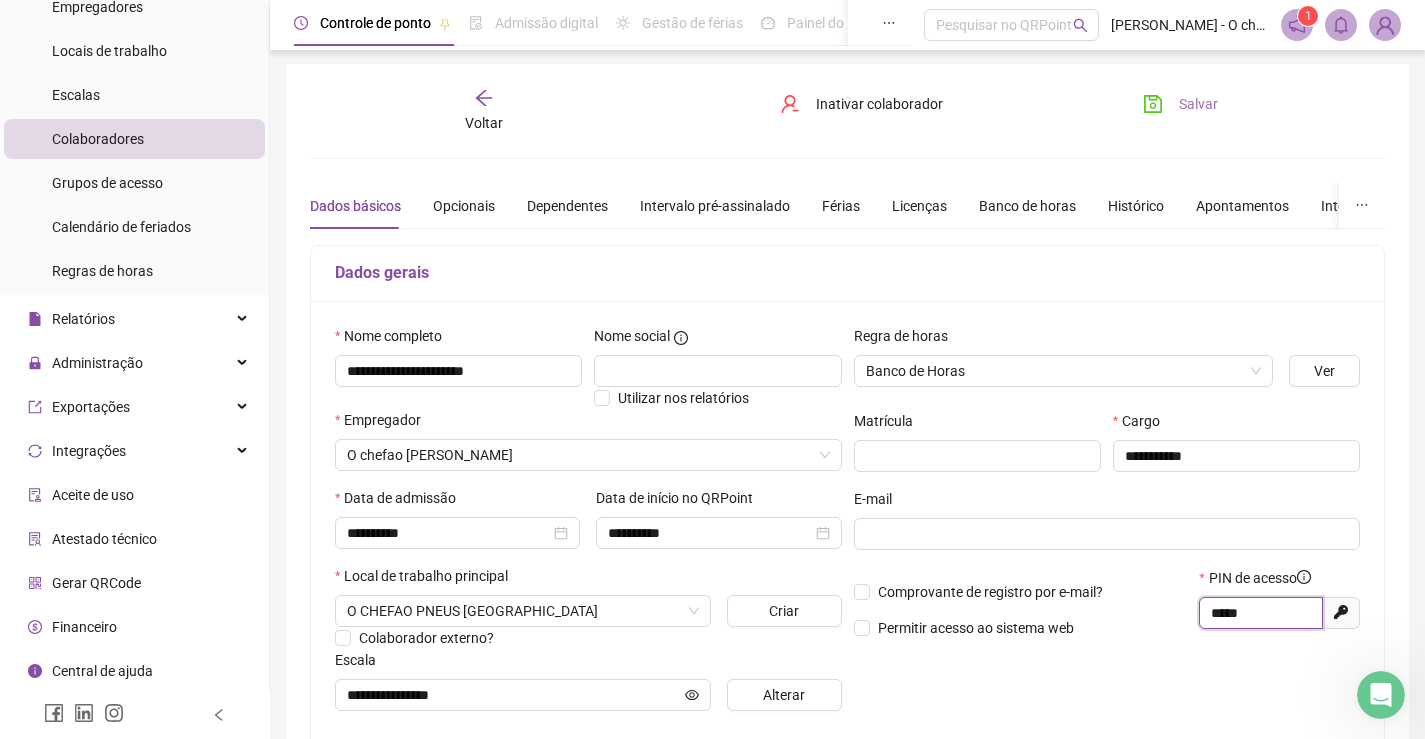 drag, startPoint x: 1244, startPoint y: 621, endPoint x: 1205, endPoint y: 623, distance: 39.051247 